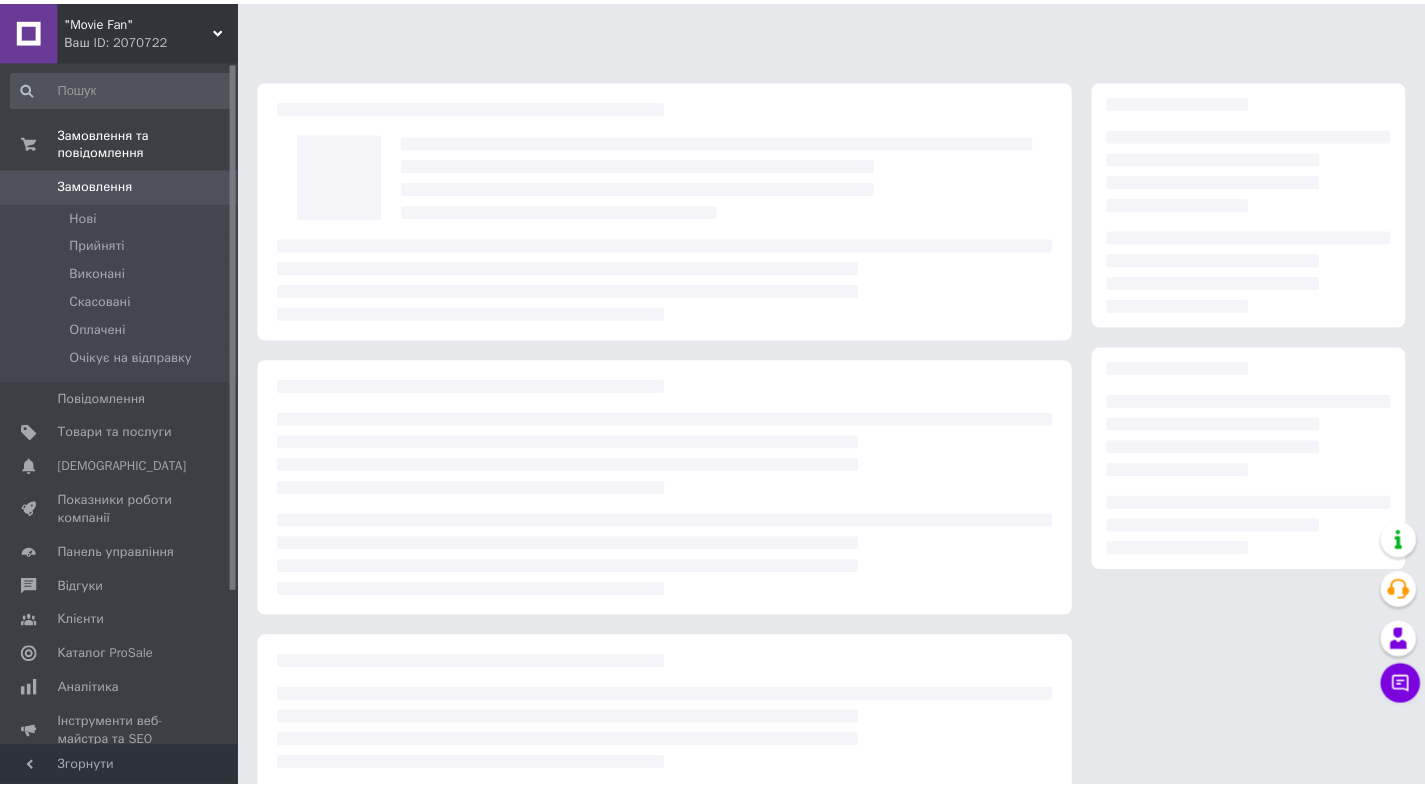scroll, scrollTop: 0, scrollLeft: 0, axis: both 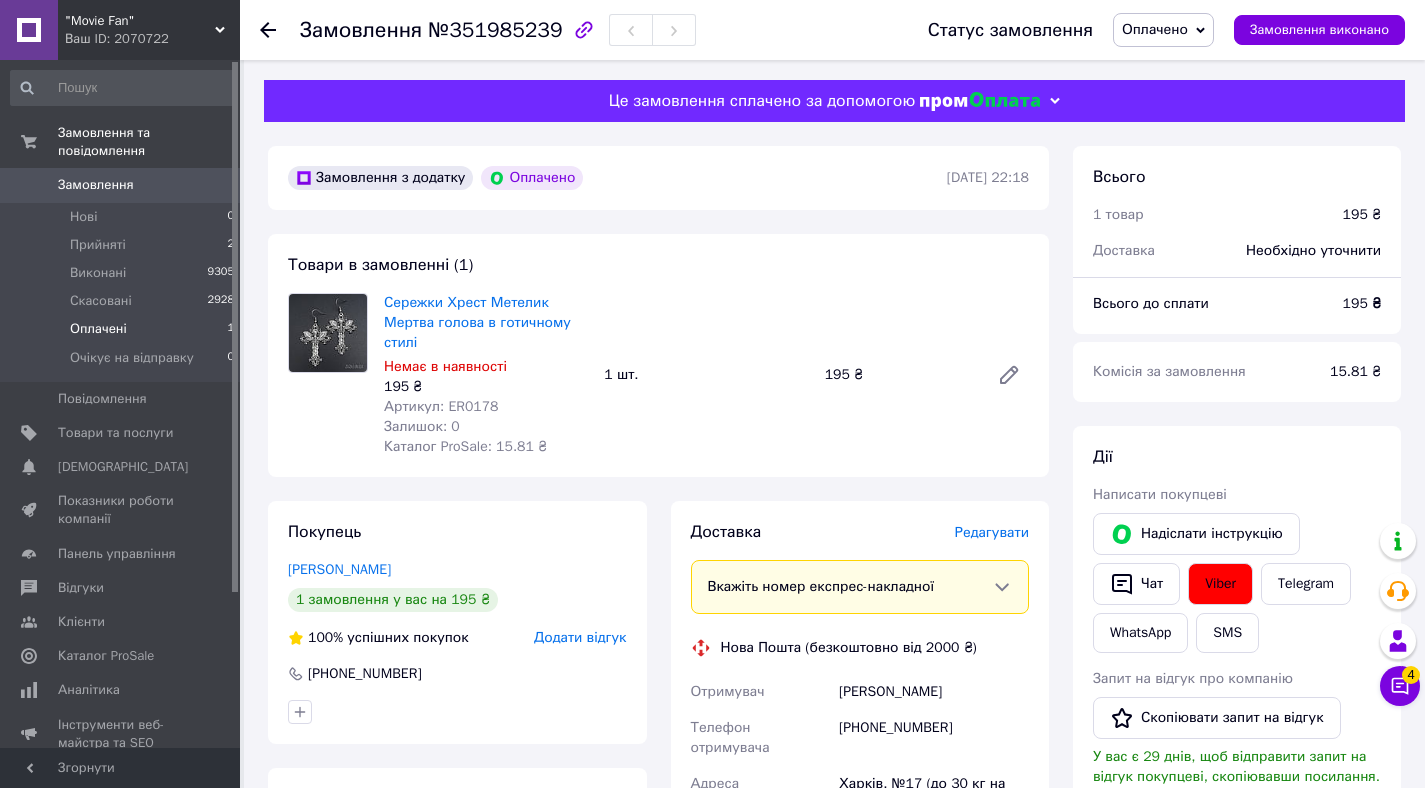 click on "Оплачені" at bounding box center [98, 329] 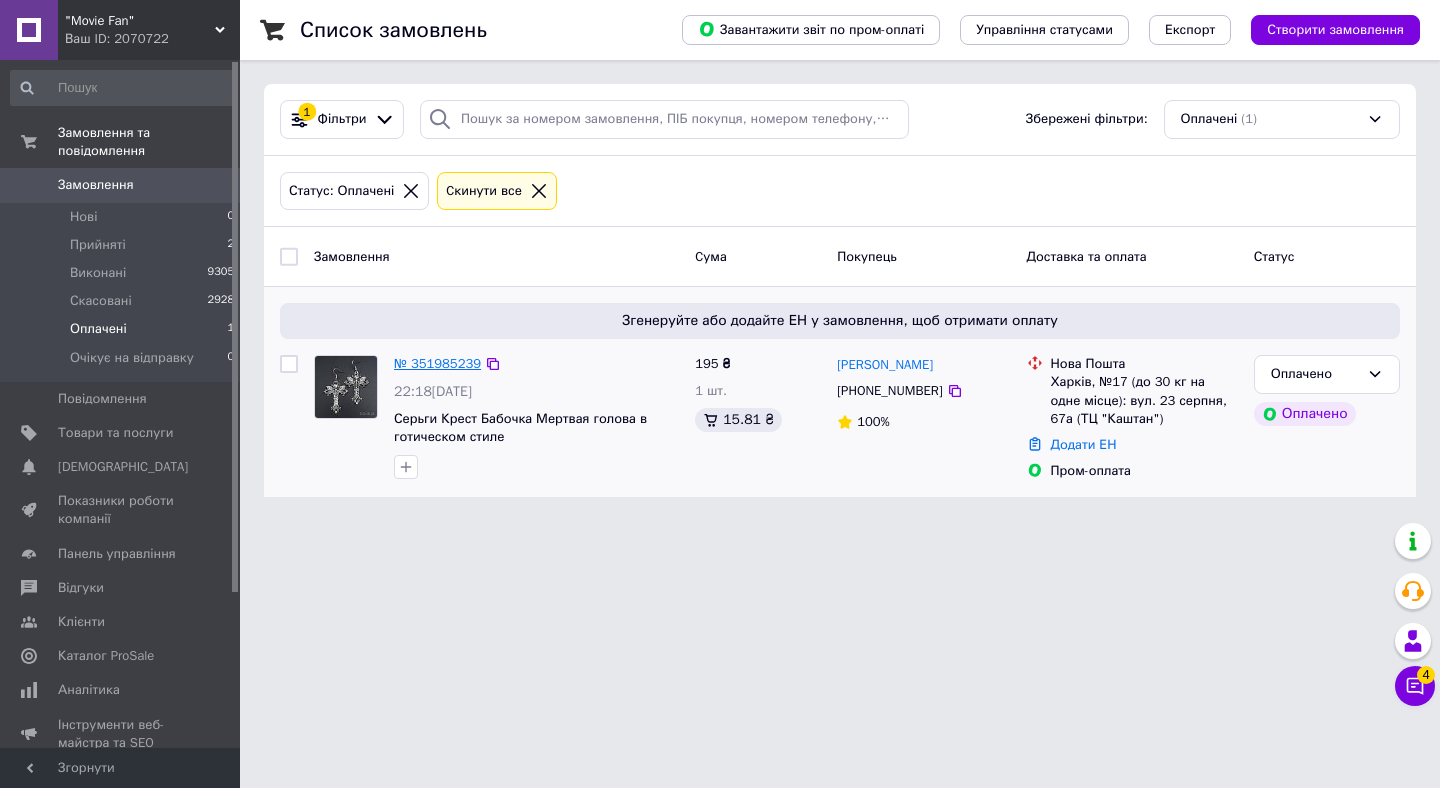 click on "№ 351985239" at bounding box center (437, 363) 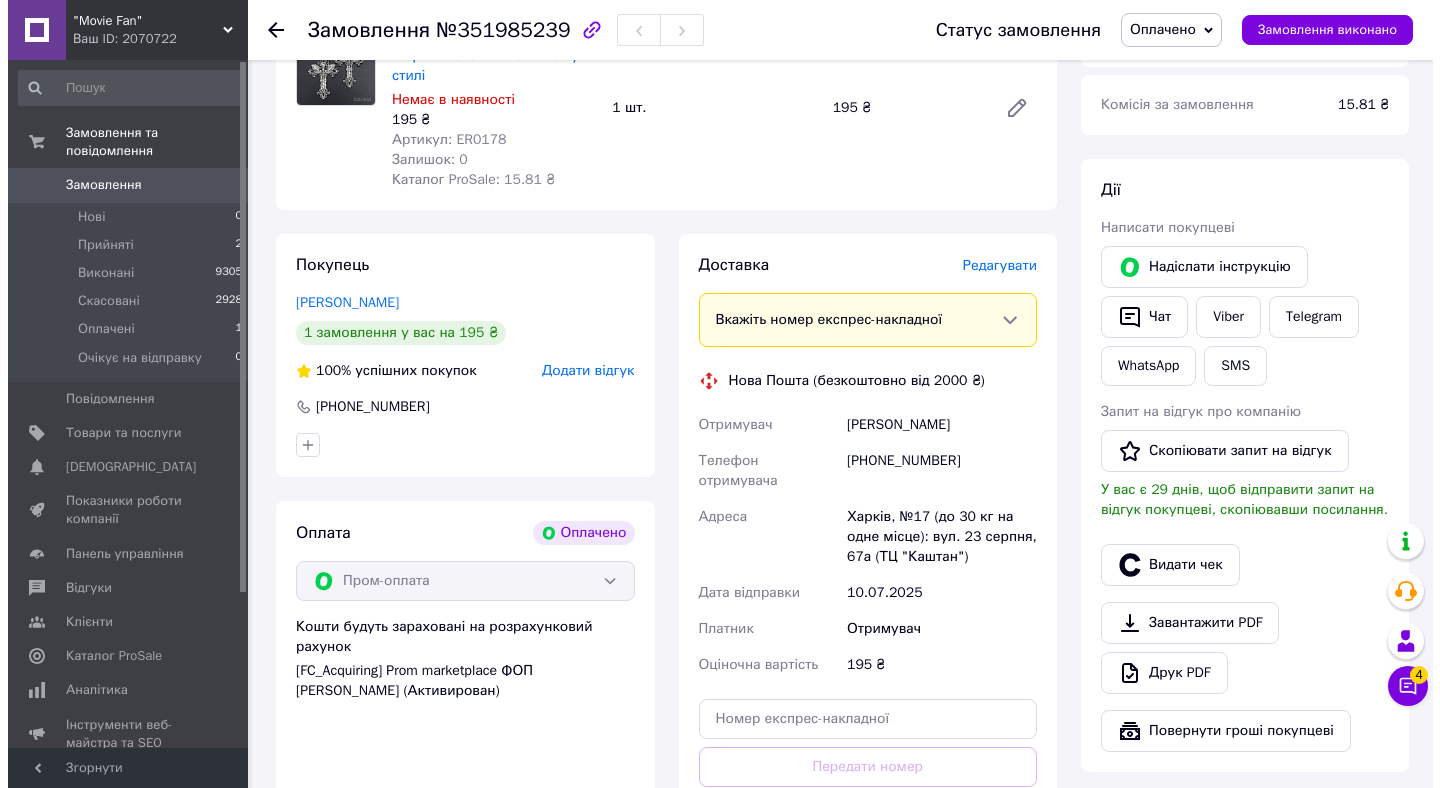 scroll, scrollTop: 269, scrollLeft: 0, axis: vertical 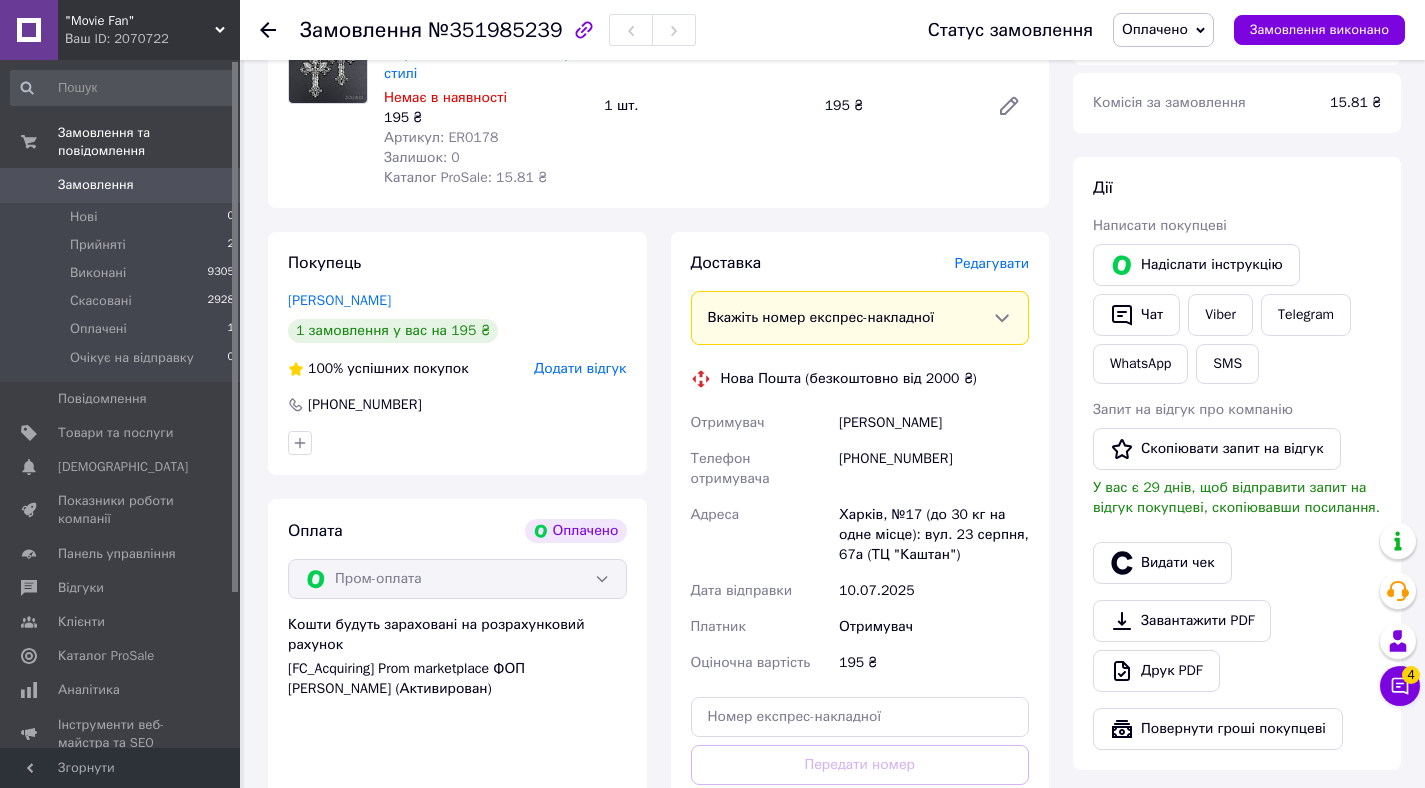 click on "Редагувати" at bounding box center (992, 263) 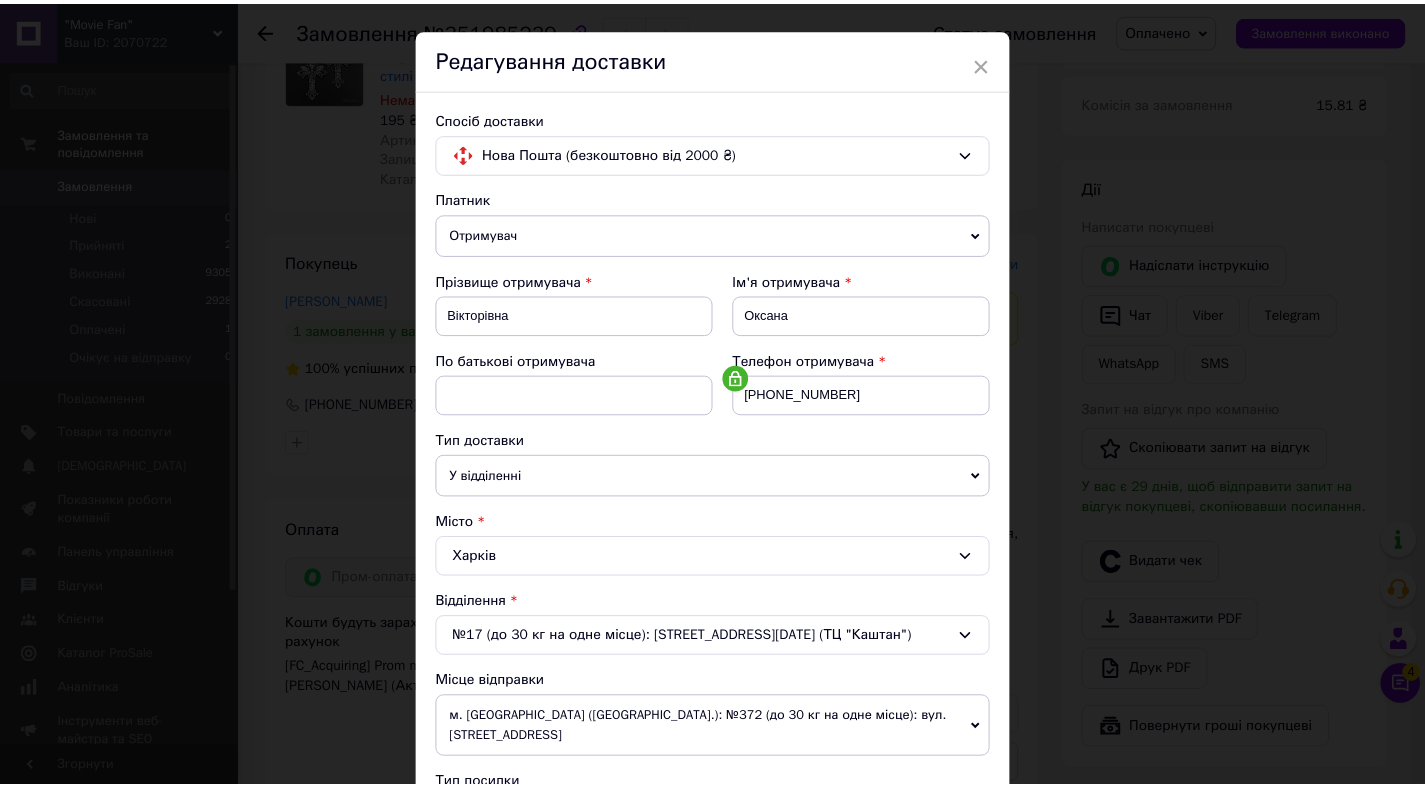 scroll, scrollTop: 0, scrollLeft: 0, axis: both 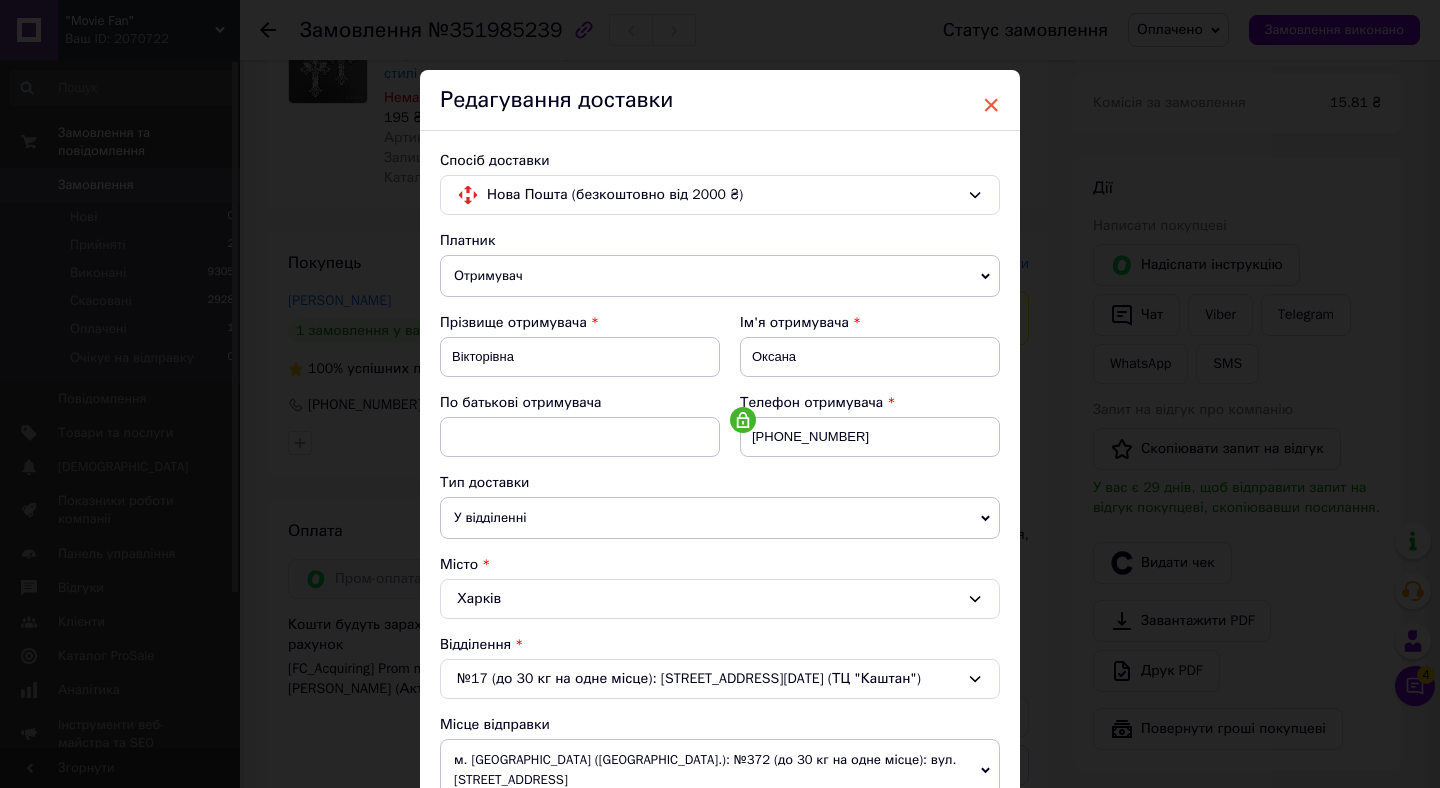 click on "×" at bounding box center [991, 105] 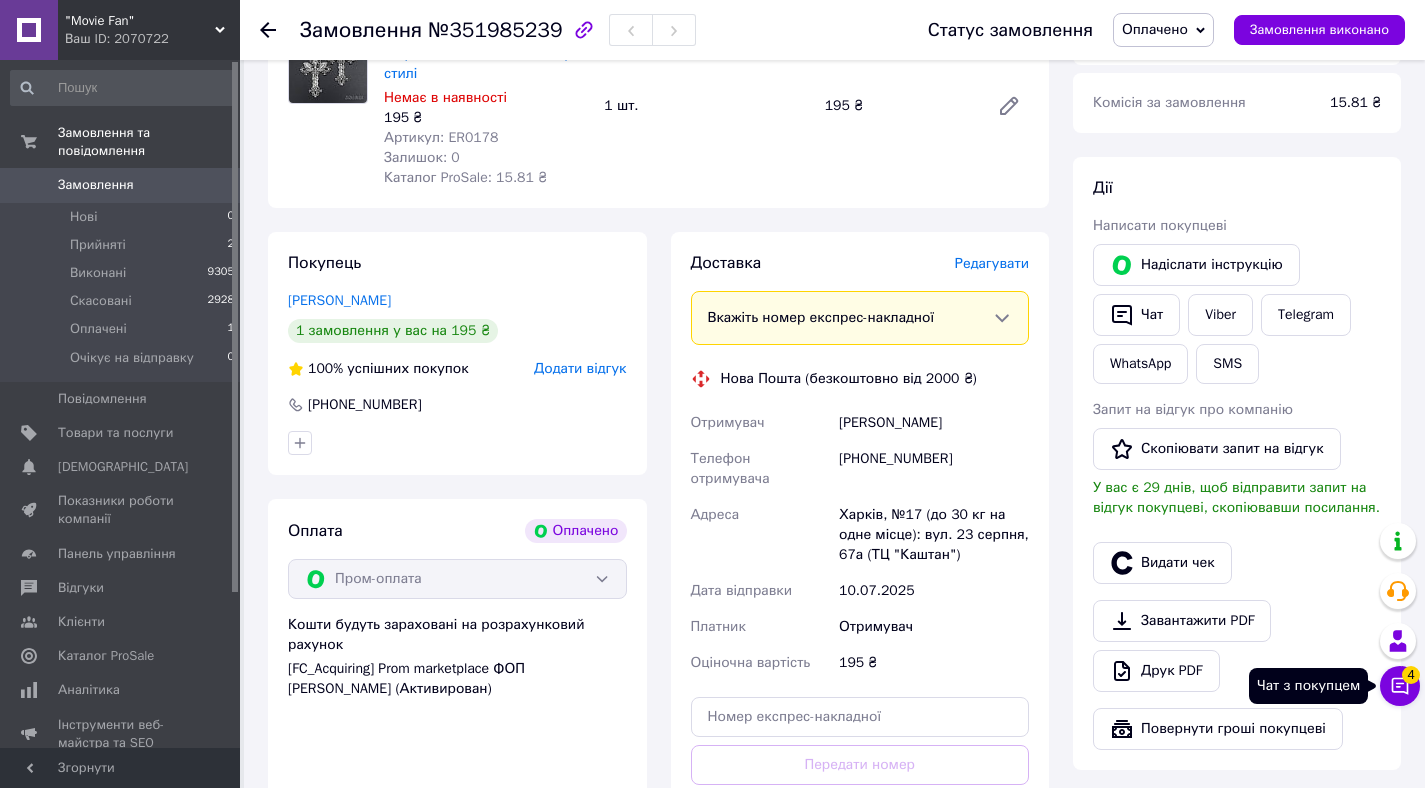 click on "4" at bounding box center [1411, 675] 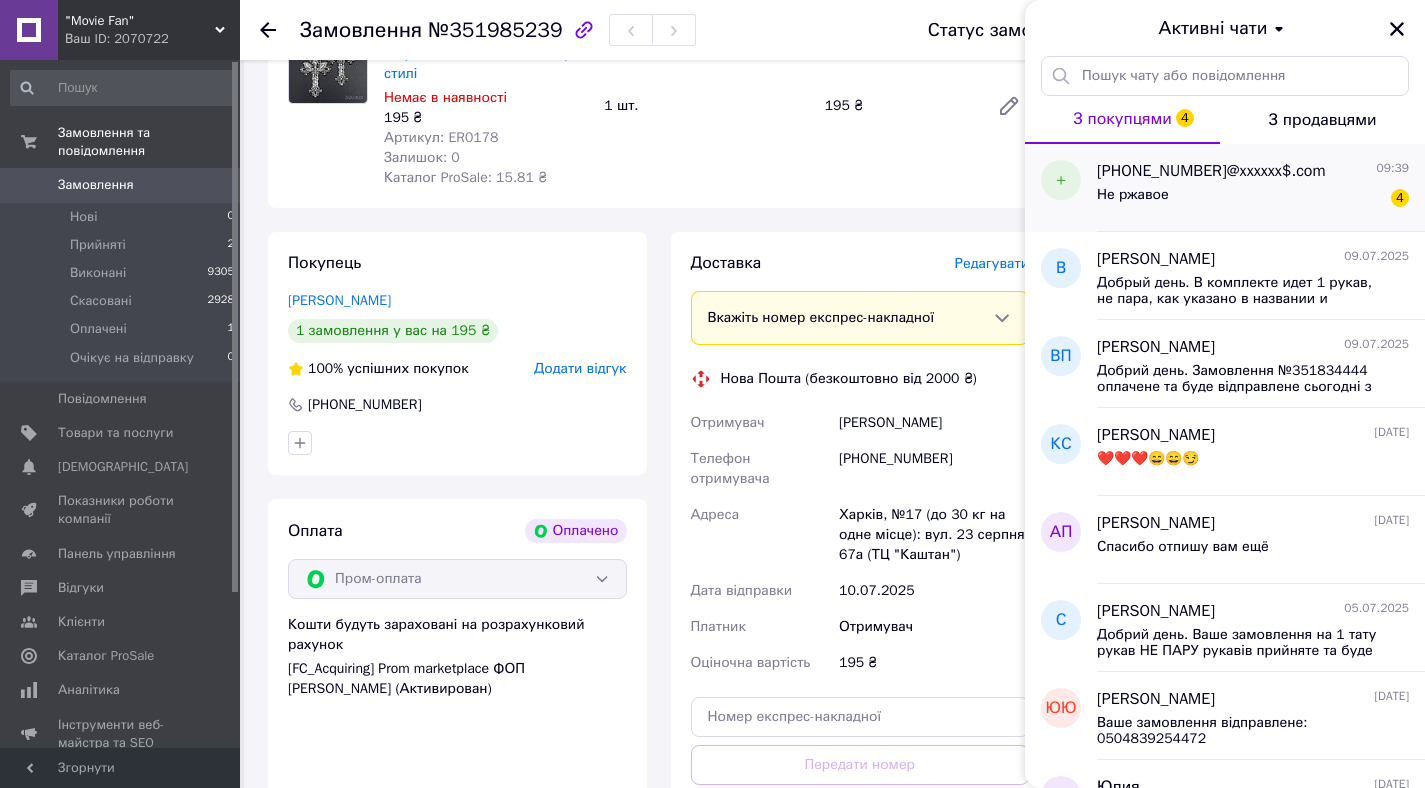 click on "Не ржавое" at bounding box center (1133, 201) 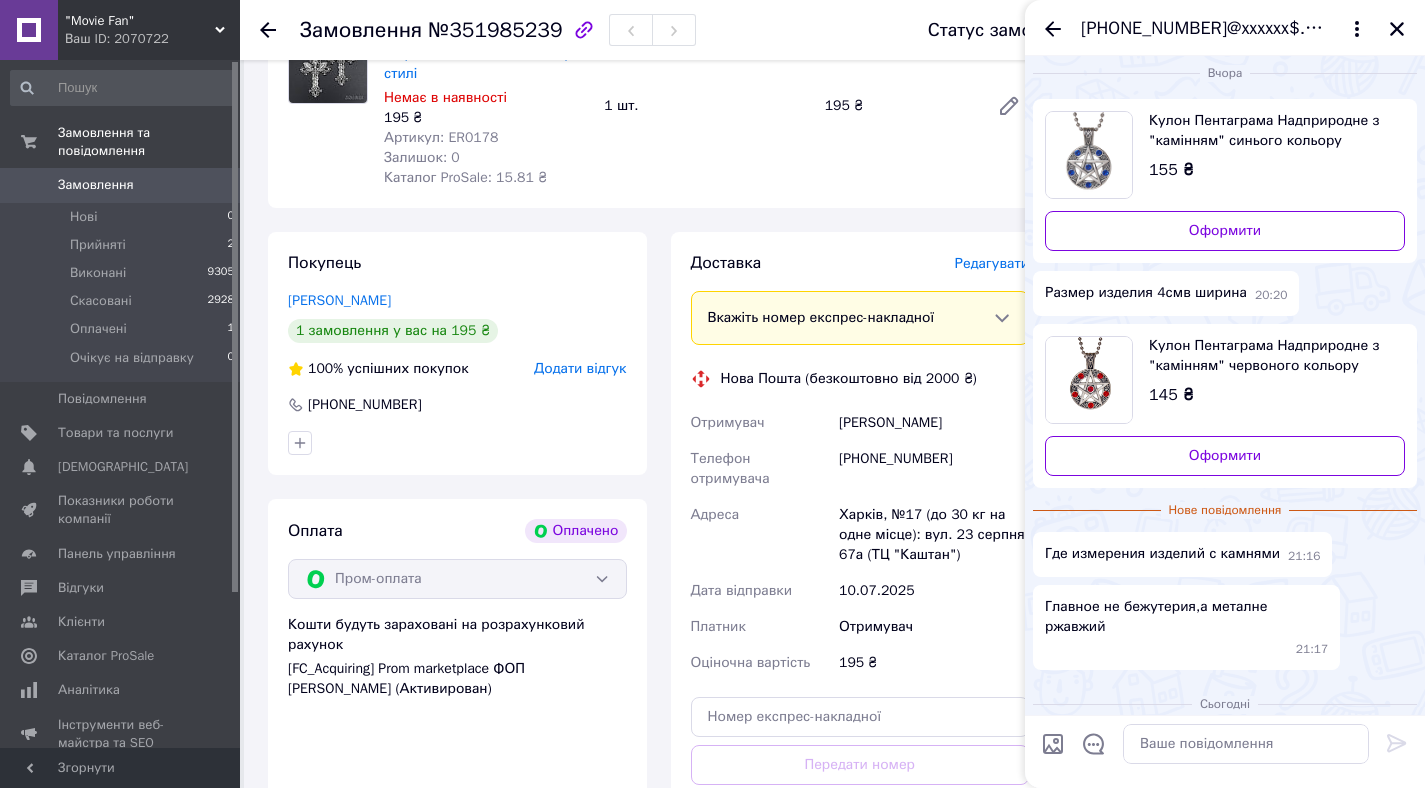 scroll, scrollTop: 0, scrollLeft: 0, axis: both 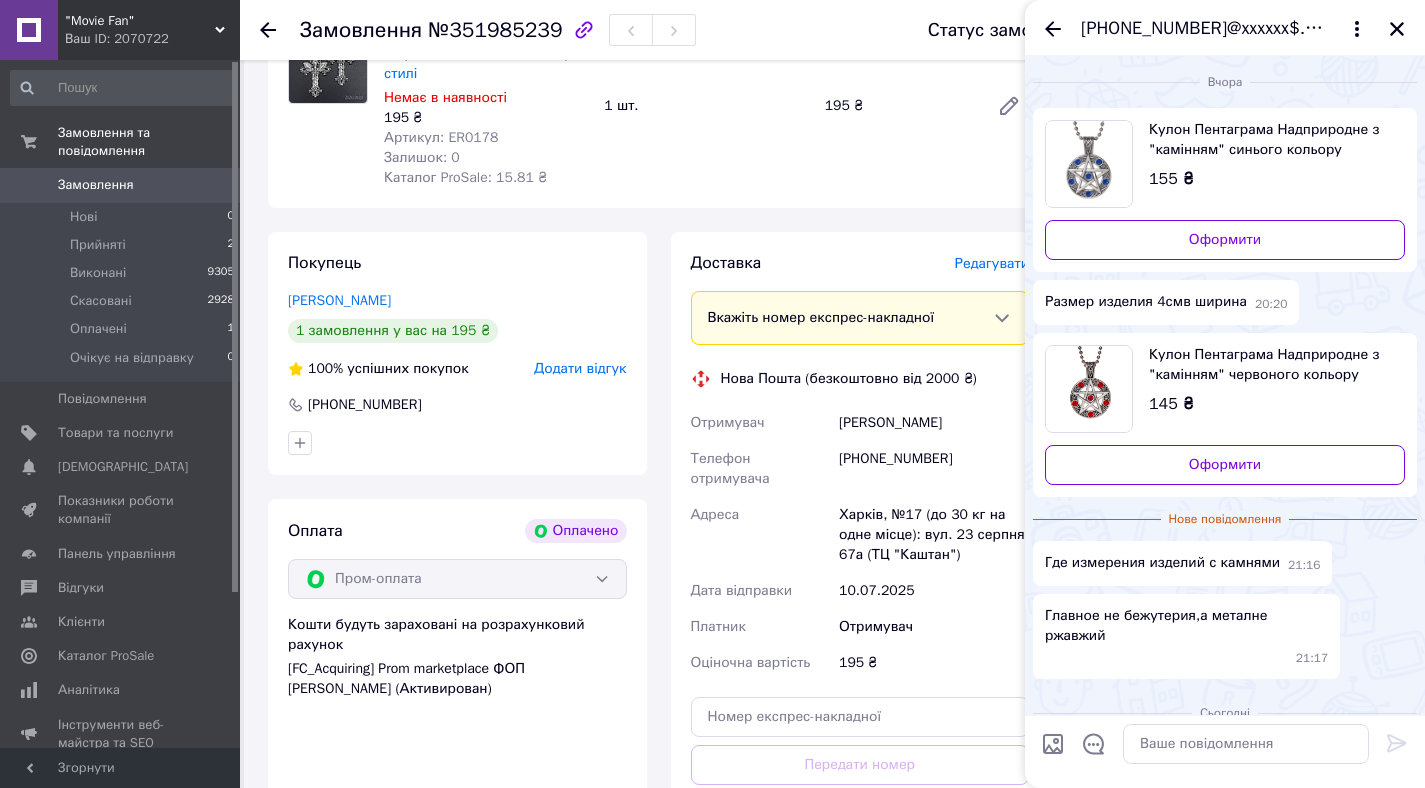 click on "Кулон Пентаграма Надприродне з "камінням" червоного кольору" at bounding box center [1269, 365] 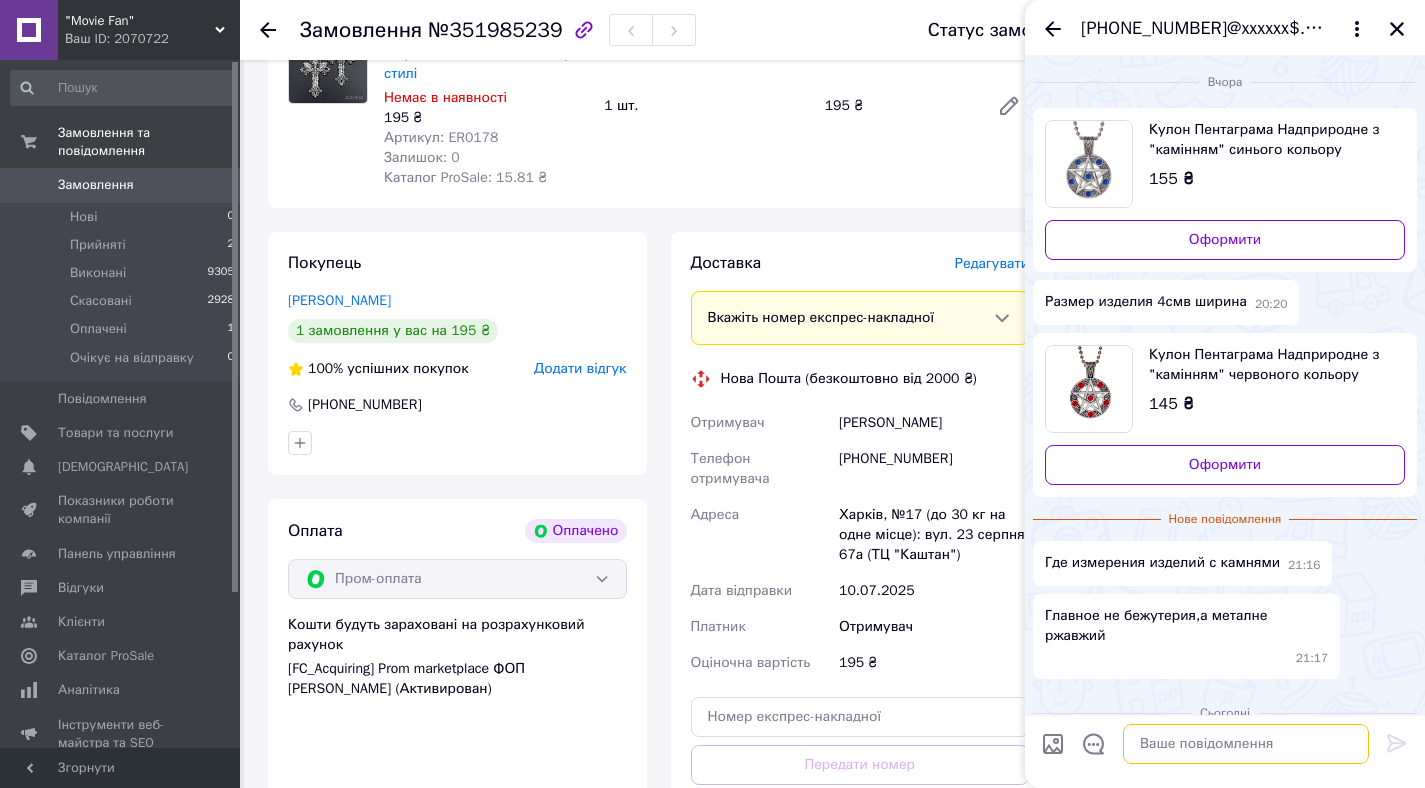 click at bounding box center [1246, 744] 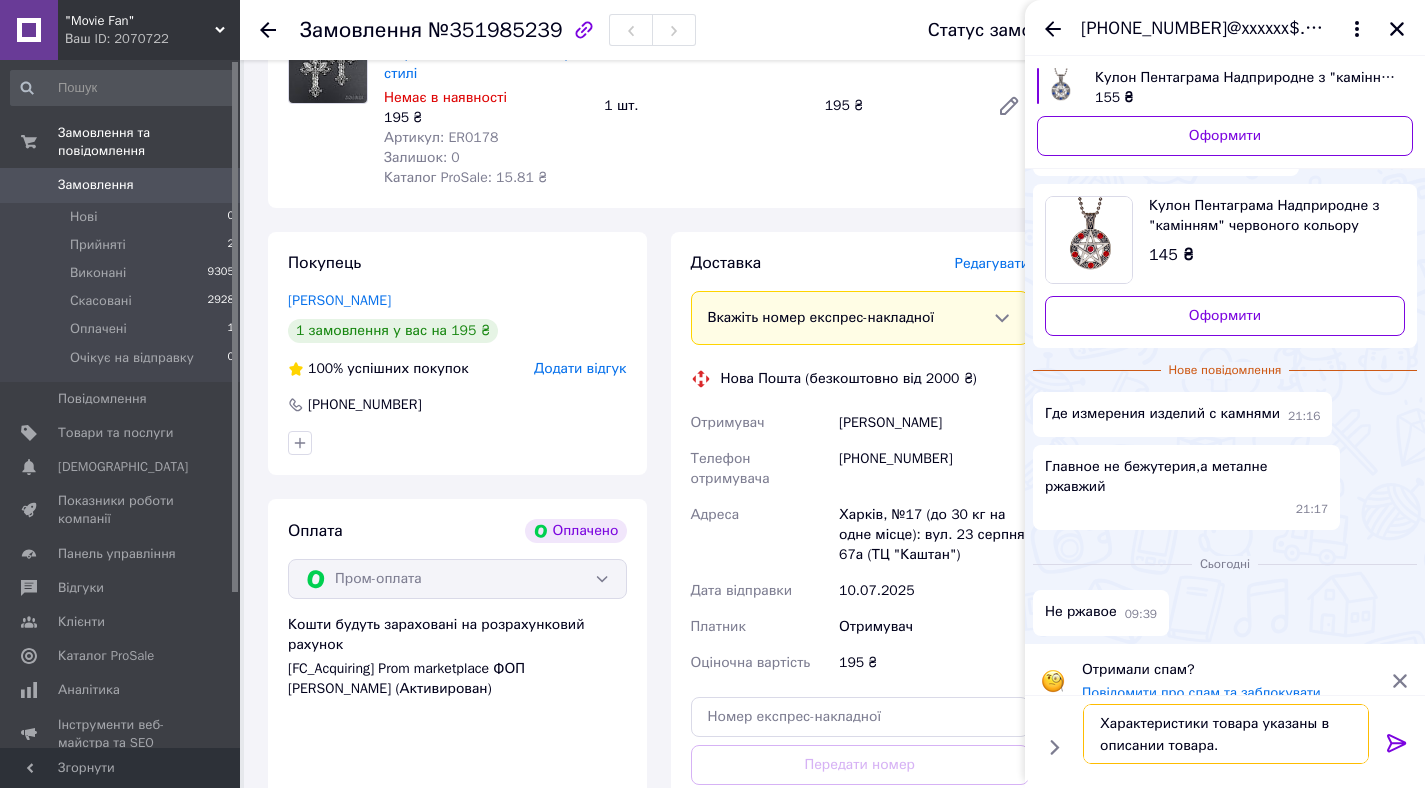 type on "Характеристики товара указаны в описании товара." 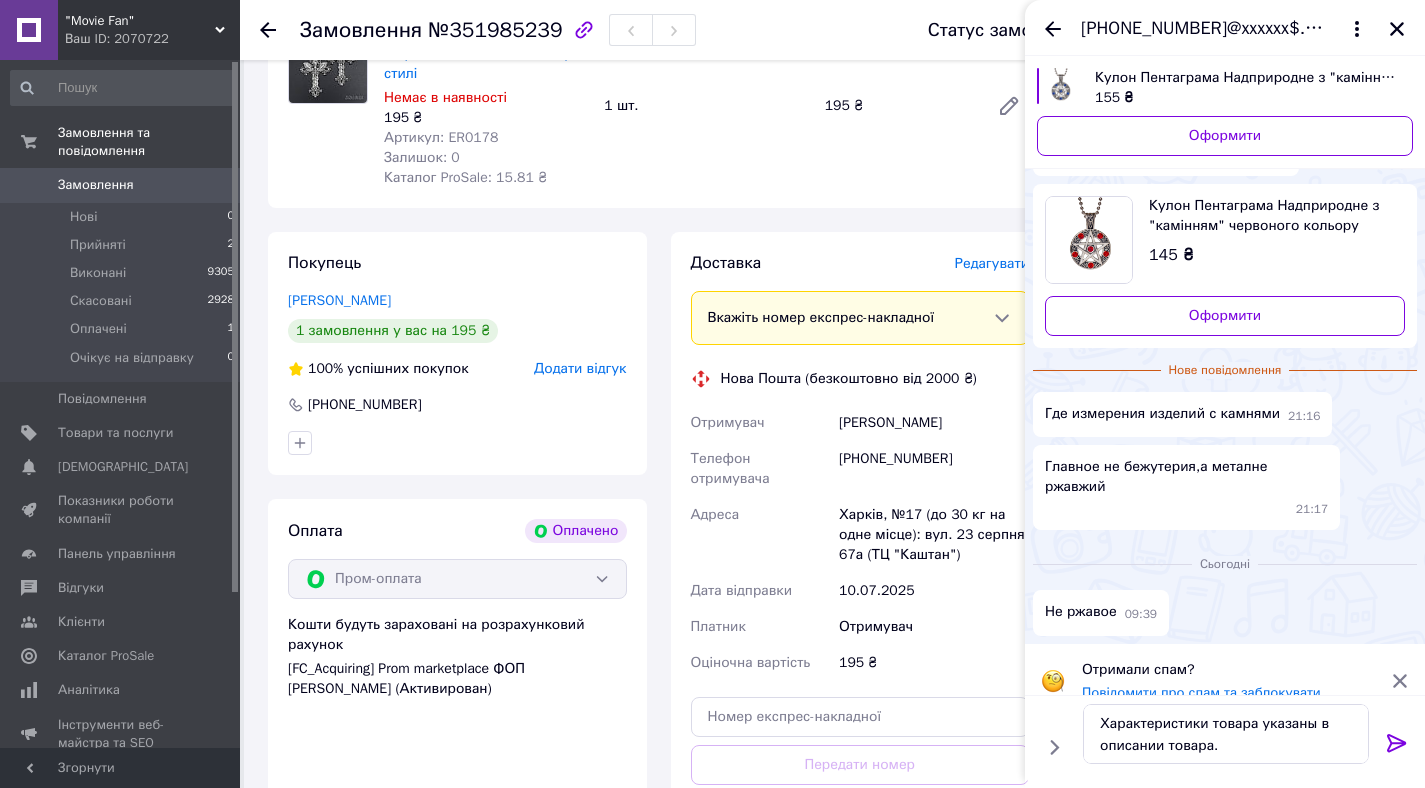 click 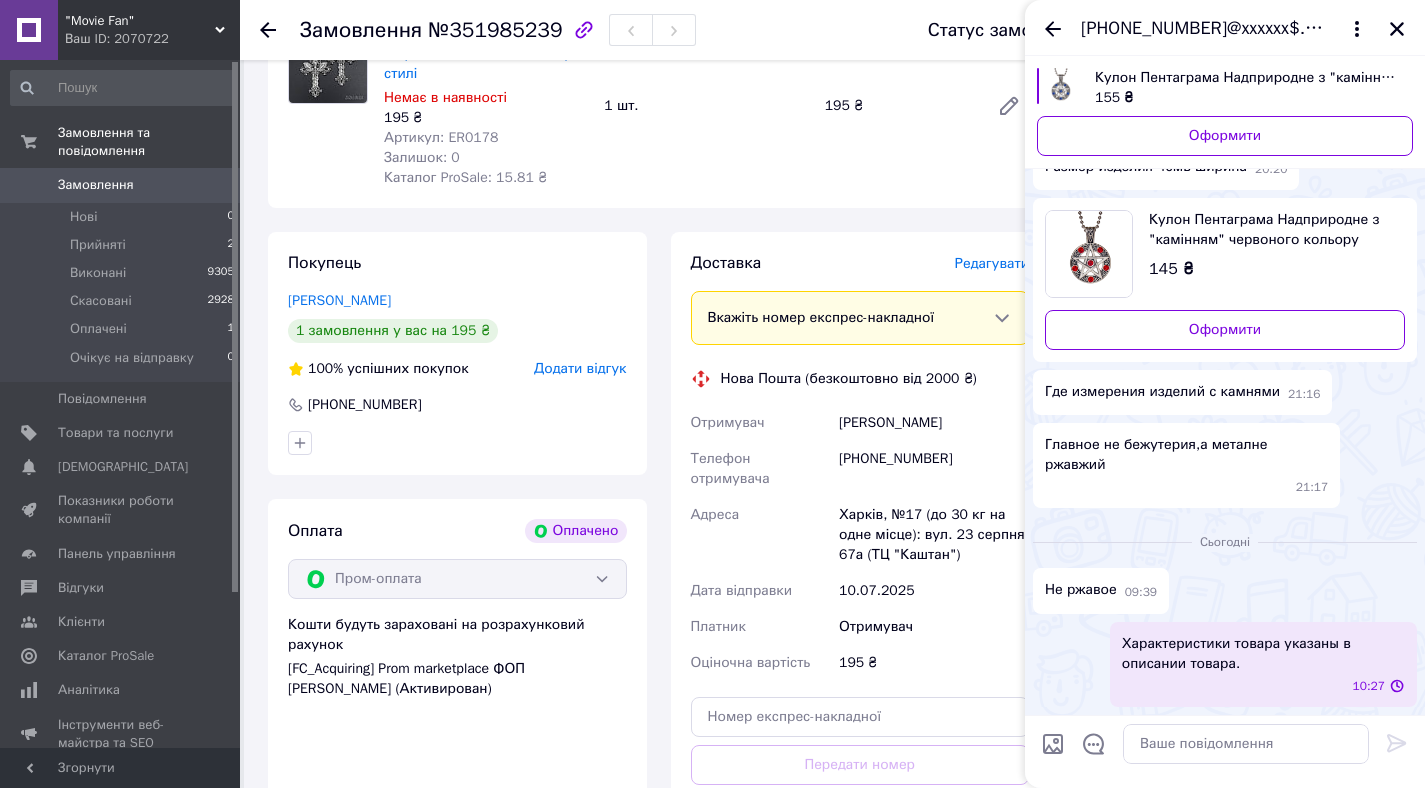 scroll, scrollTop: 84, scrollLeft: 0, axis: vertical 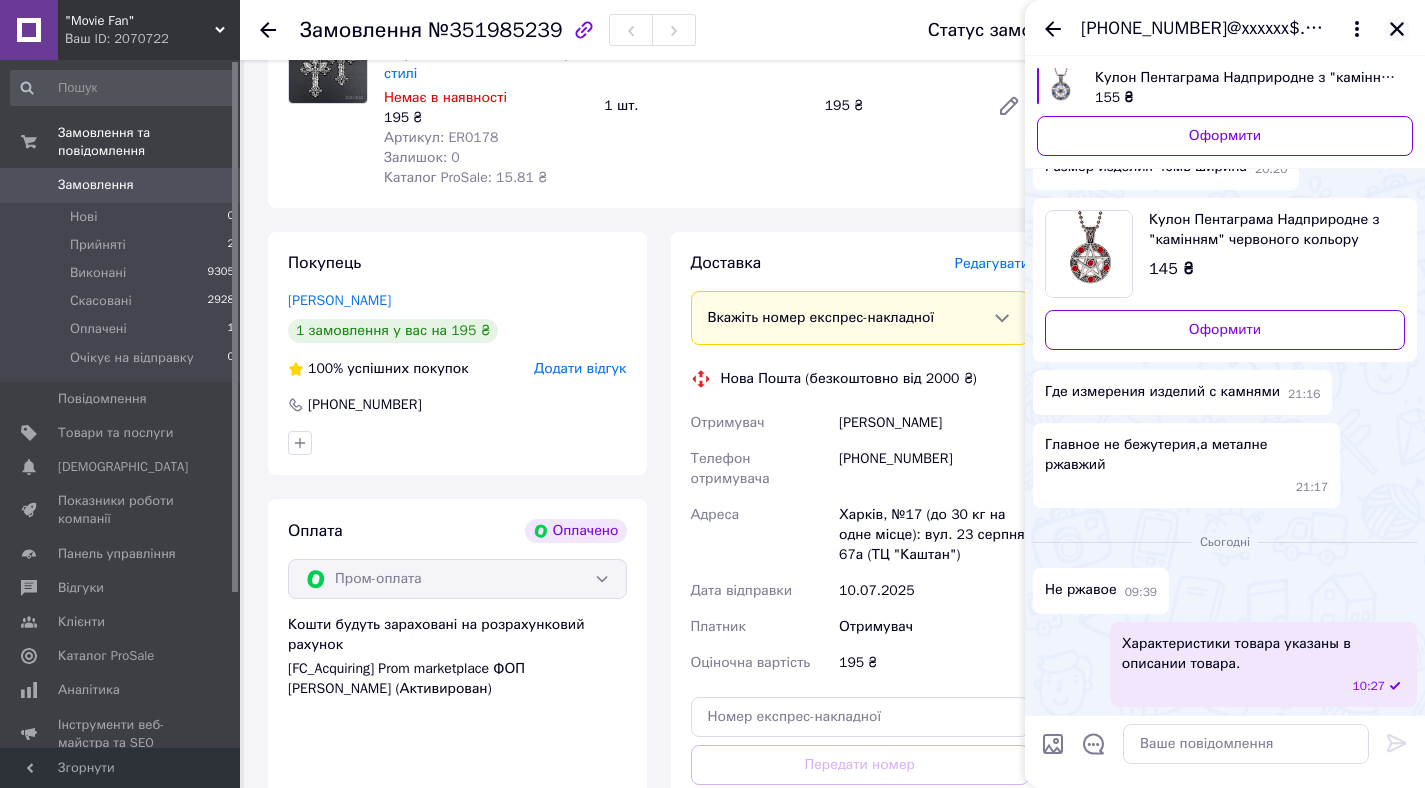 click 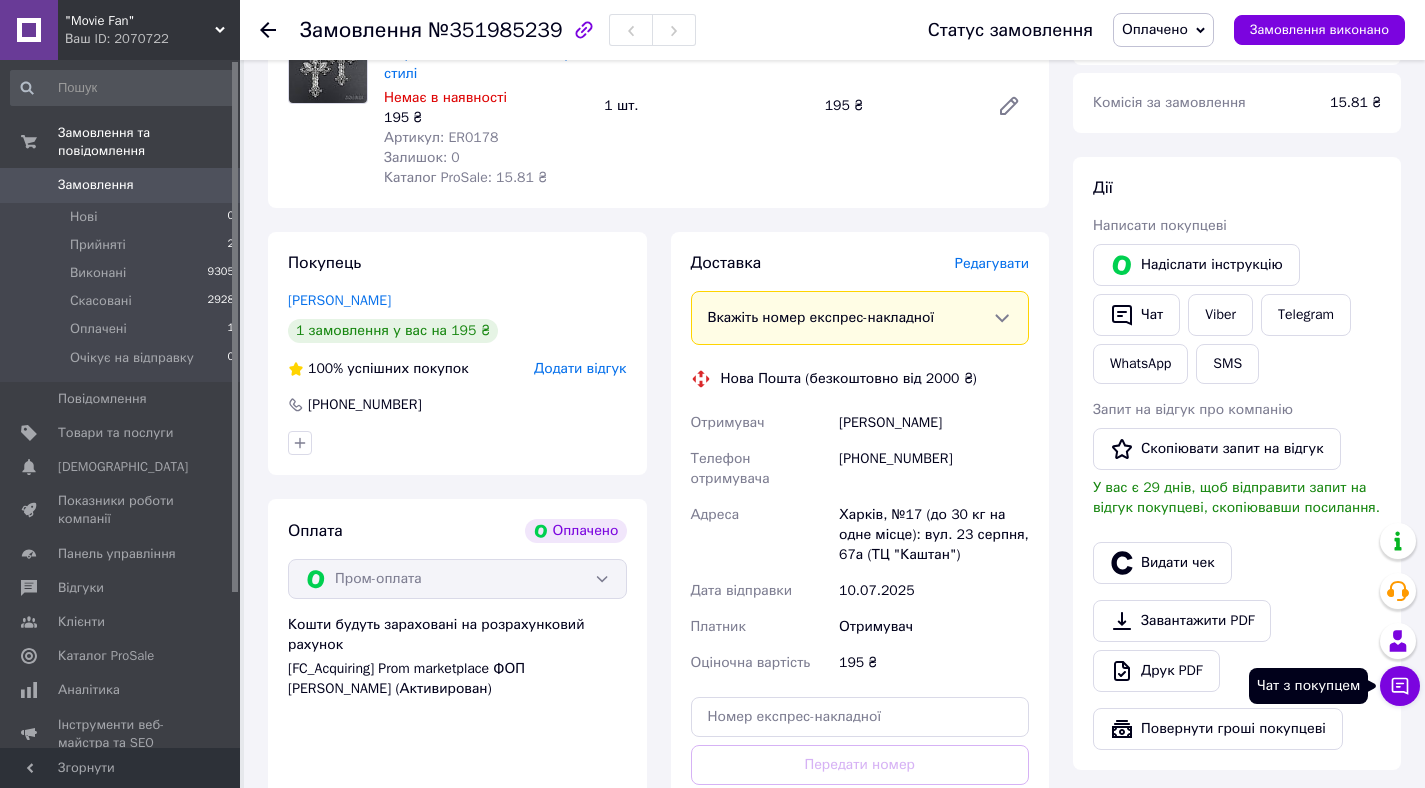 click 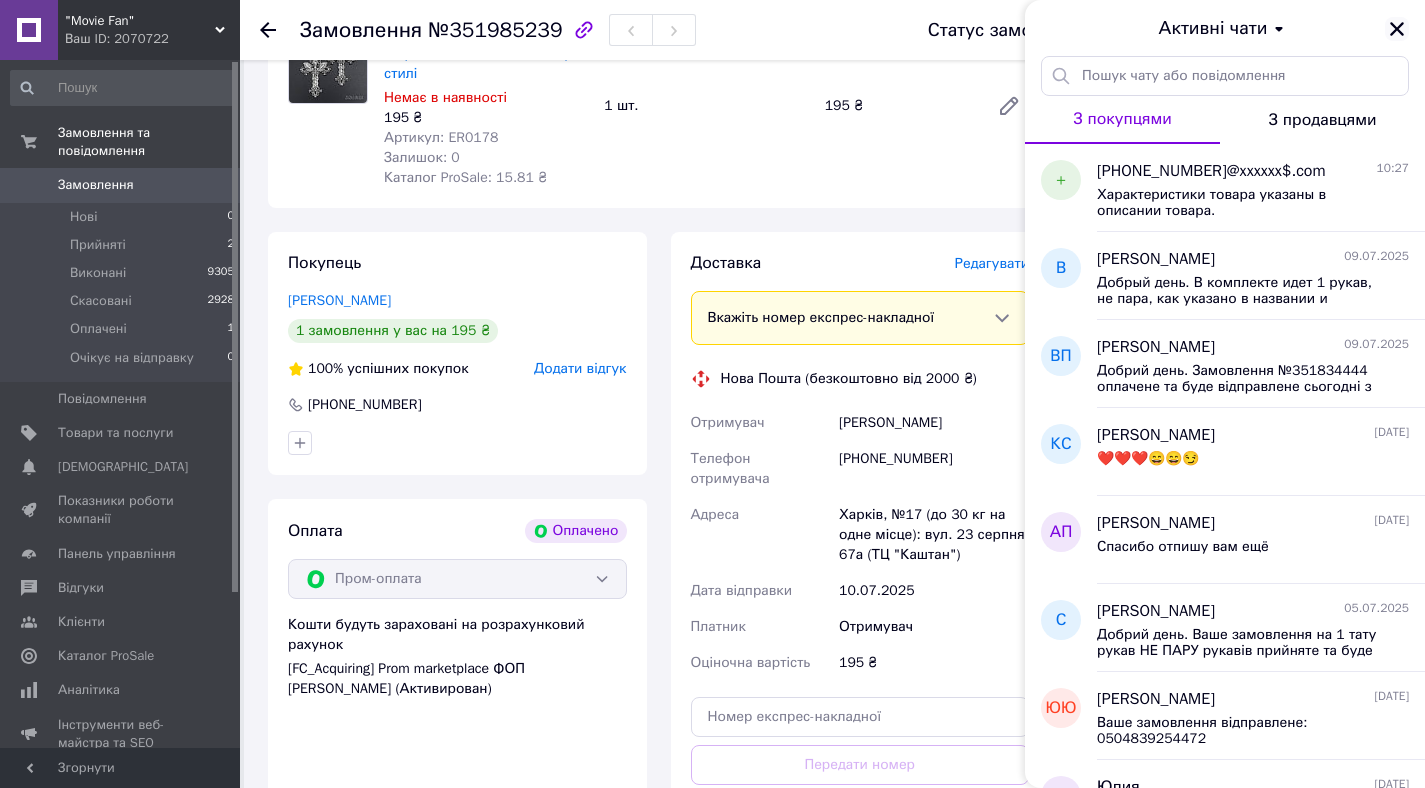 click 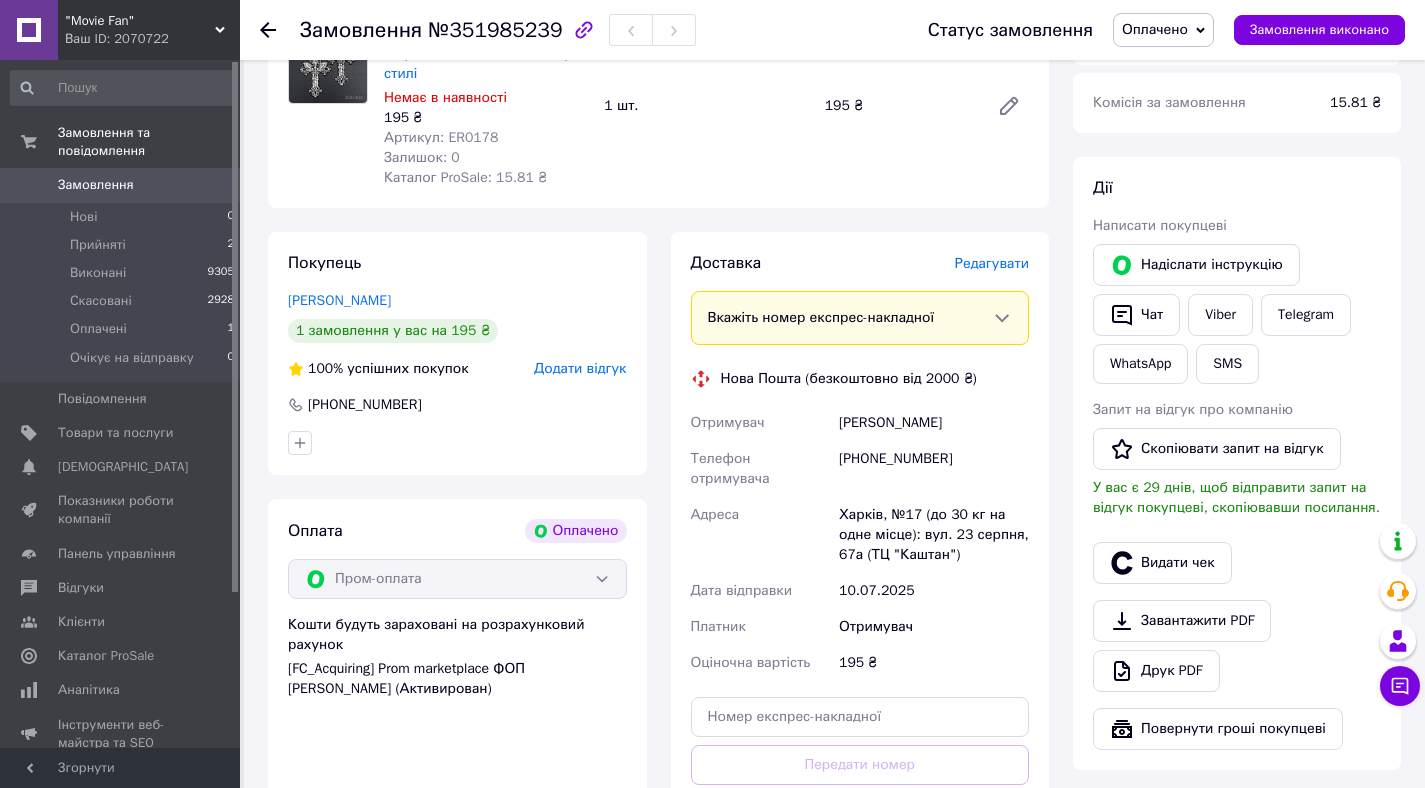 scroll, scrollTop: 0, scrollLeft: 0, axis: both 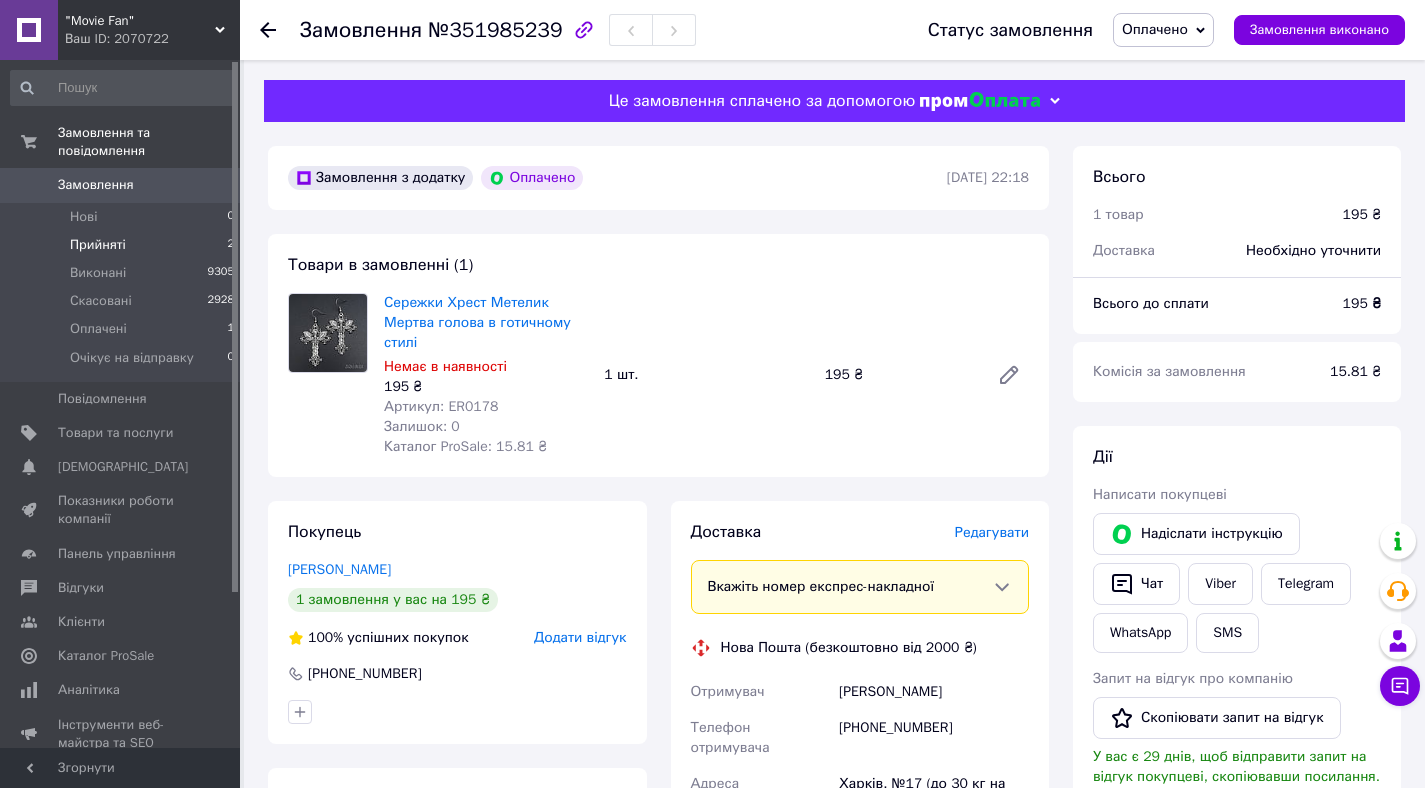 click on "Прийняті 2" at bounding box center [123, 245] 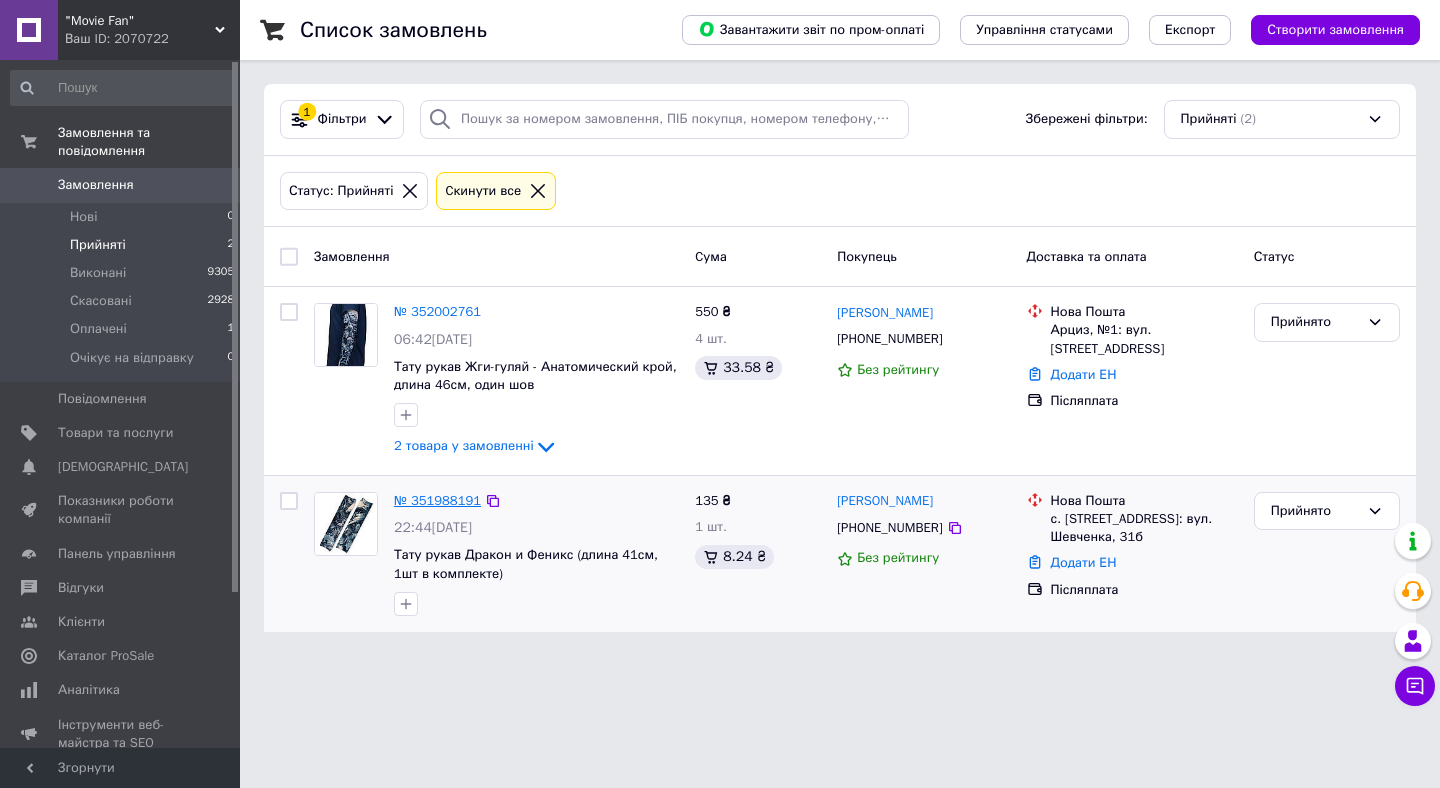 click on "№ 351988191" at bounding box center [437, 500] 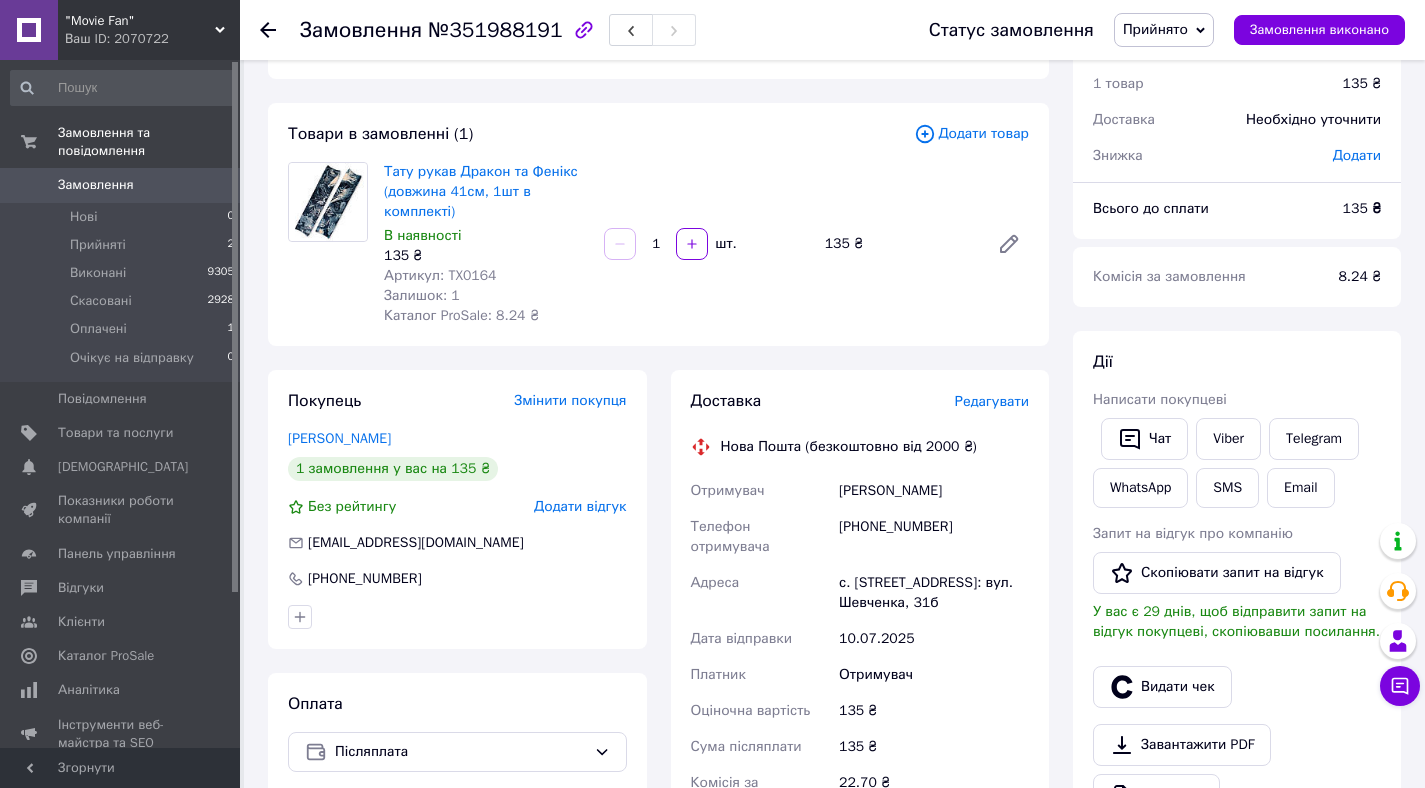 scroll, scrollTop: 60, scrollLeft: 0, axis: vertical 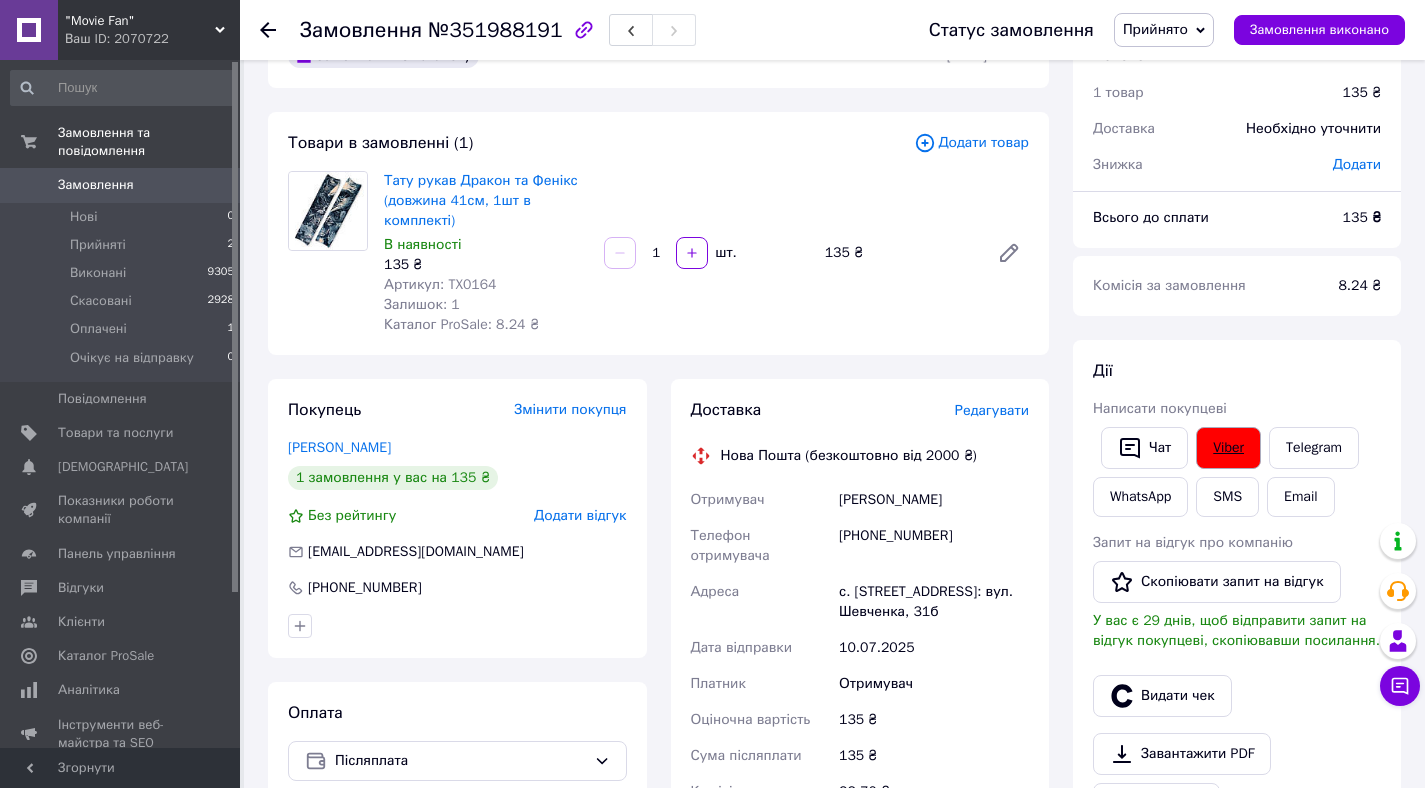 click on "Viber" at bounding box center (1228, 448) 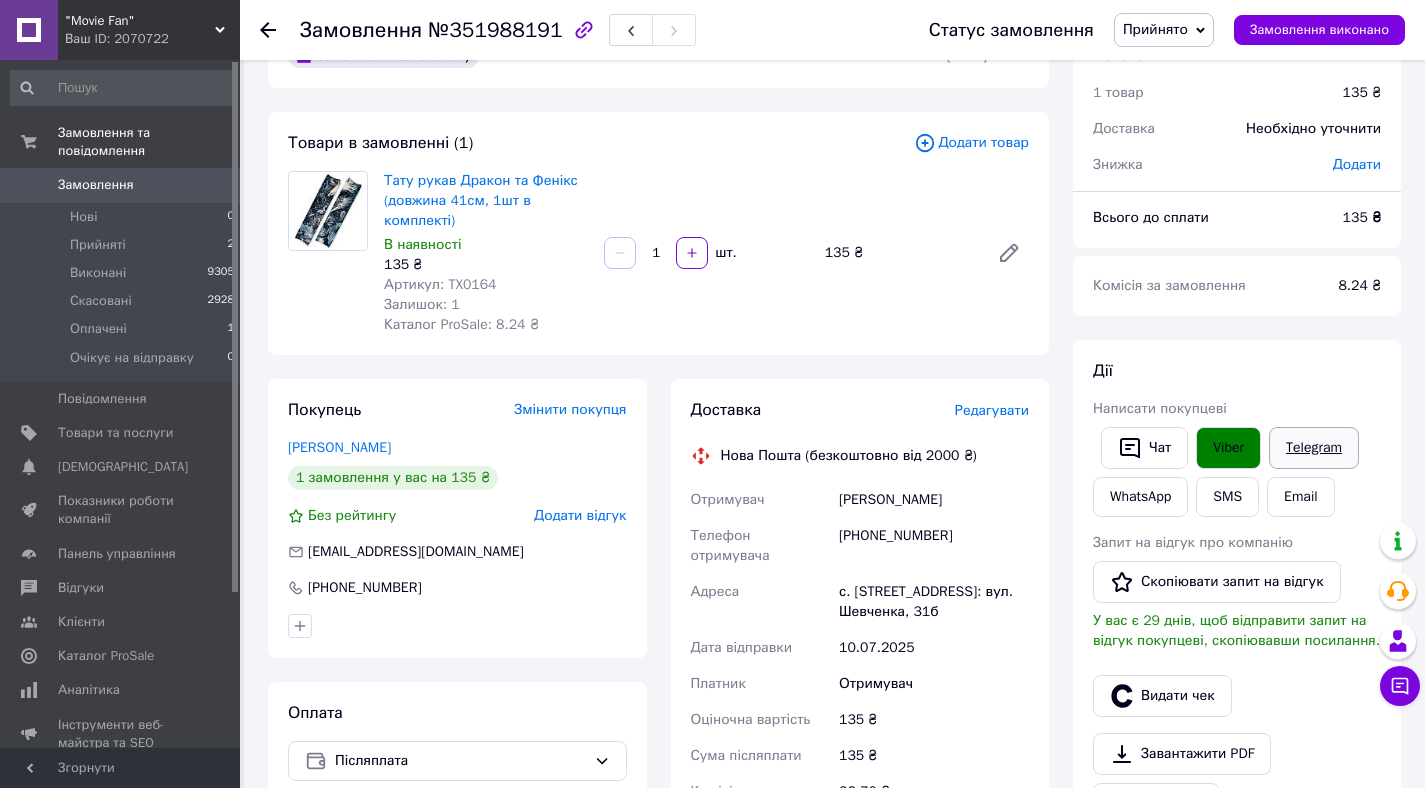 click on "Telegram" at bounding box center (1314, 448) 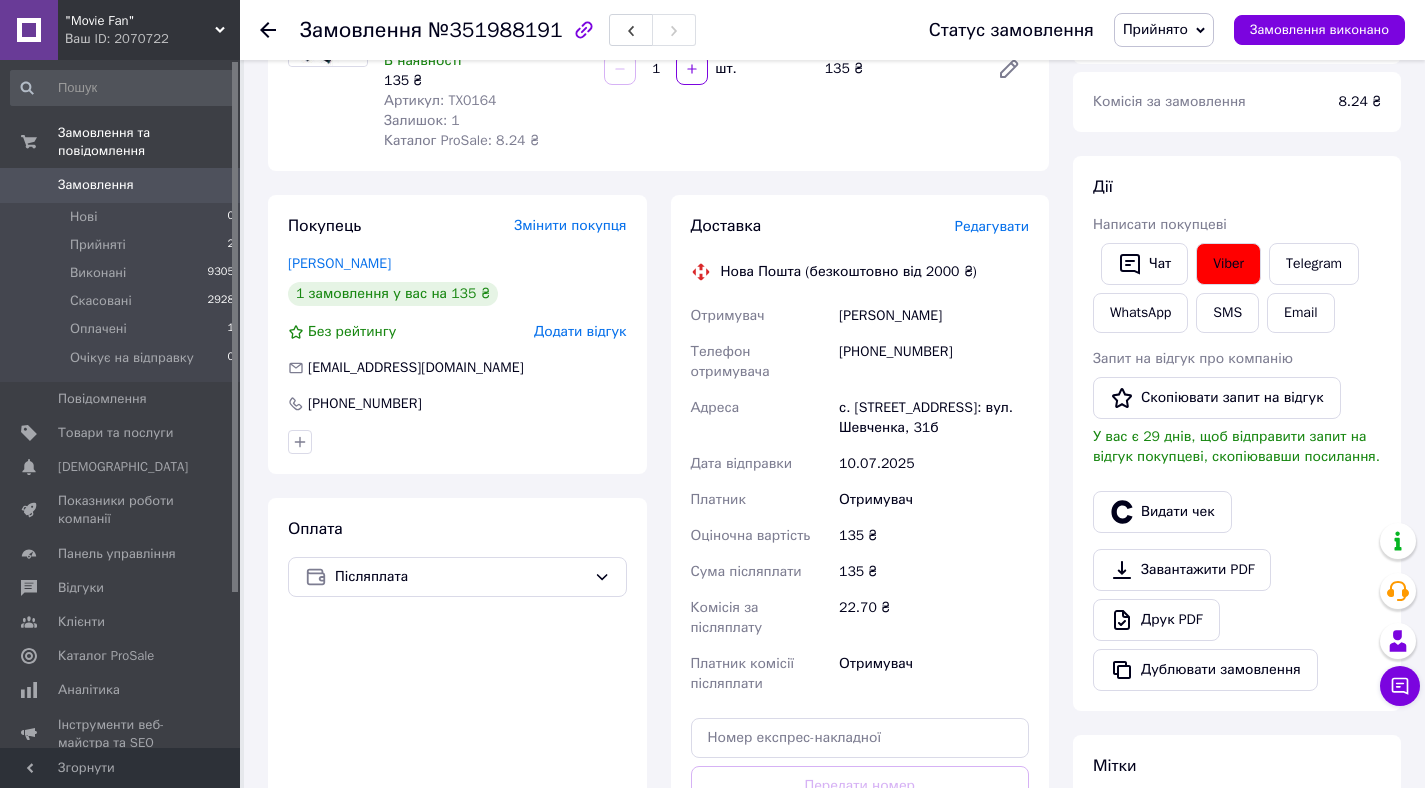 scroll, scrollTop: 219, scrollLeft: 0, axis: vertical 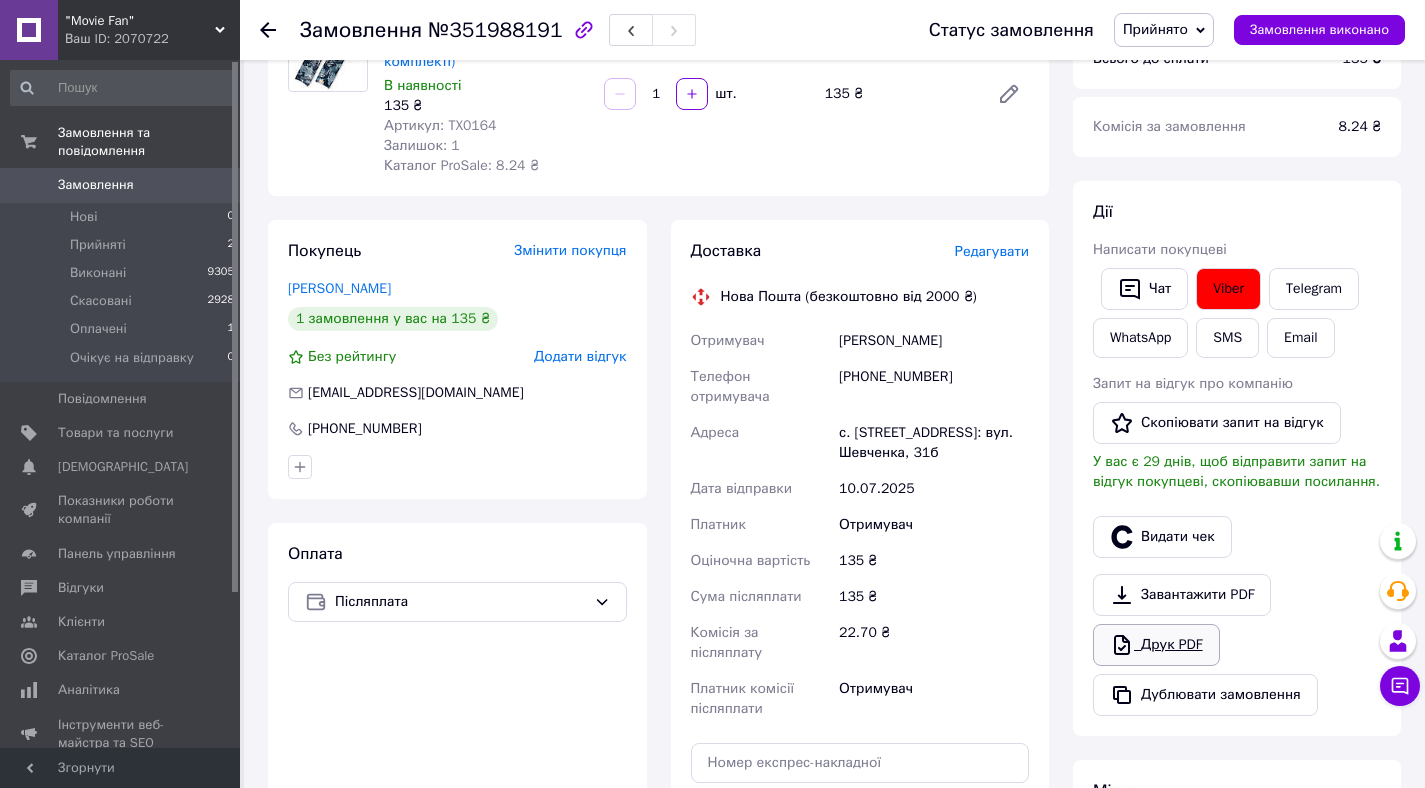 click on "Друк PDF" at bounding box center [1156, 645] 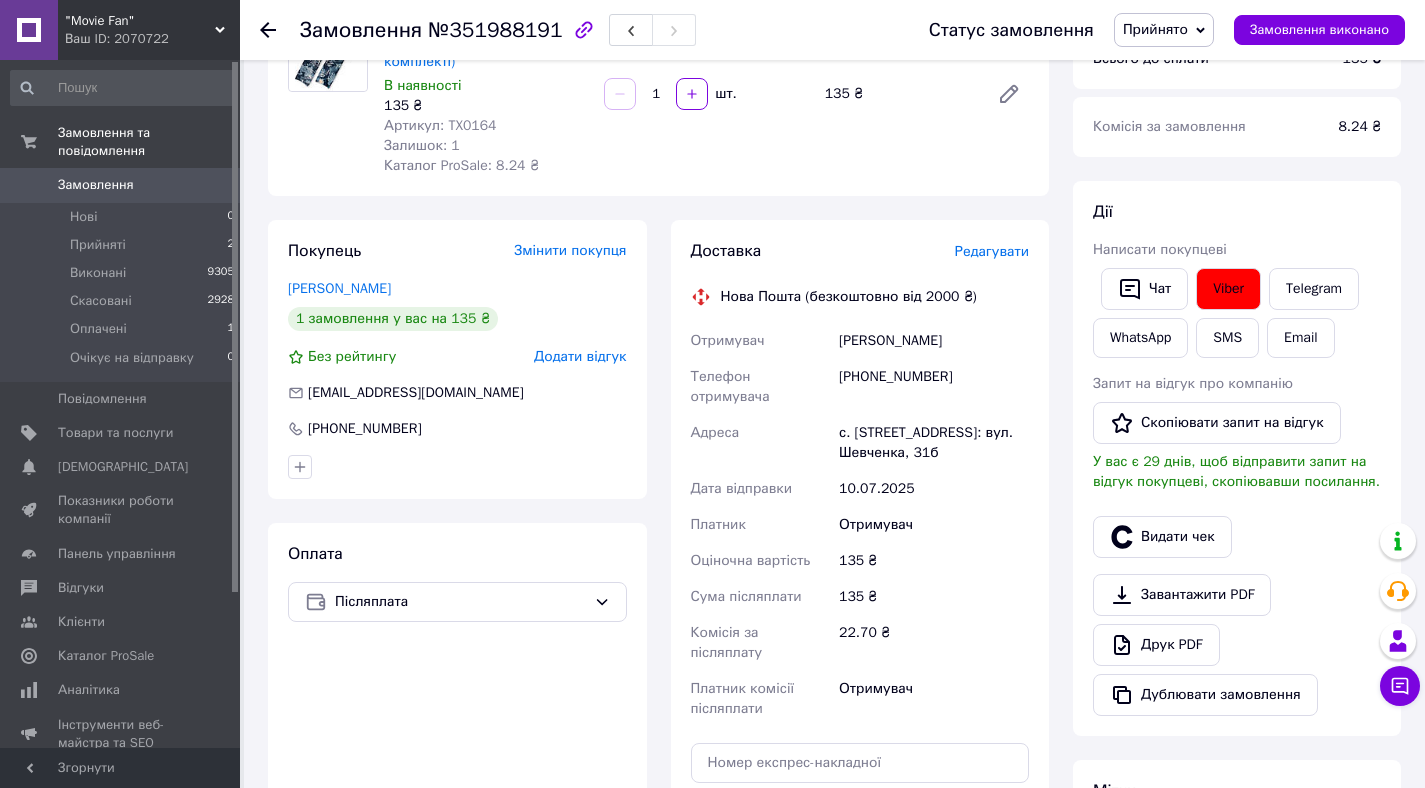 scroll, scrollTop: 0, scrollLeft: 0, axis: both 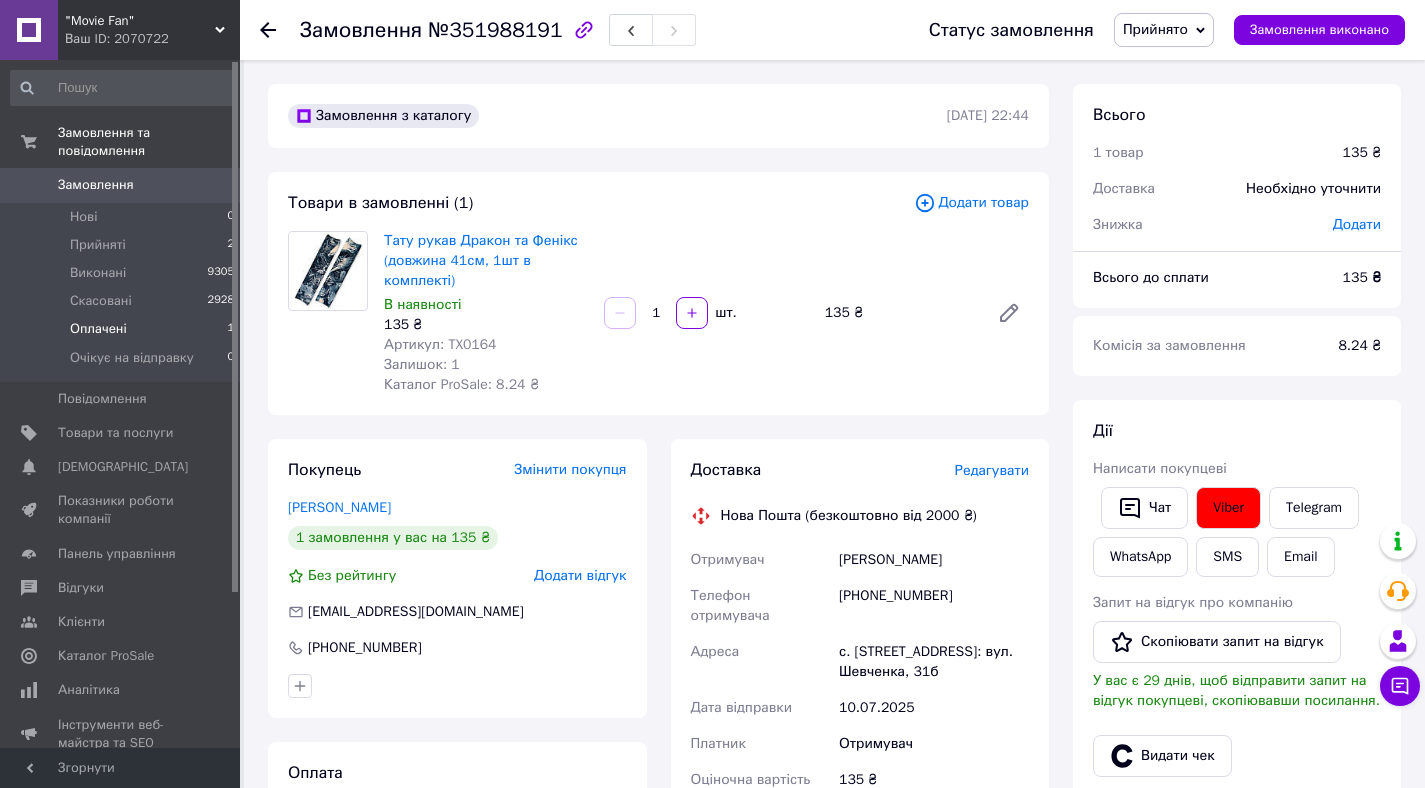 click on "Оплачені 1" at bounding box center [123, 329] 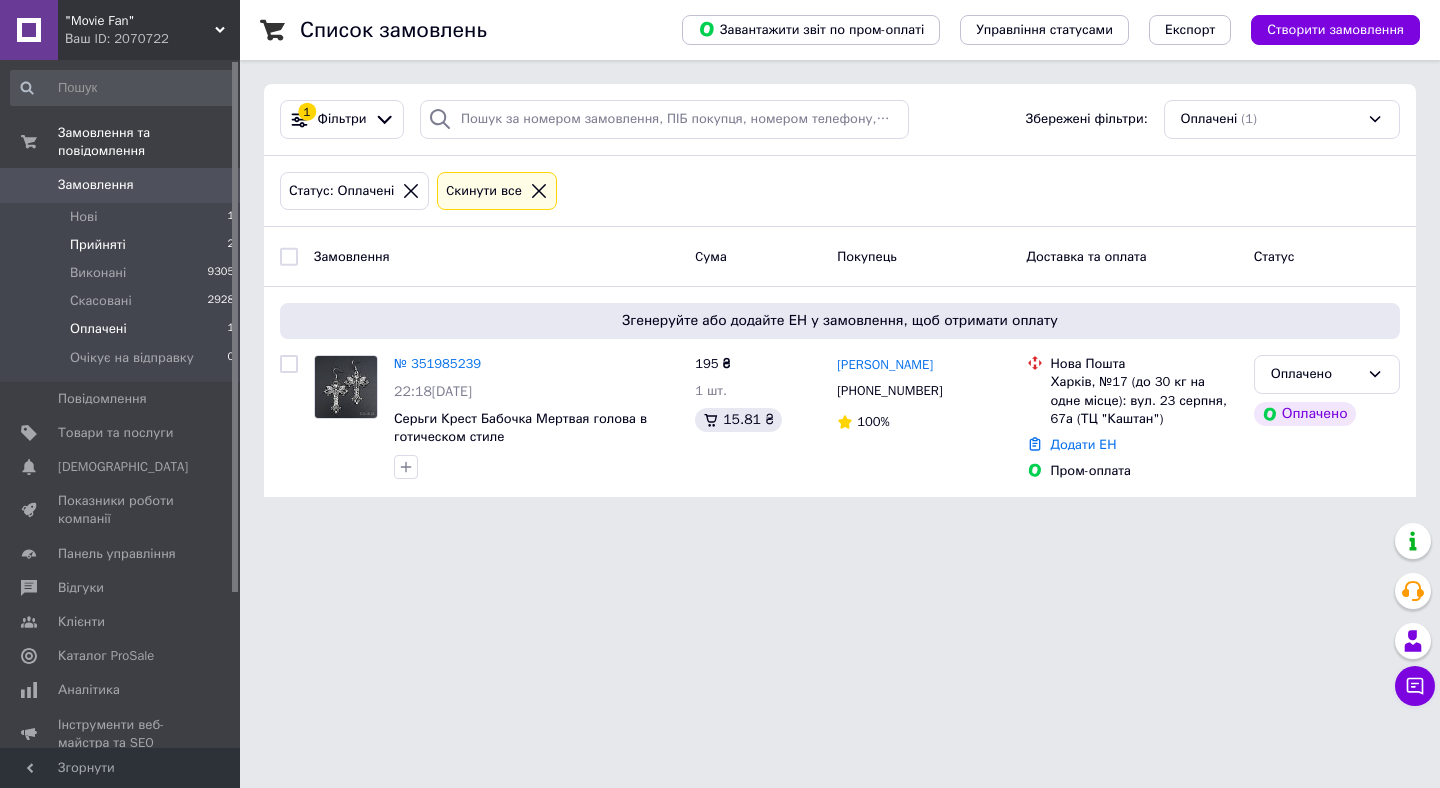 click on "Прийняті 2" at bounding box center [123, 245] 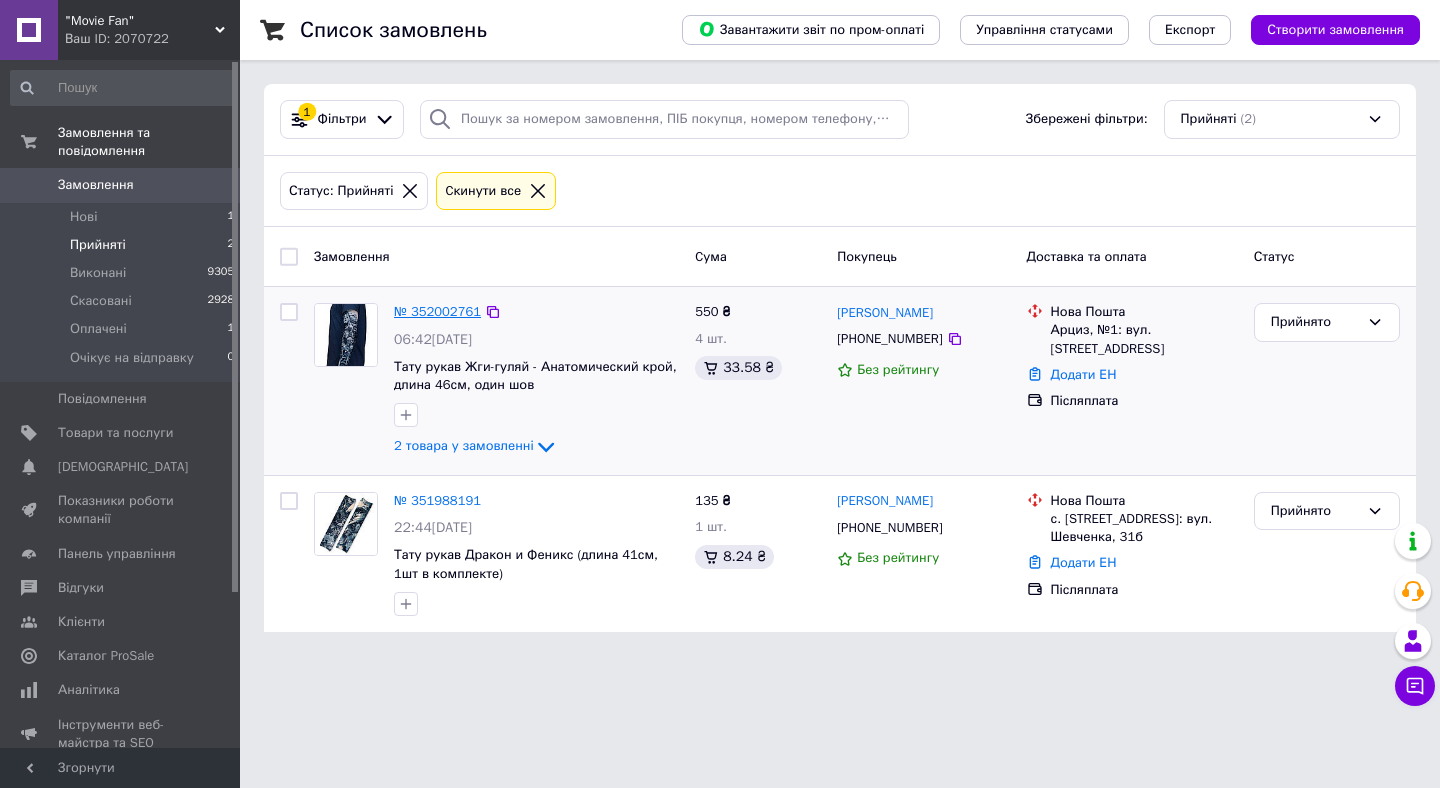 click on "№ 352002761" at bounding box center (437, 311) 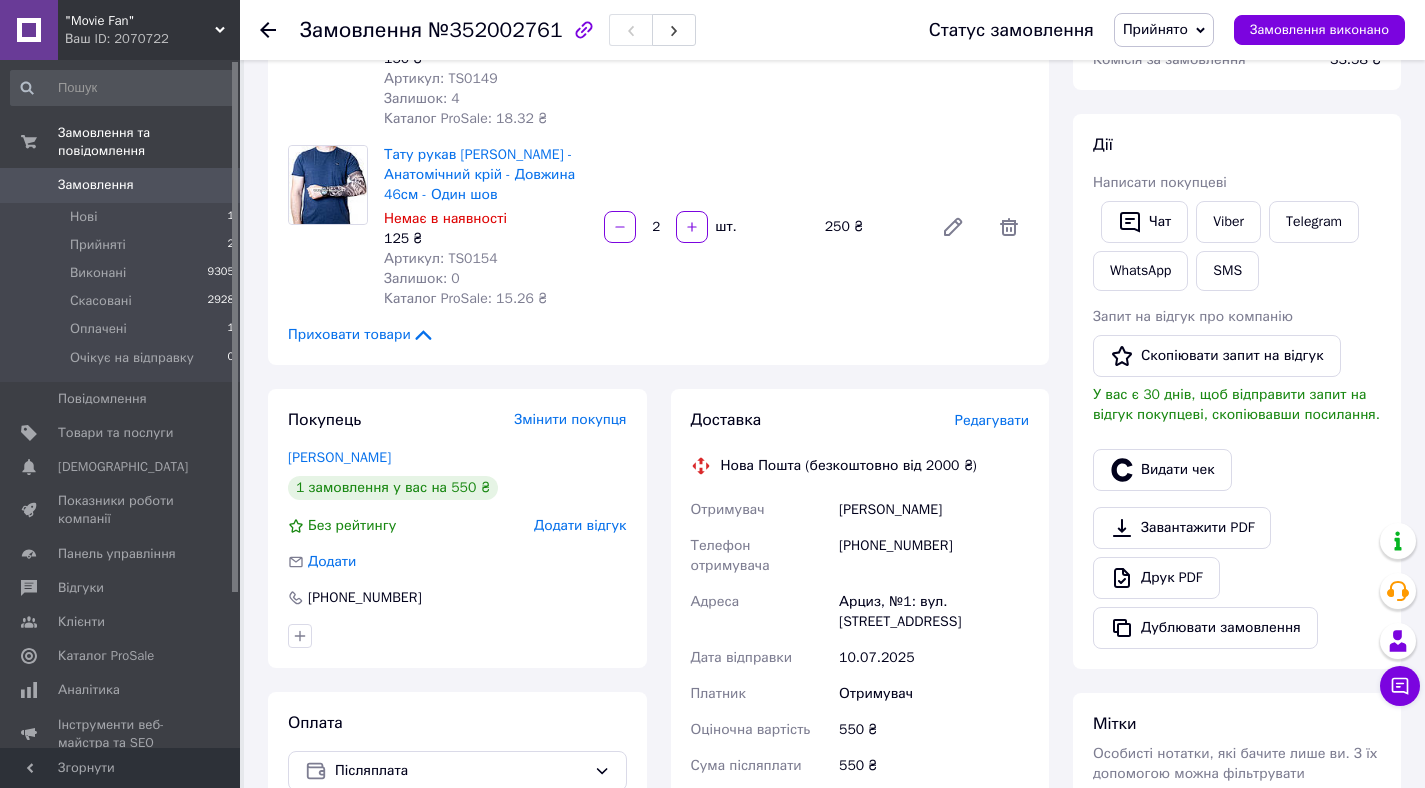 scroll, scrollTop: 185, scrollLeft: 0, axis: vertical 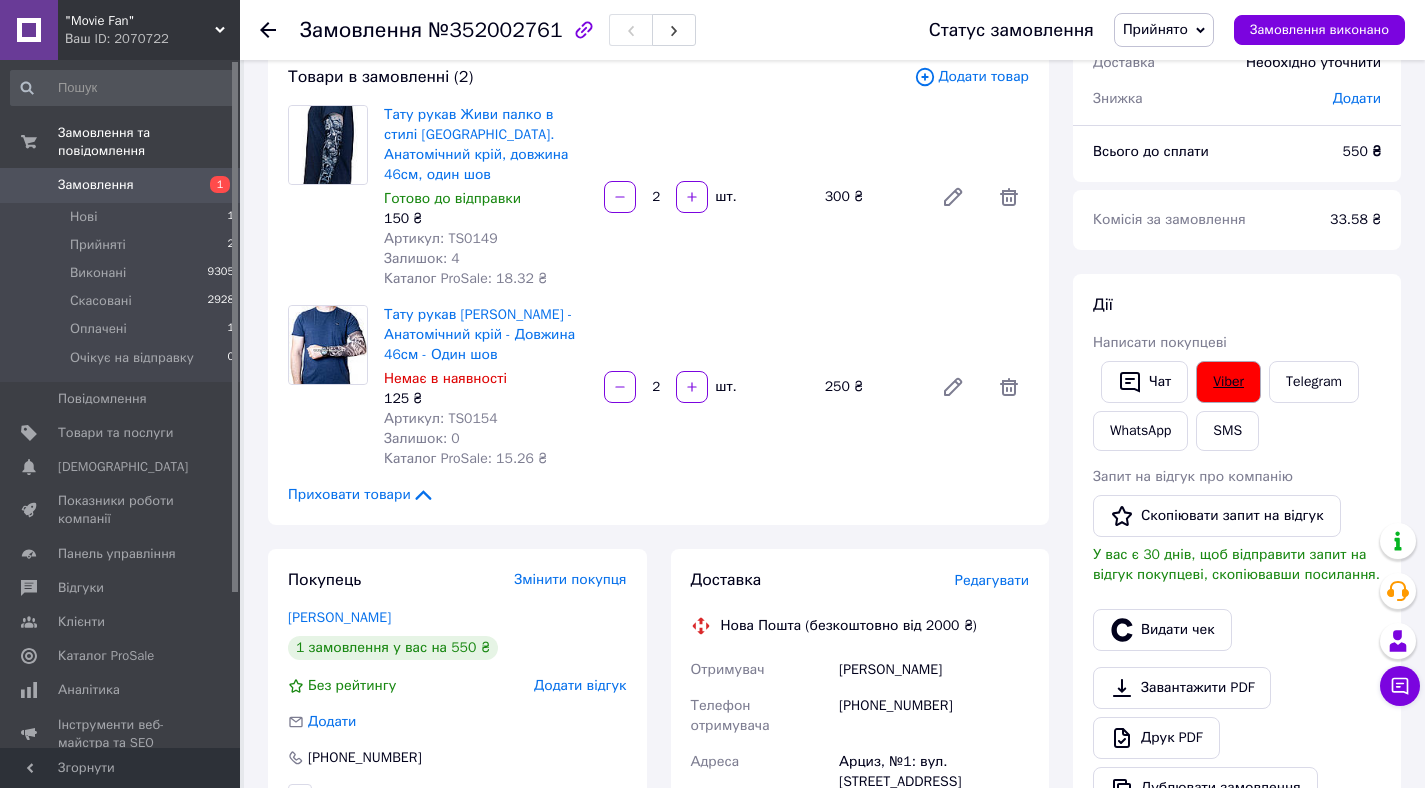 click on "Viber" at bounding box center [1228, 382] 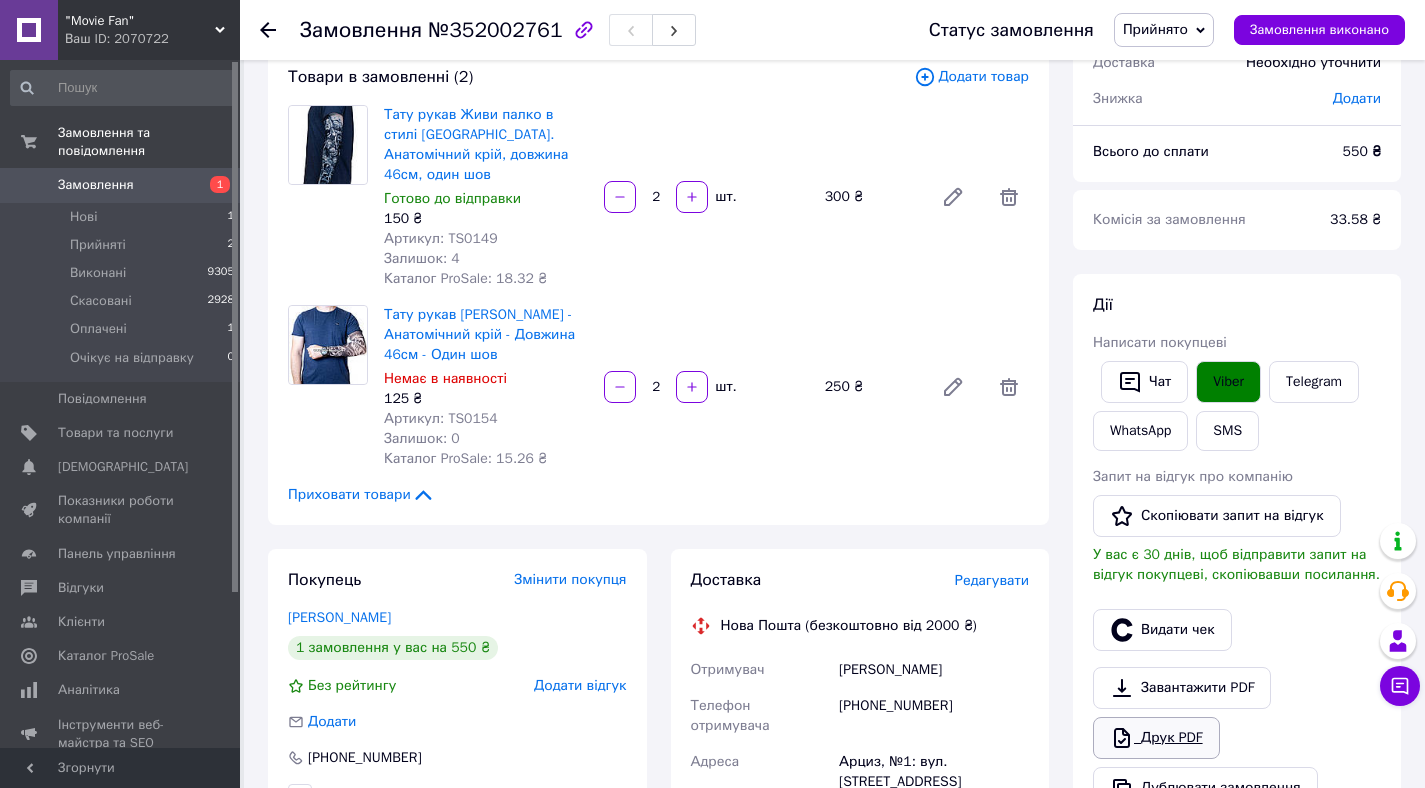 click on "Друк PDF" at bounding box center (1156, 738) 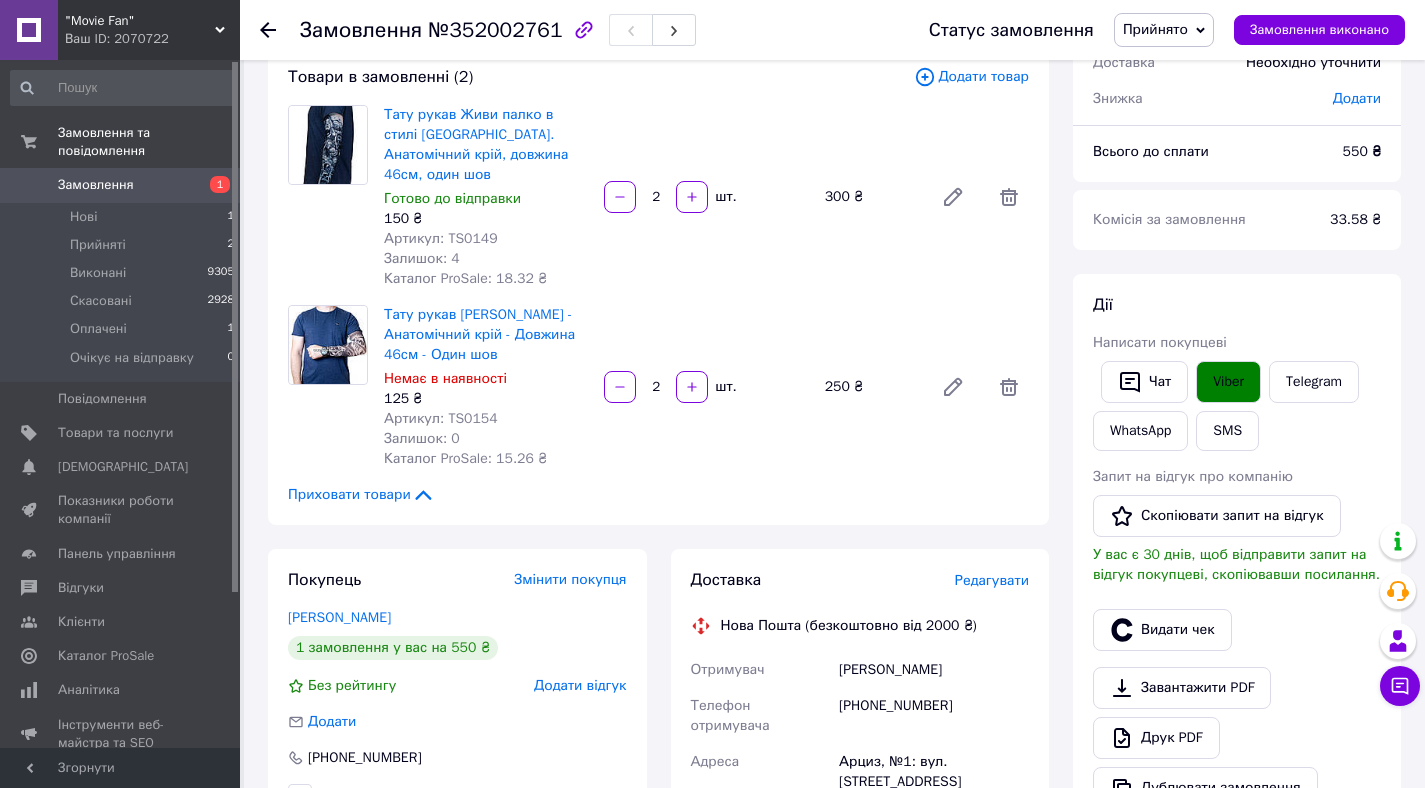 click on "Прийнято" at bounding box center (1164, 30) 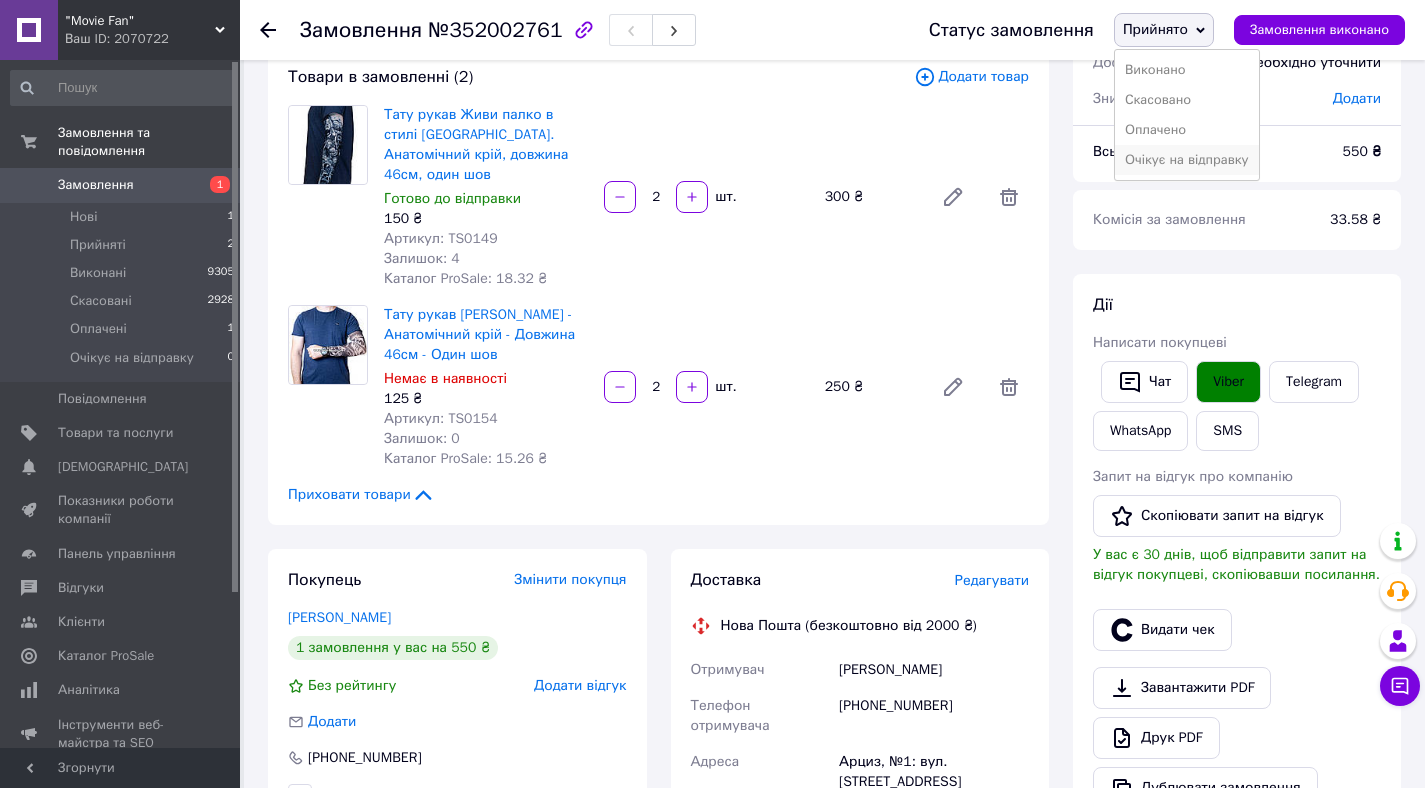click on "Очікує на відправку" at bounding box center [1187, 160] 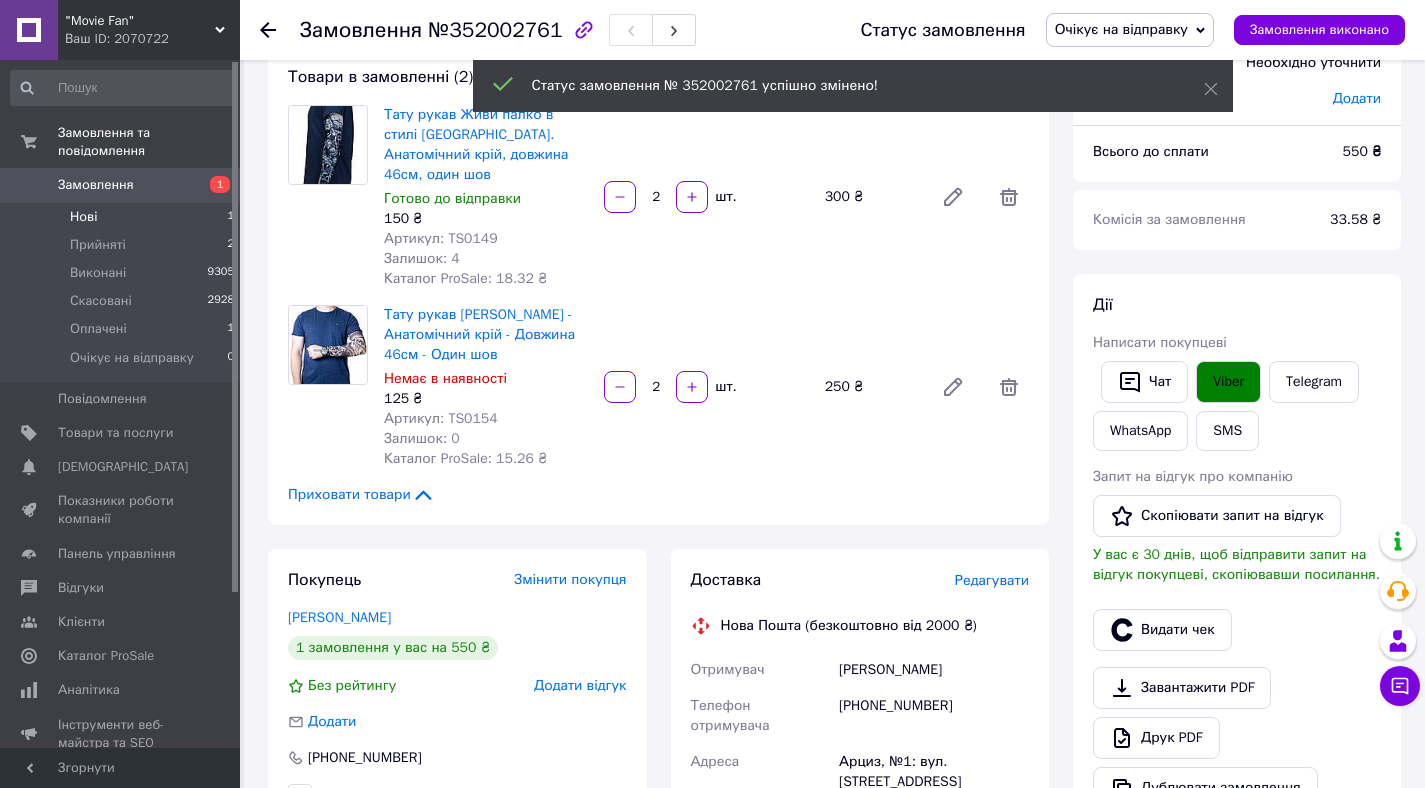 click on "Нові 1" at bounding box center (123, 217) 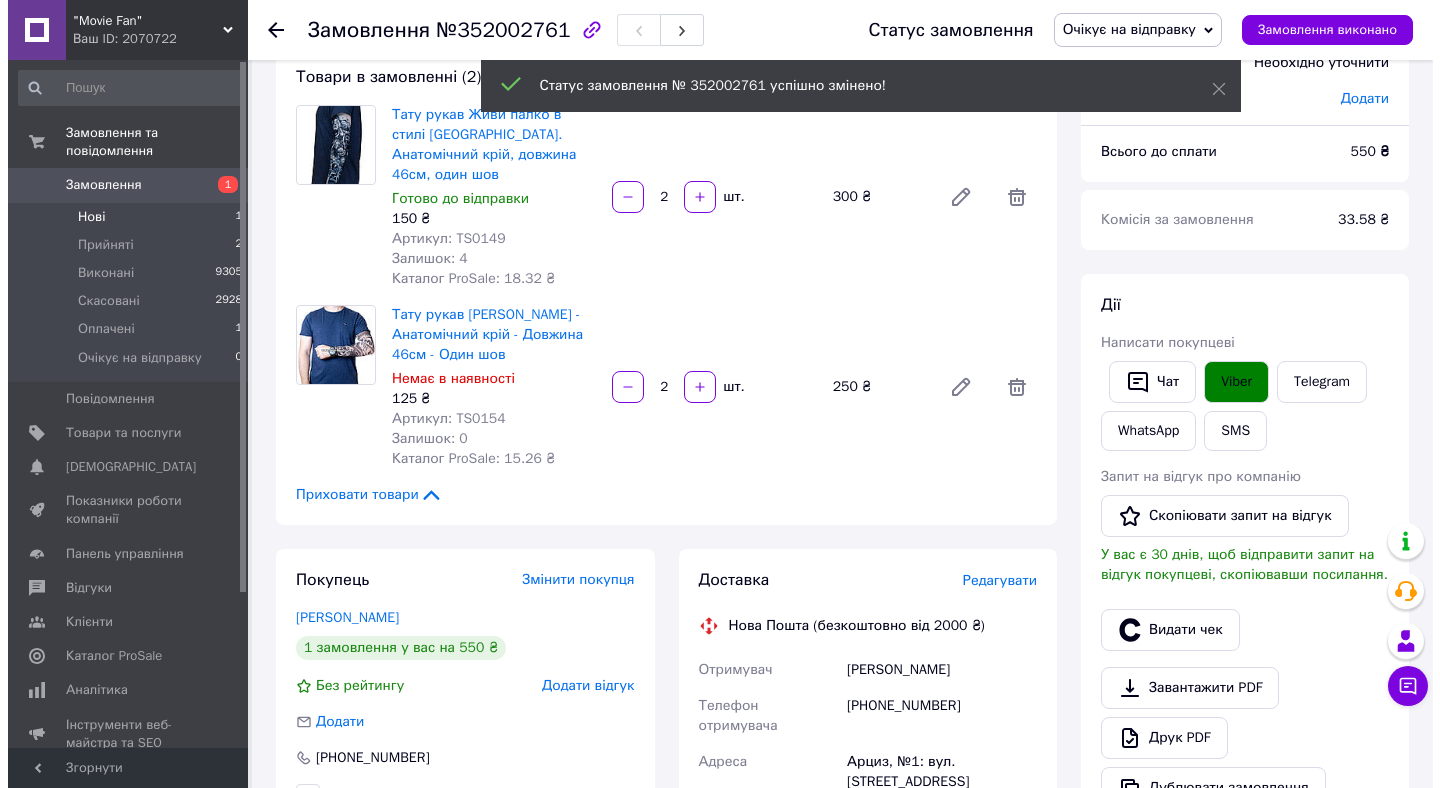 scroll, scrollTop: 0, scrollLeft: 0, axis: both 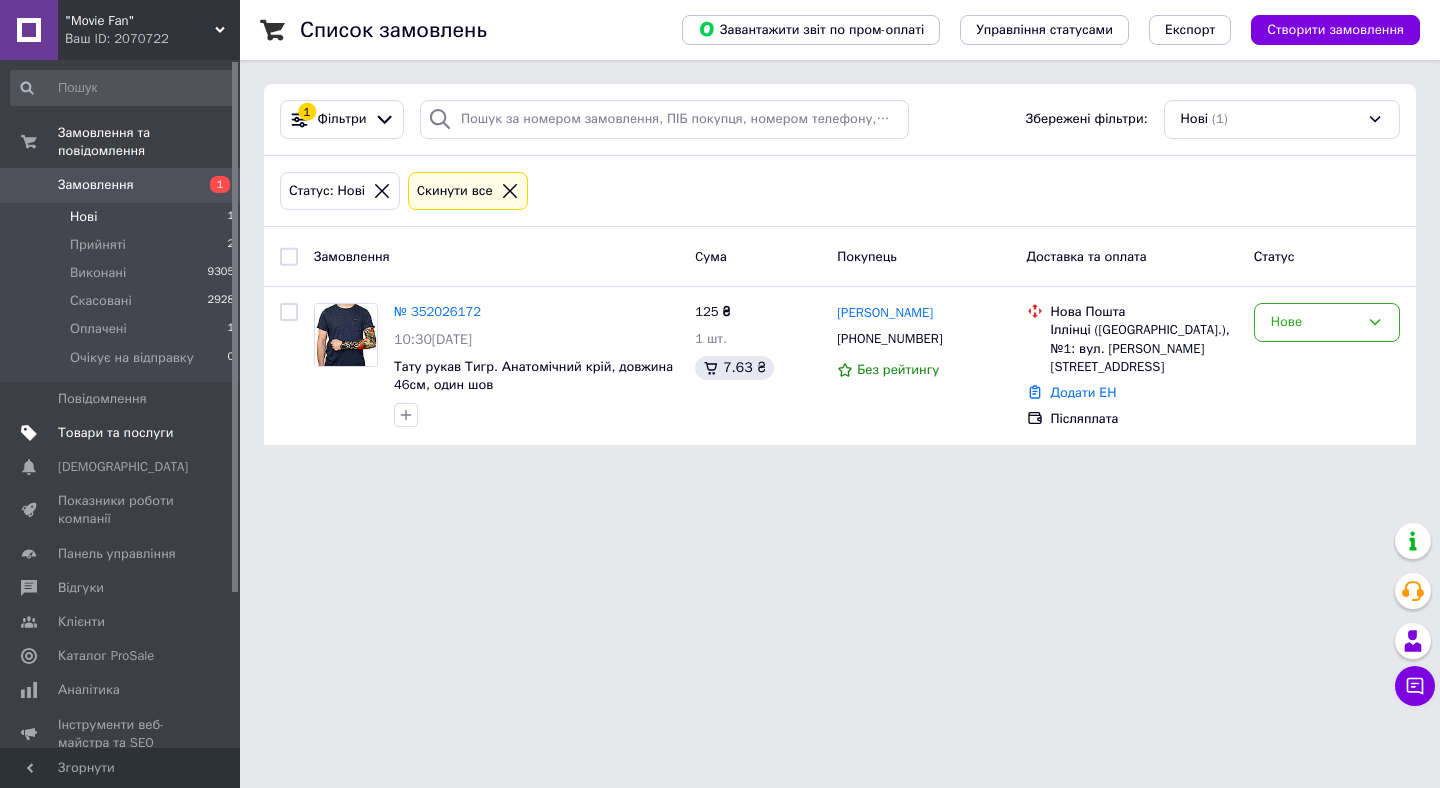 click on "Товари та послуги" at bounding box center [115, 433] 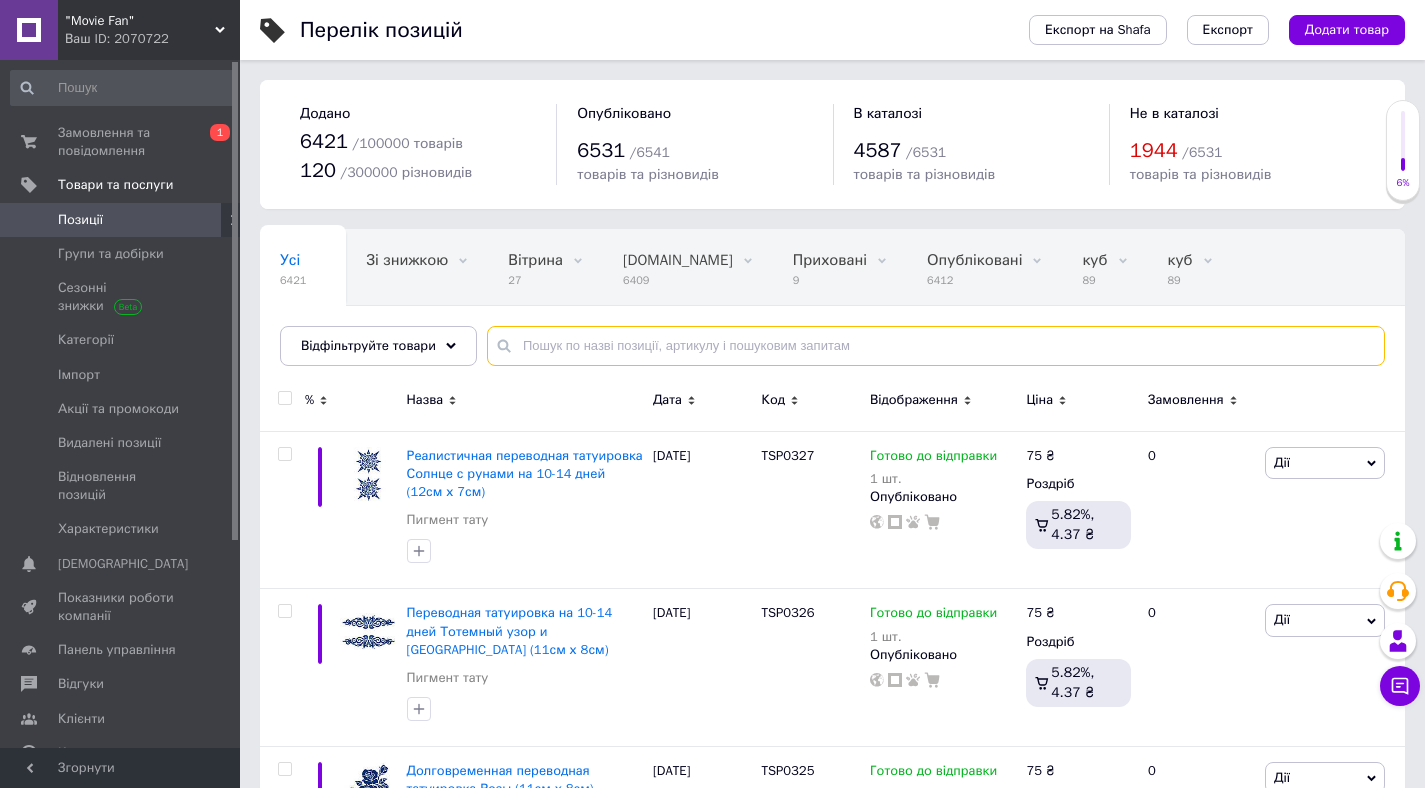 click at bounding box center [936, 346] 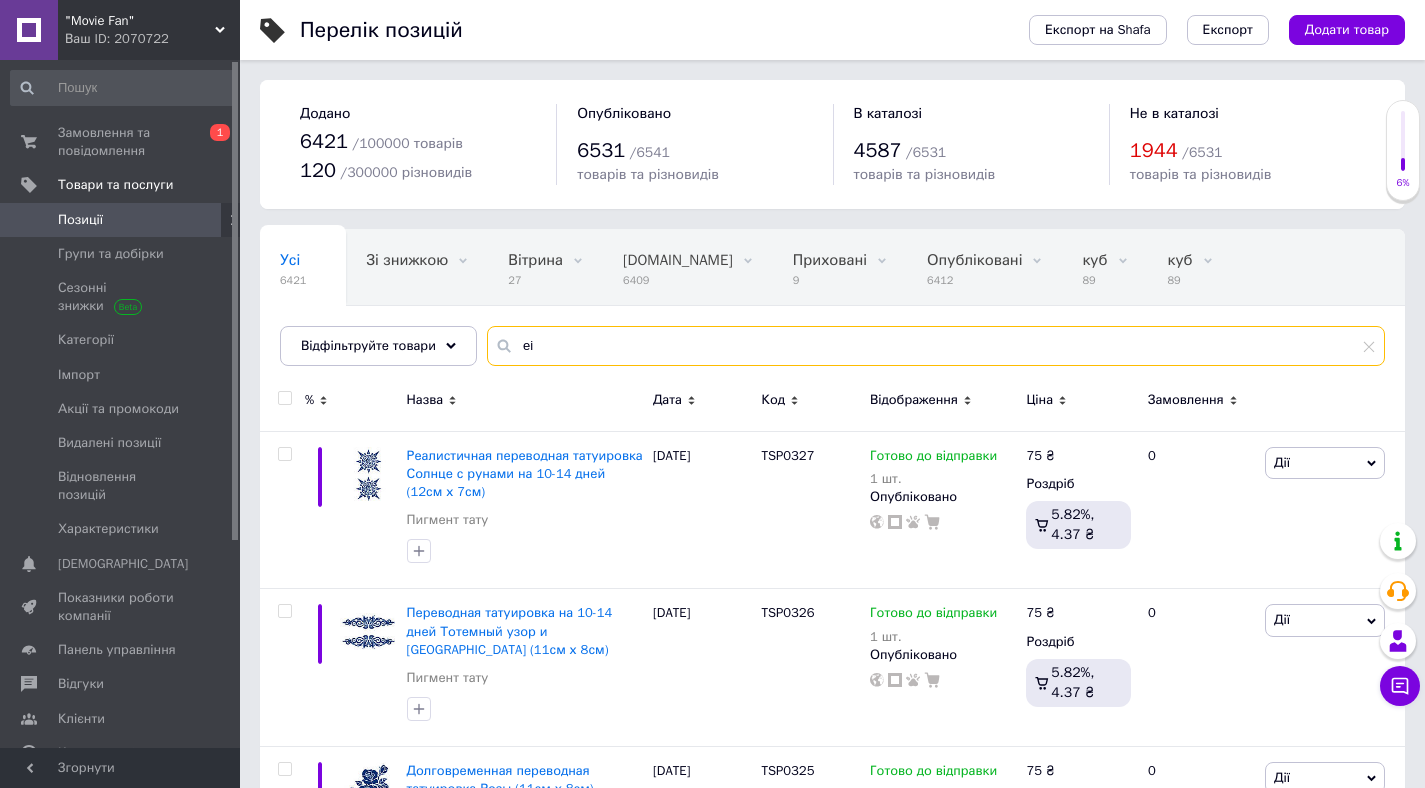 type on "е" 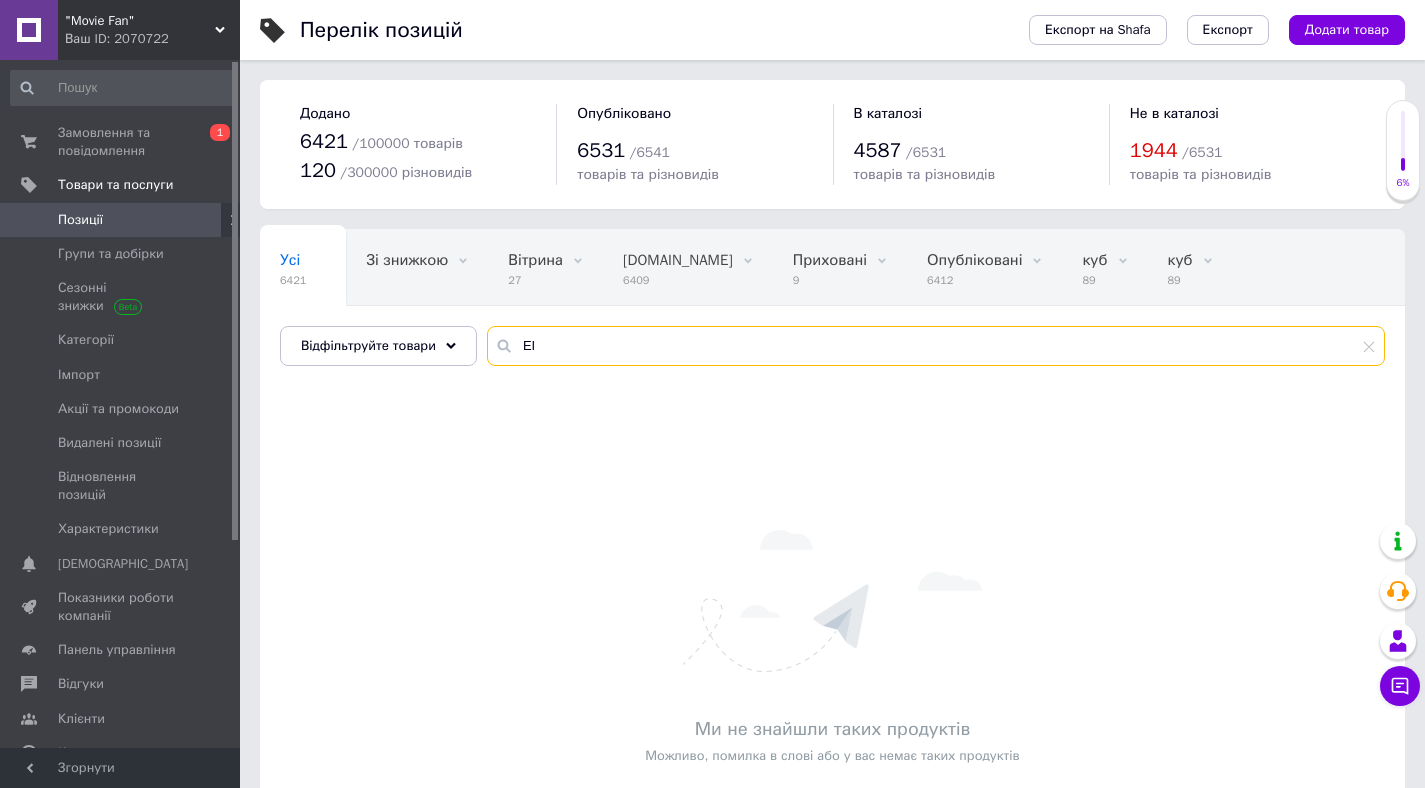 type on "Е" 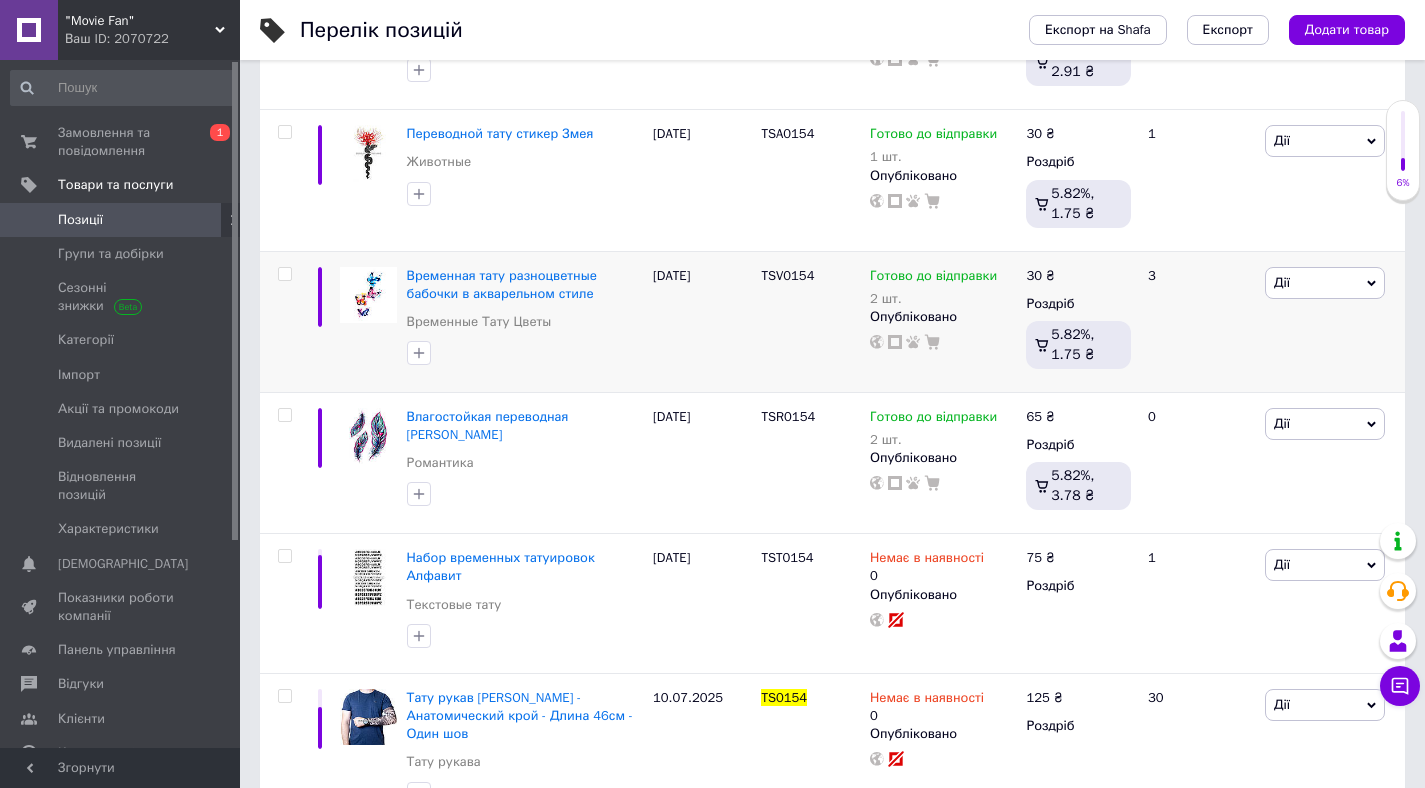 scroll, scrollTop: 950, scrollLeft: 0, axis: vertical 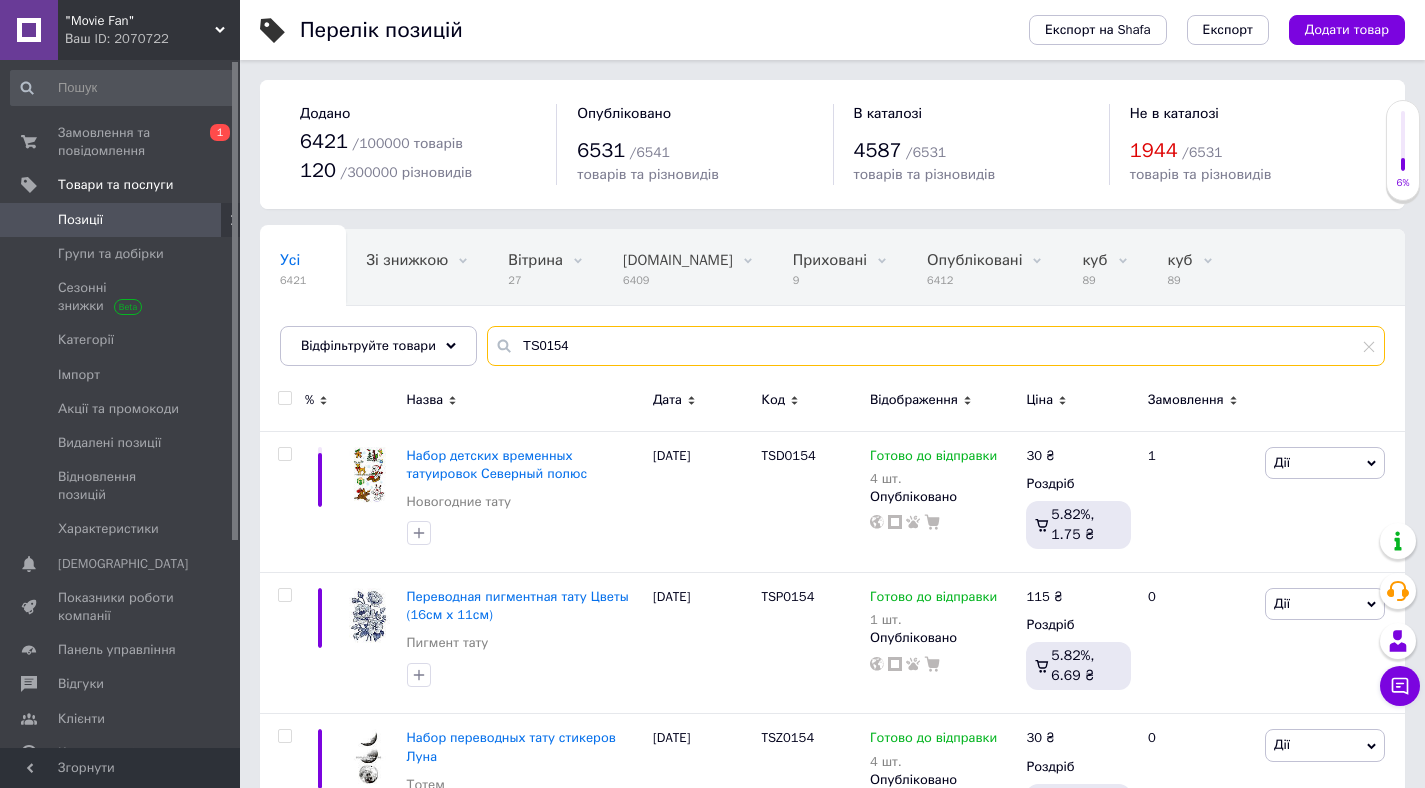 click on "TS0154" at bounding box center [936, 346] 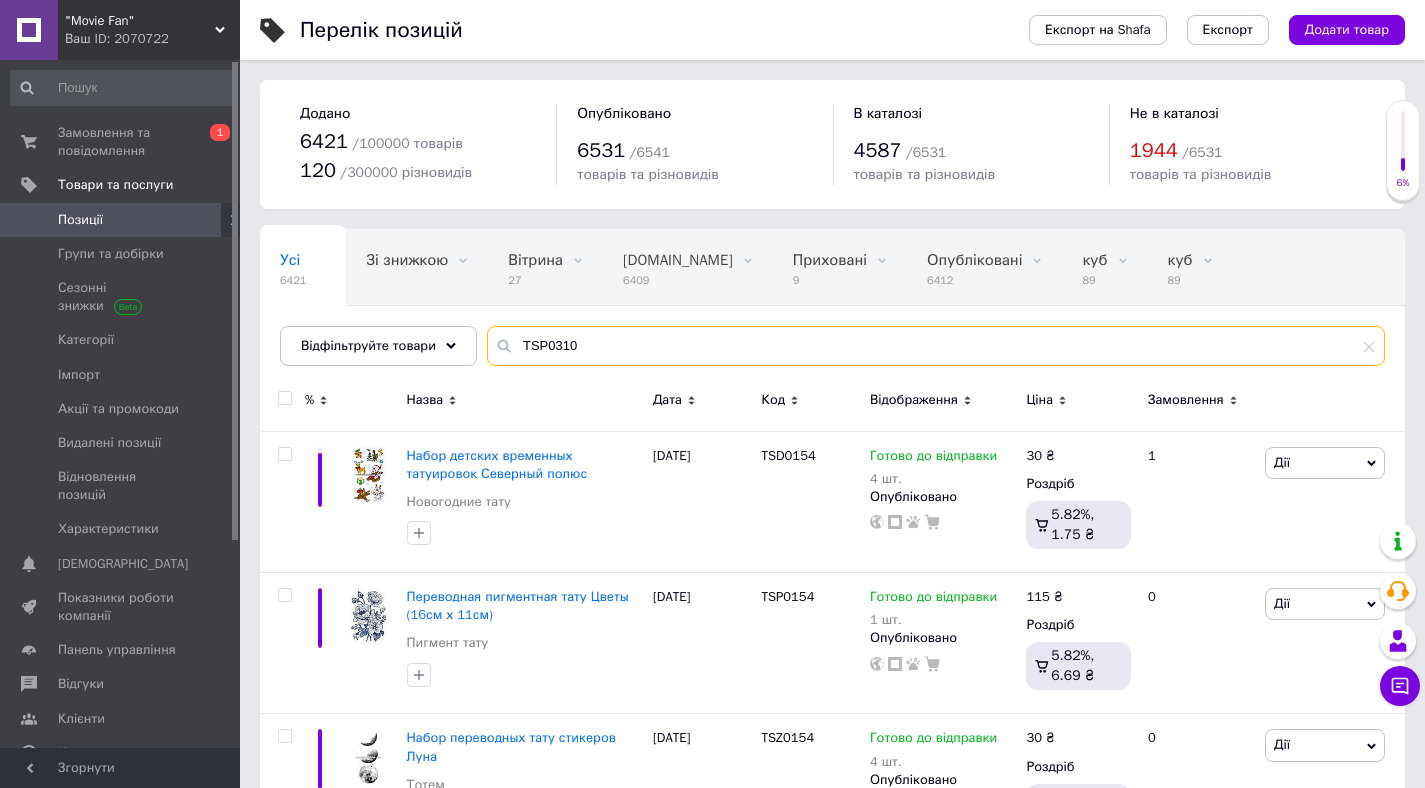 type on "TSP0310" 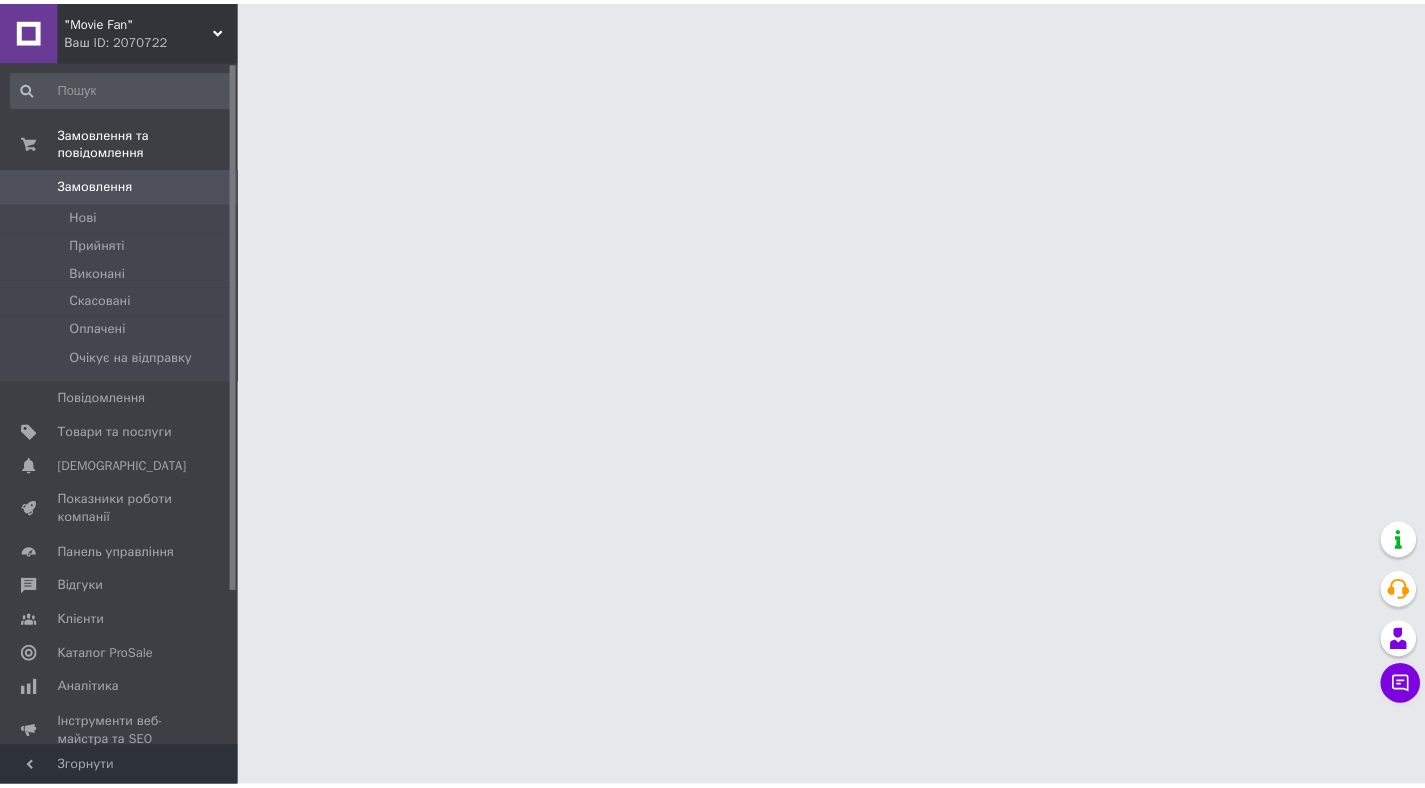 scroll, scrollTop: 0, scrollLeft: 0, axis: both 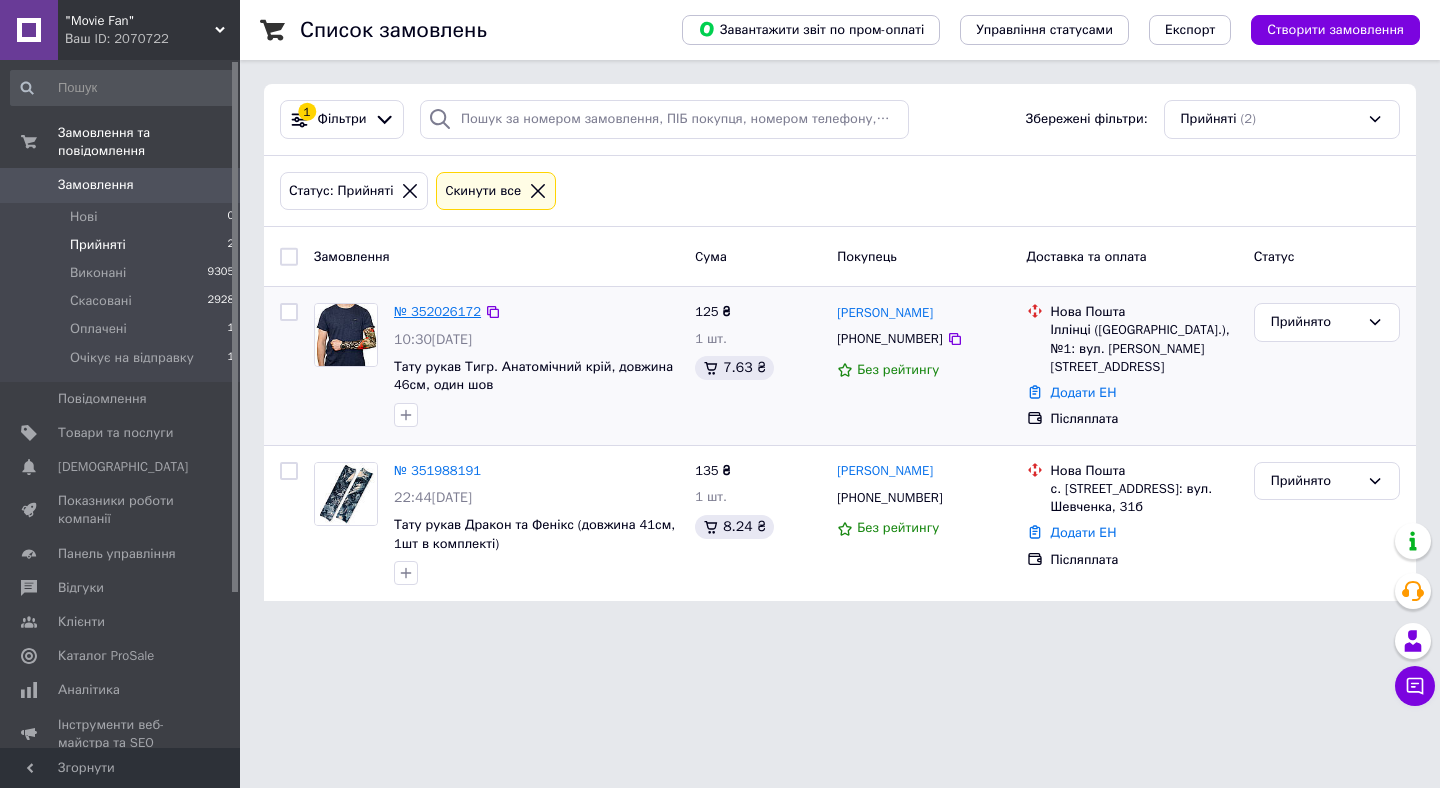 click on "№ 352026172" at bounding box center (437, 311) 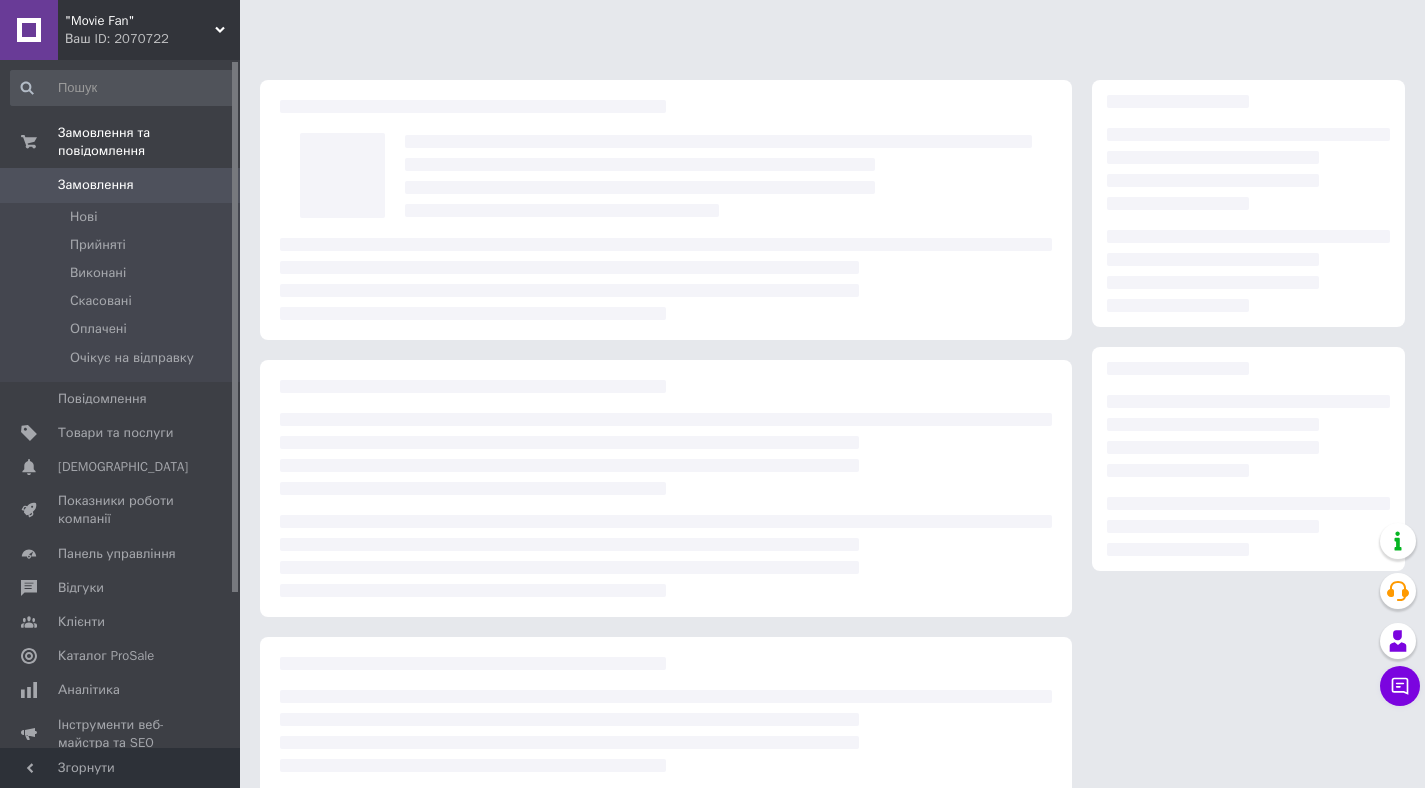 scroll, scrollTop: 0, scrollLeft: 0, axis: both 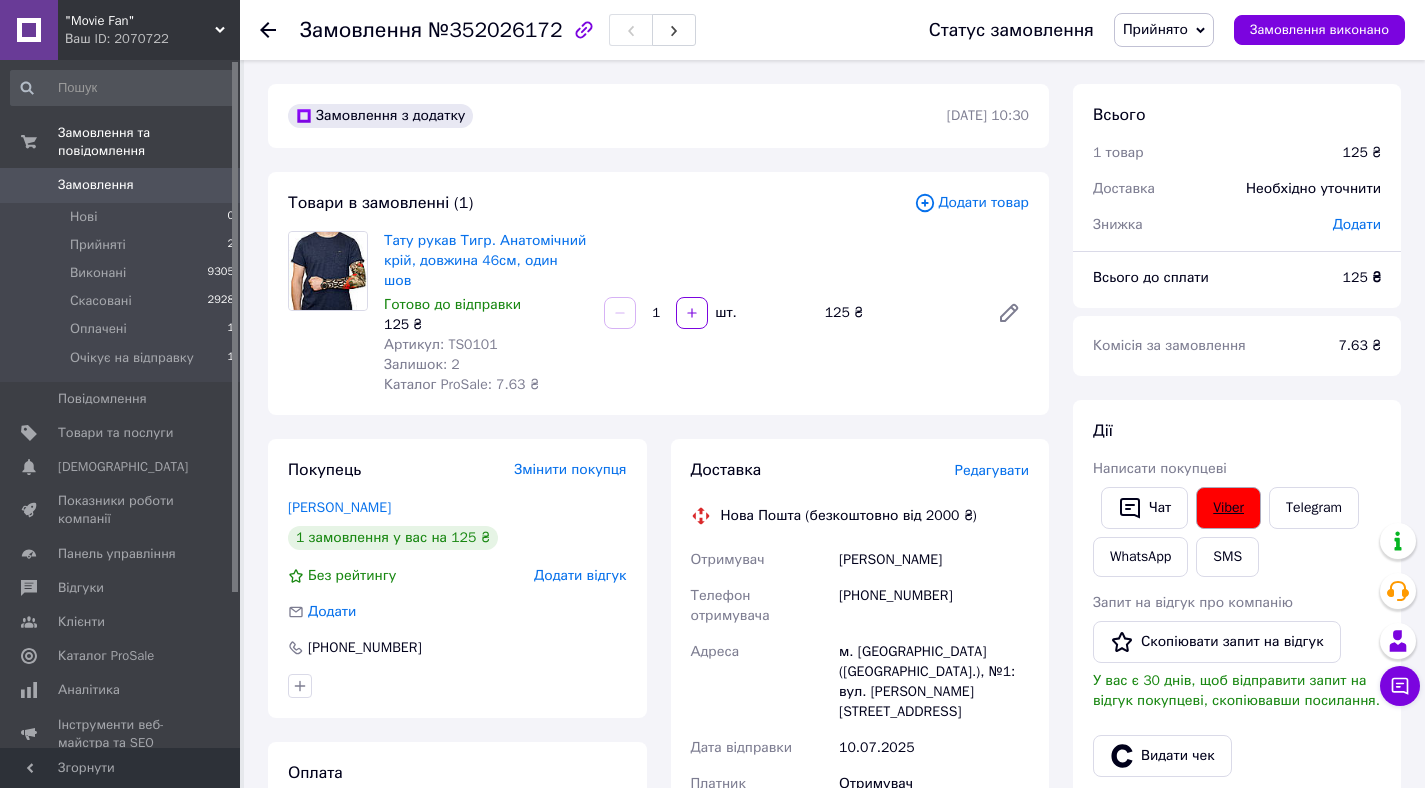 click on "Viber" at bounding box center (1228, 508) 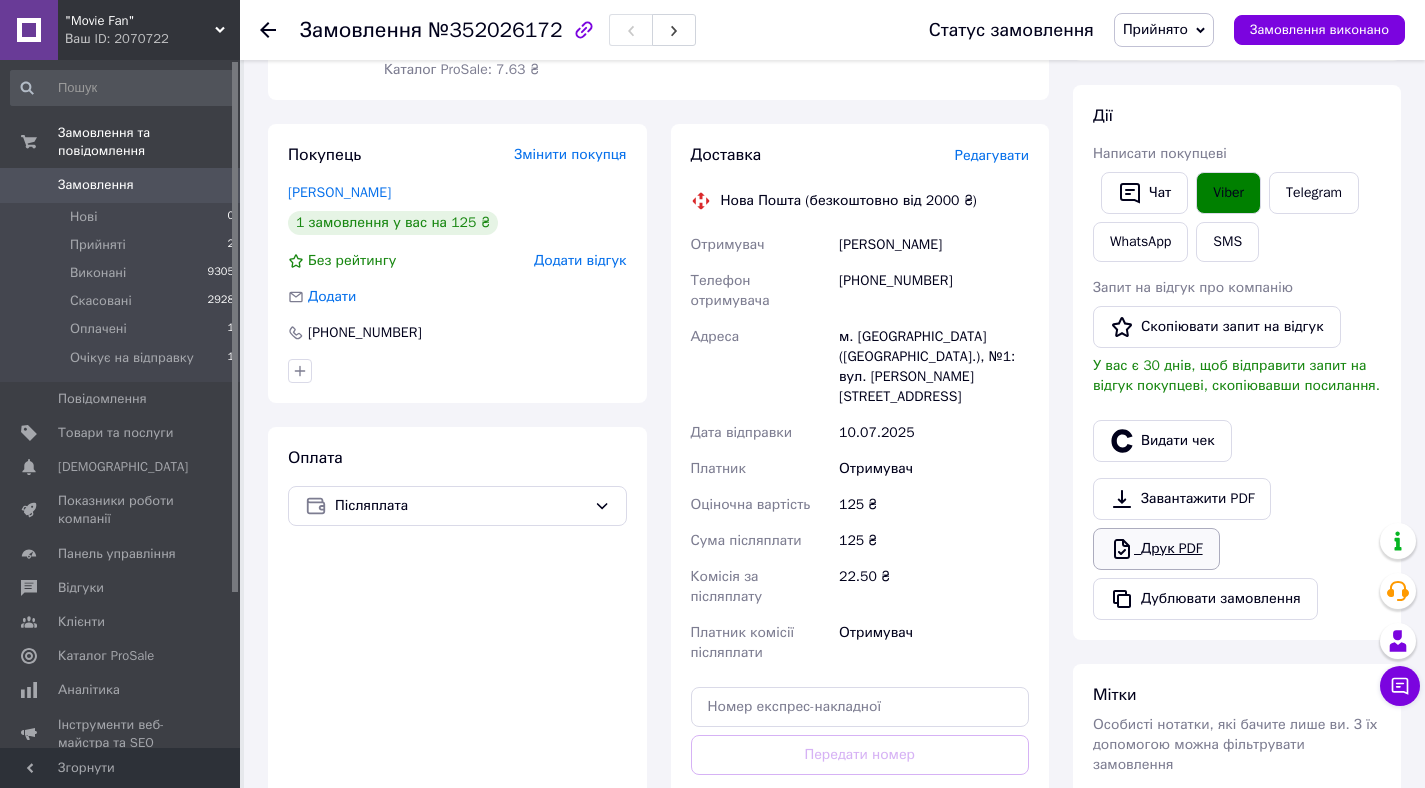 scroll, scrollTop: 317, scrollLeft: 0, axis: vertical 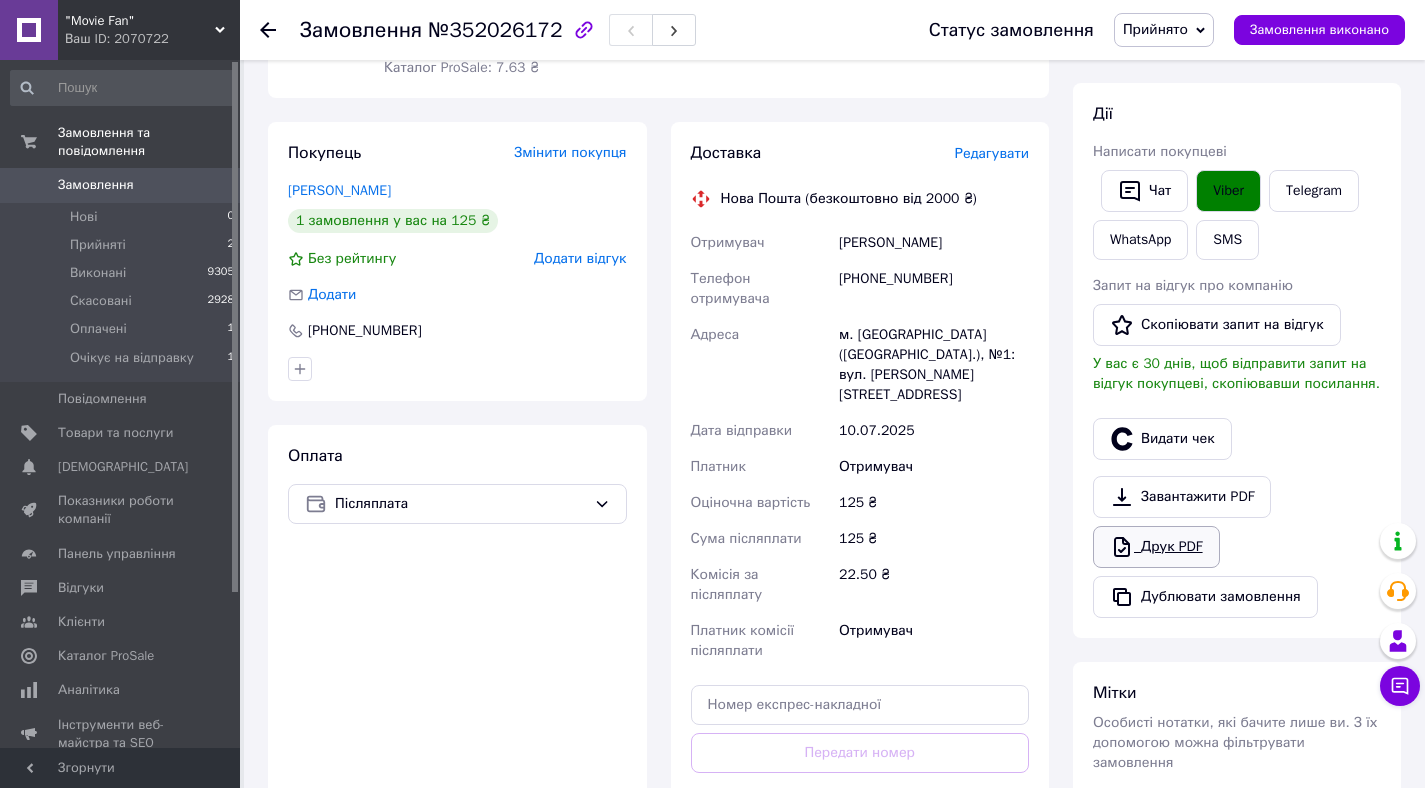 click on "Друк PDF" at bounding box center (1156, 547) 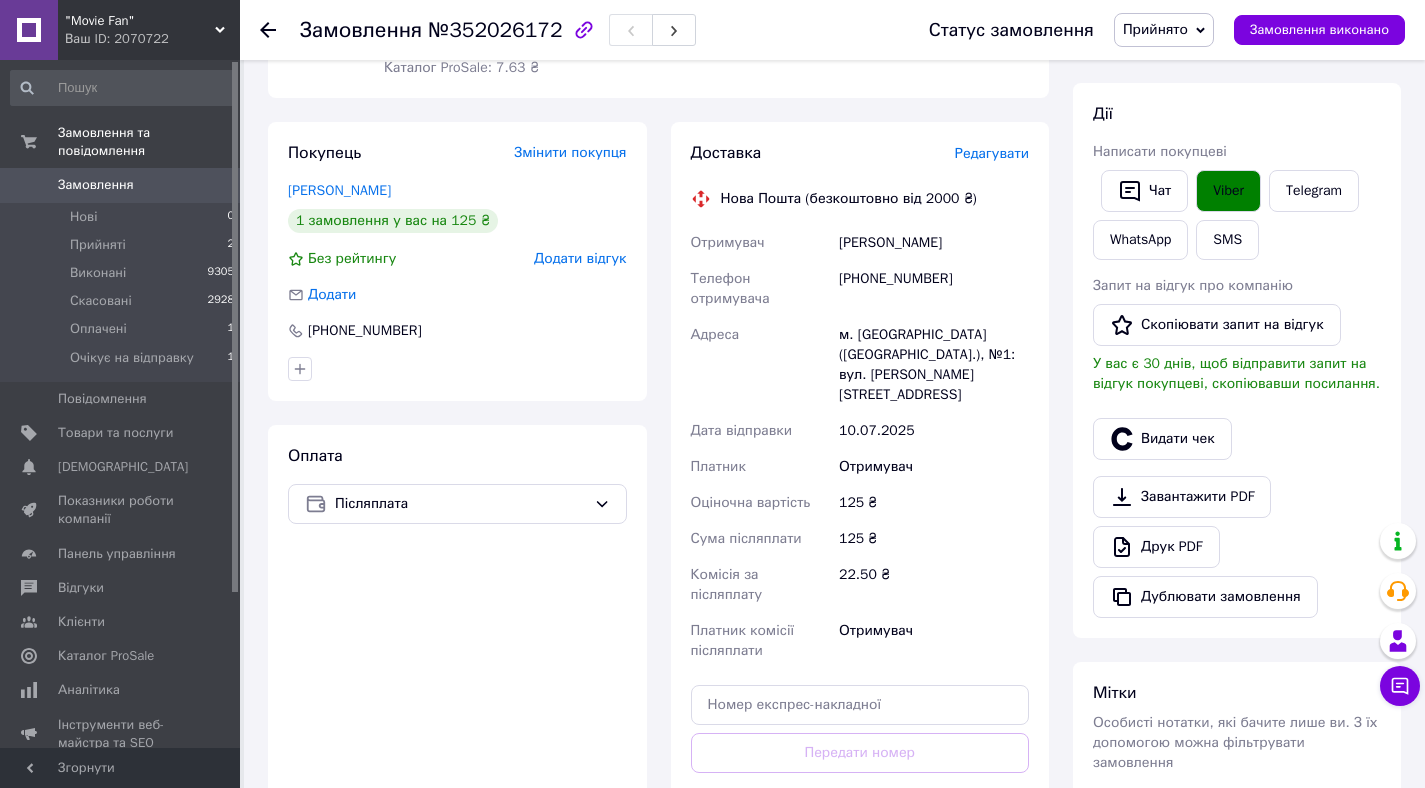 click on "Прийнято" at bounding box center (1164, 30) 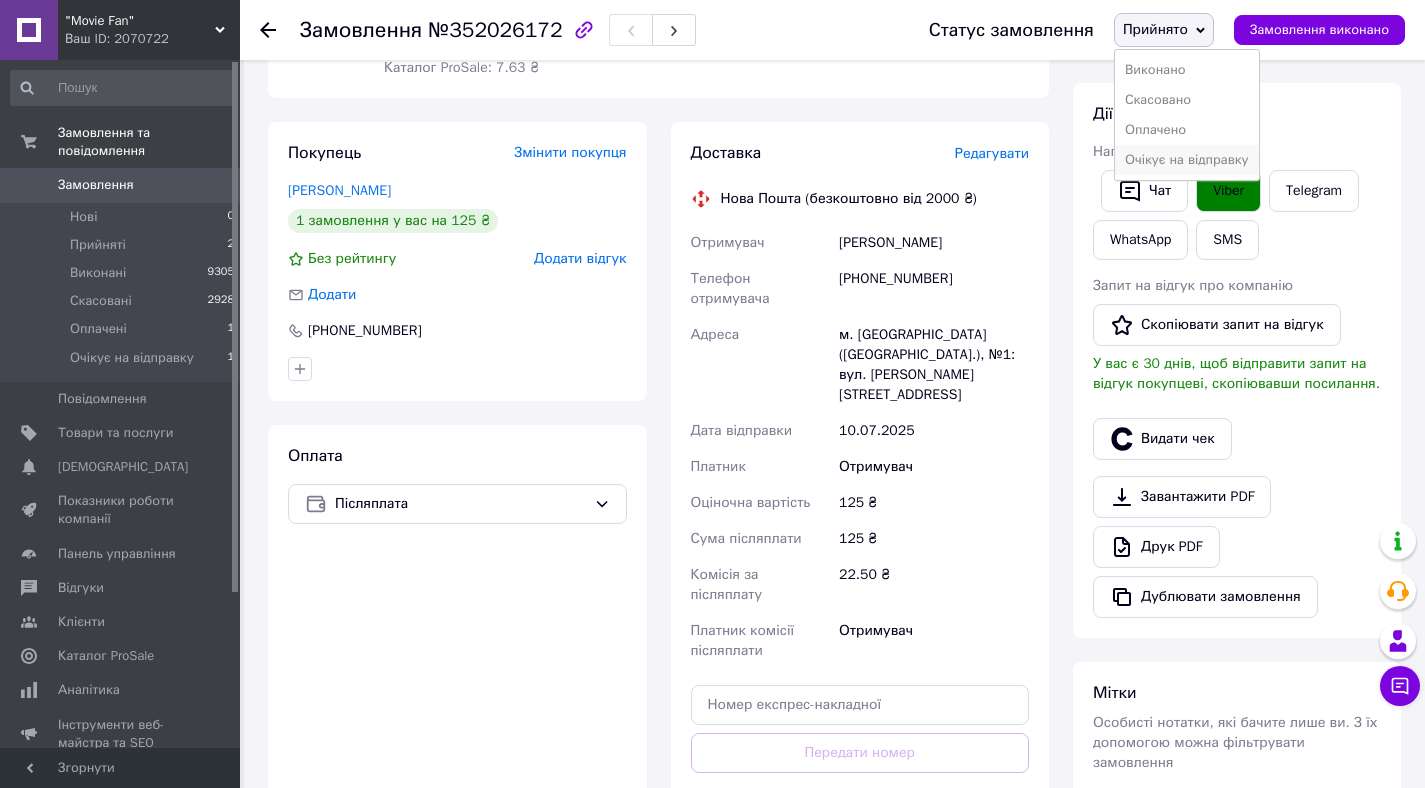 click on "Очікує на відправку" at bounding box center [1187, 160] 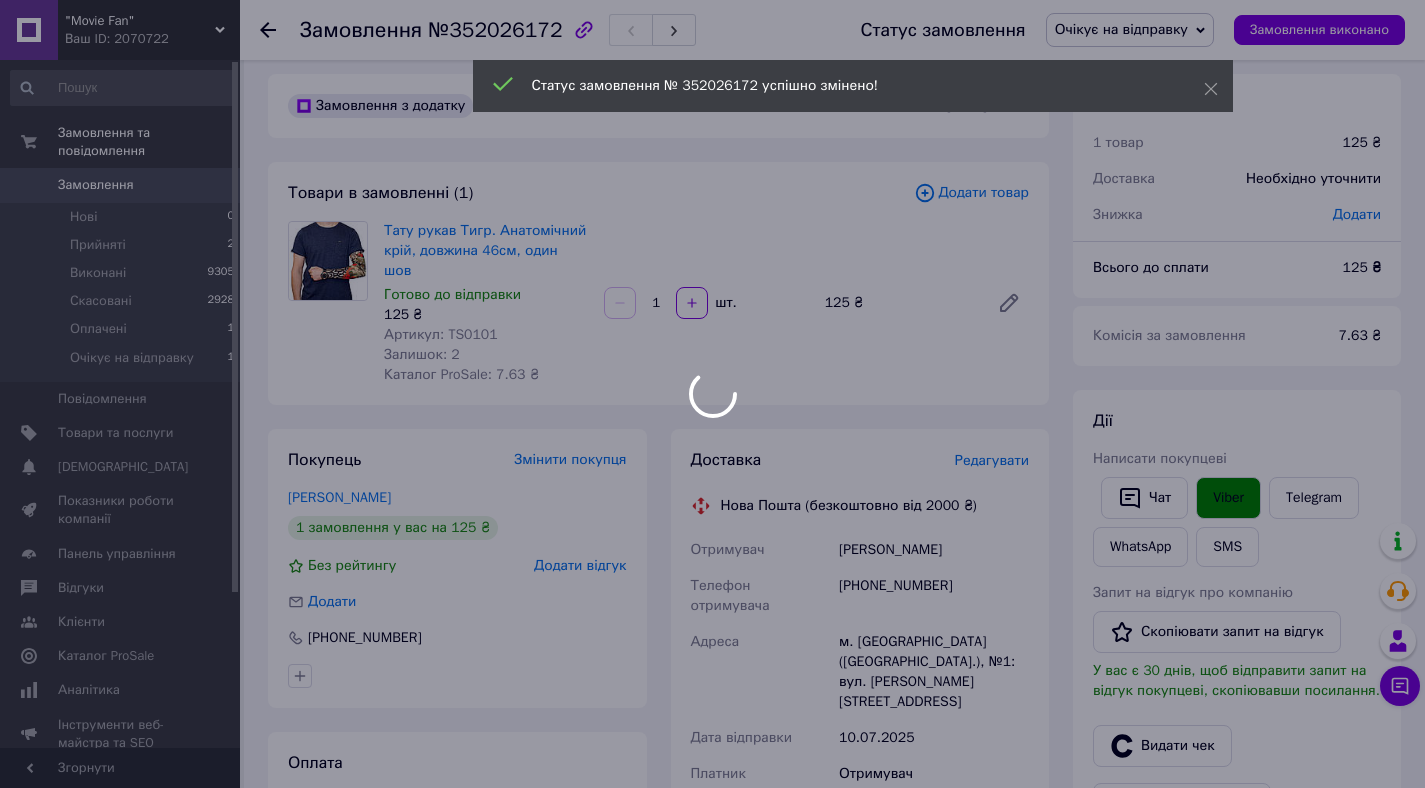 scroll, scrollTop: 3, scrollLeft: 0, axis: vertical 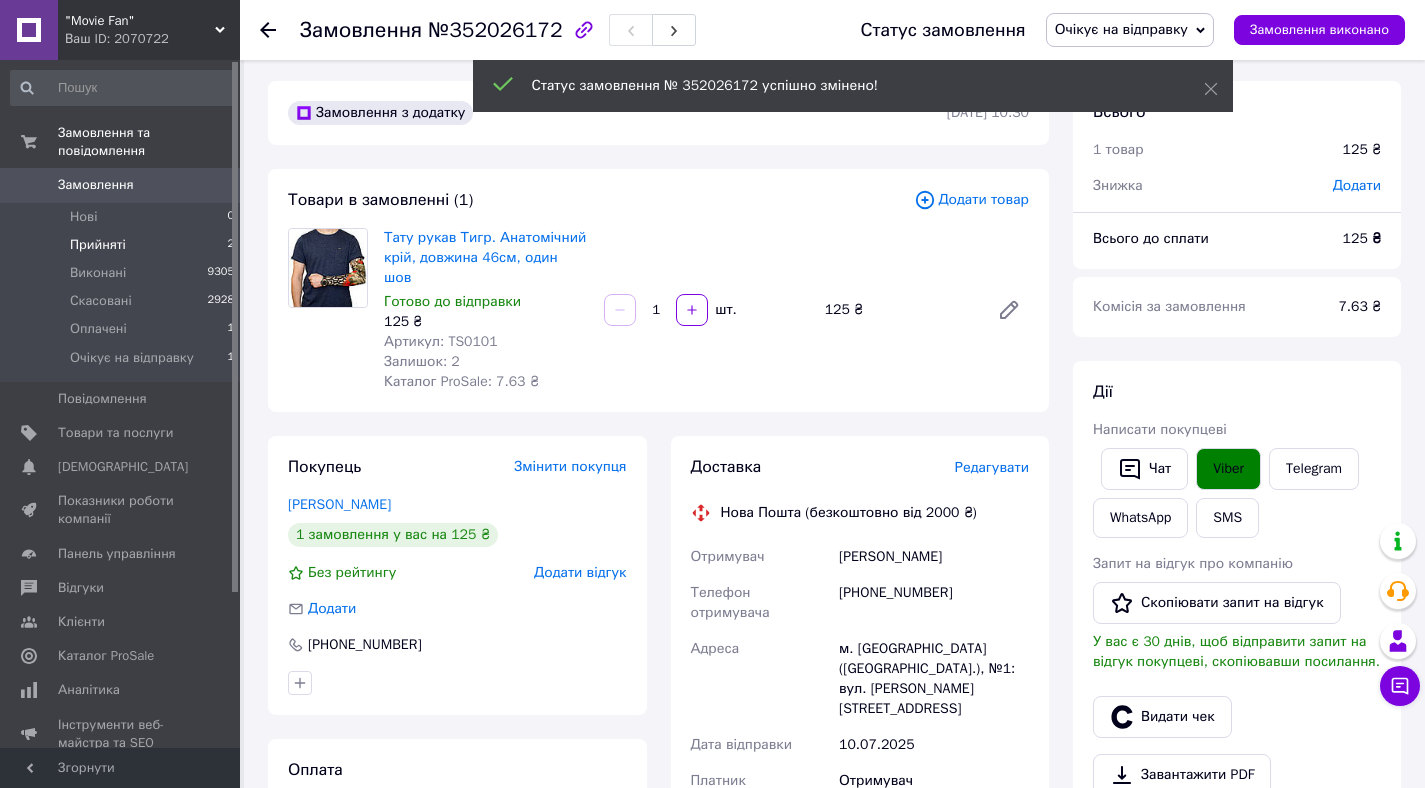 click on "Прийняті 2" at bounding box center (123, 245) 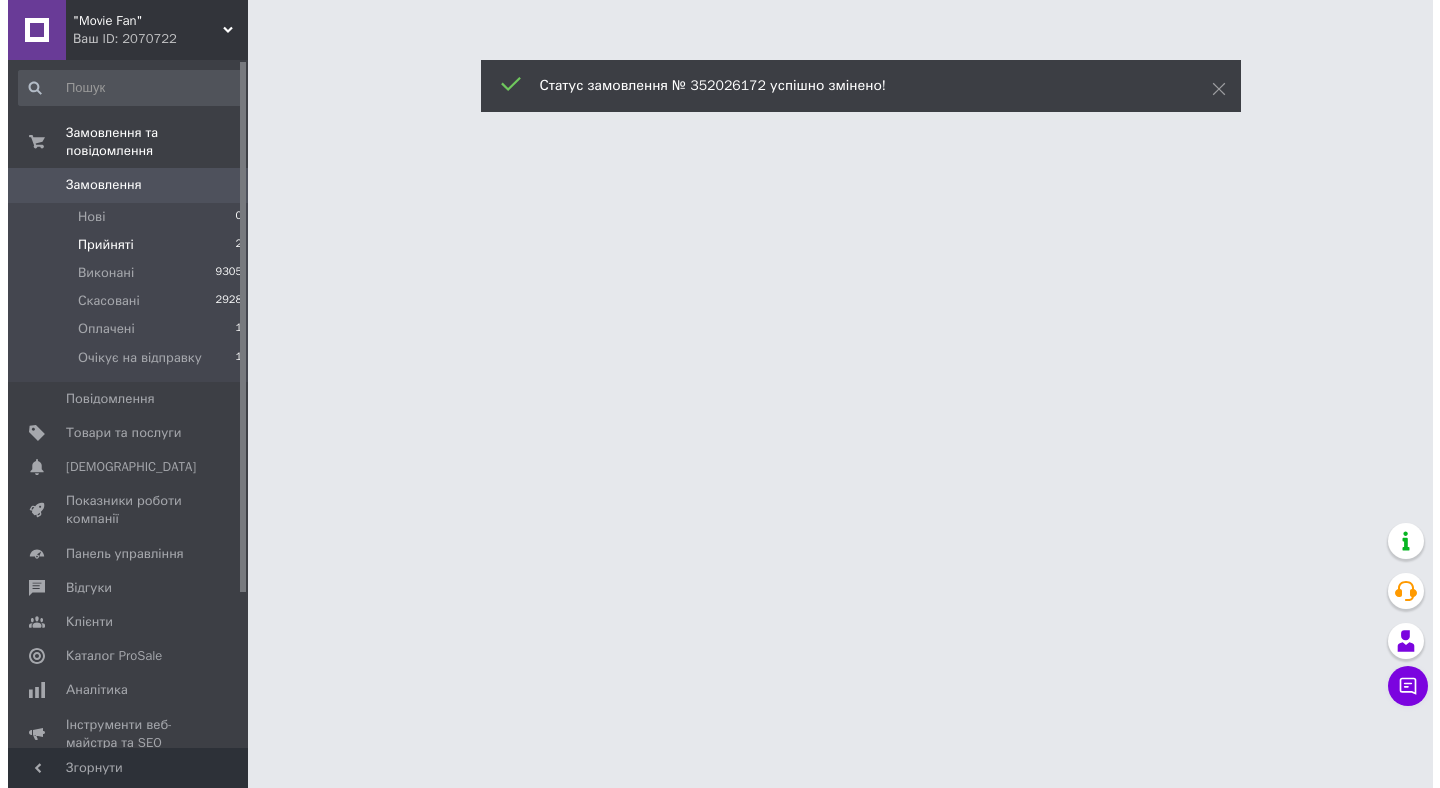 scroll, scrollTop: 0, scrollLeft: 0, axis: both 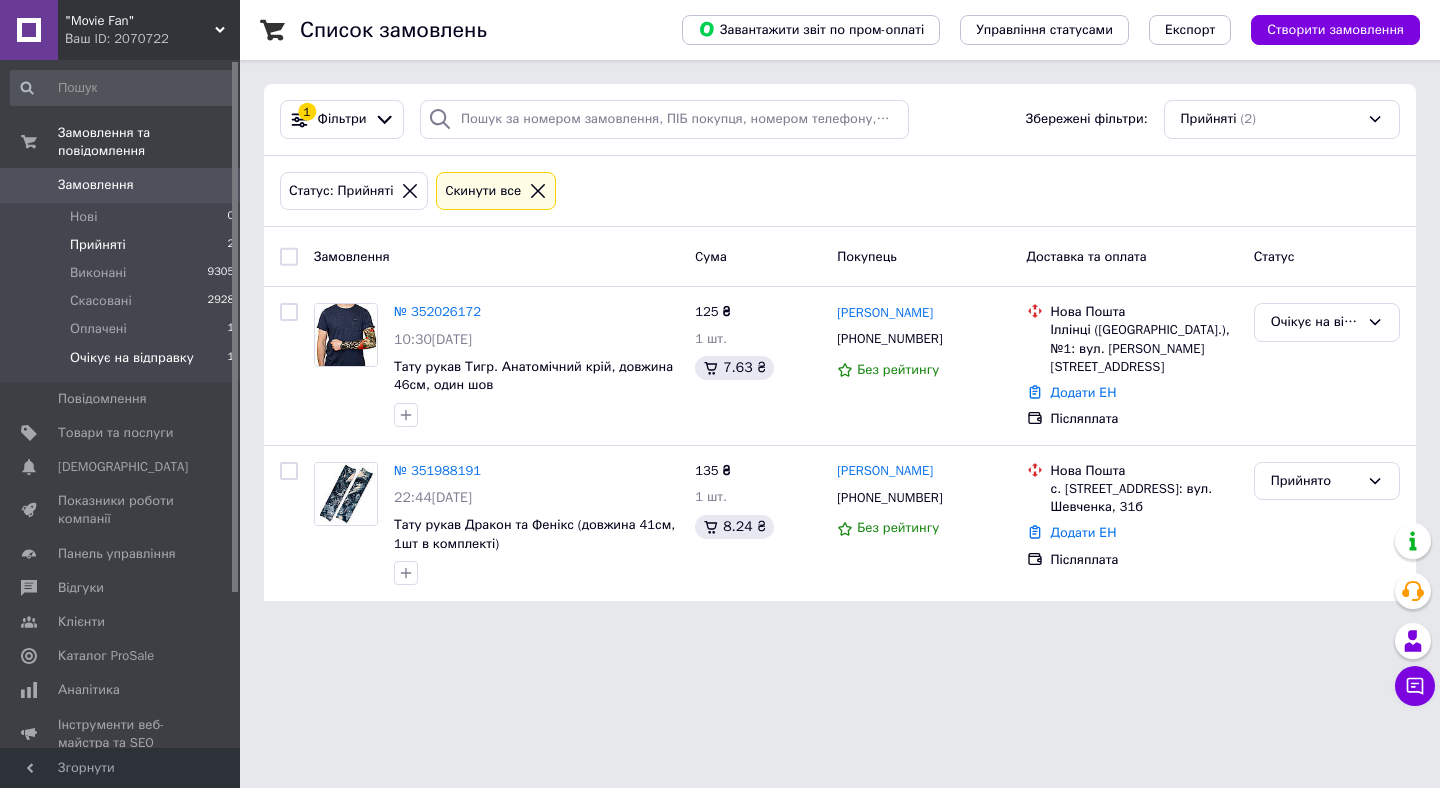 click on "Очікує на відправку" at bounding box center (132, 358) 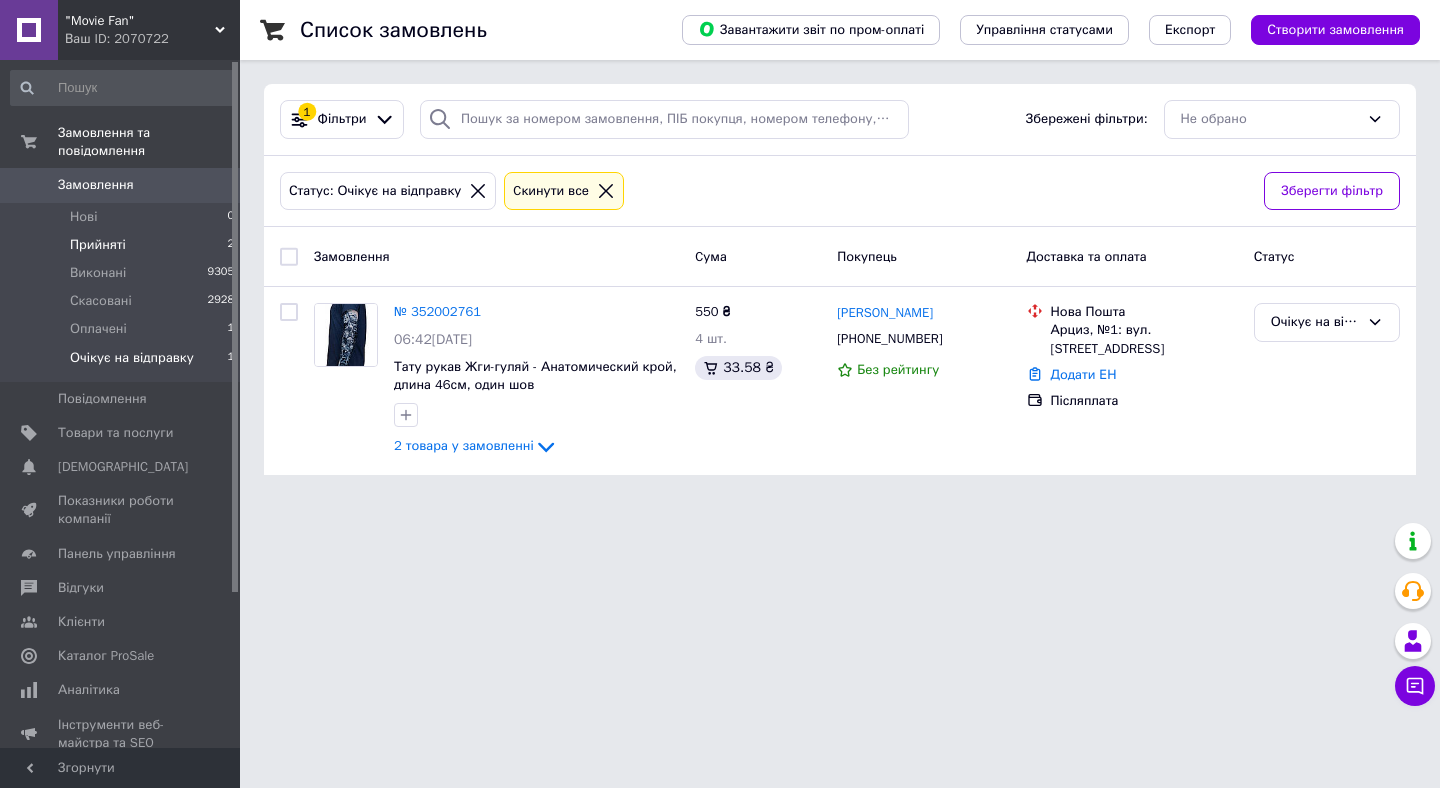 click on "Прийняті 2" at bounding box center (123, 245) 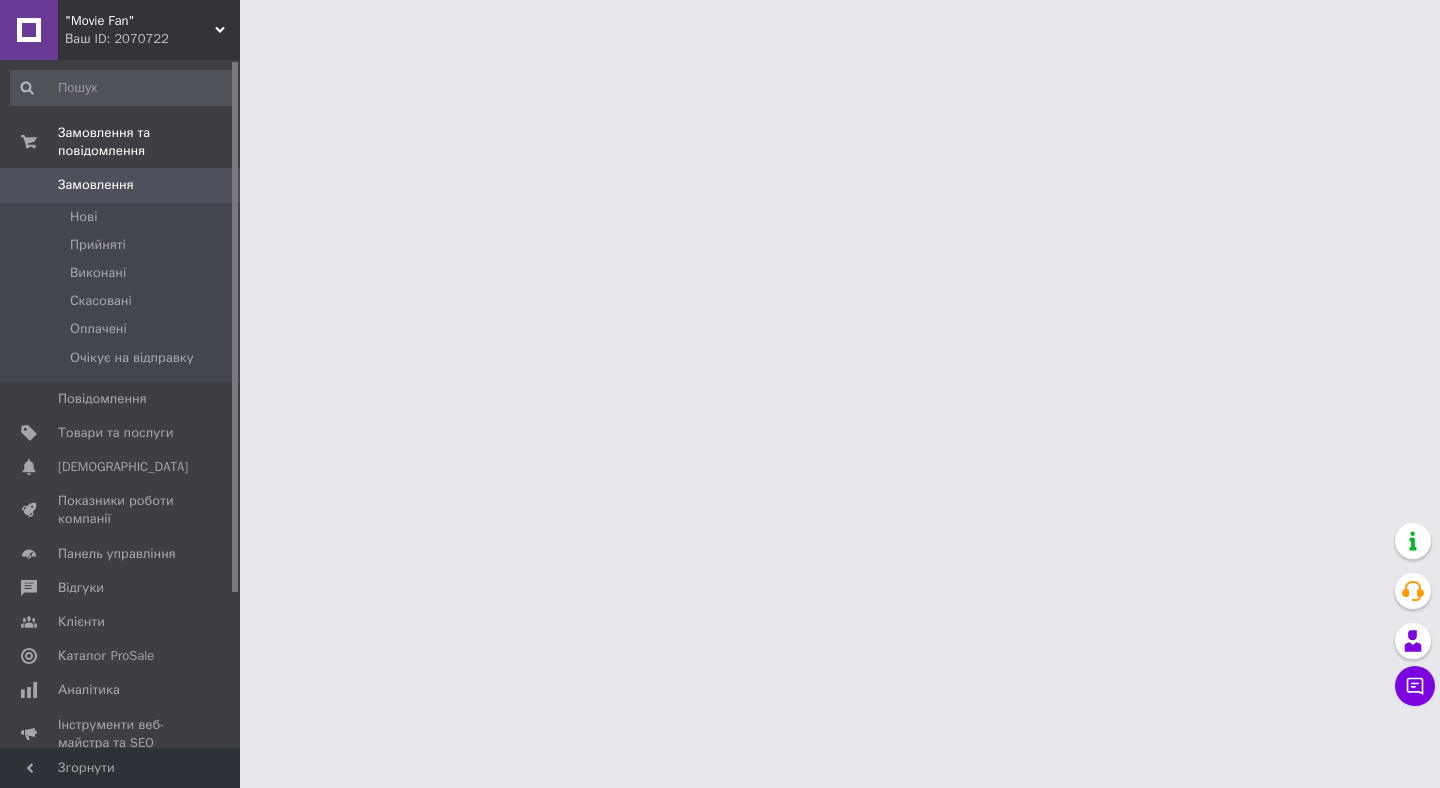 scroll, scrollTop: 0, scrollLeft: 0, axis: both 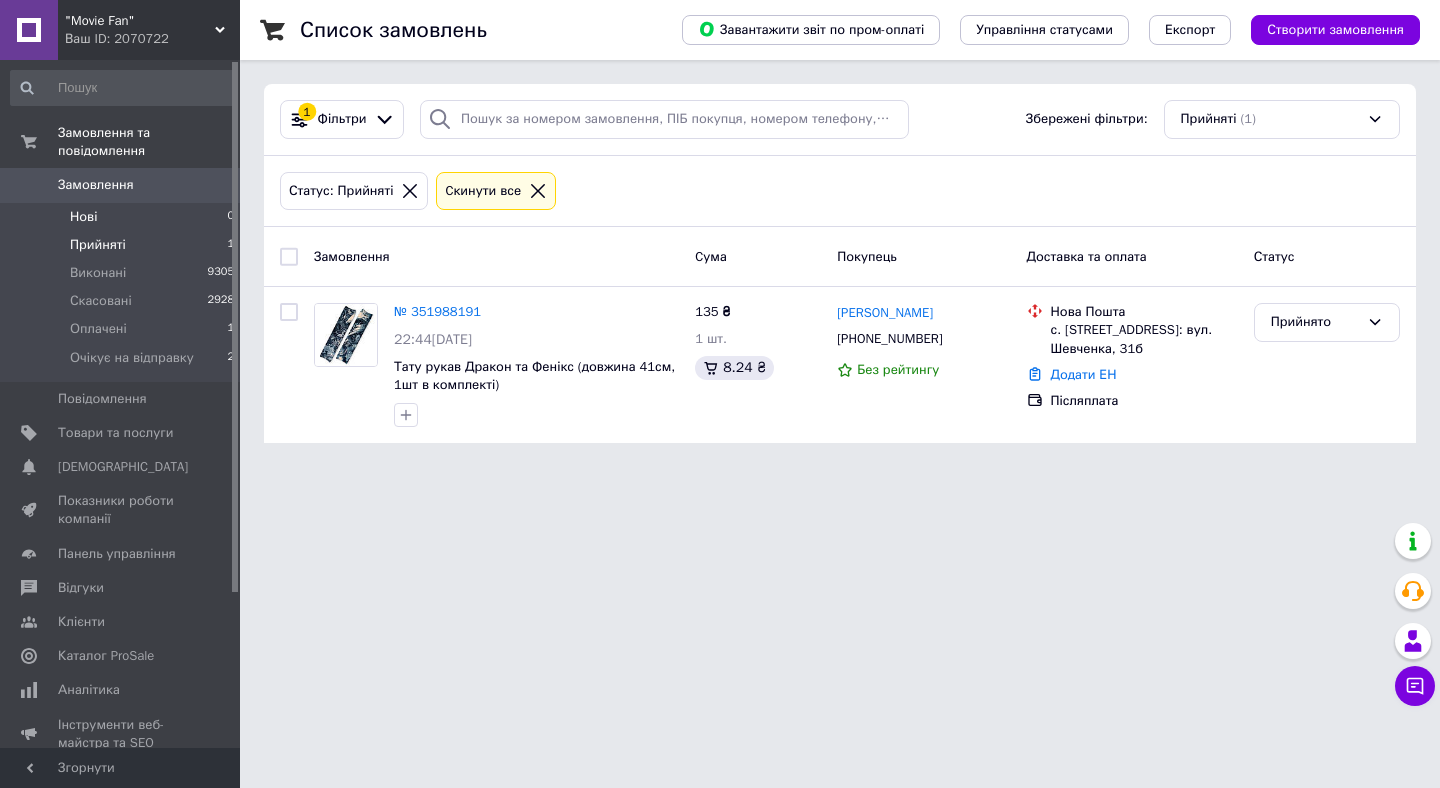 click on "Нові 0" at bounding box center (123, 217) 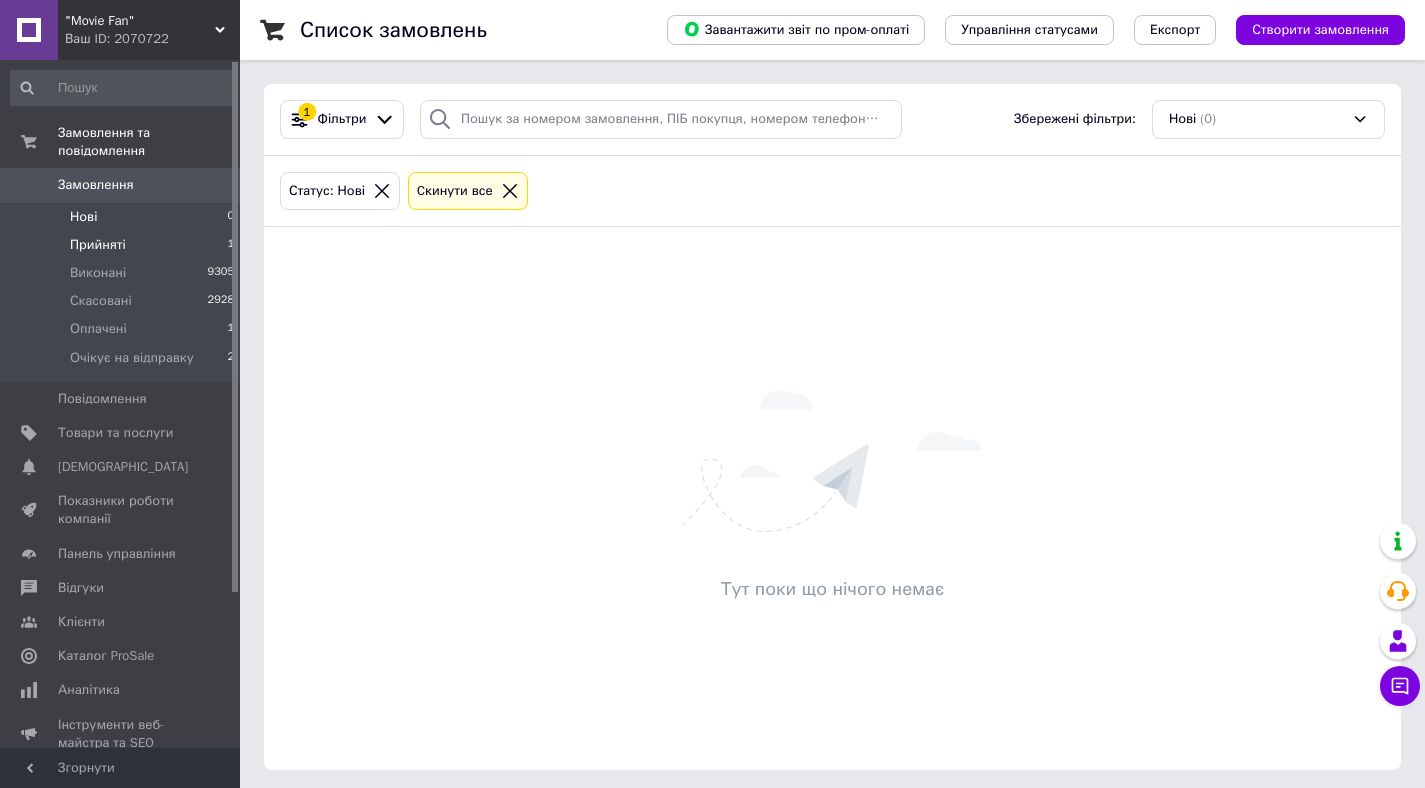 click on "Прийняті" at bounding box center (98, 245) 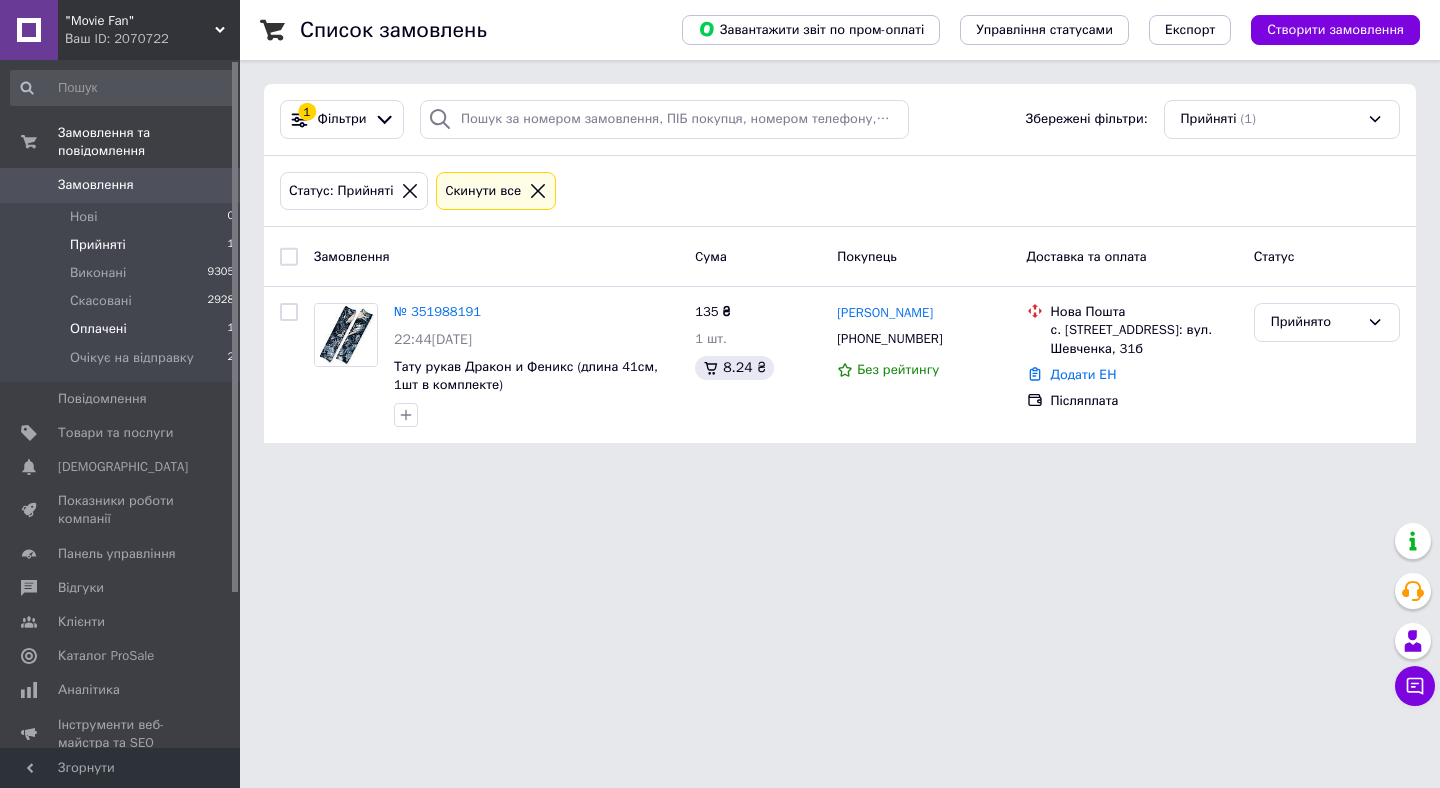 click on "Оплачені" at bounding box center [98, 329] 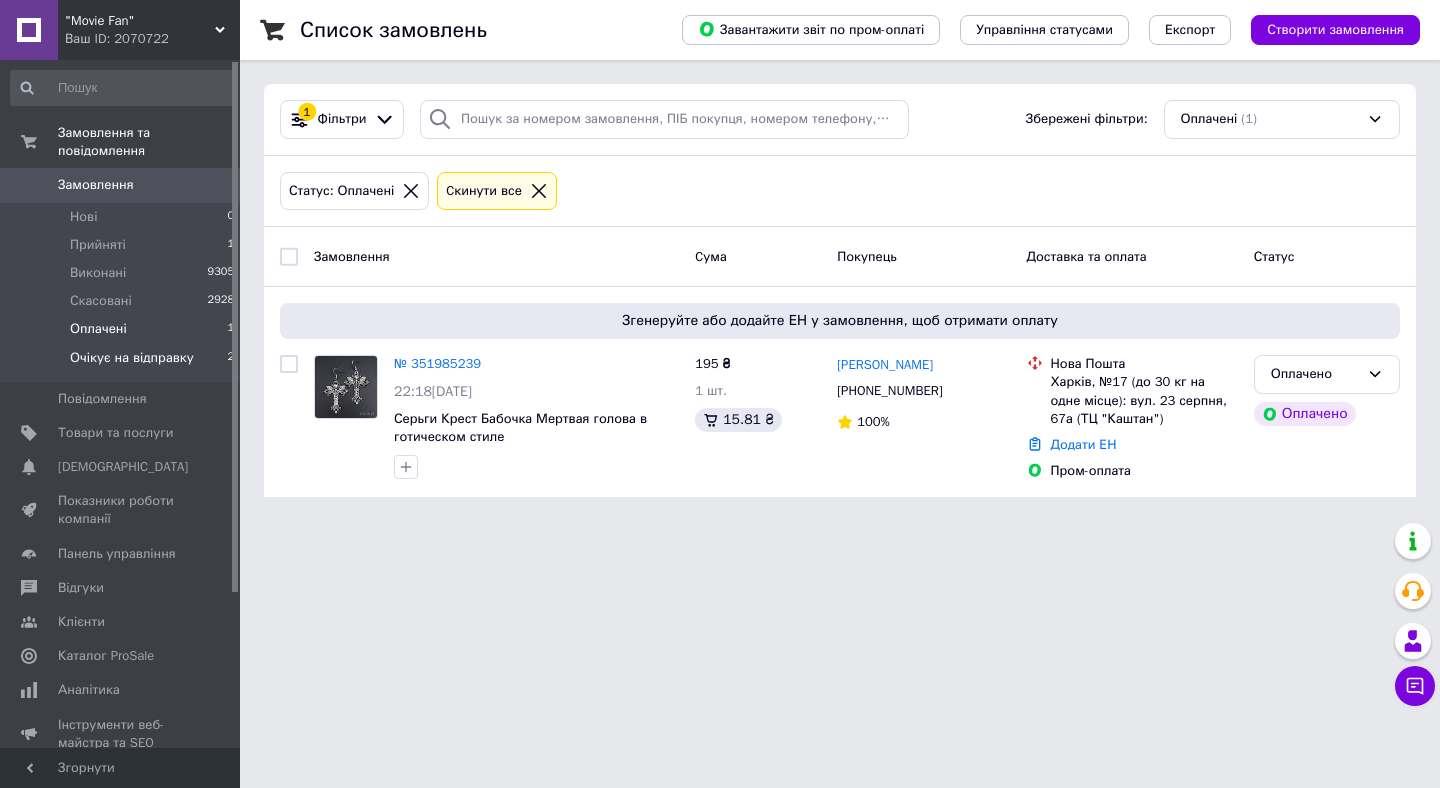 click on "Очікує на відправку" at bounding box center (132, 358) 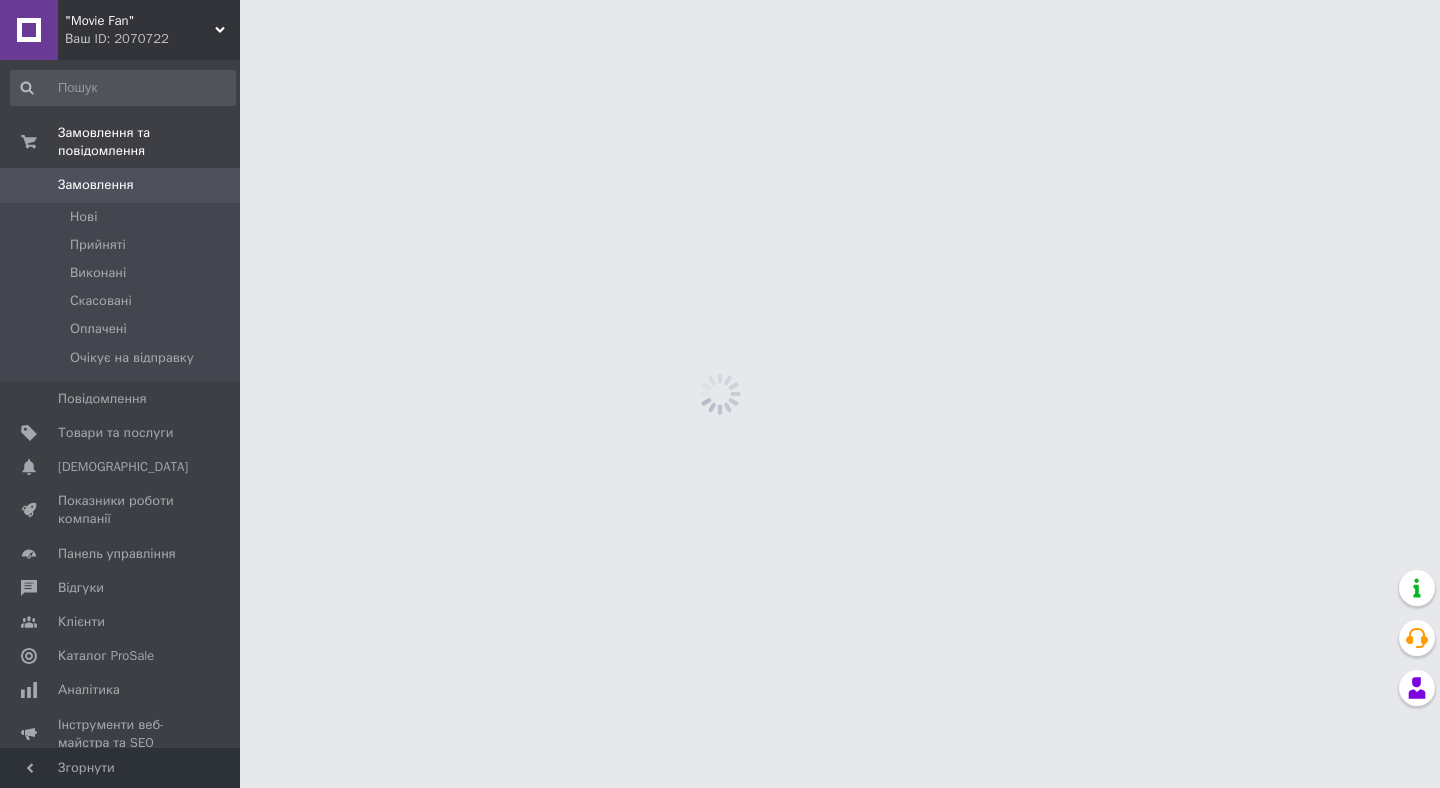 scroll, scrollTop: 0, scrollLeft: 0, axis: both 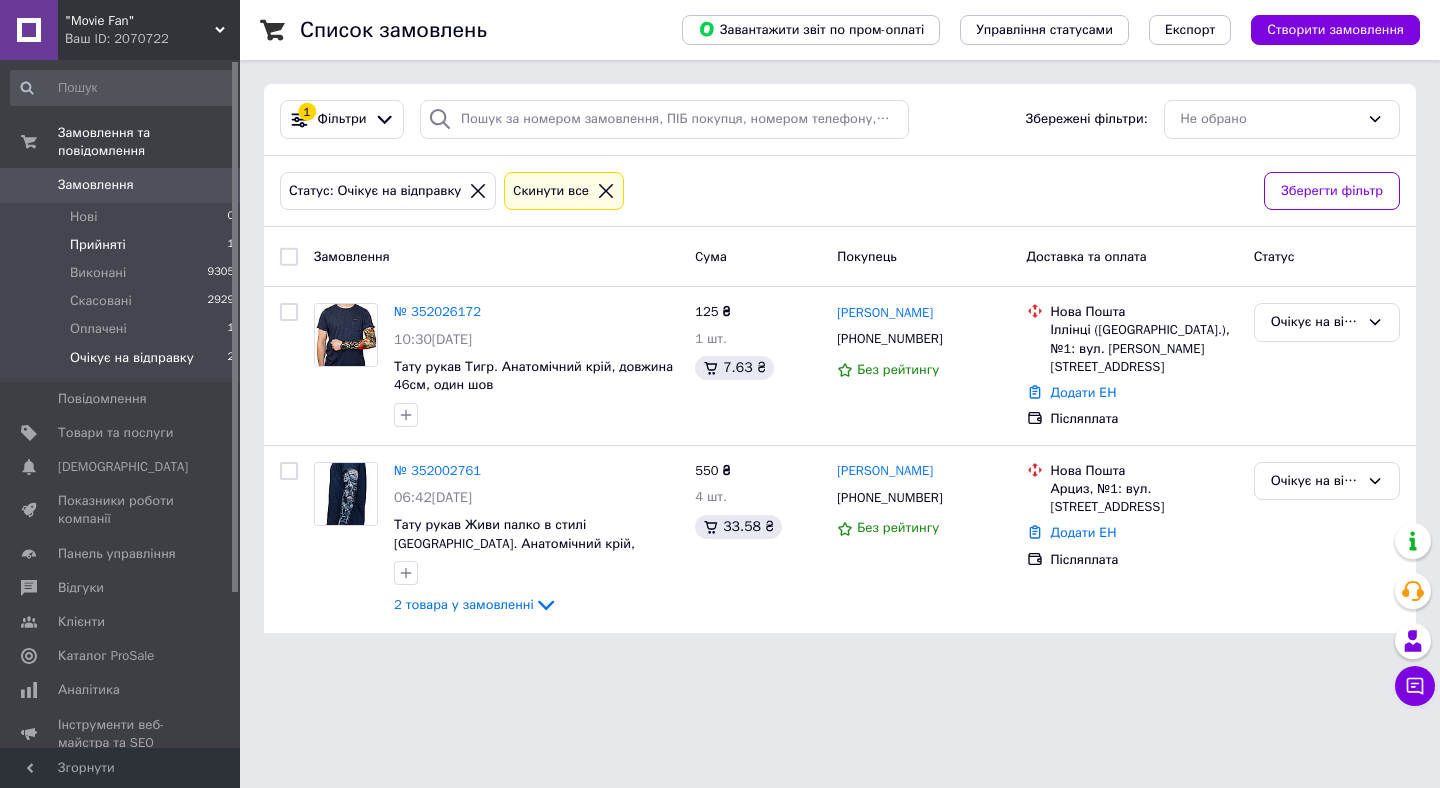 click on "Прийняті 1" at bounding box center [123, 245] 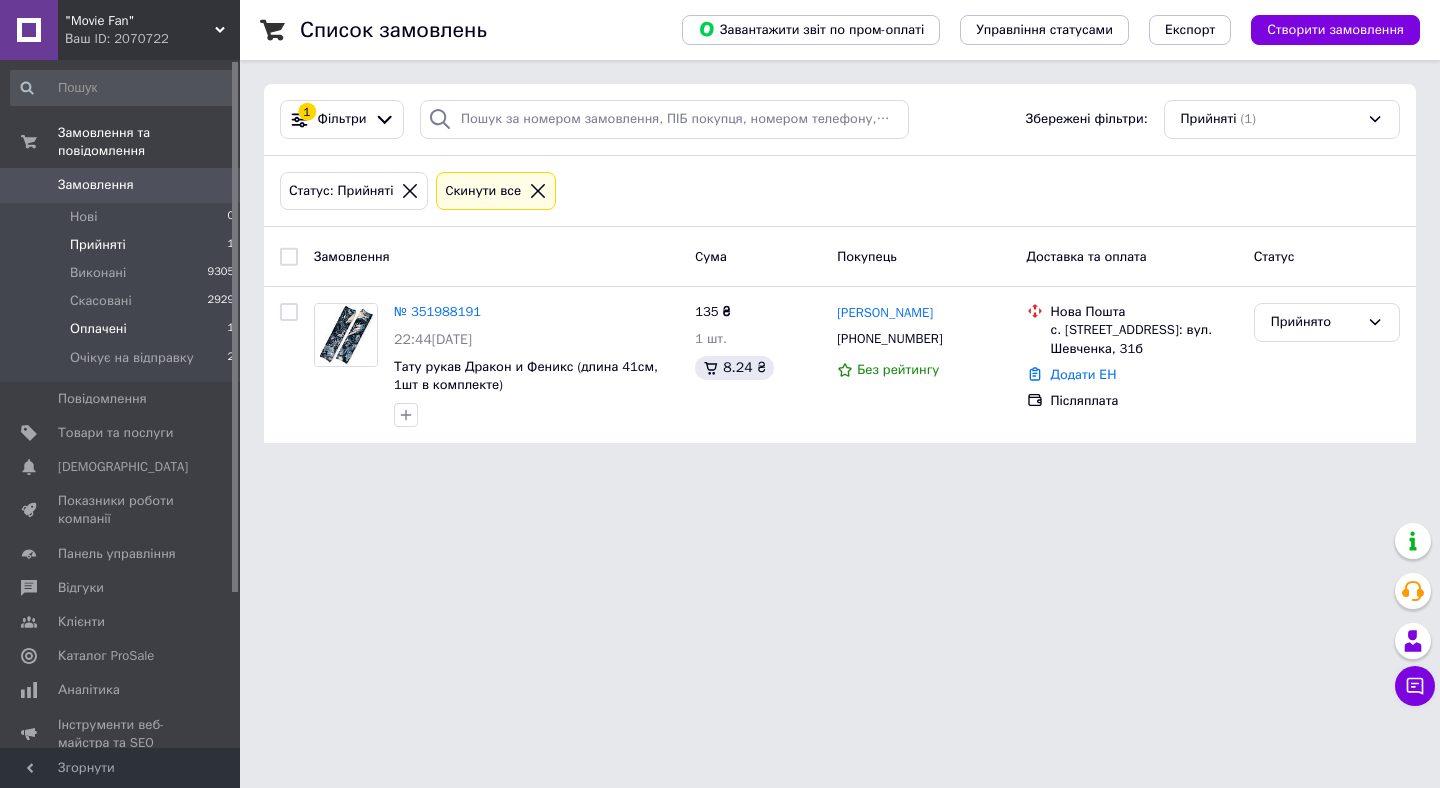 click on "Оплачені 1" at bounding box center [123, 329] 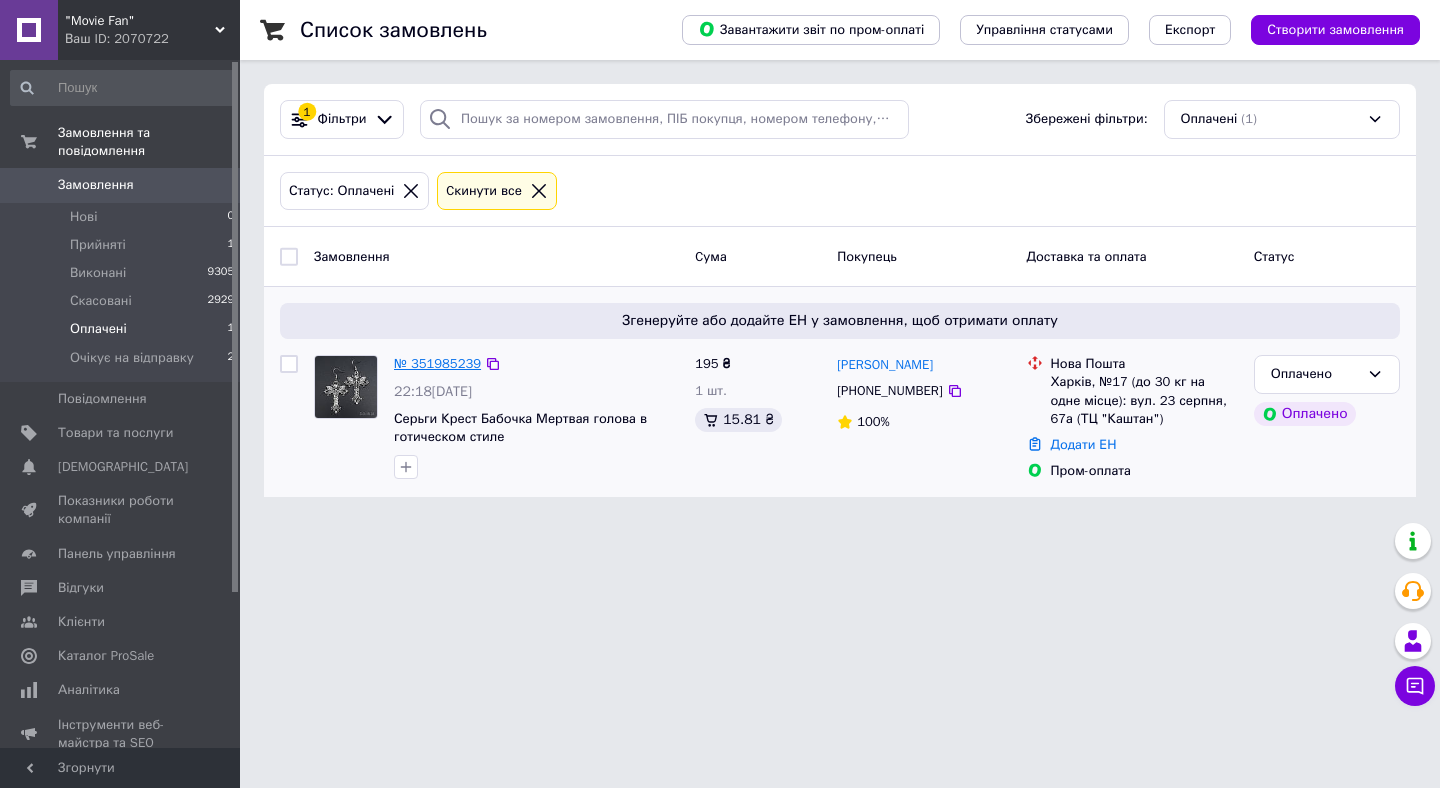 click on "№ 351985239" at bounding box center (437, 363) 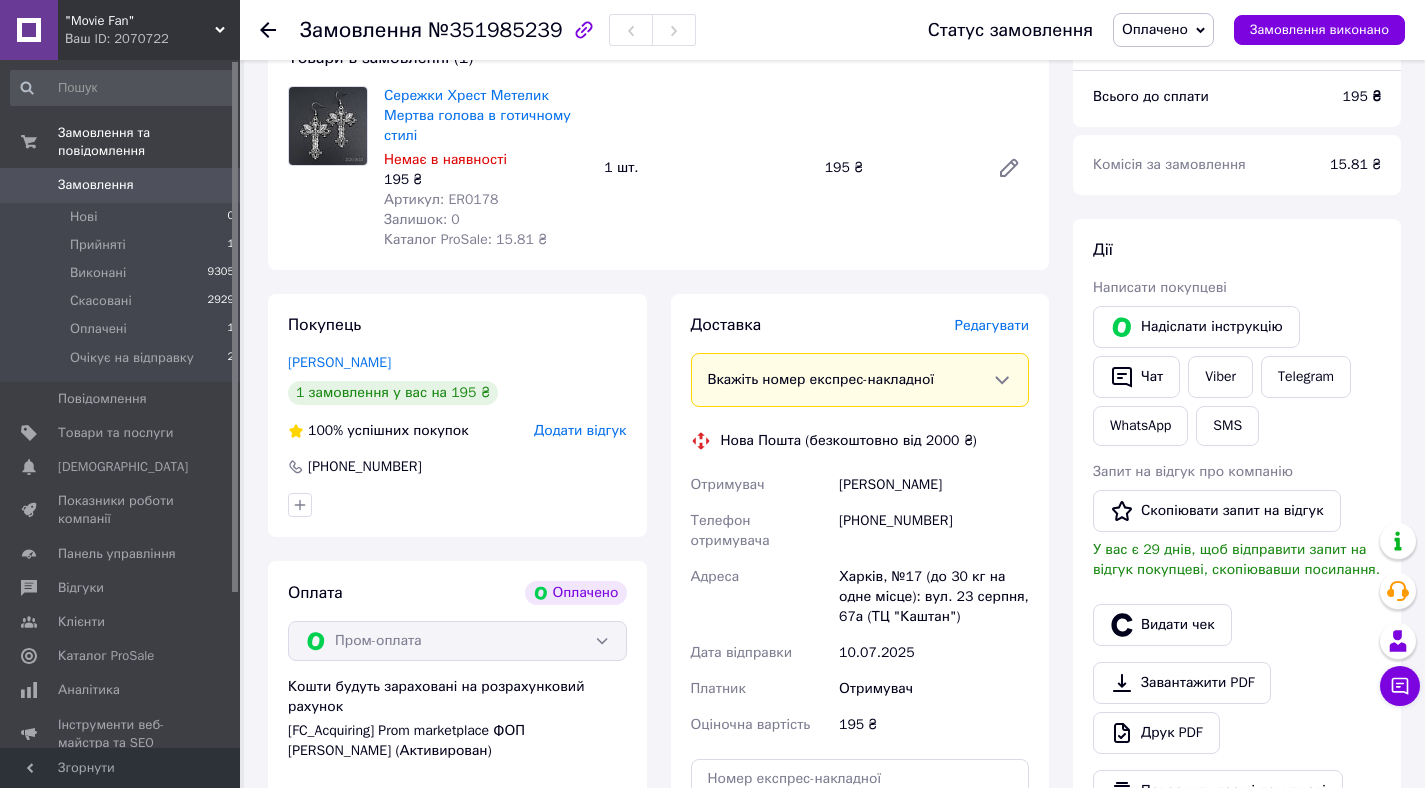 scroll, scrollTop: 213, scrollLeft: 0, axis: vertical 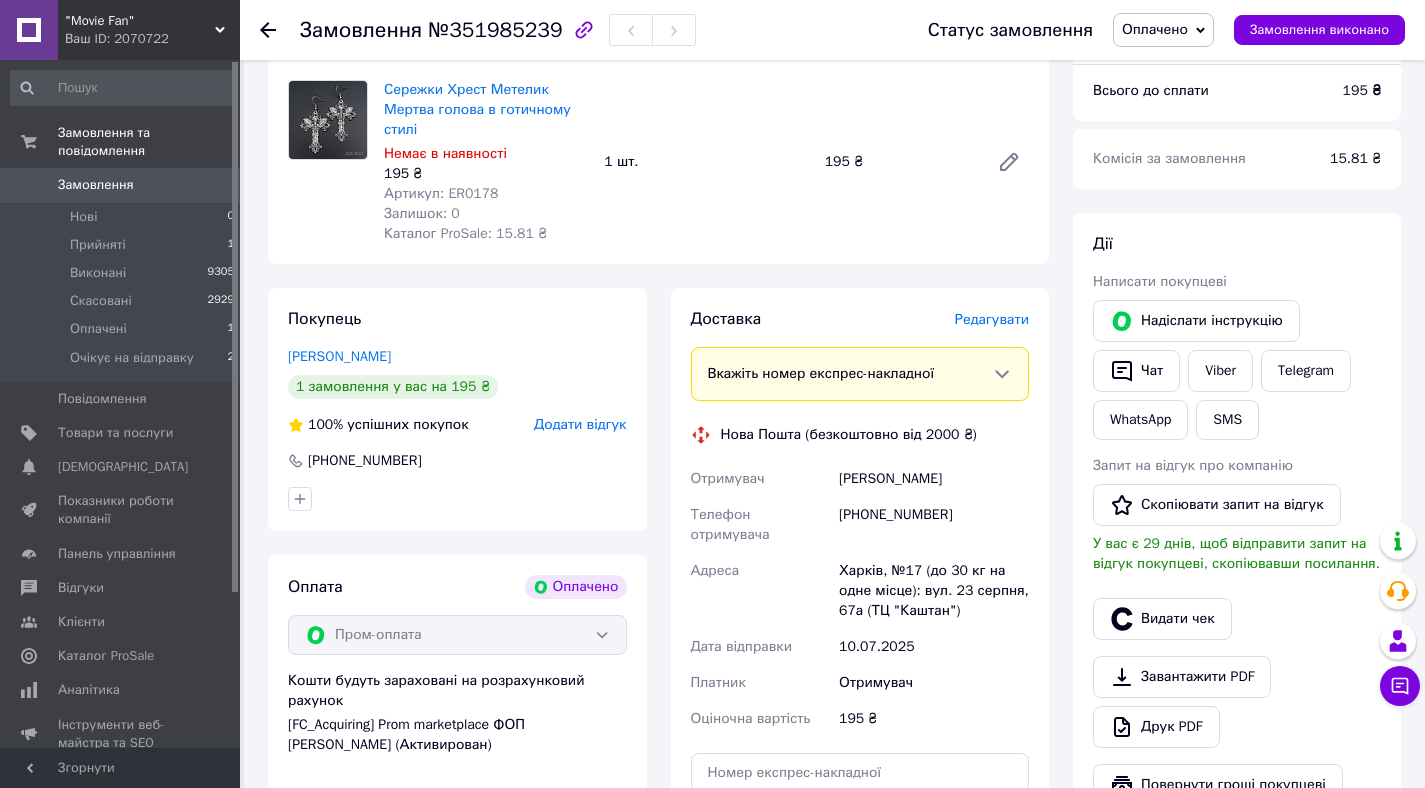 drag, startPoint x: 841, startPoint y: 474, endPoint x: 968, endPoint y: 472, distance: 127.01575 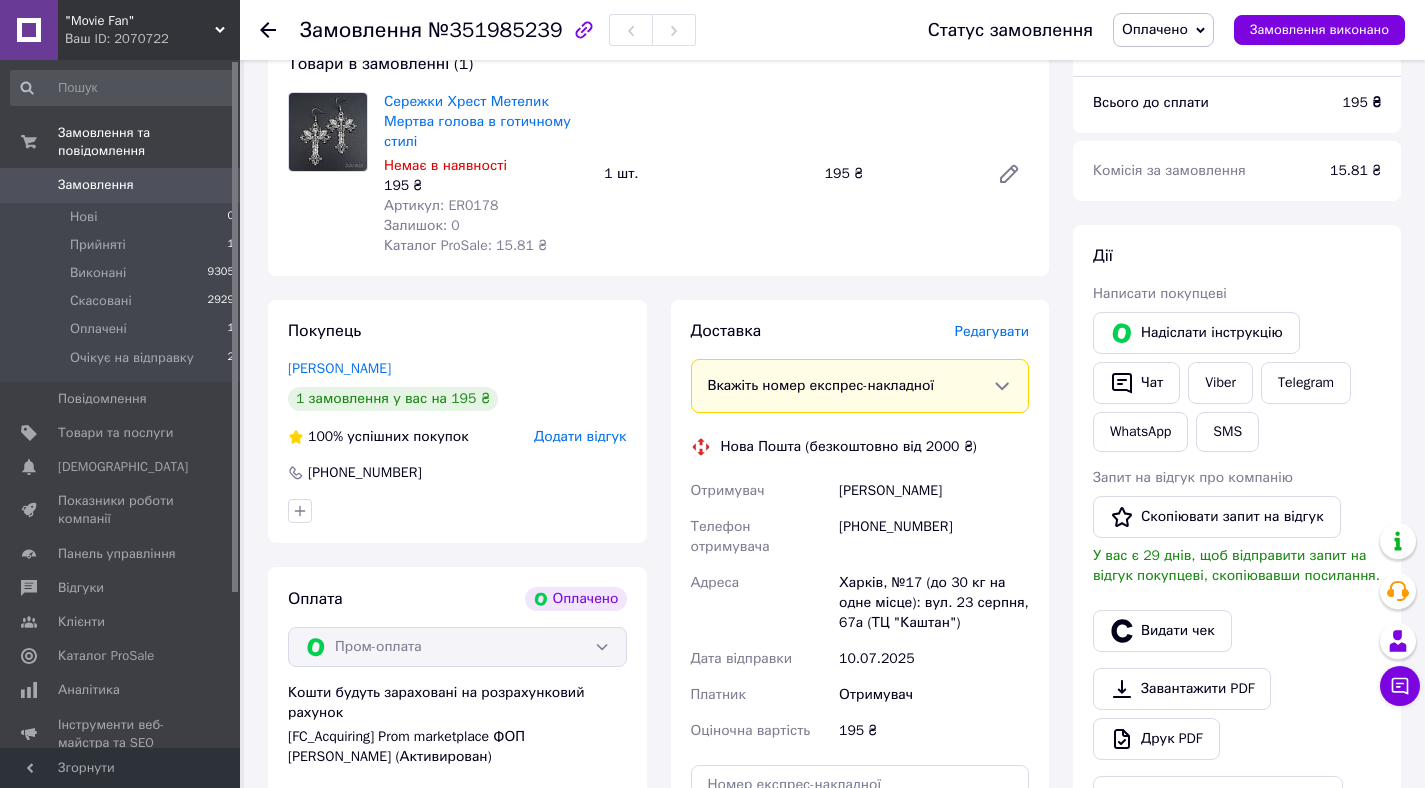scroll, scrollTop: 194, scrollLeft: 0, axis: vertical 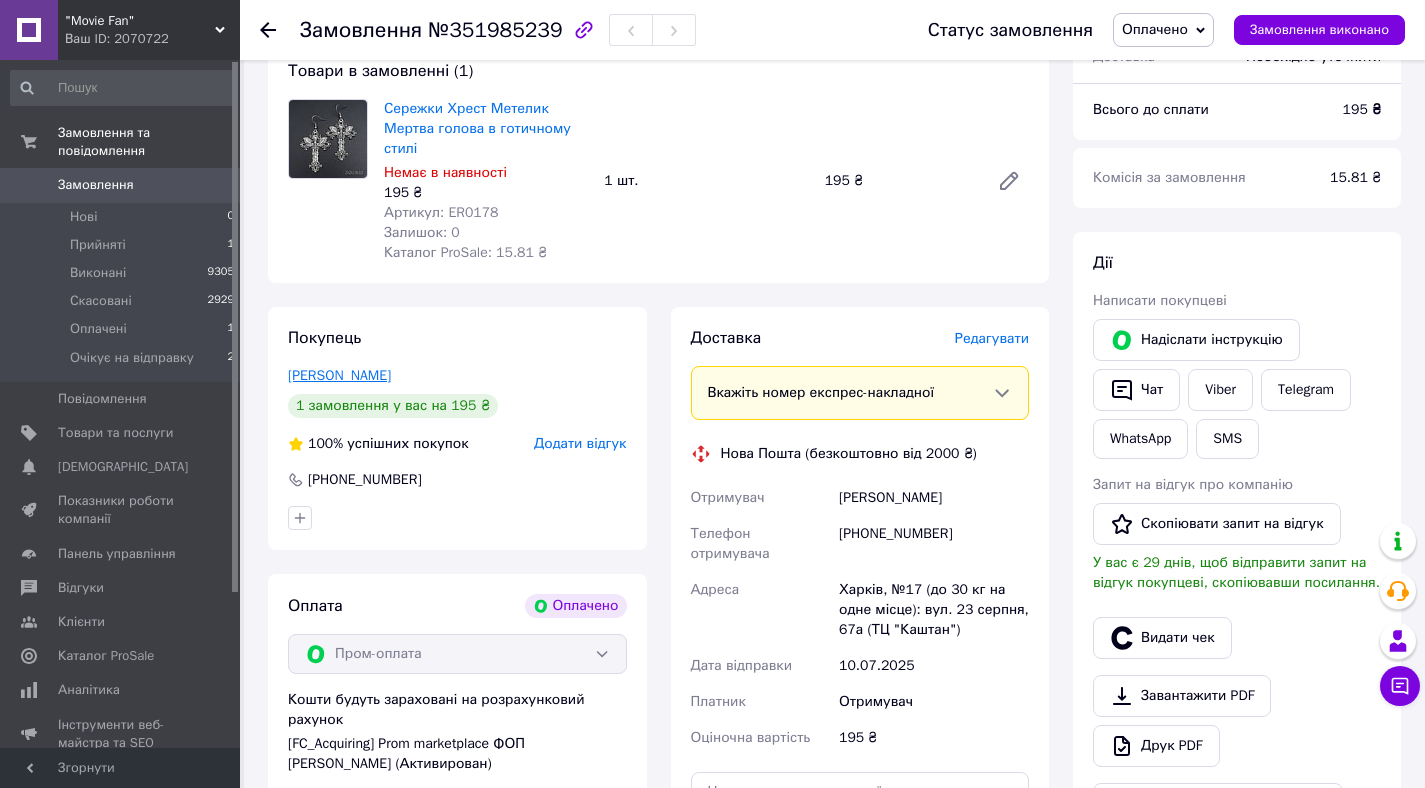 click on "Вікторівна Оксана" at bounding box center (339, 375) 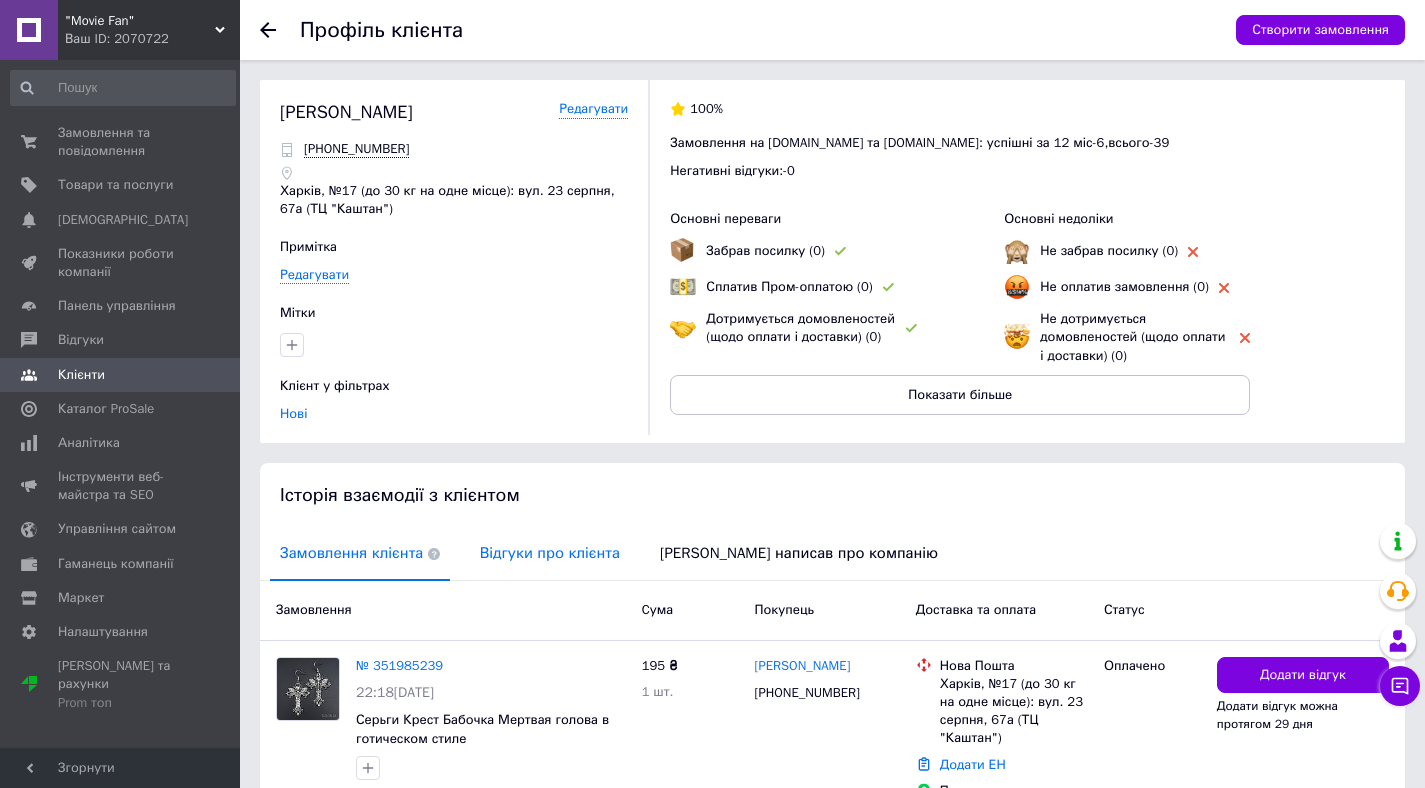 click on "Відгуки про клієнта" at bounding box center [550, 553] 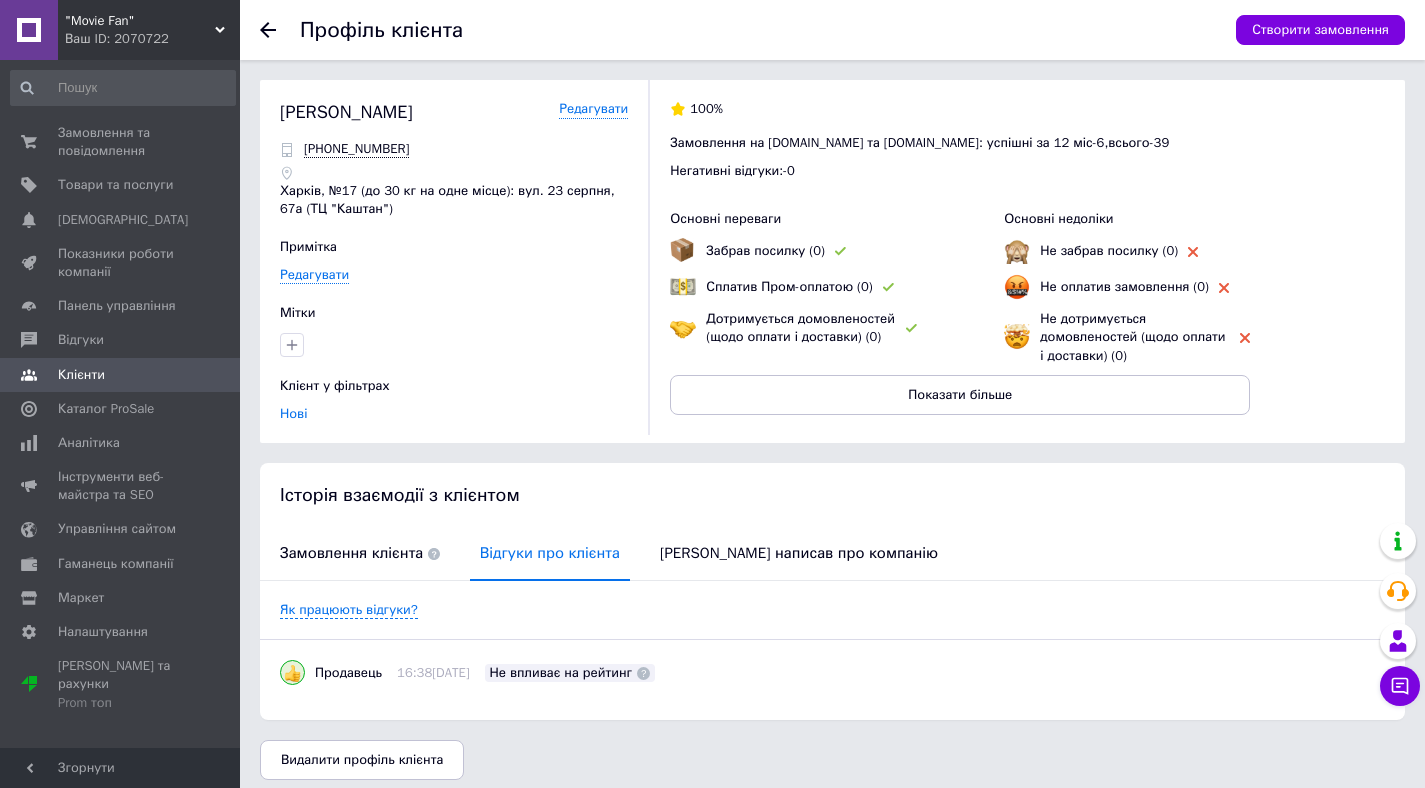 scroll, scrollTop: 12, scrollLeft: 0, axis: vertical 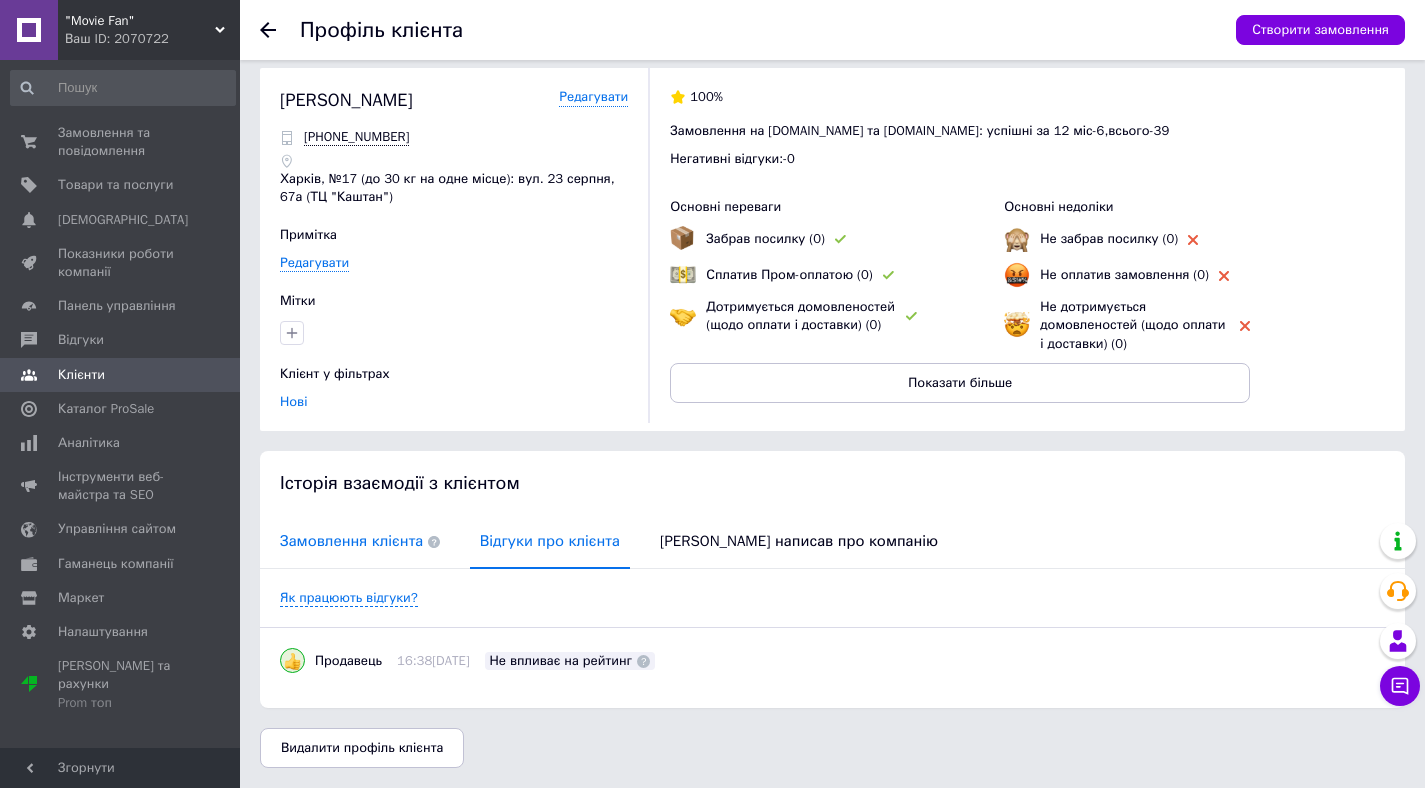 click on "Замовлення клієнта" at bounding box center (360, 541) 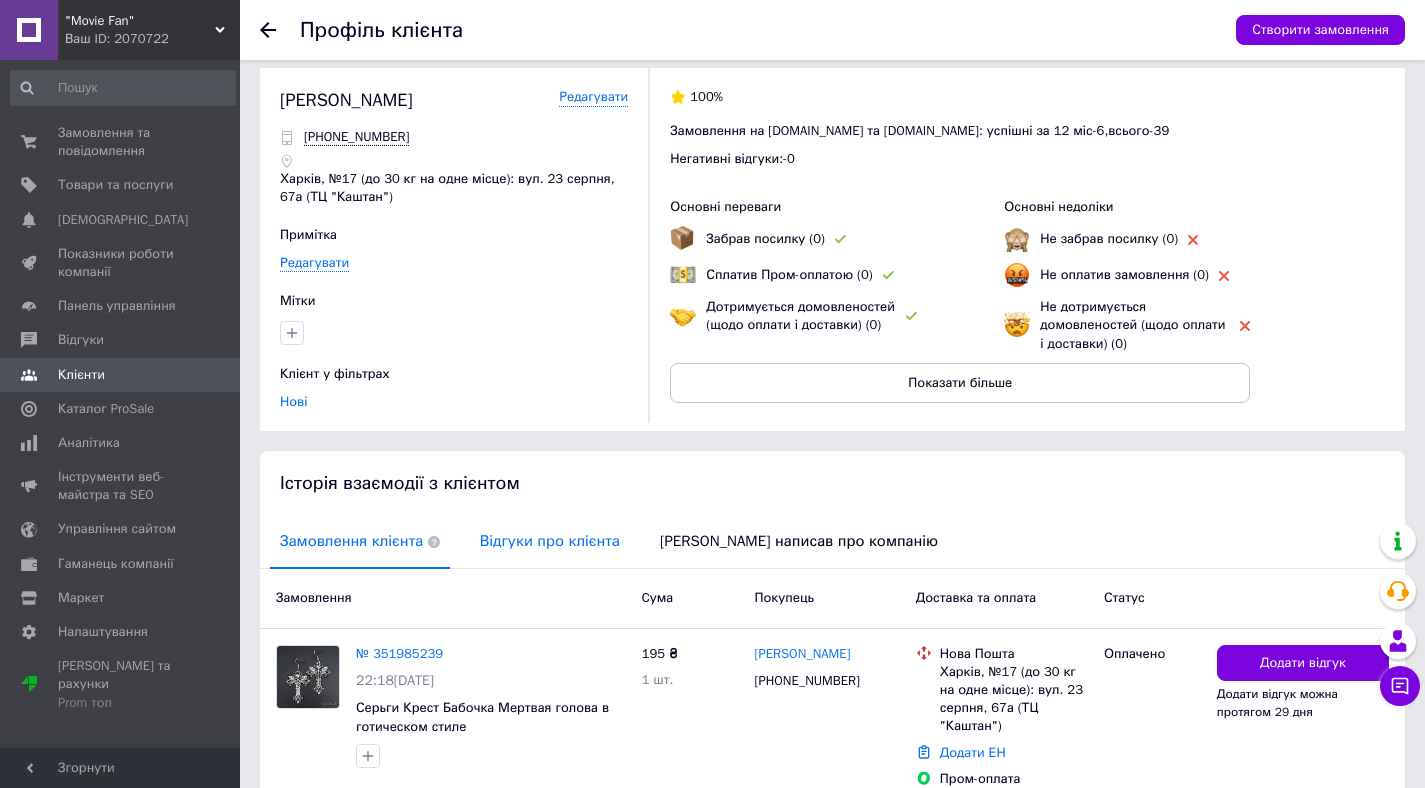 click on "Відгуки про клієнта" at bounding box center [550, 541] 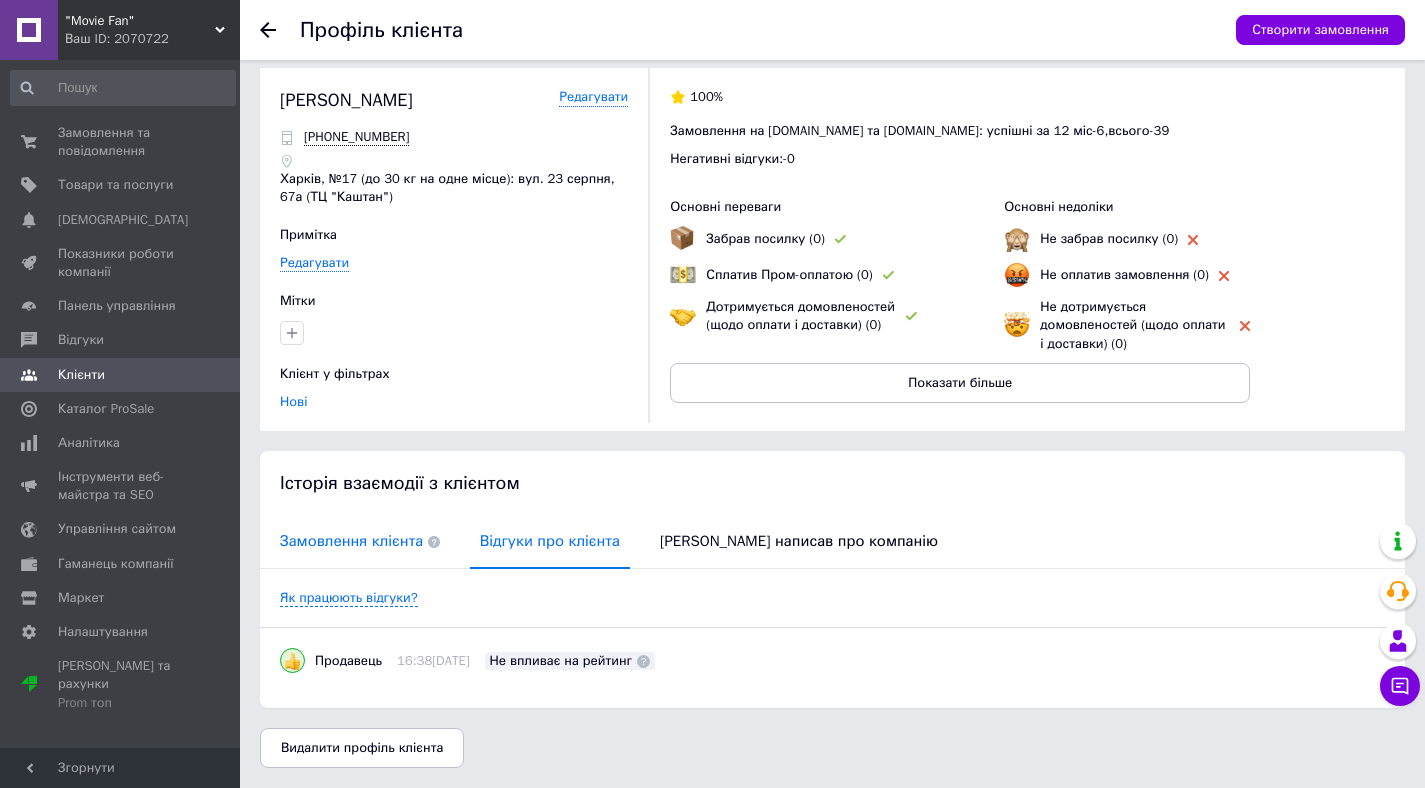 click on "Замовлення клієнта" at bounding box center [360, 541] 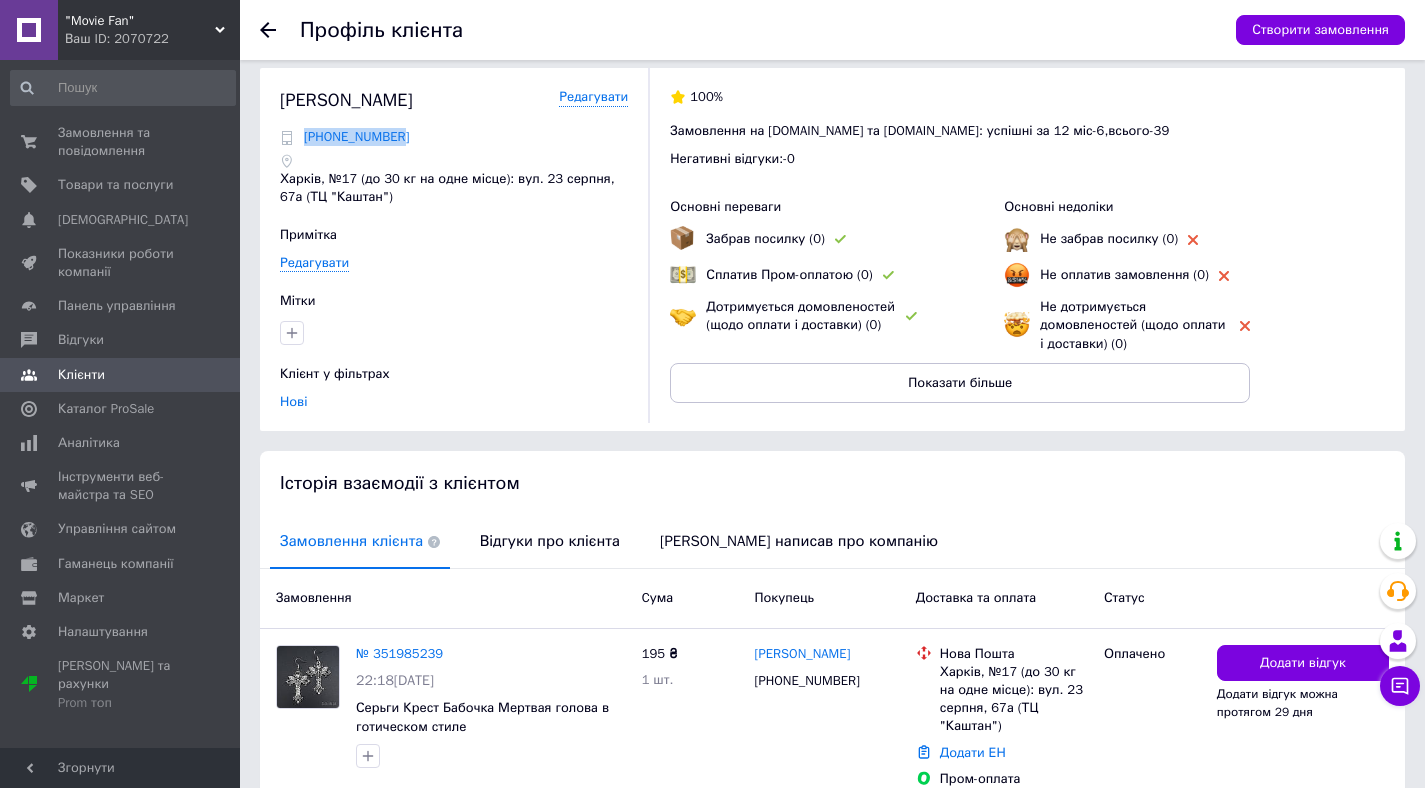drag, startPoint x: 415, startPoint y: 134, endPoint x: 306, endPoint y: 142, distance: 109.29318 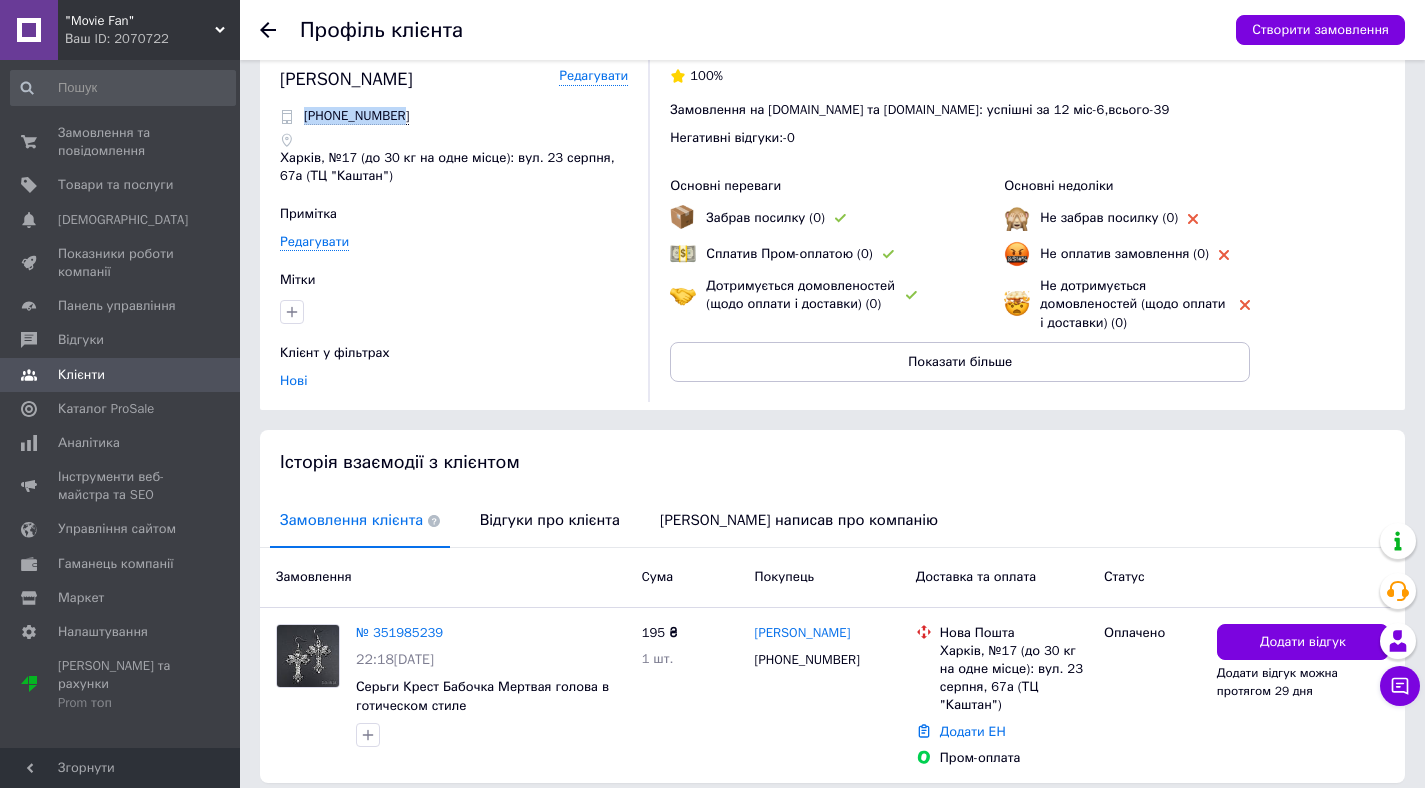 scroll, scrollTop: 52, scrollLeft: 0, axis: vertical 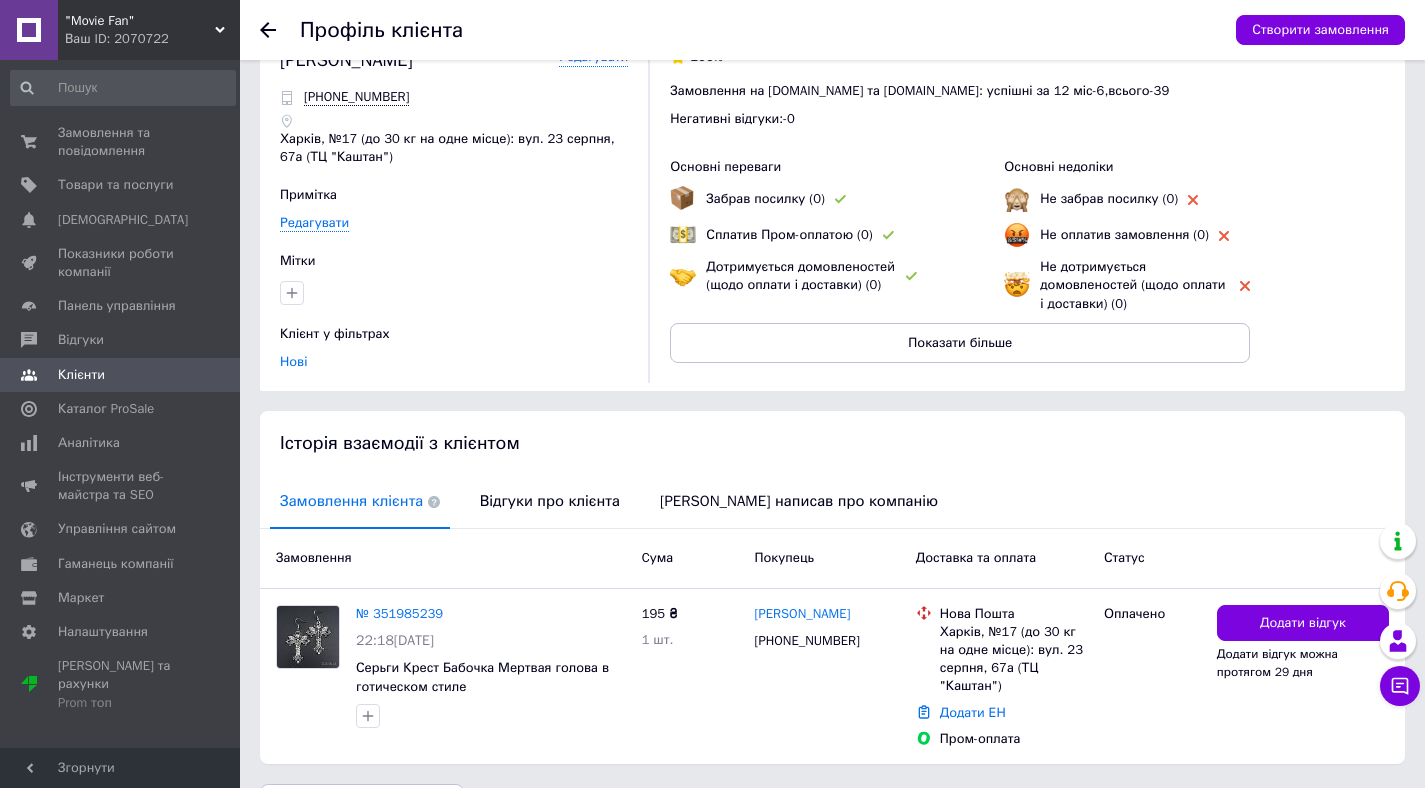 click 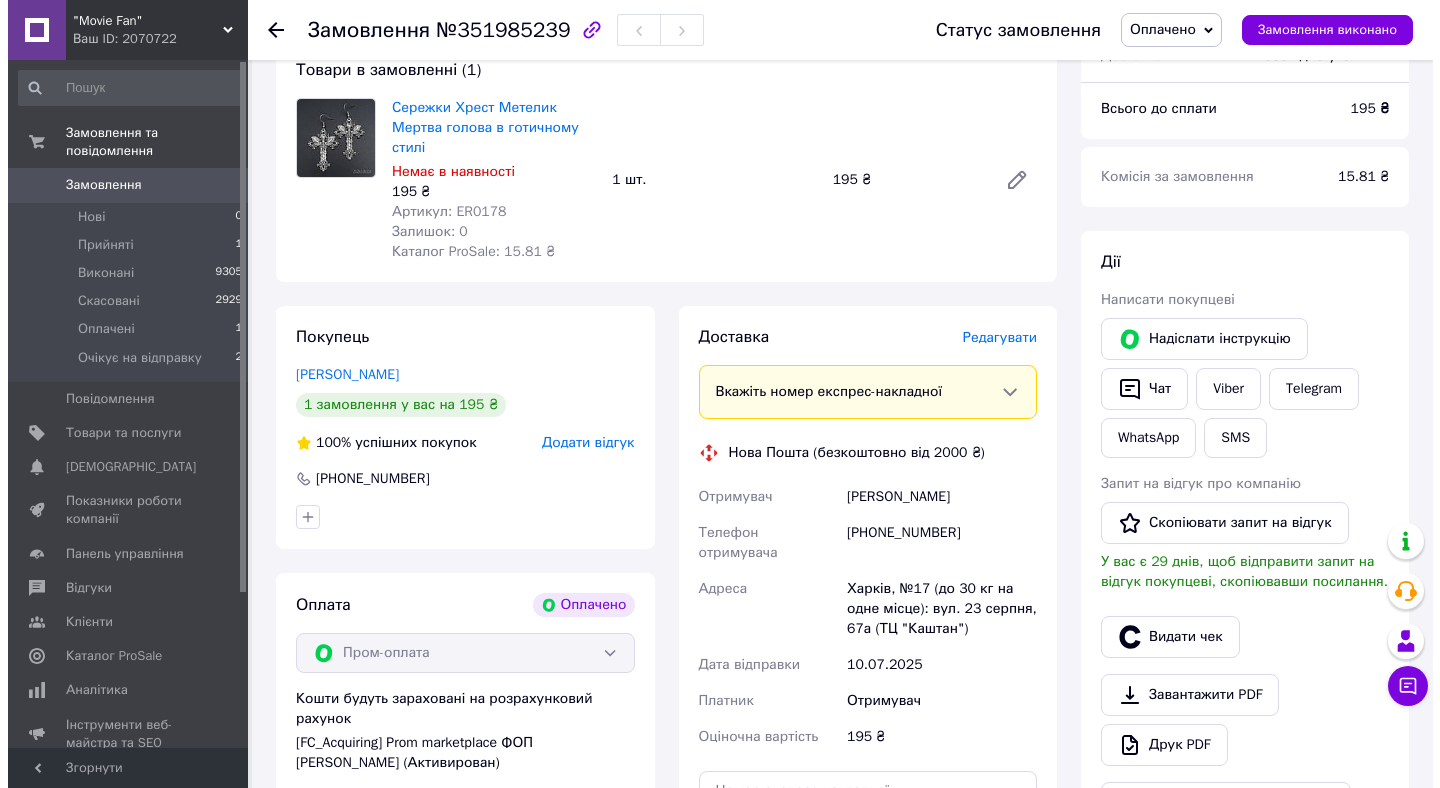 scroll, scrollTop: 209, scrollLeft: 0, axis: vertical 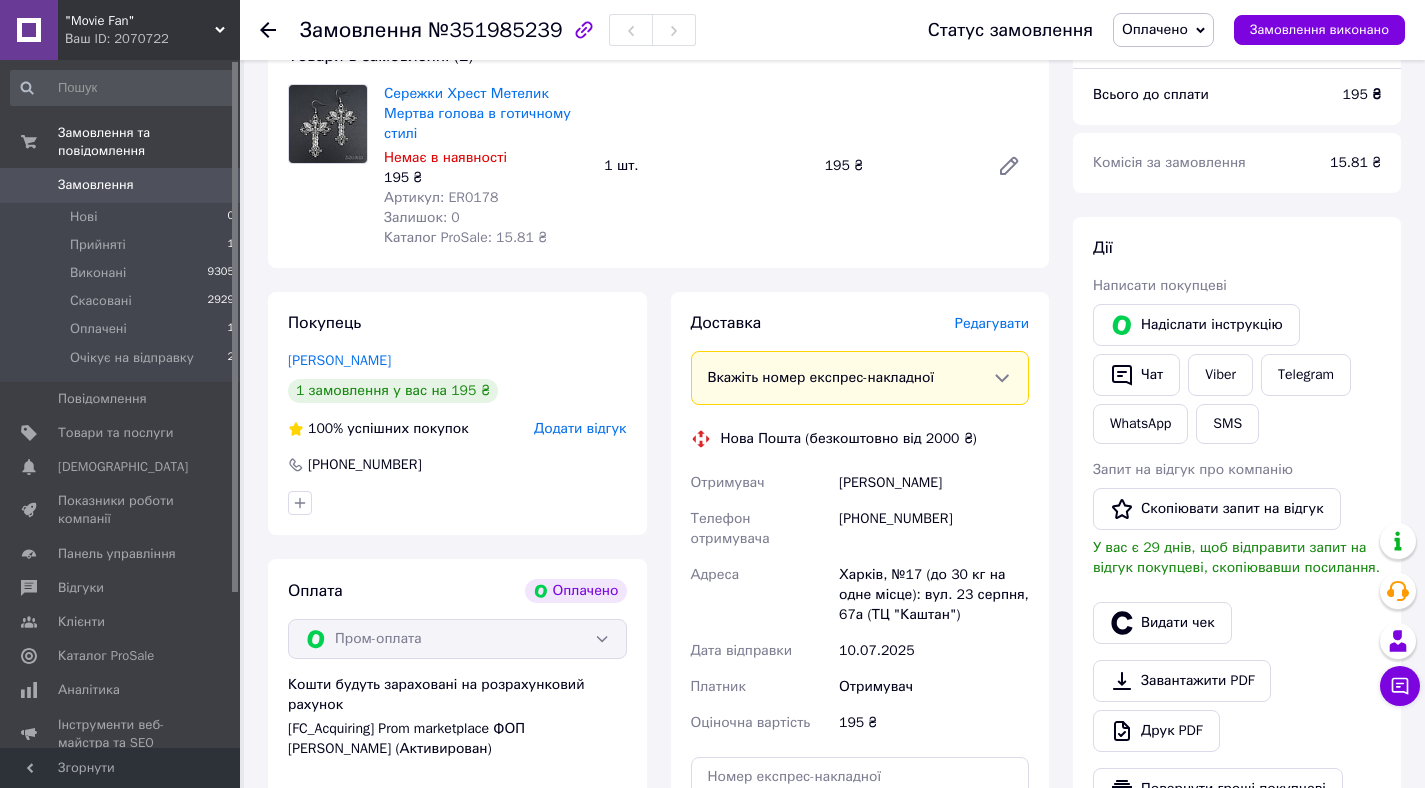 drag, startPoint x: 839, startPoint y: 485, endPoint x: 982, endPoint y: 485, distance: 143 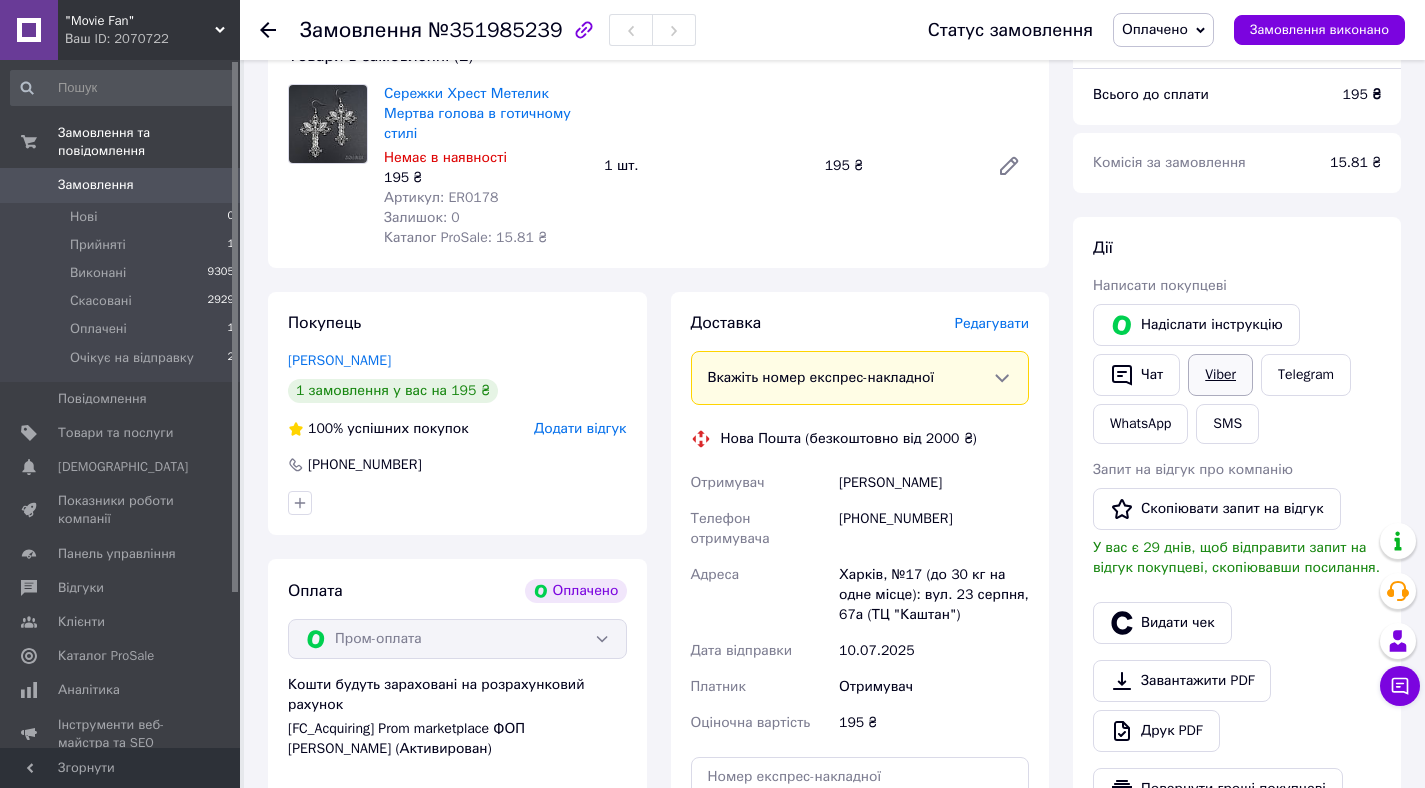 click on "Viber" at bounding box center [1220, 375] 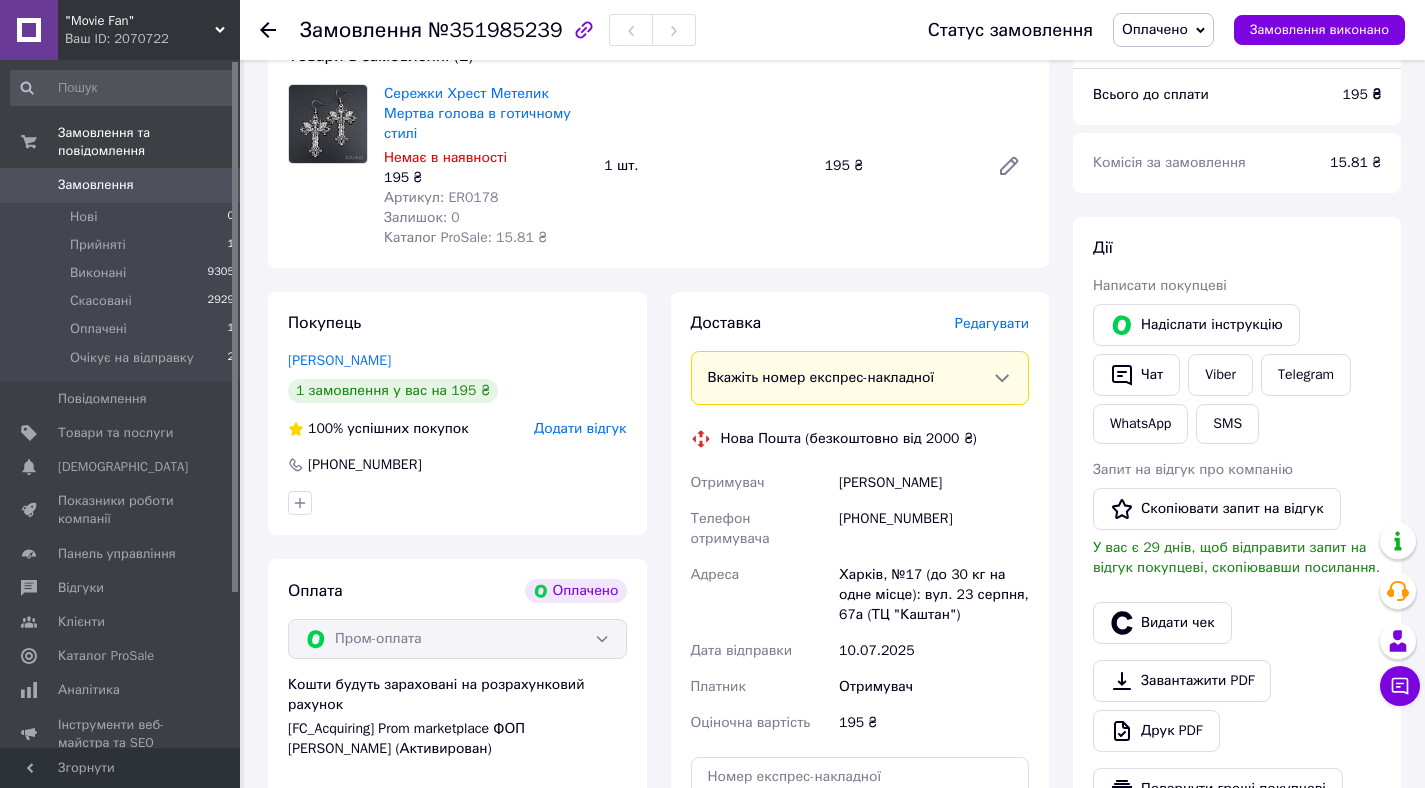 click on "Редагувати" at bounding box center [992, 323] 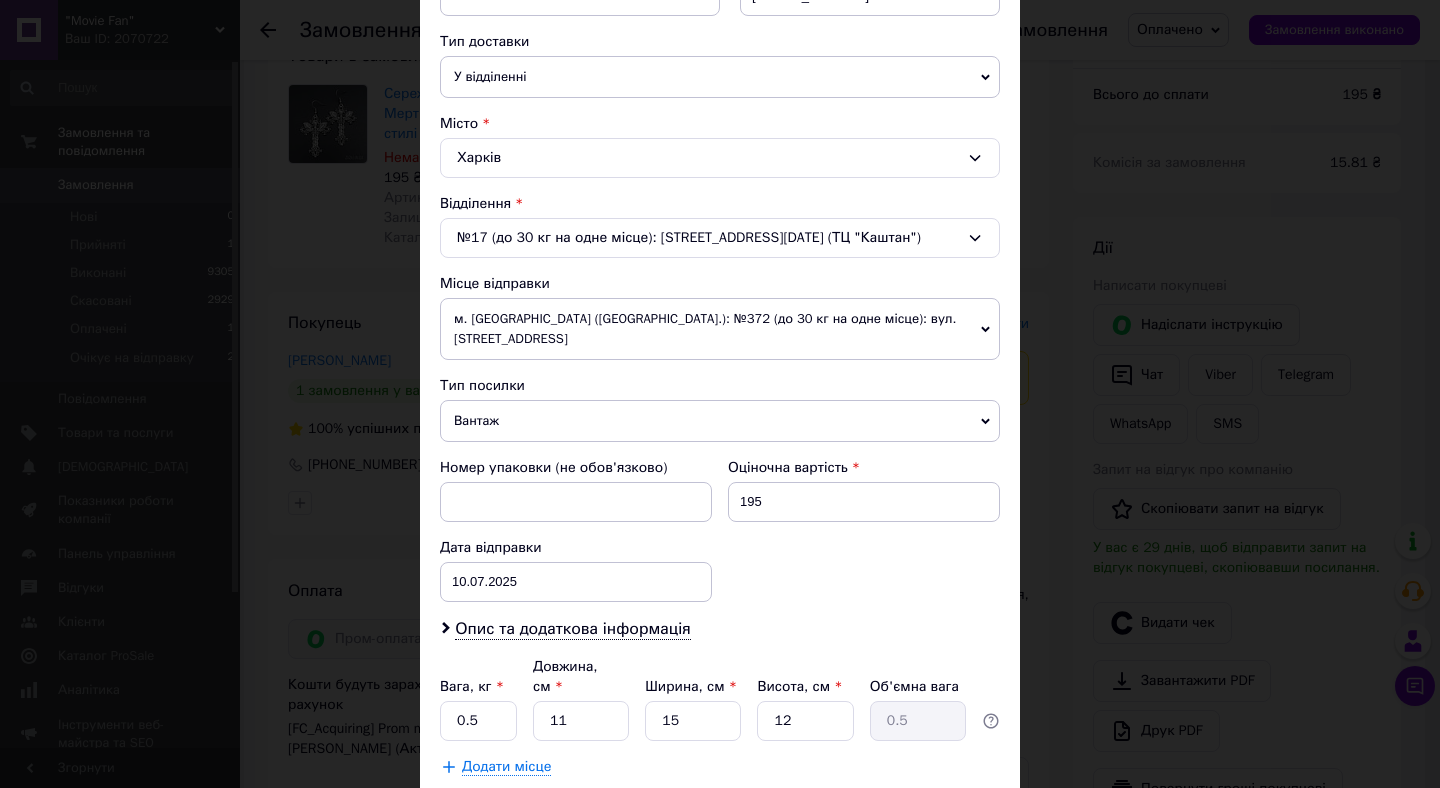 scroll, scrollTop: 450, scrollLeft: 0, axis: vertical 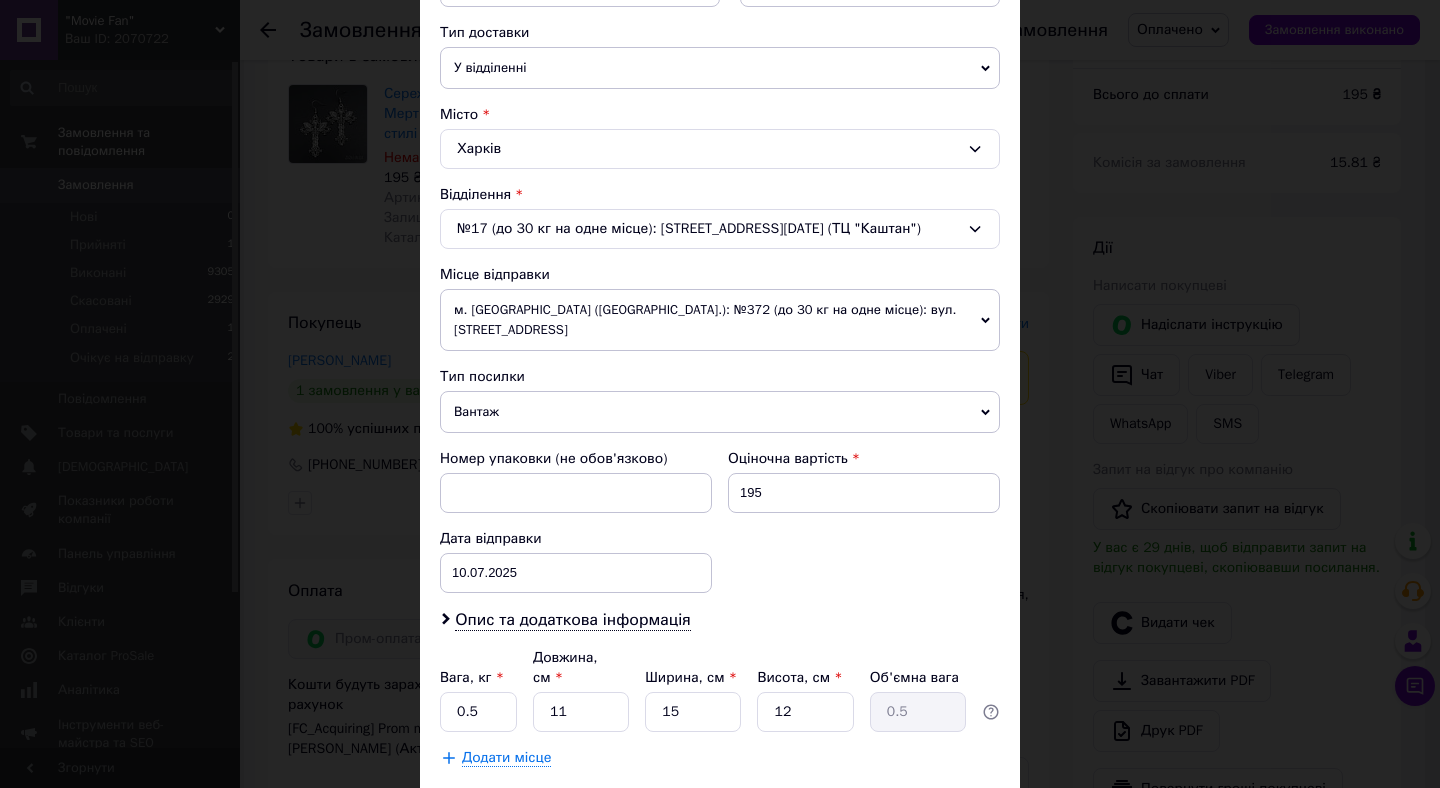 click on "Вантаж" at bounding box center (720, 412) 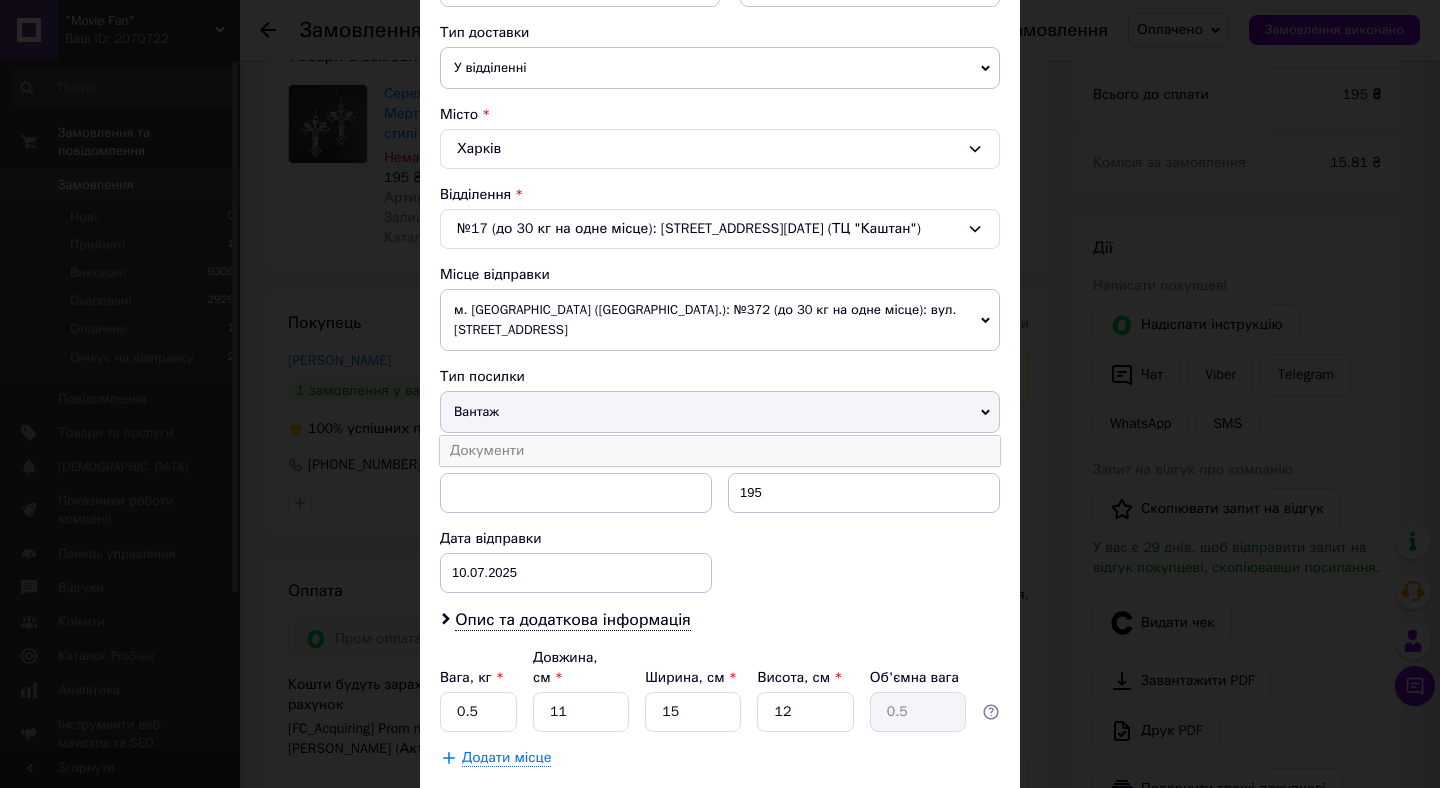 click on "Документи" at bounding box center [720, 451] 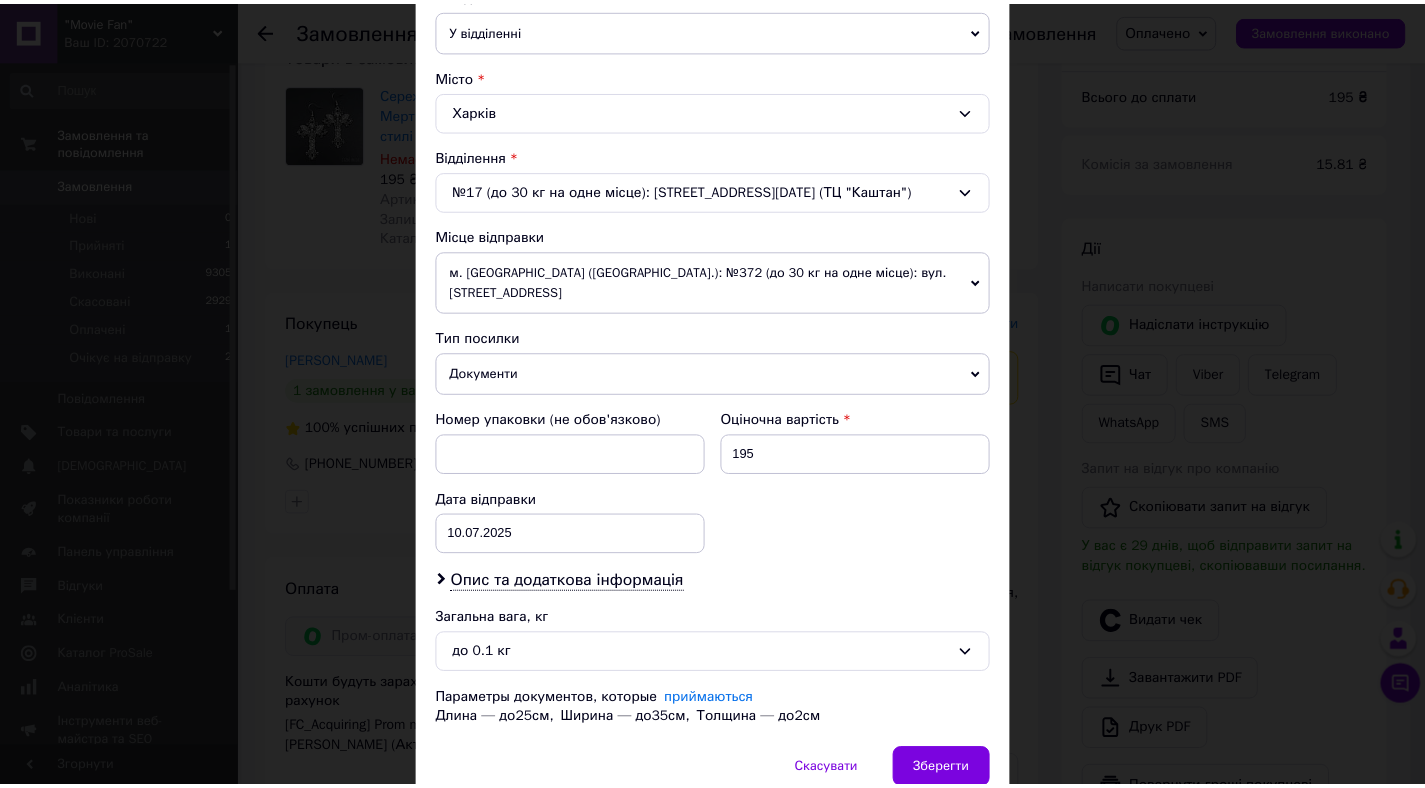 scroll, scrollTop: 560, scrollLeft: 0, axis: vertical 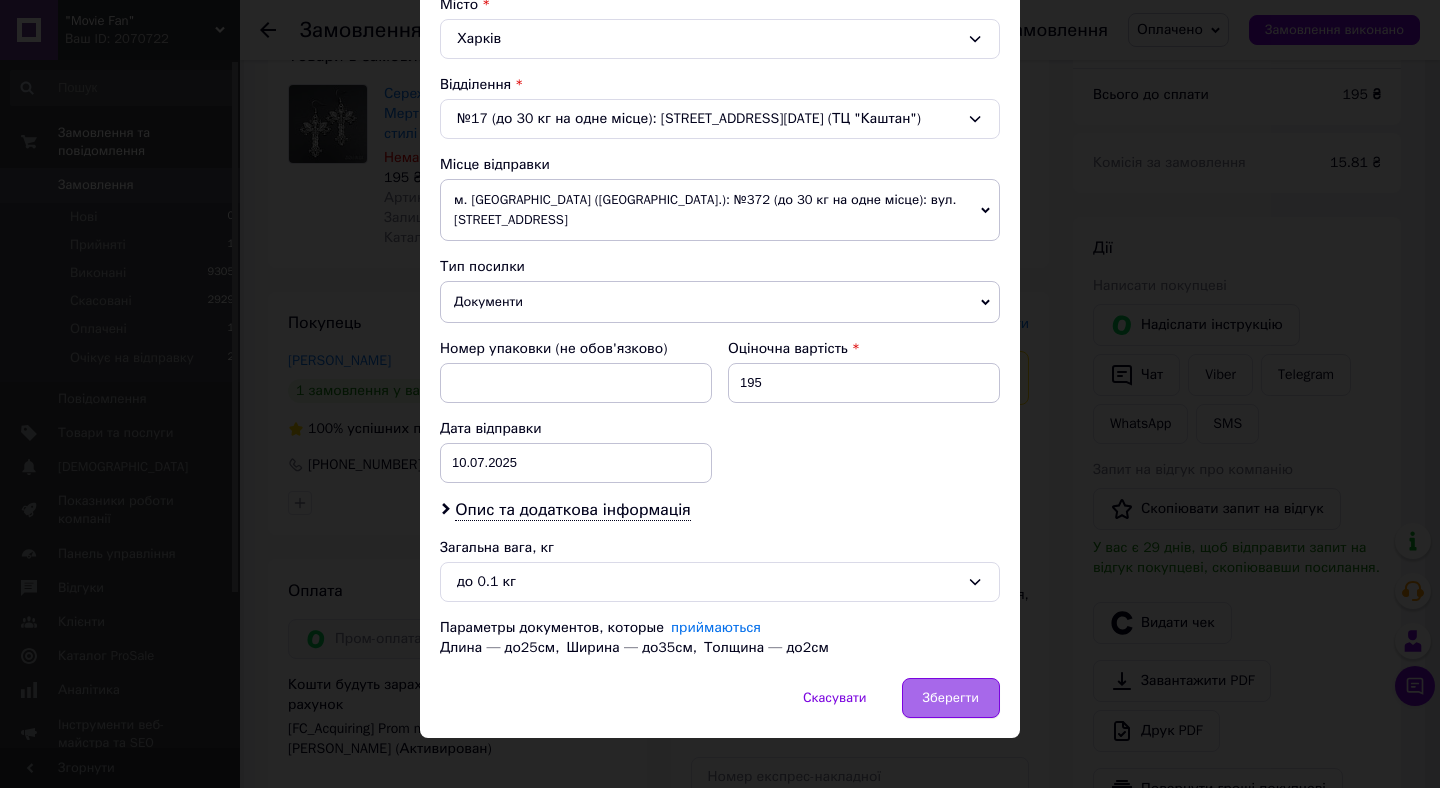 click on "Зберегти" at bounding box center [951, 698] 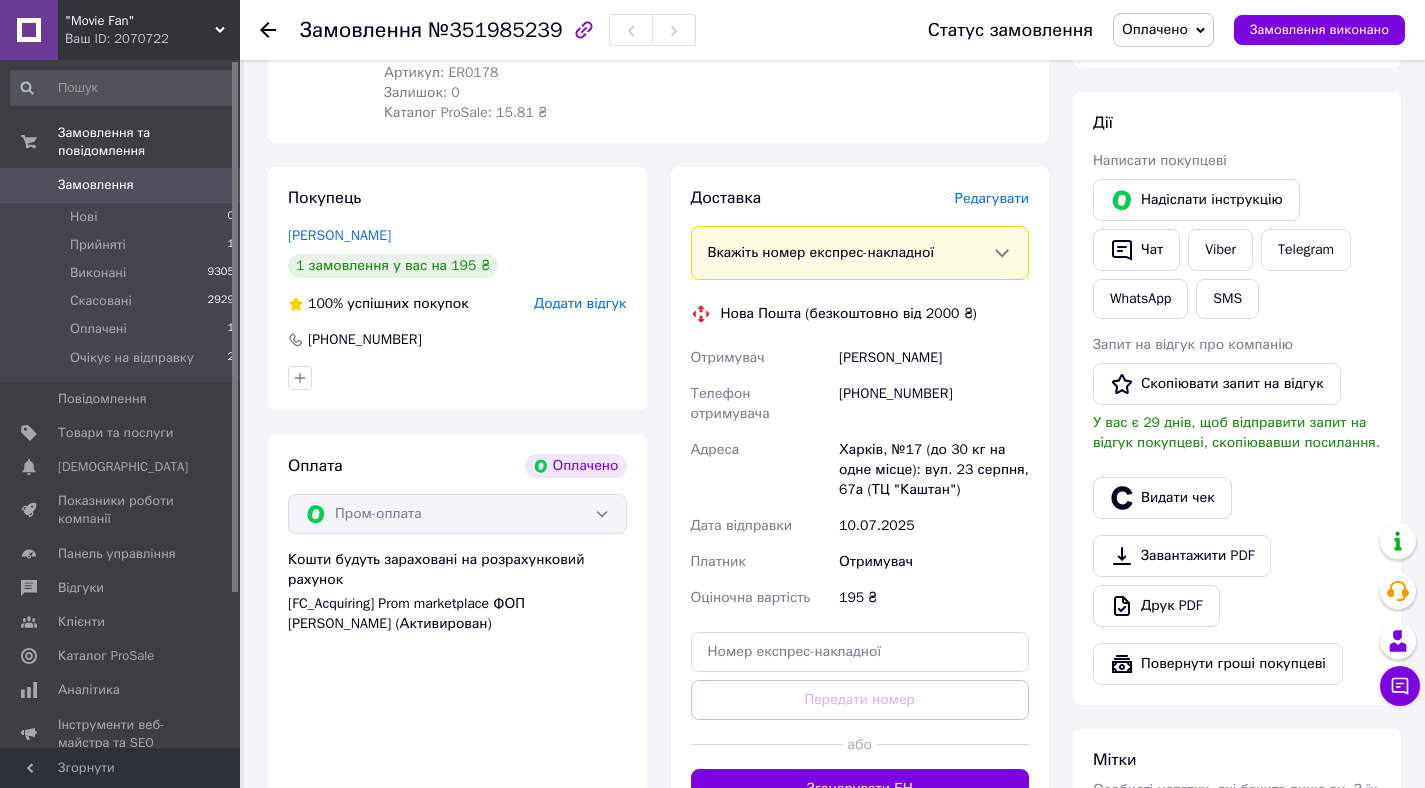 scroll, scrollTop: 359, scrollLeft: 0, axis: vertical 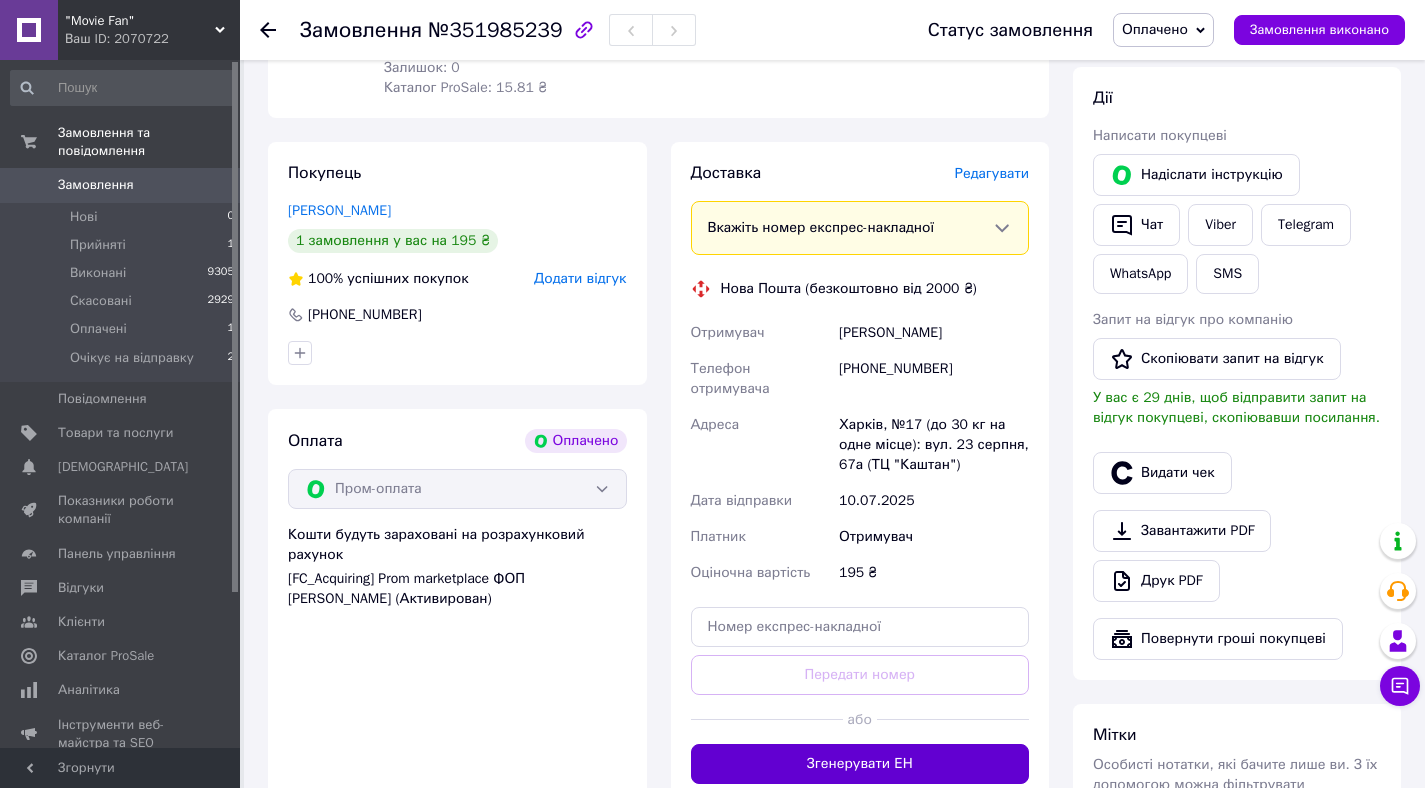 click on "Згенерувати ЕН" at bounding box center (860, 764) 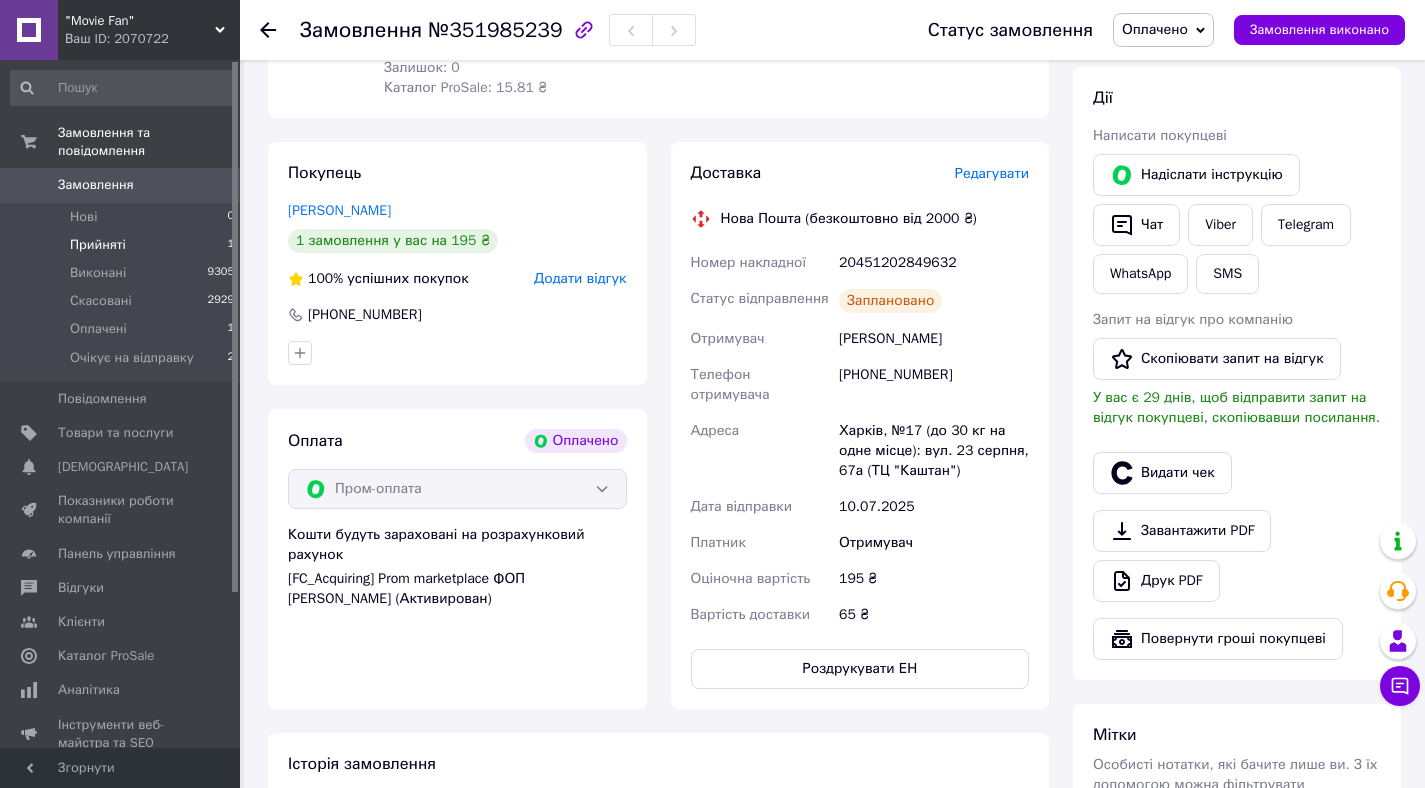 click on "Прийняті" at bounding box center (98, 245) 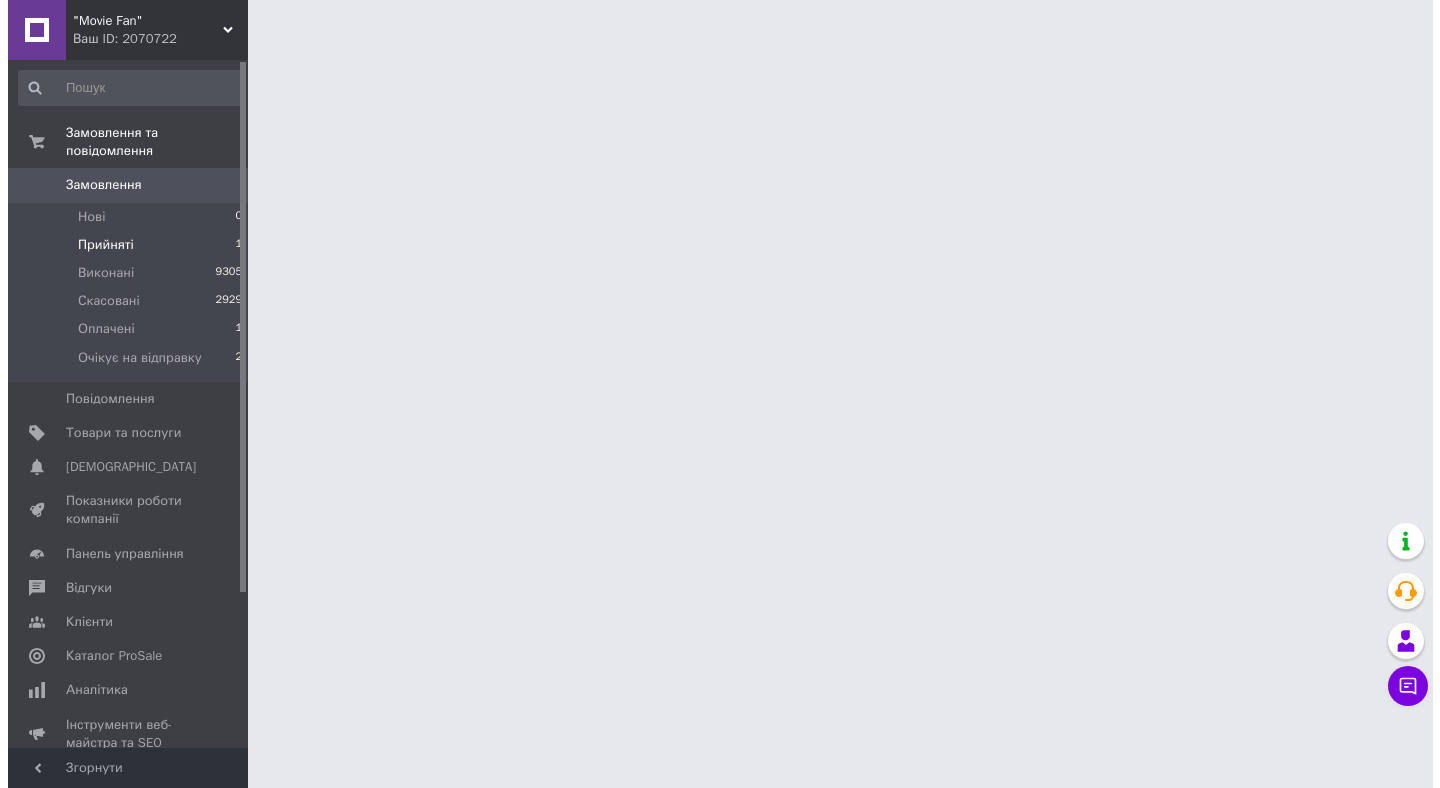 scroll, scrollTop: 0, scrollLeft: 0, axis: both 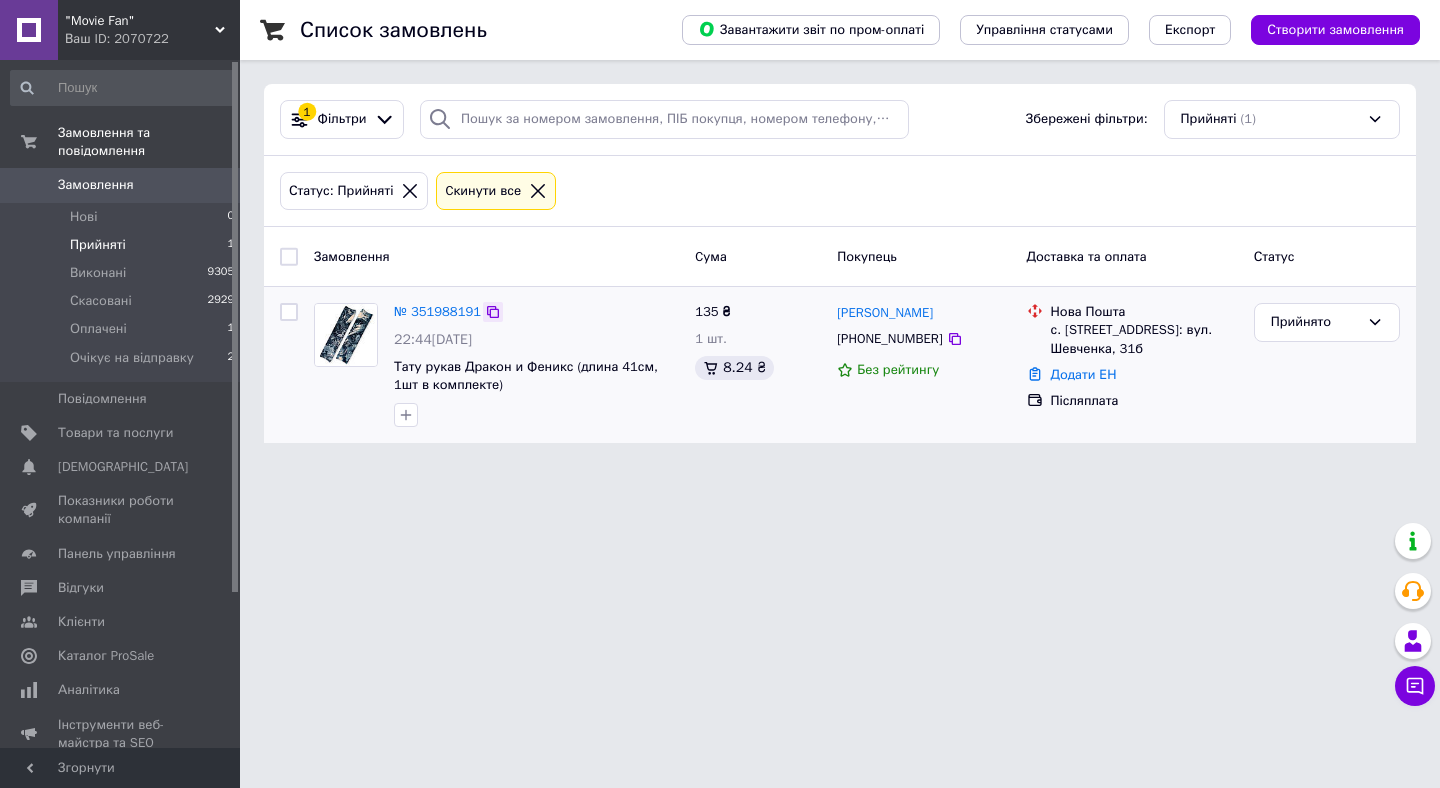 click 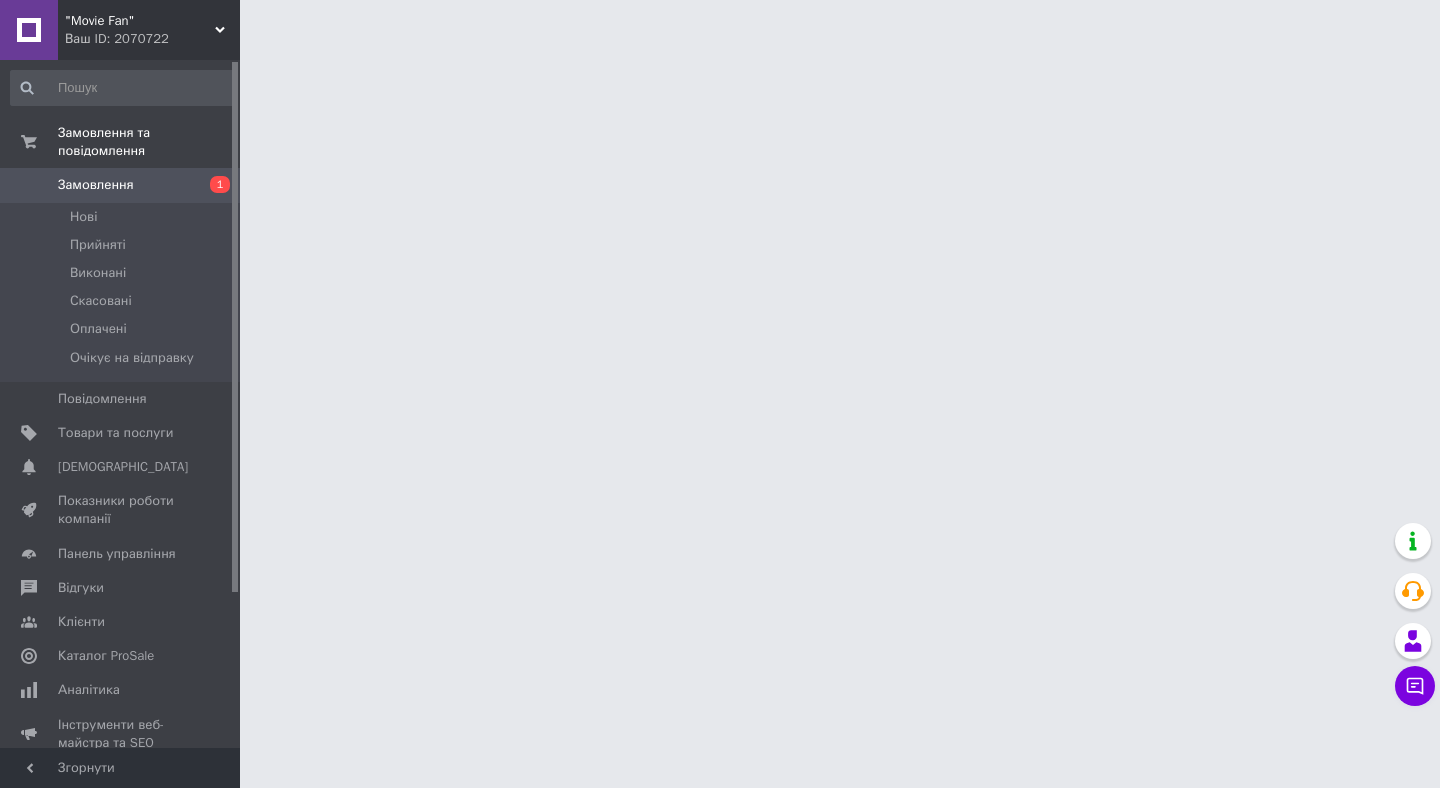 scroll, scrollTop: 0, scrollLeft: 0, axis: both 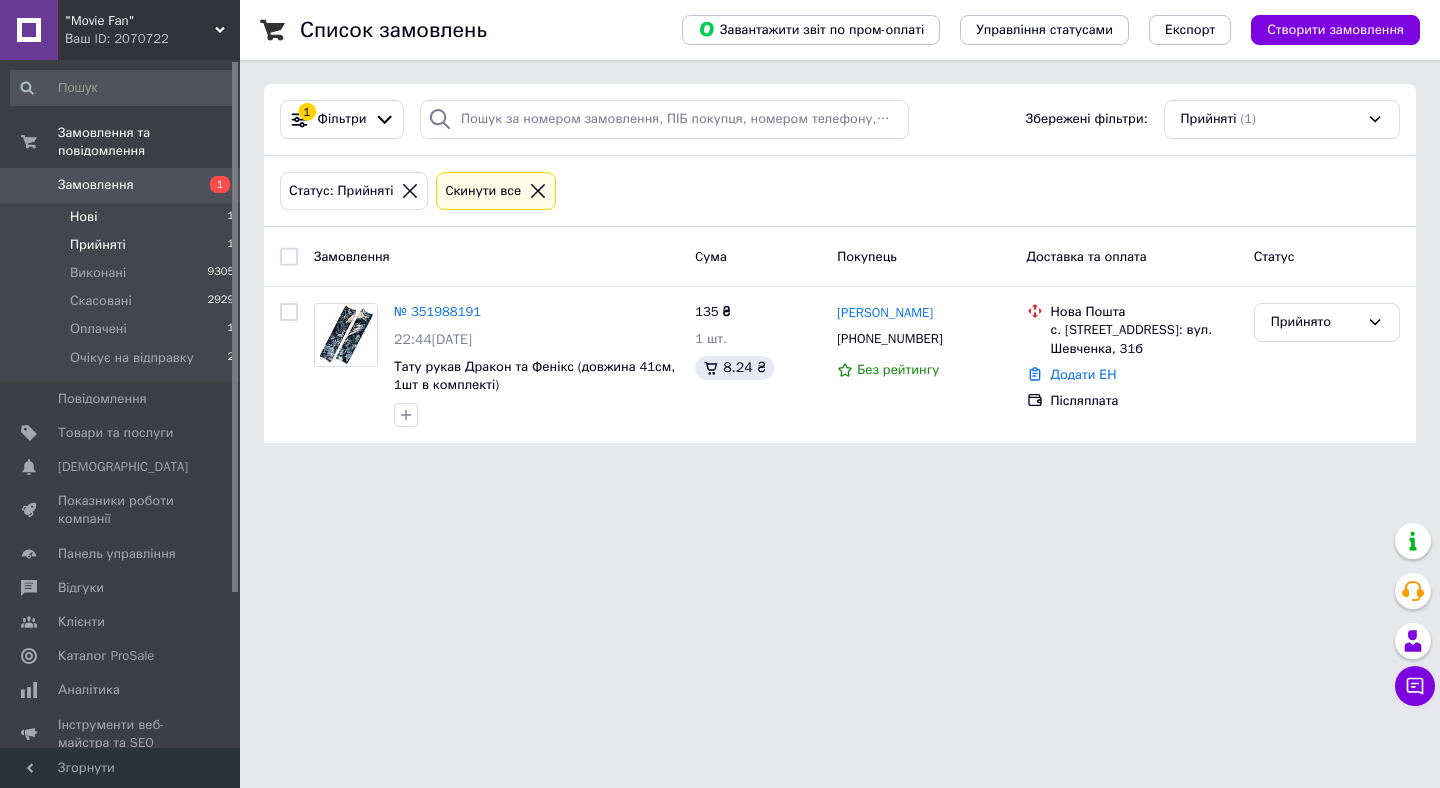 click on "Нові 1" at bounding box center (123, 217) 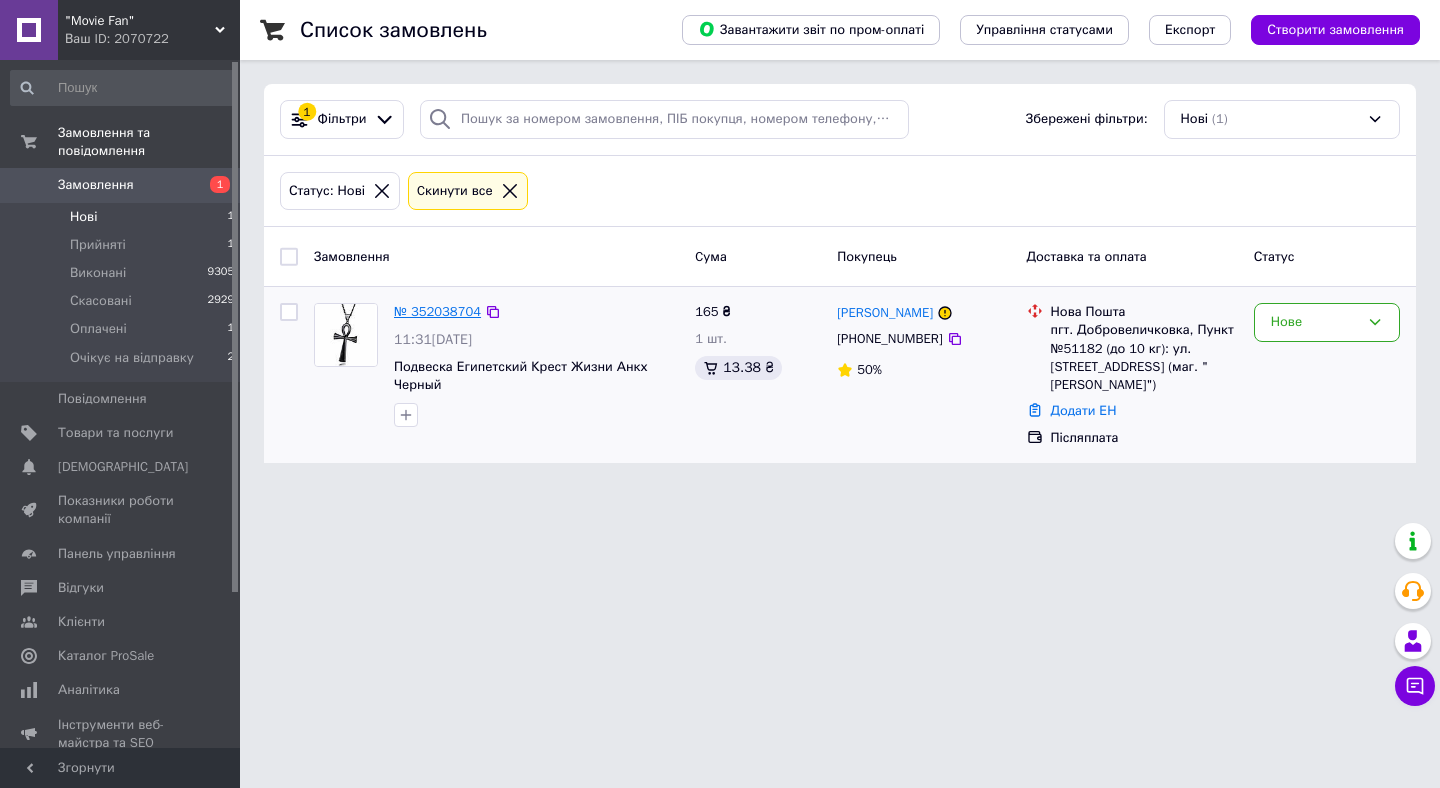 click on "№ 352038704" at bounding box center (437, 311) 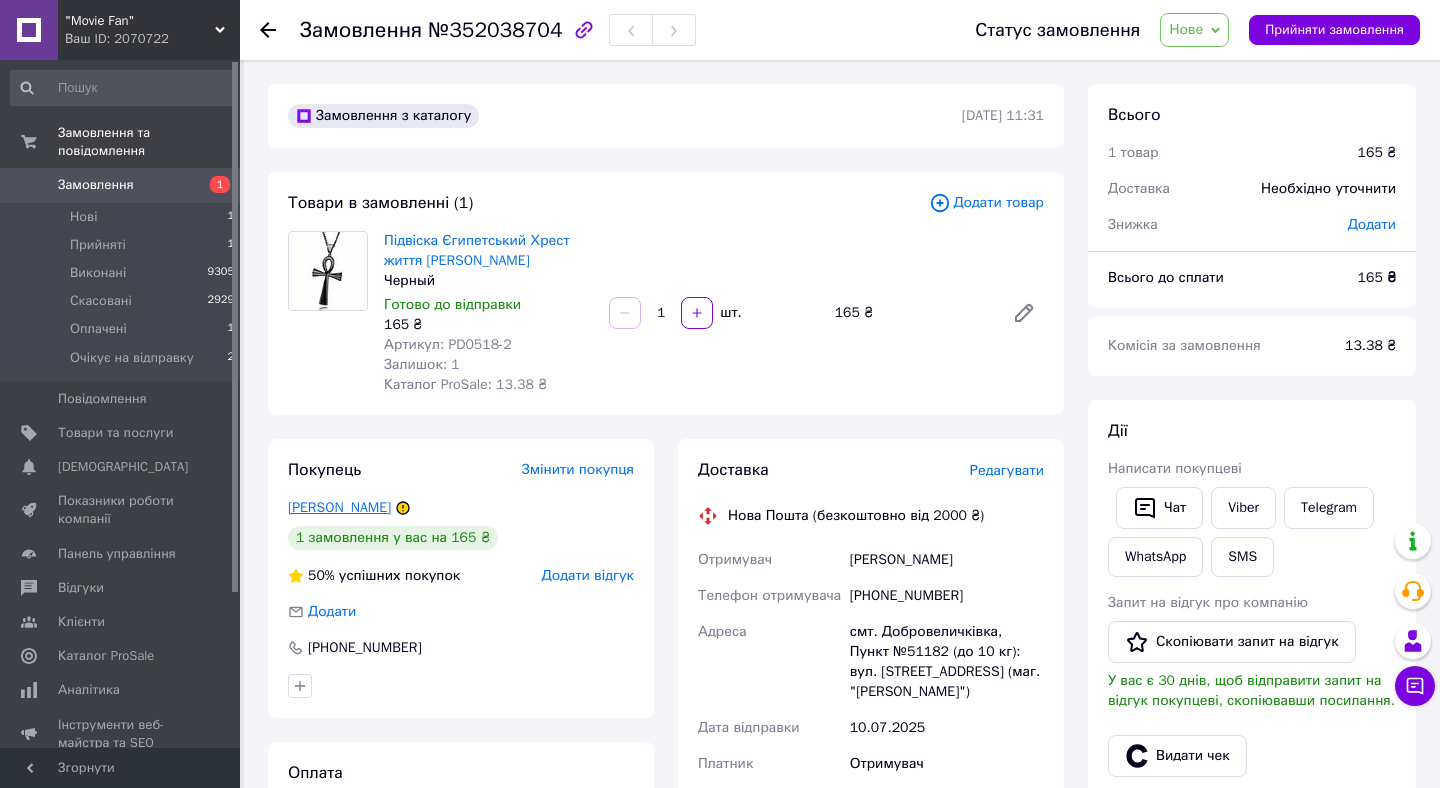 click on "[PERSON_NAME]" at bounding box center (339, 507) 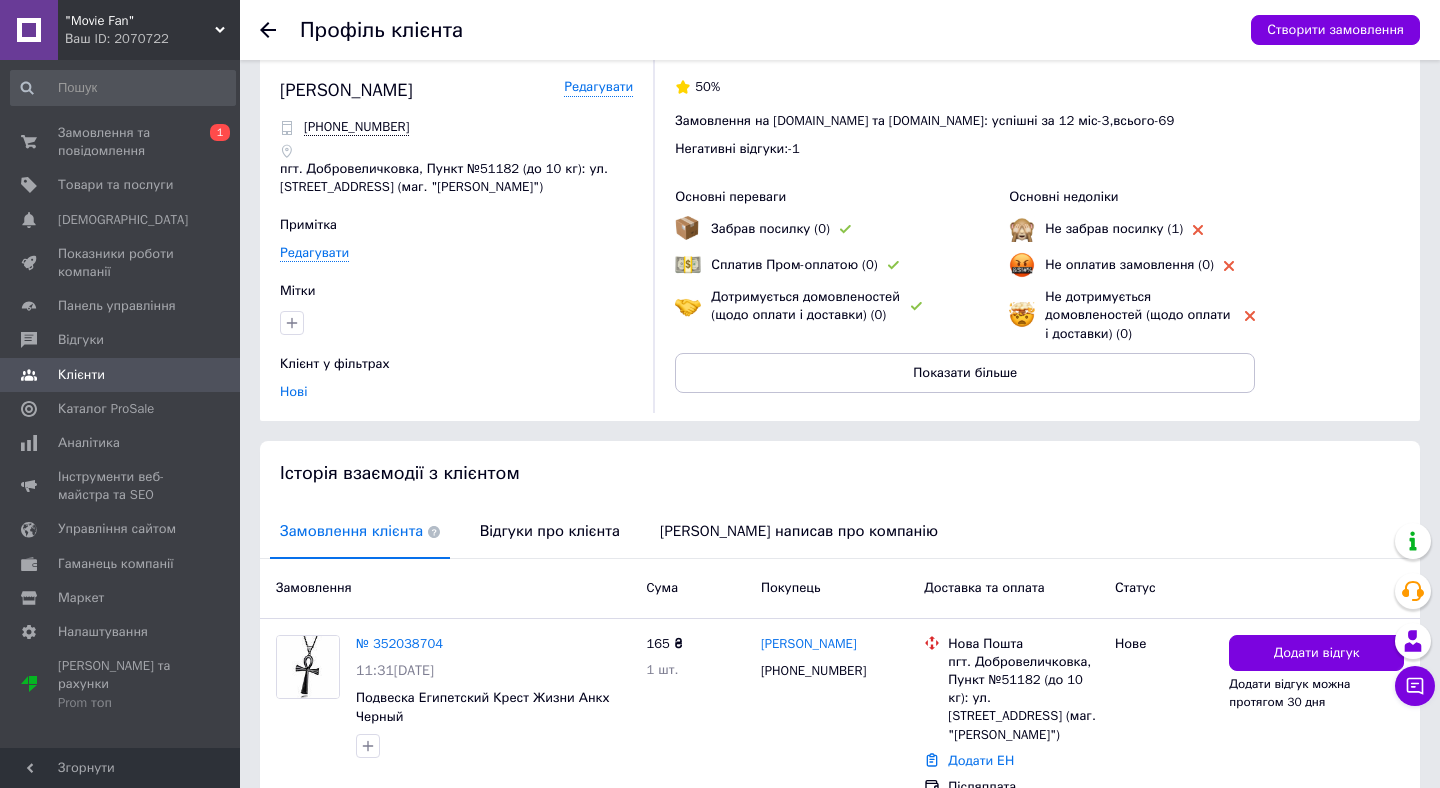 scroll, scrollTop: 23, scrollLeft: 0, axis: vertical 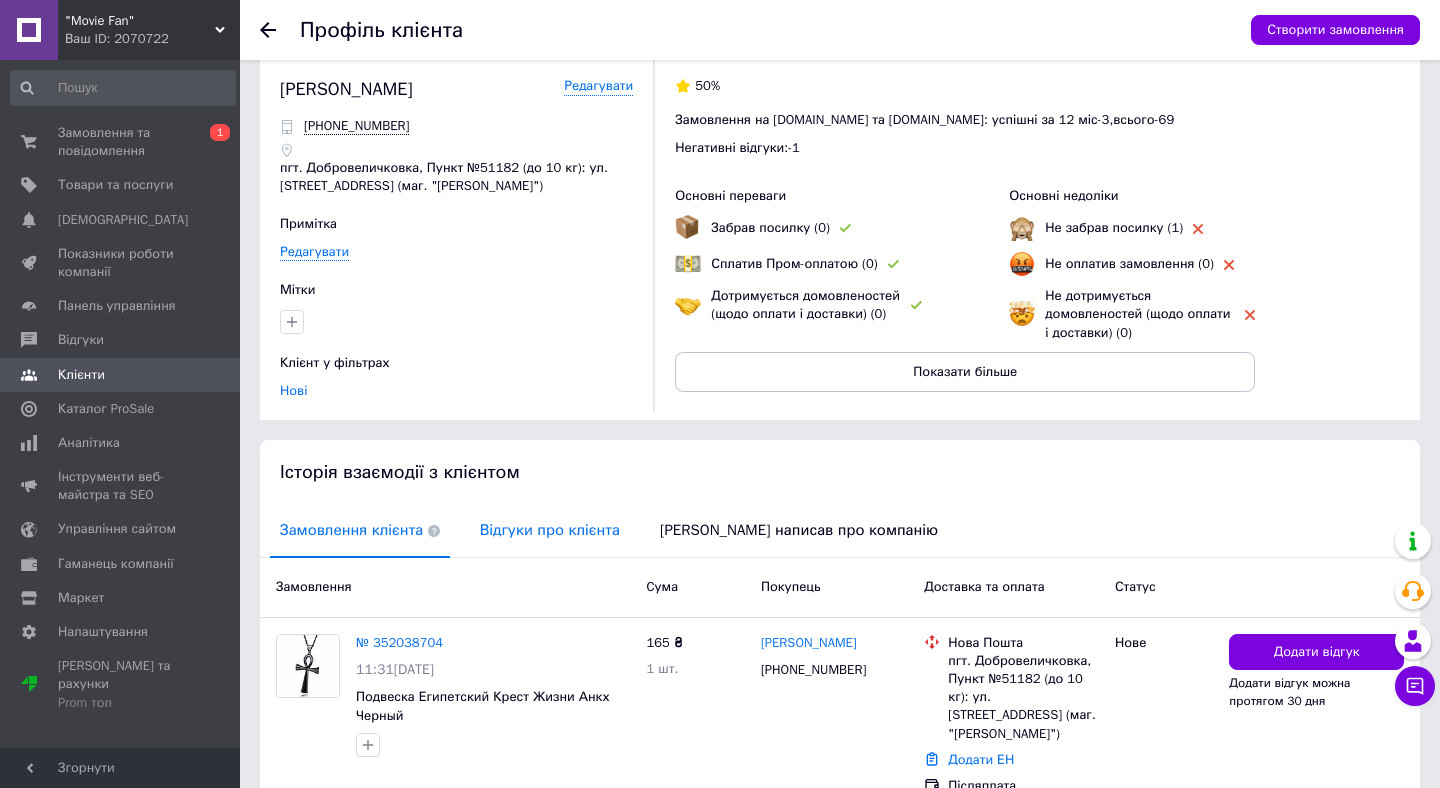 click on "Відгуки про клієнта" at bounding box center (550, 530) 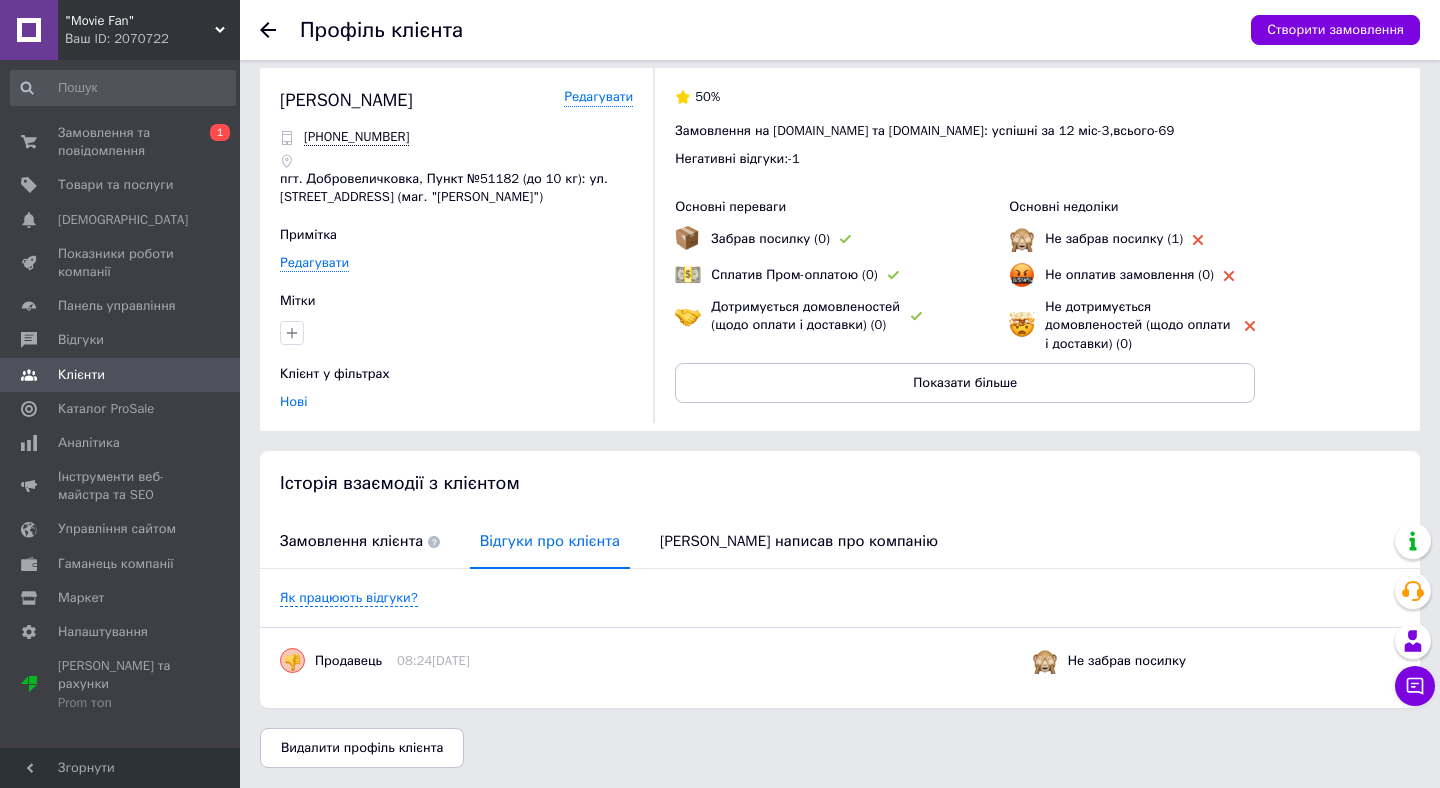 scroll, scrollTop: 0, scrollLeft: 0, axis: both 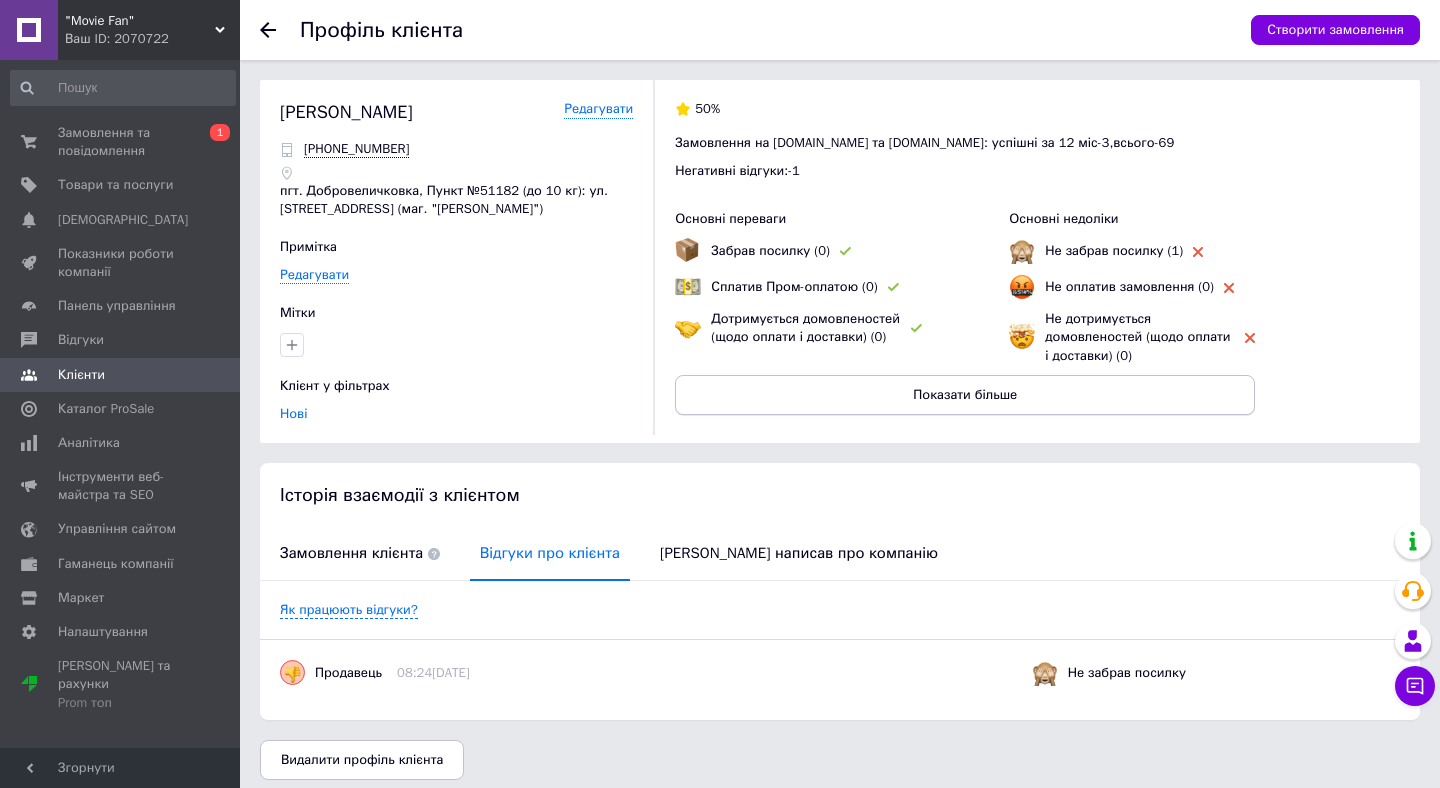 click on "Показати більше" at bounding box center (965, 395) 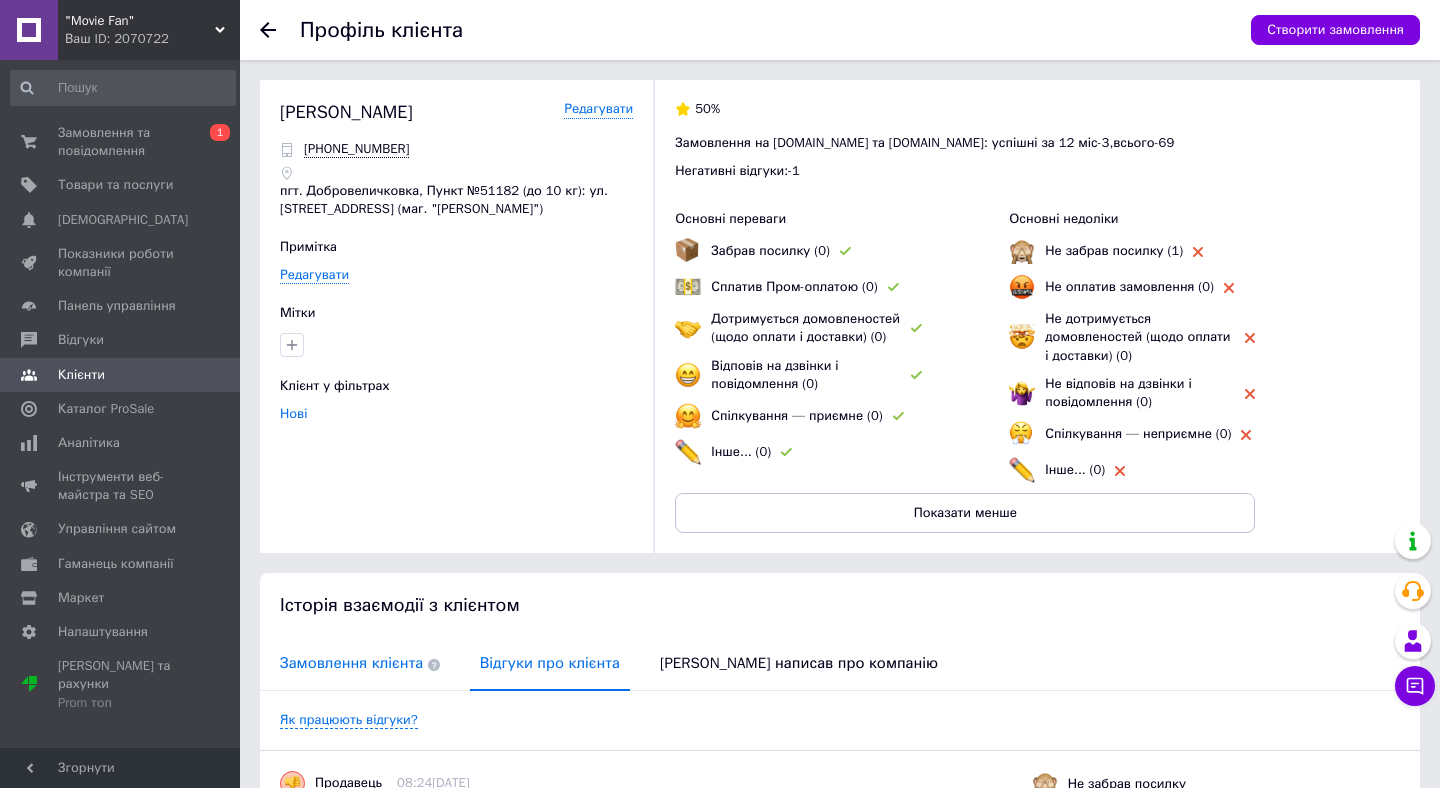 click on "Замовлення клієнта" at bounding box center (360, 663) 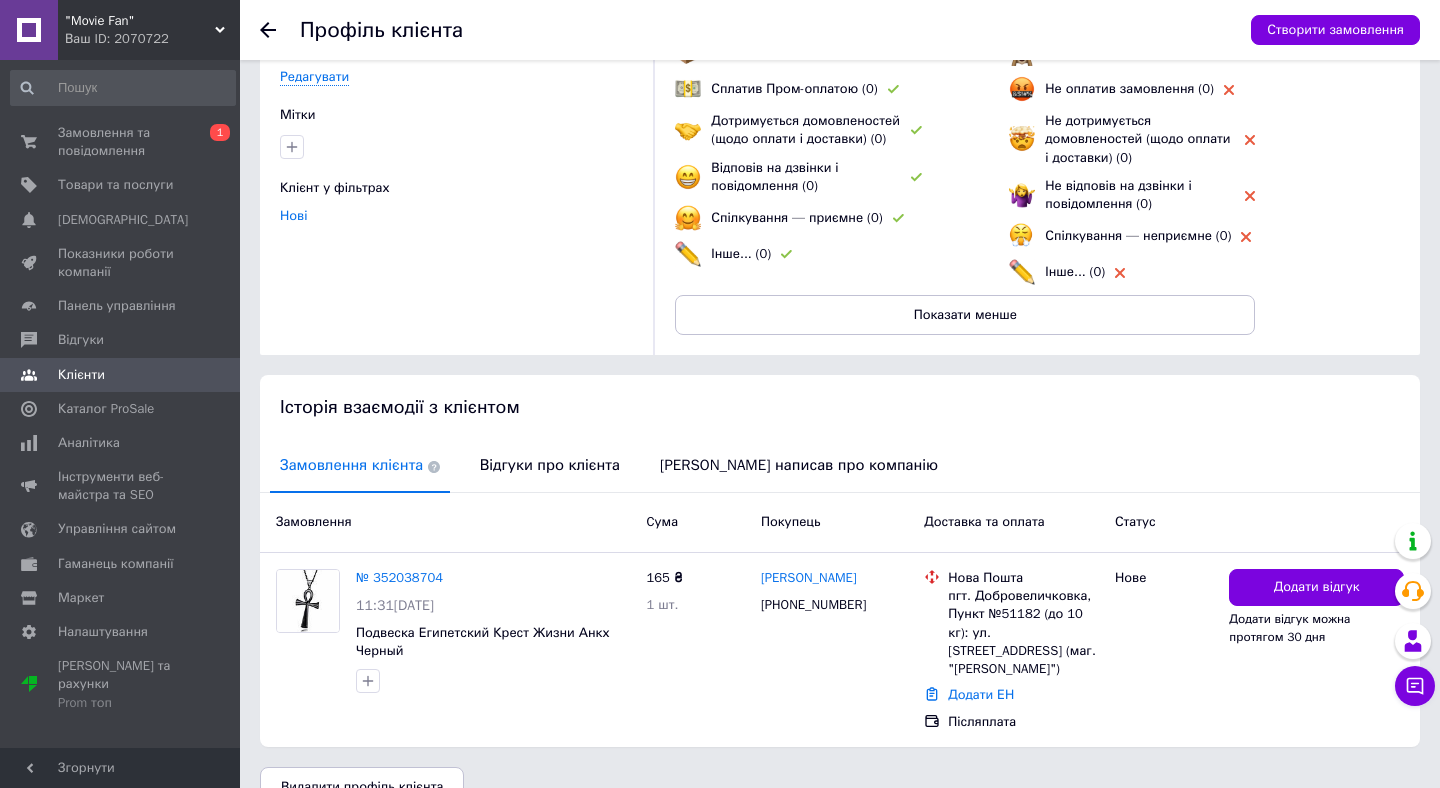 scroll, scrollTop: 218, scrollLeft: 0, axis: vertical 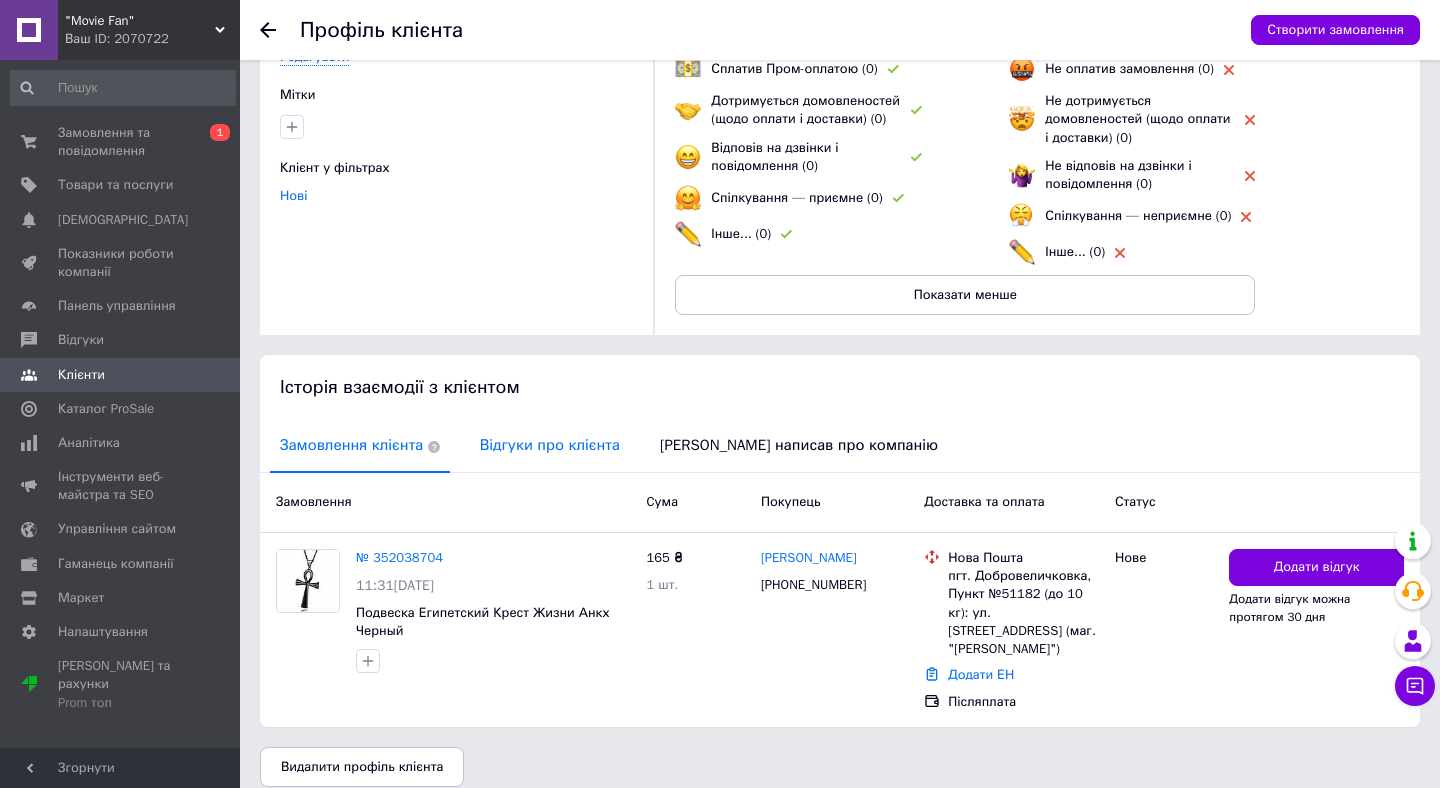 click on "Відгуки про клієнта" at bounding box center [550, 445] 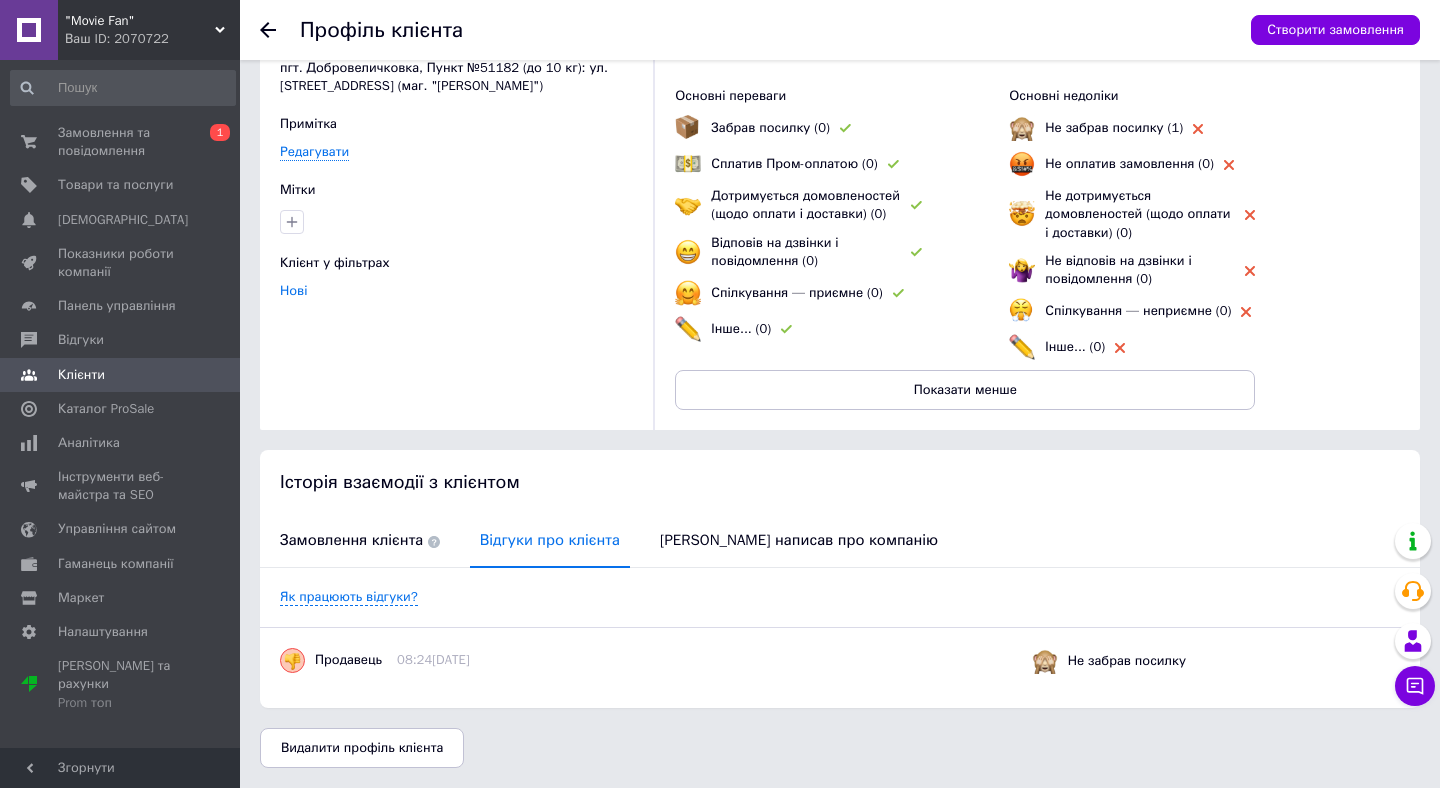 scroll, scrollTop: 122, scrollLeft: 0, axis: vertical 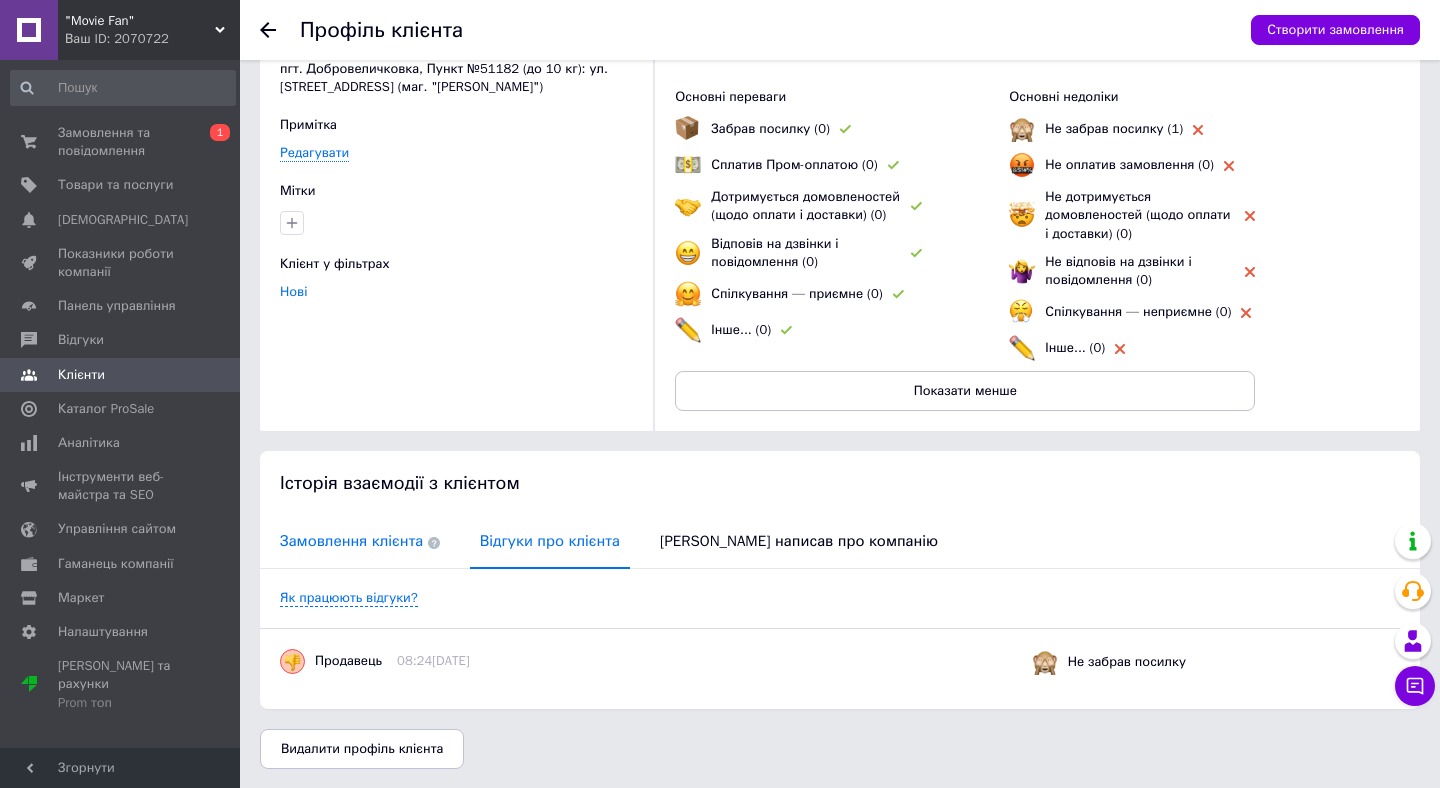 click on "Замовлення клієнта" at bounding box center [360, 541] 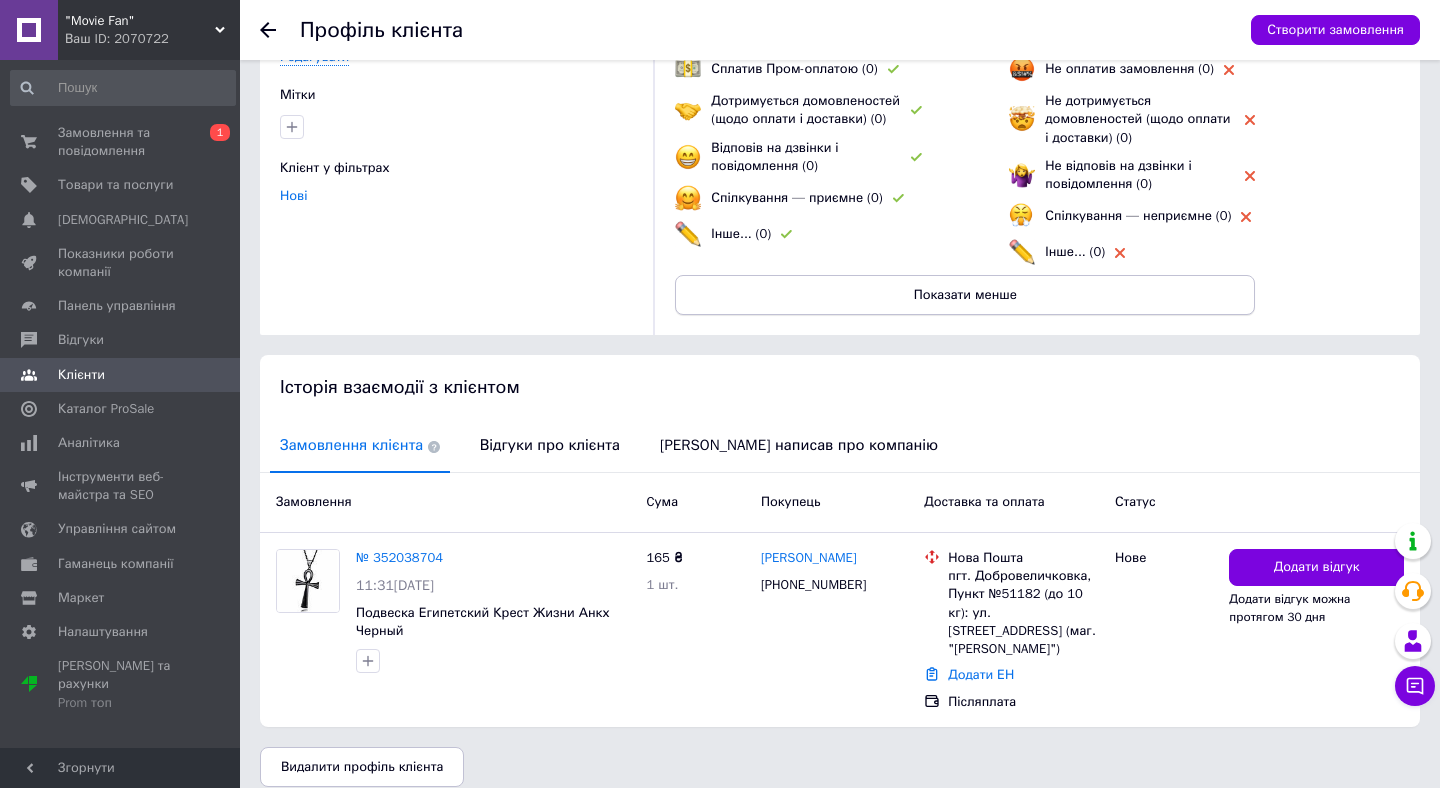 scroll, scrollTop: 0, scrollLeft: 0, axis: both 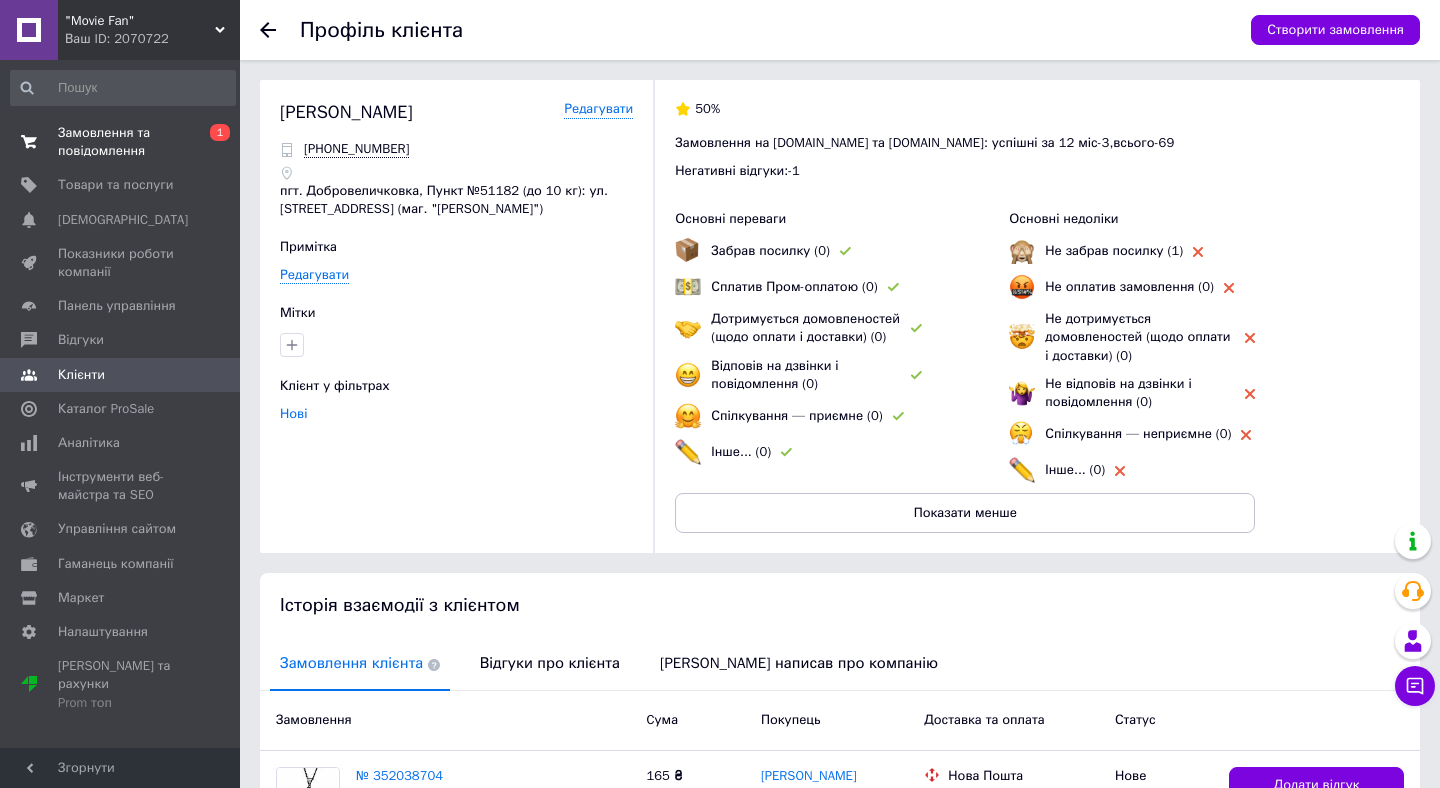 click on "Замовлення та повідомлення" at bounding box center [121, 142] 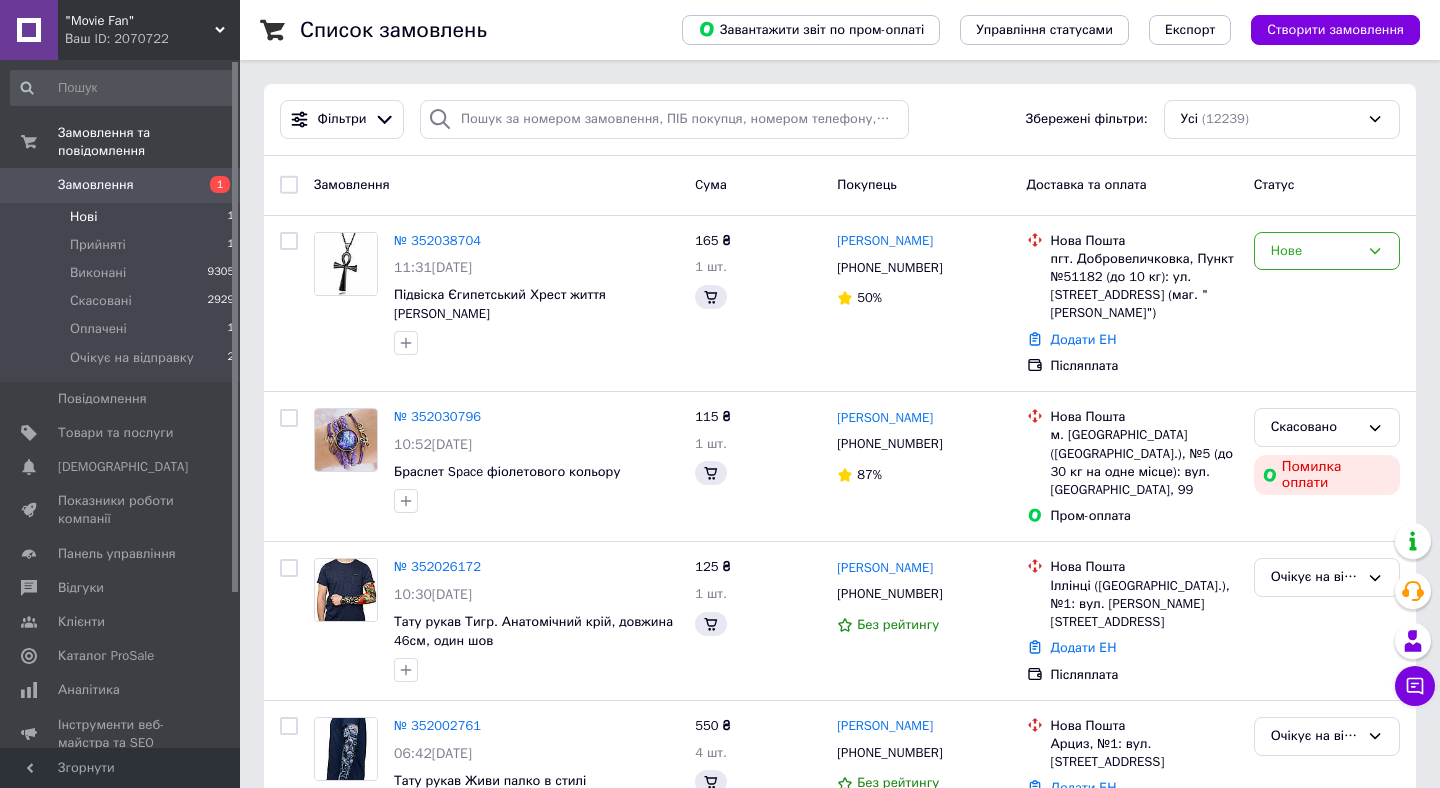 click on "Нові 1" at bounding box center [123, 217] 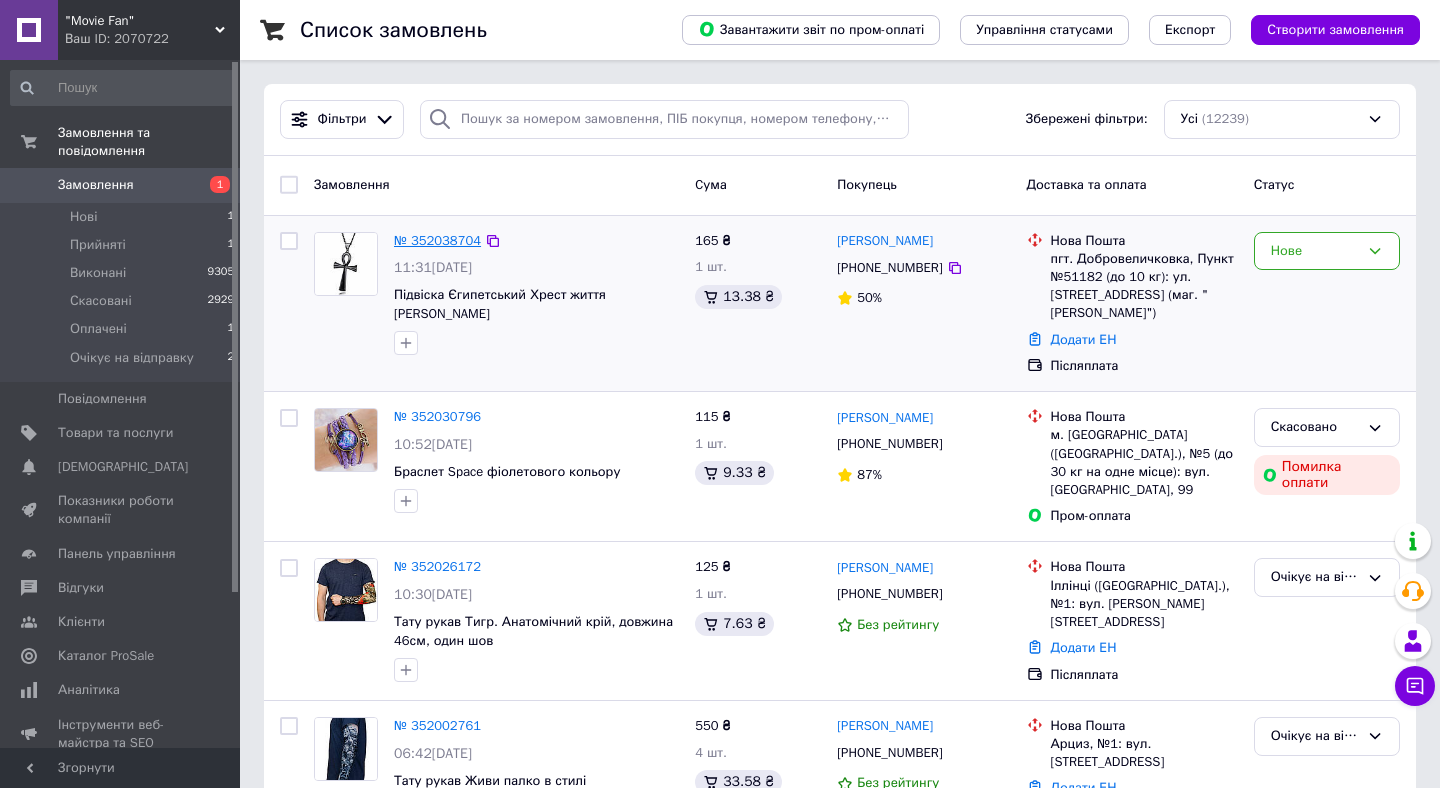 click on "№ 352038704" at bounding box center [437, 240] 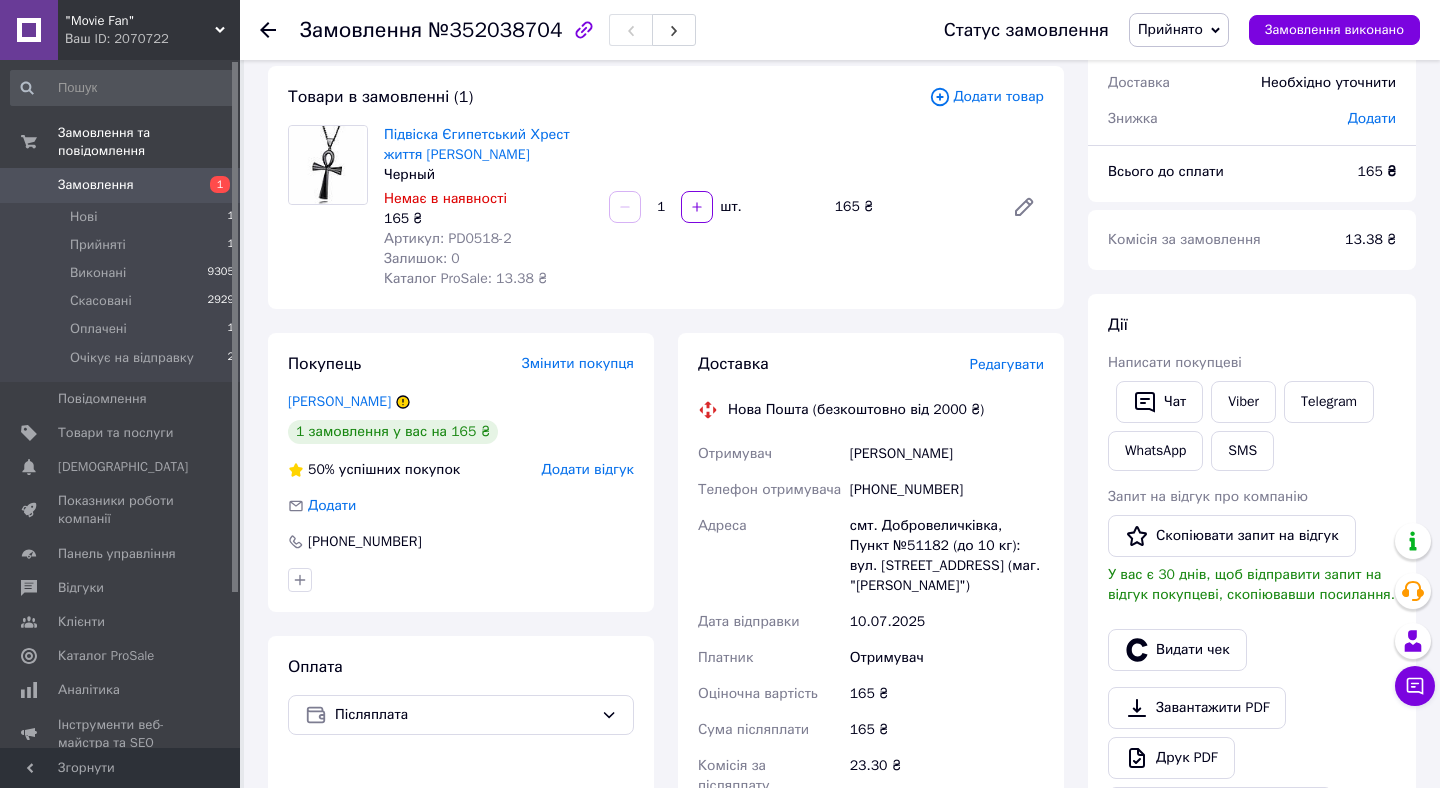 scroll, scrollTop: 83, scrollLeft: 0, axis: vertical 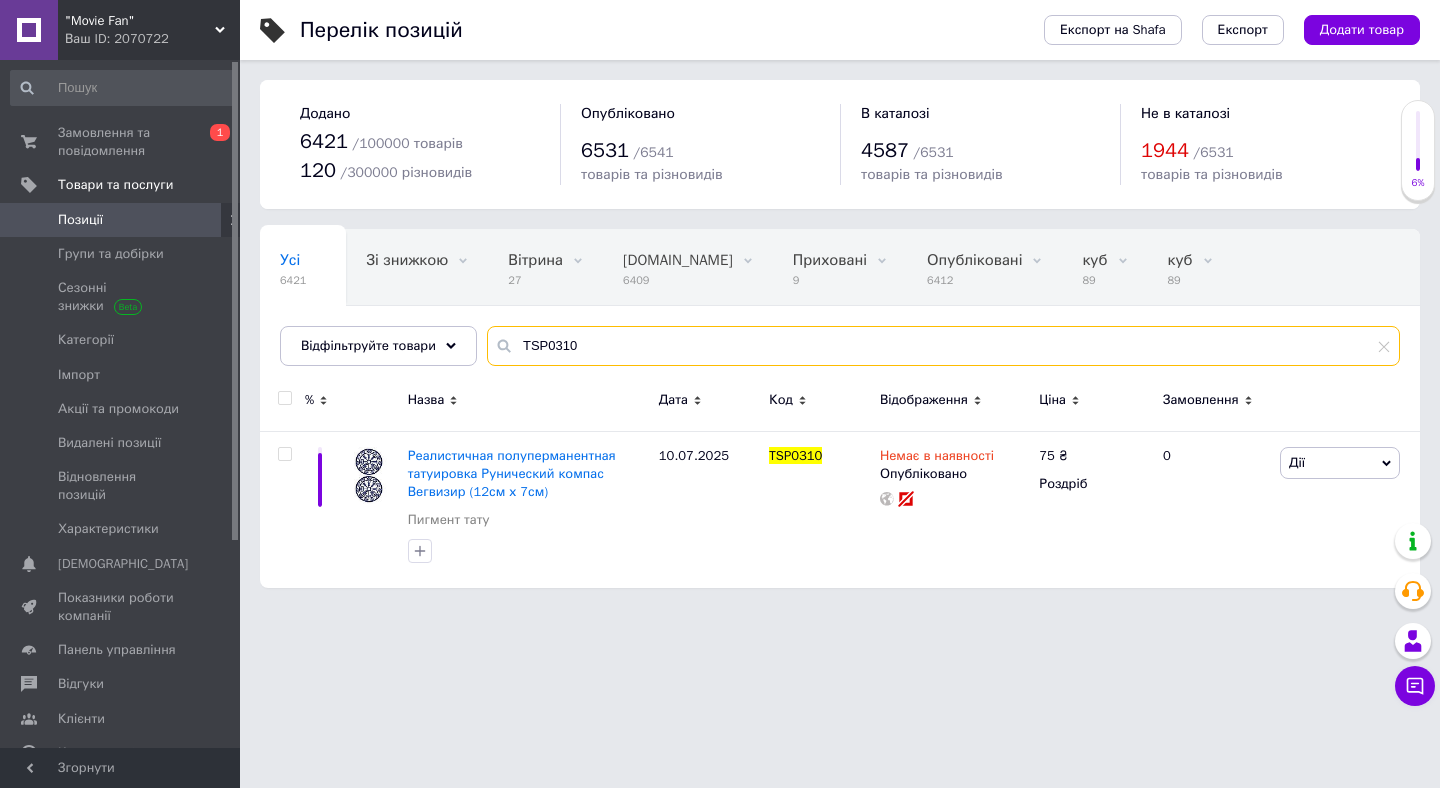 click on "TSP0310" at bounding box center [943, 346] 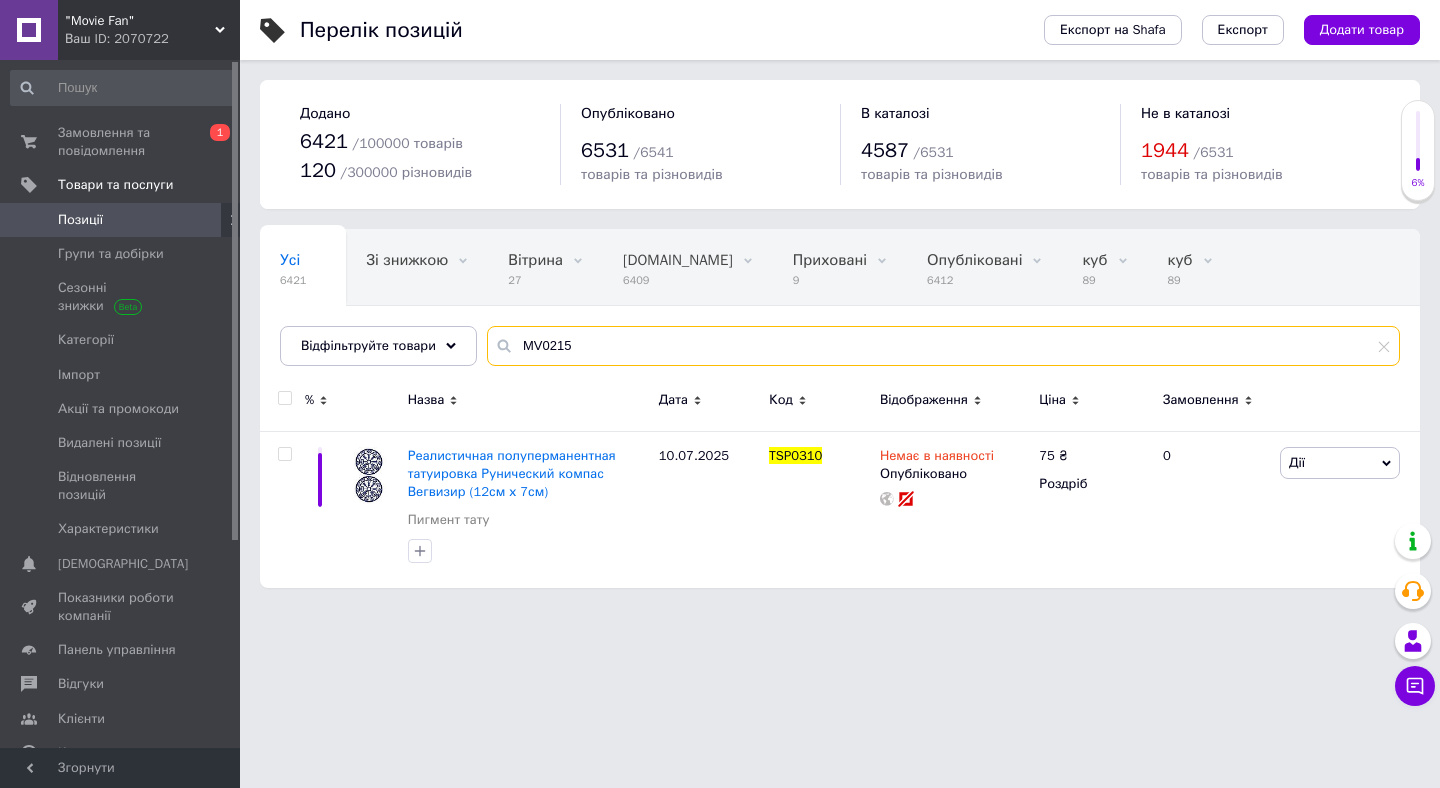 type on "MV0215" 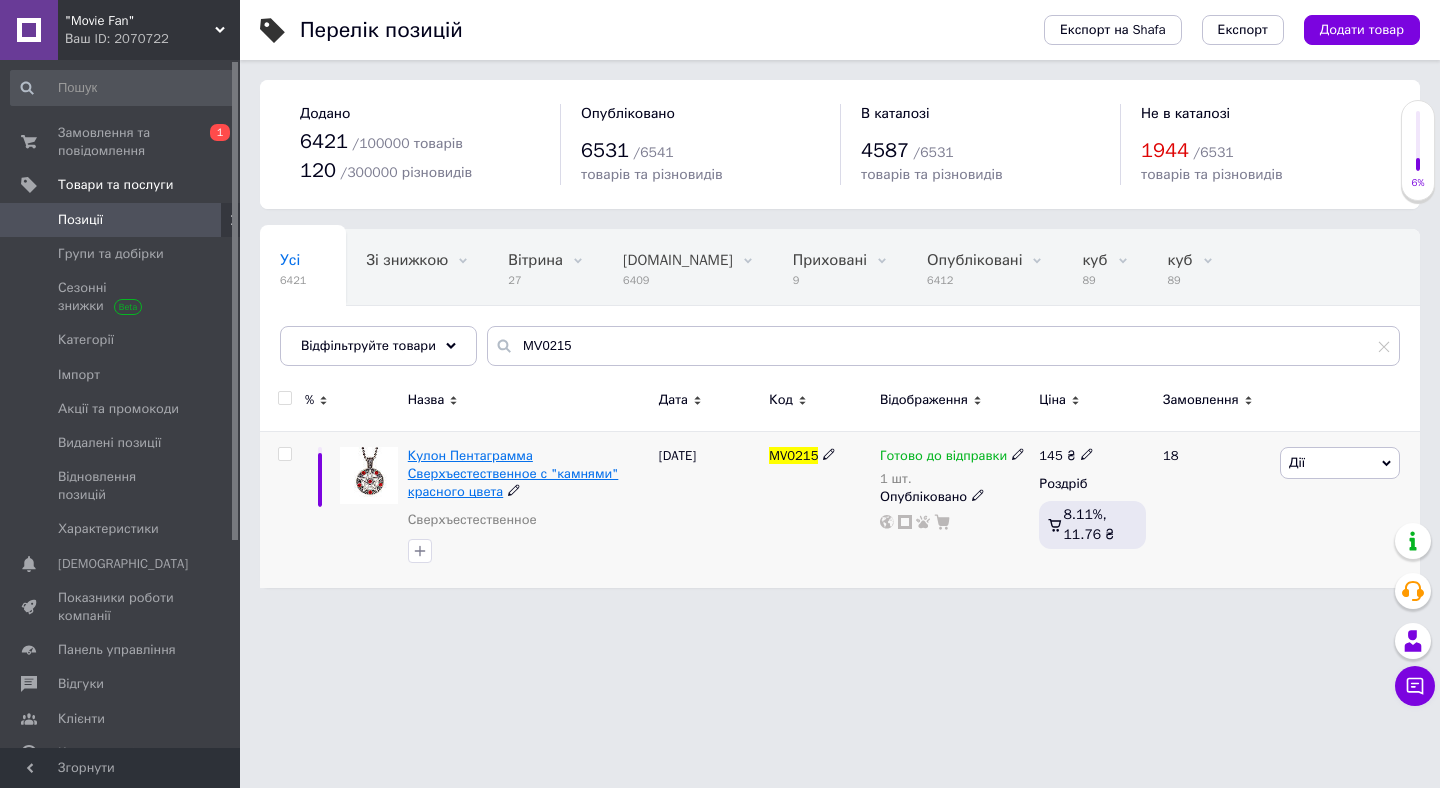 click on "Кулон Пентаграмма Сверхъестественное с "камнями" красного цвета" at bounding box center (513, 473) 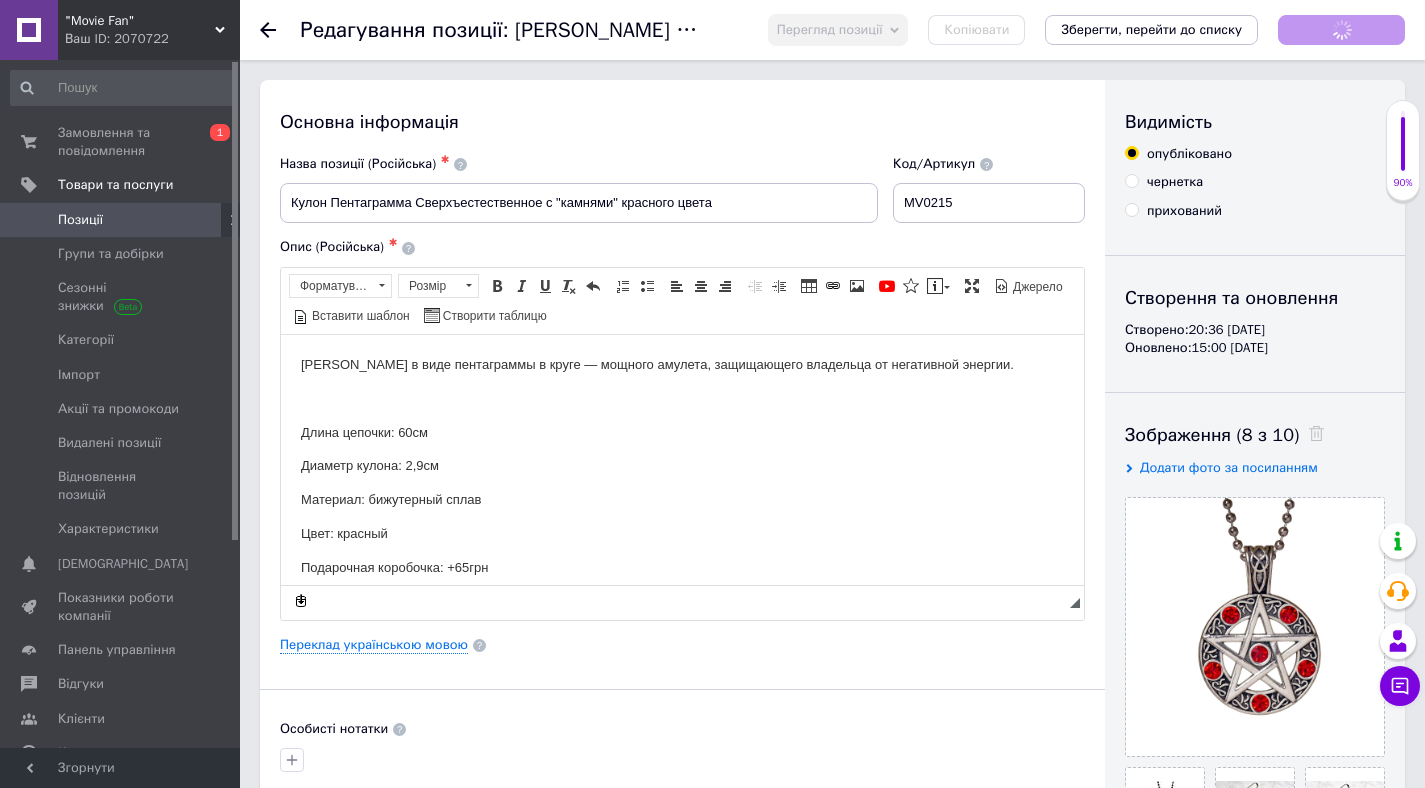 scroll, scrollTop: 0, scrollLeft: 0, axis: both 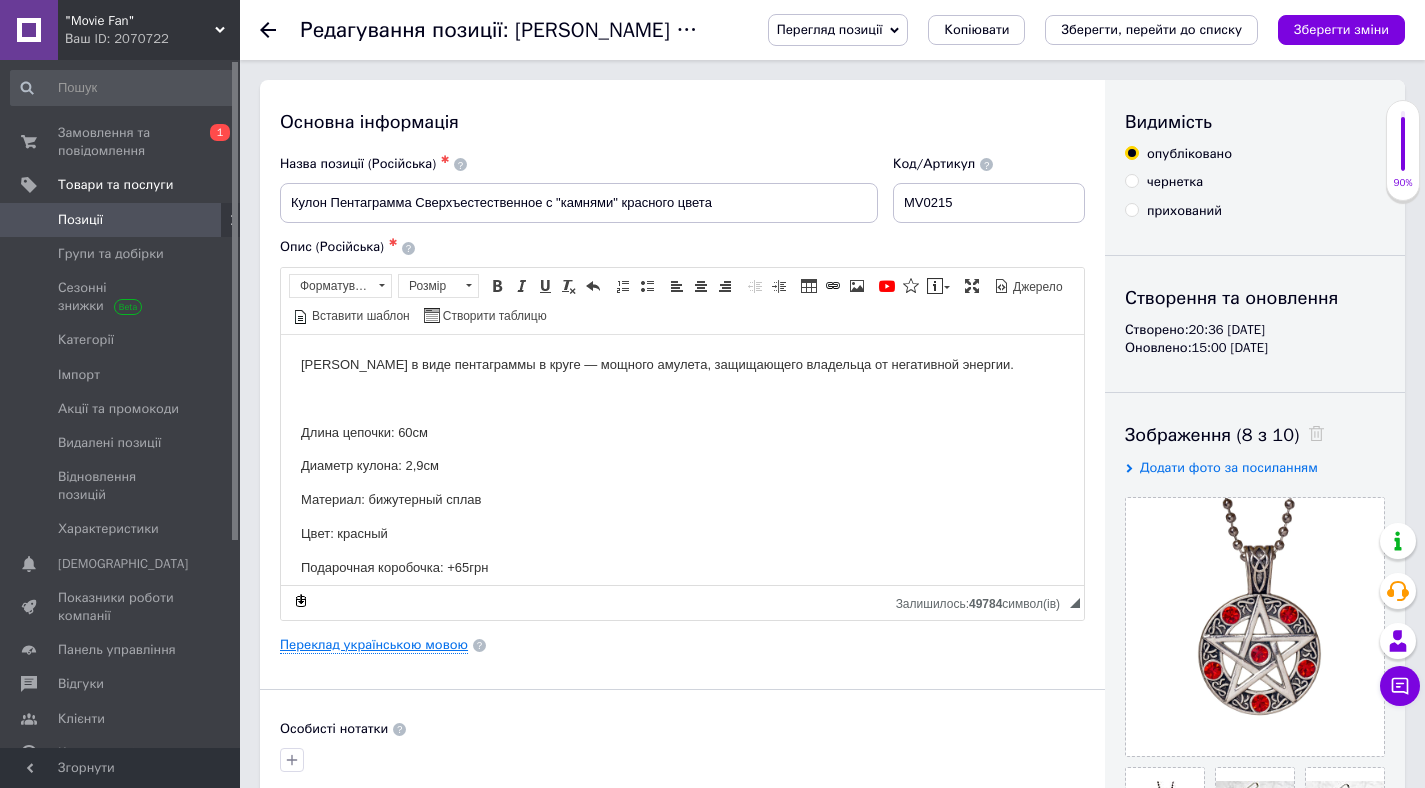 click on "Переклад українською мовою" at bounding box center (374, 645) 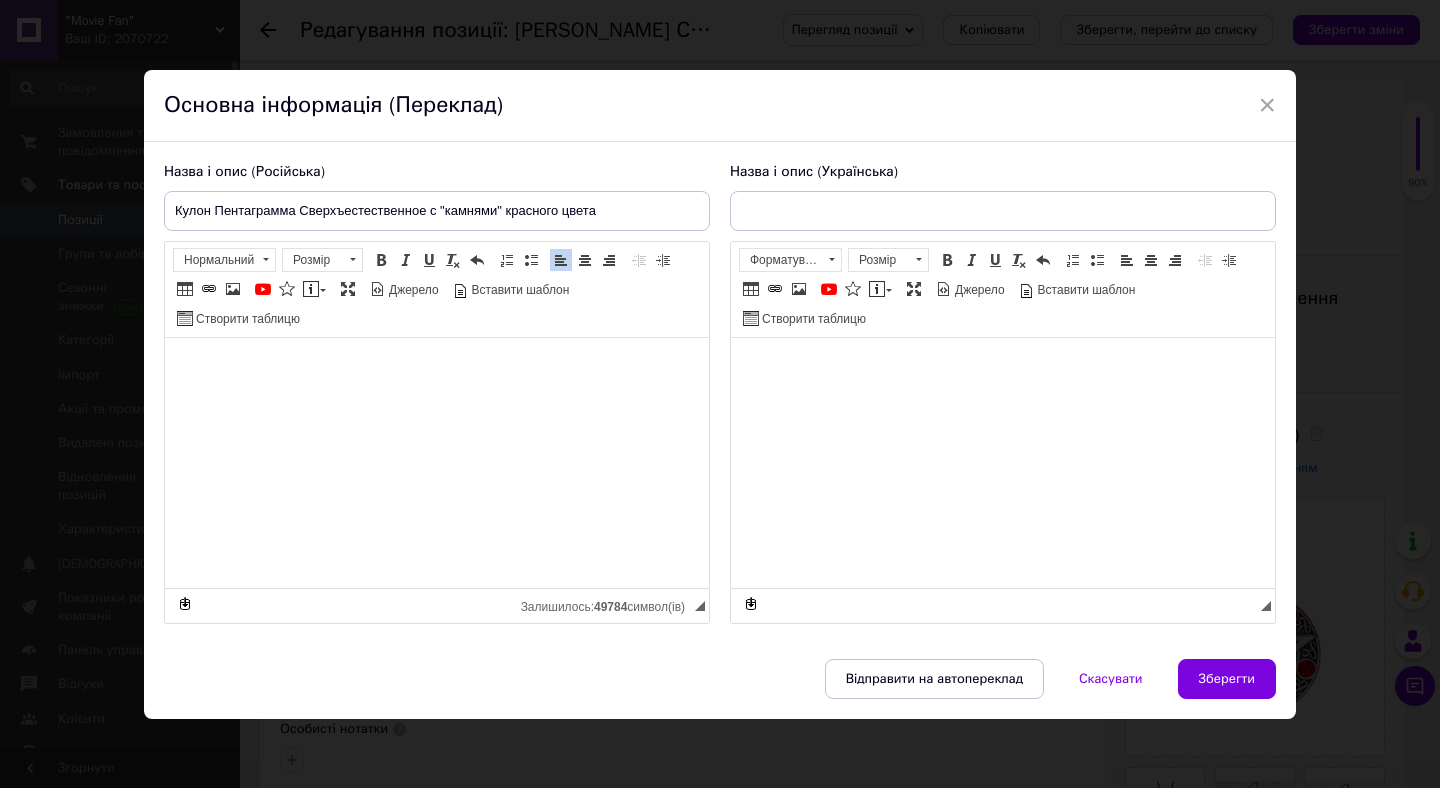 type on "Кулон Пентаграма Надприродне з "камінням" червоного кольору" 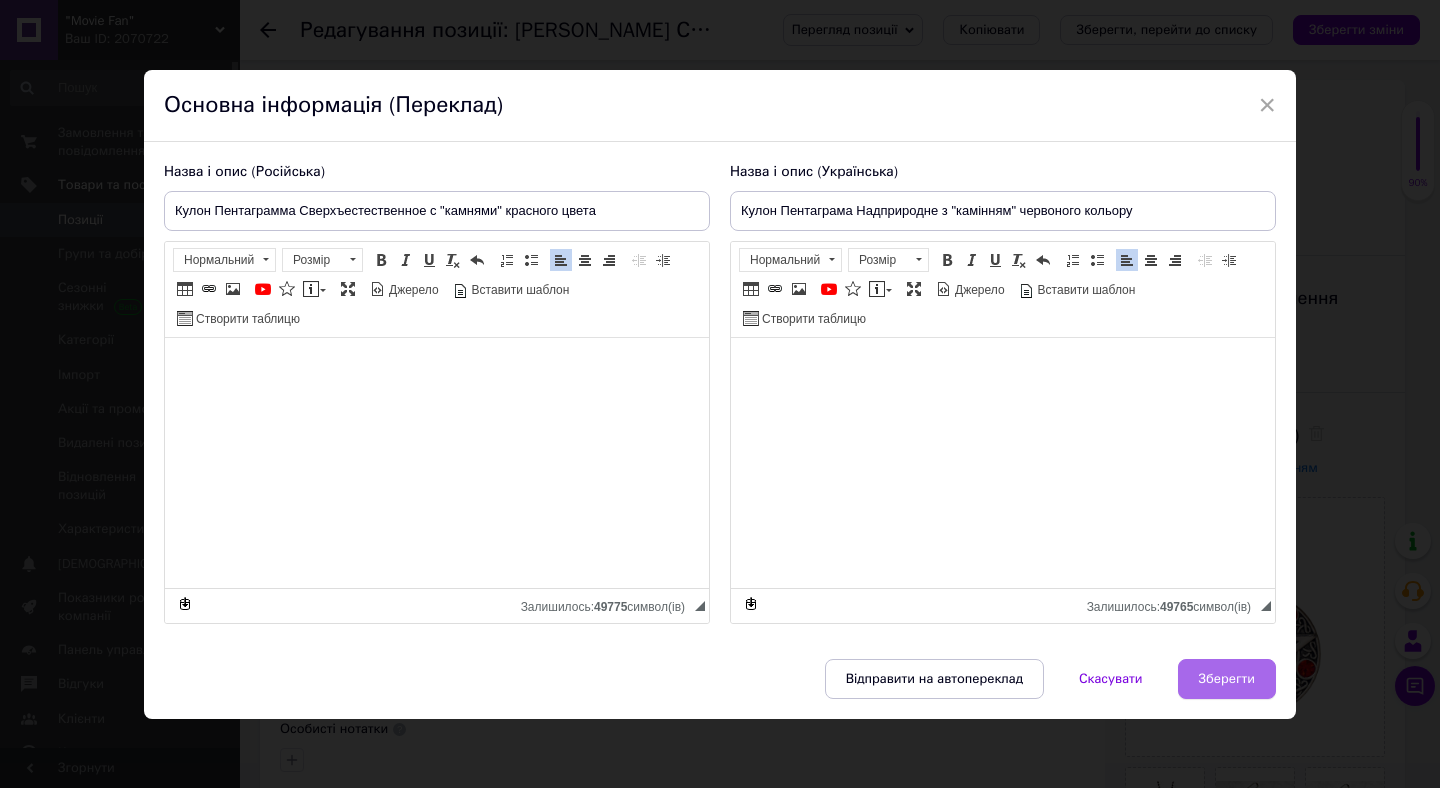 click on "Зберегти" at bounding box center [1227, 679] 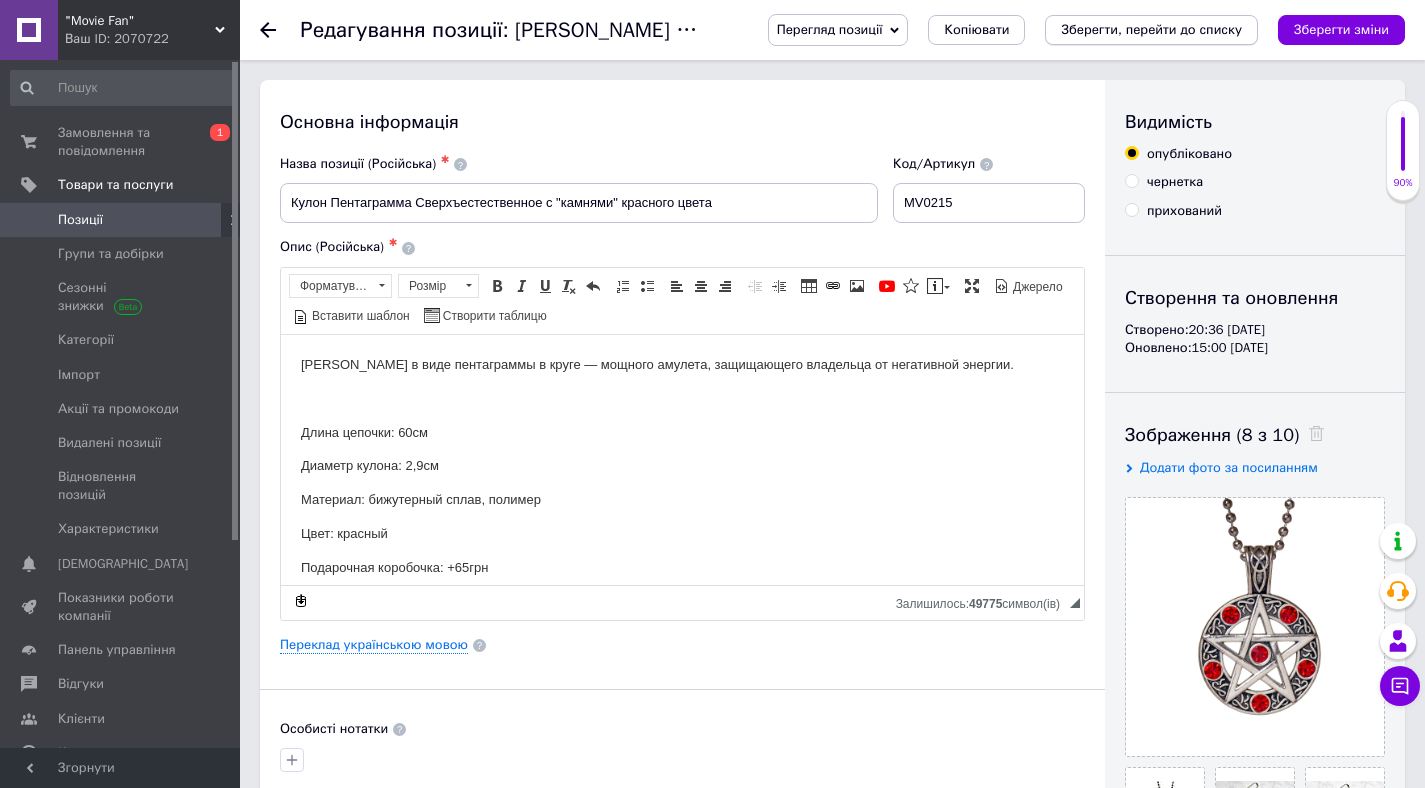 click on "Зберегти, перейти до списку" at bounding box center (1151, 30) 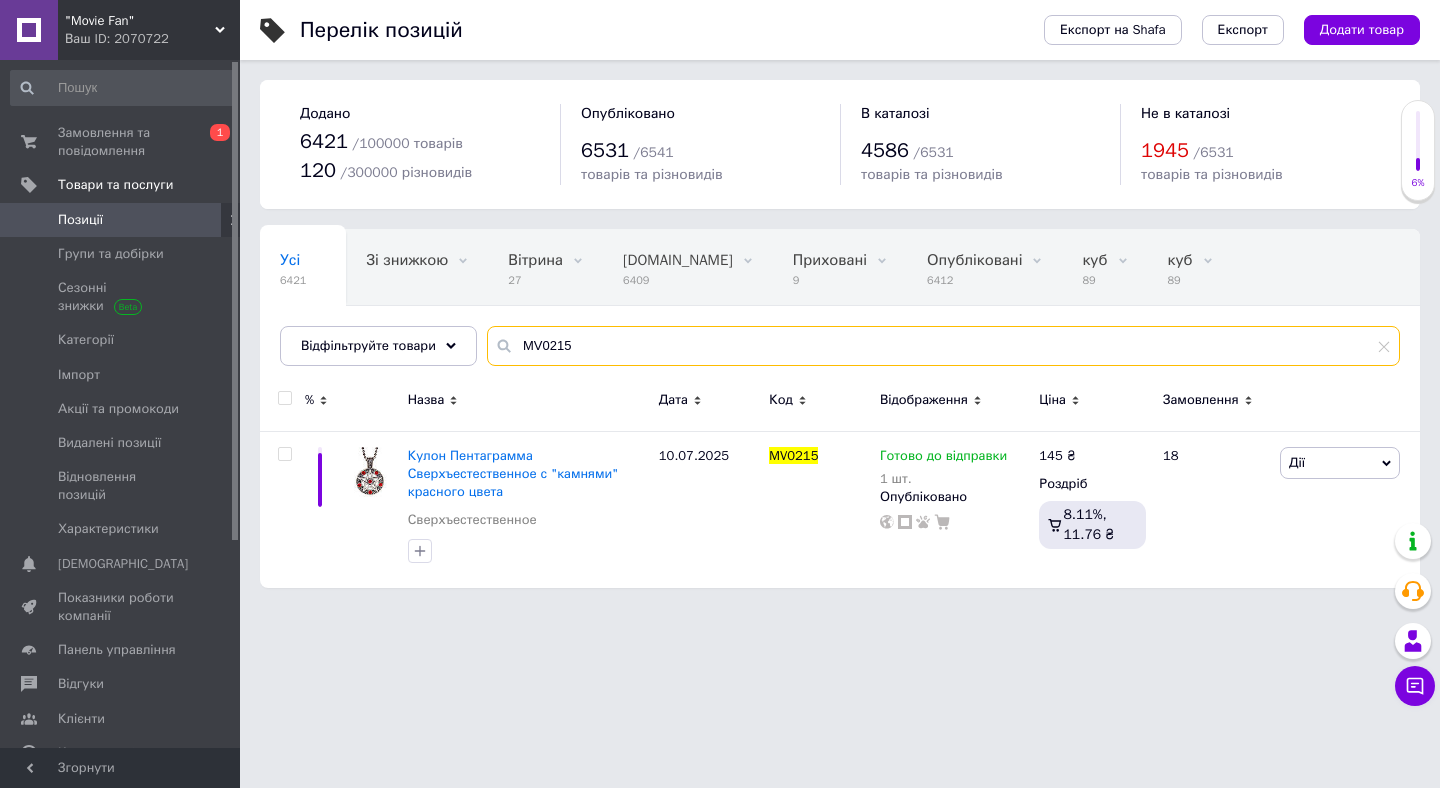 click on "MV0215" at bounding box center (943, 346) 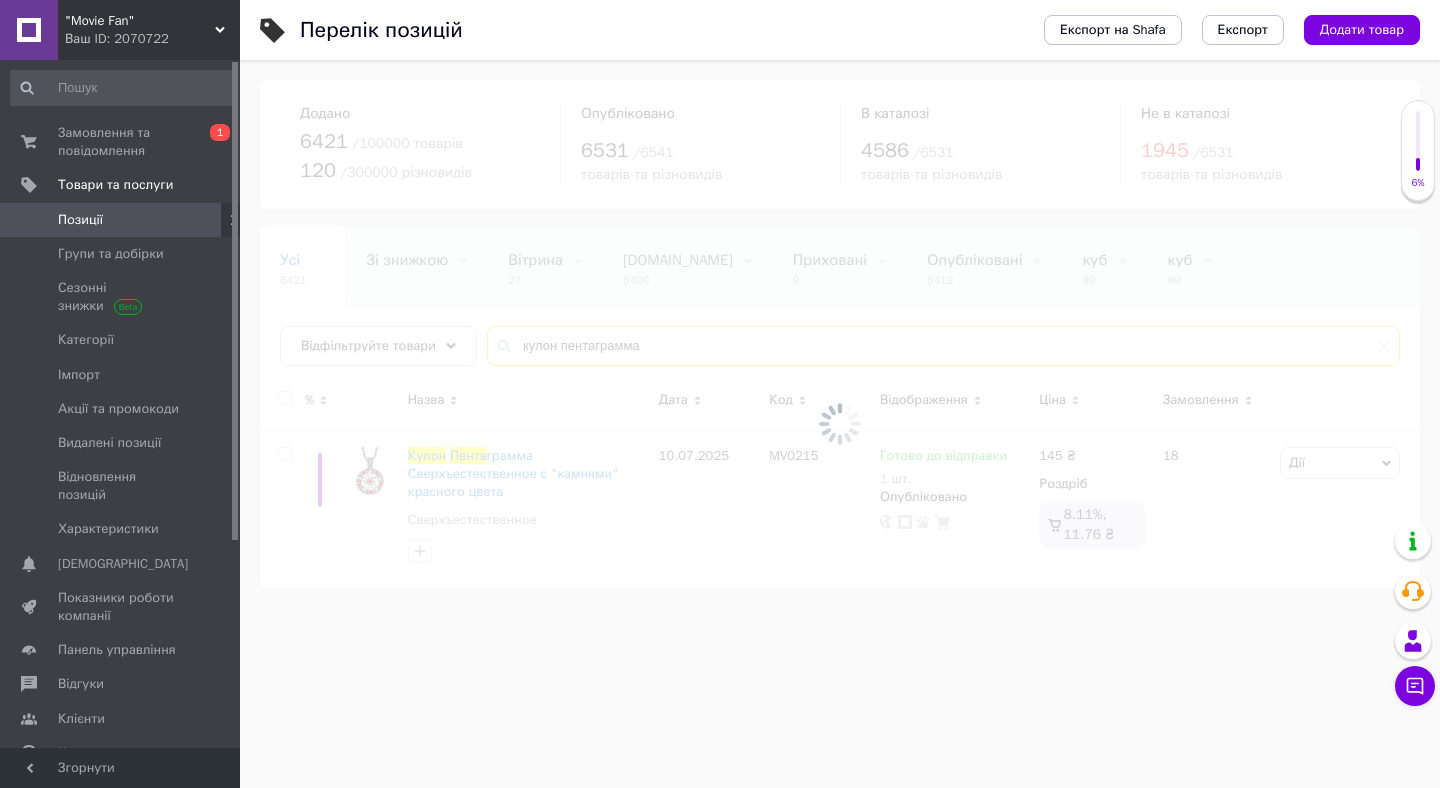 type on "кулон пентаграмма" 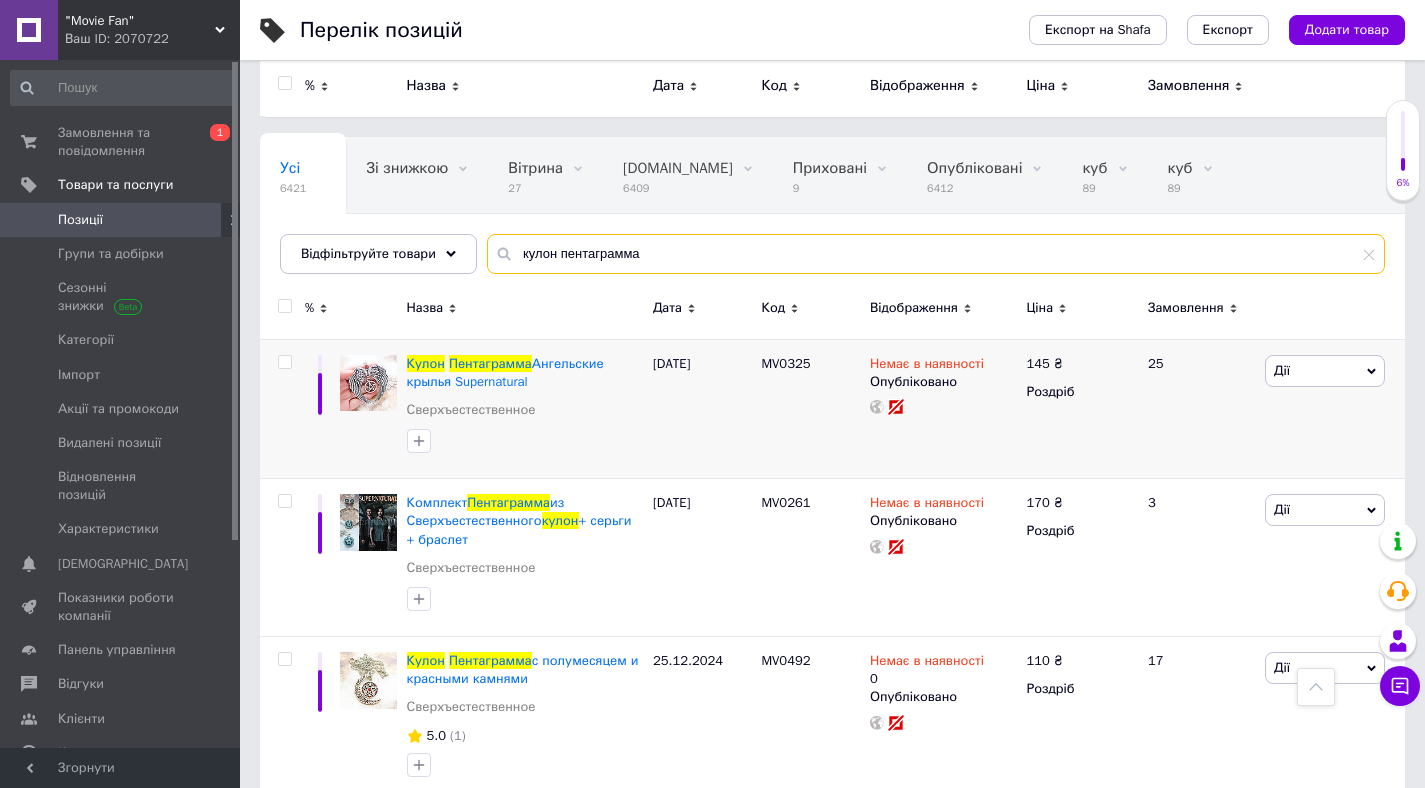 scroll, scrollTop: 14, scrollLeft: 0, axis: vertical 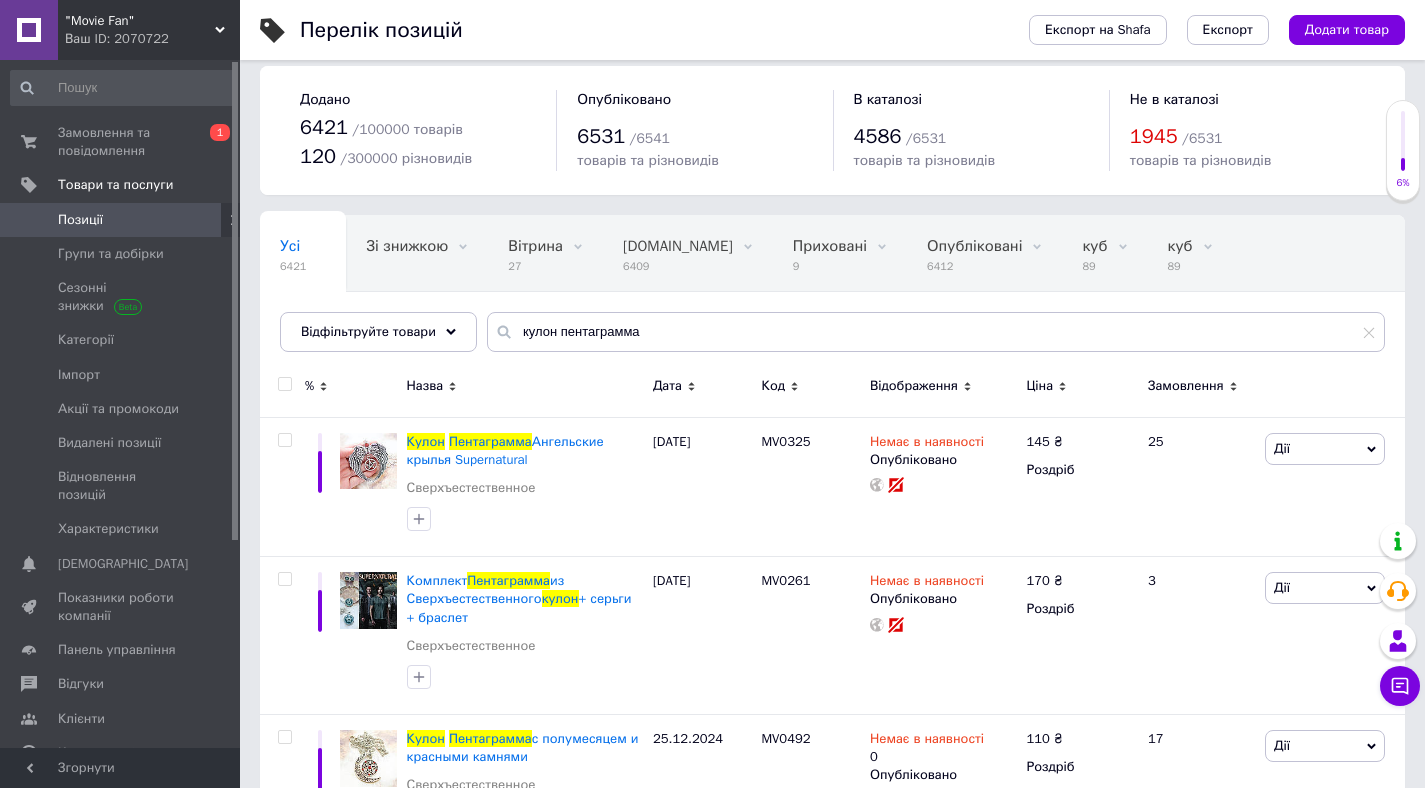 click on "Ціна" at bounding box center [1039, 386] 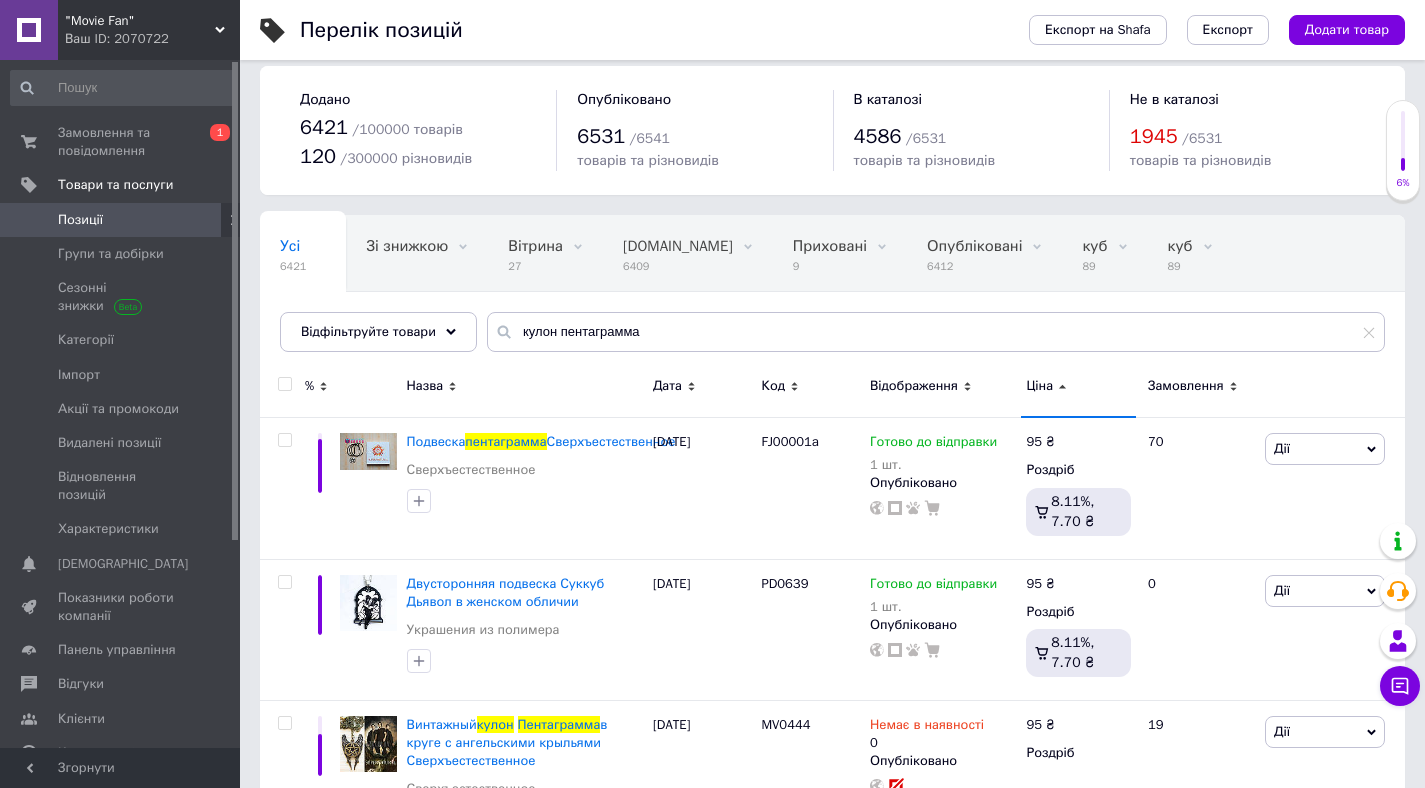 click on "Ціна" at bounding box center [1039, 386] 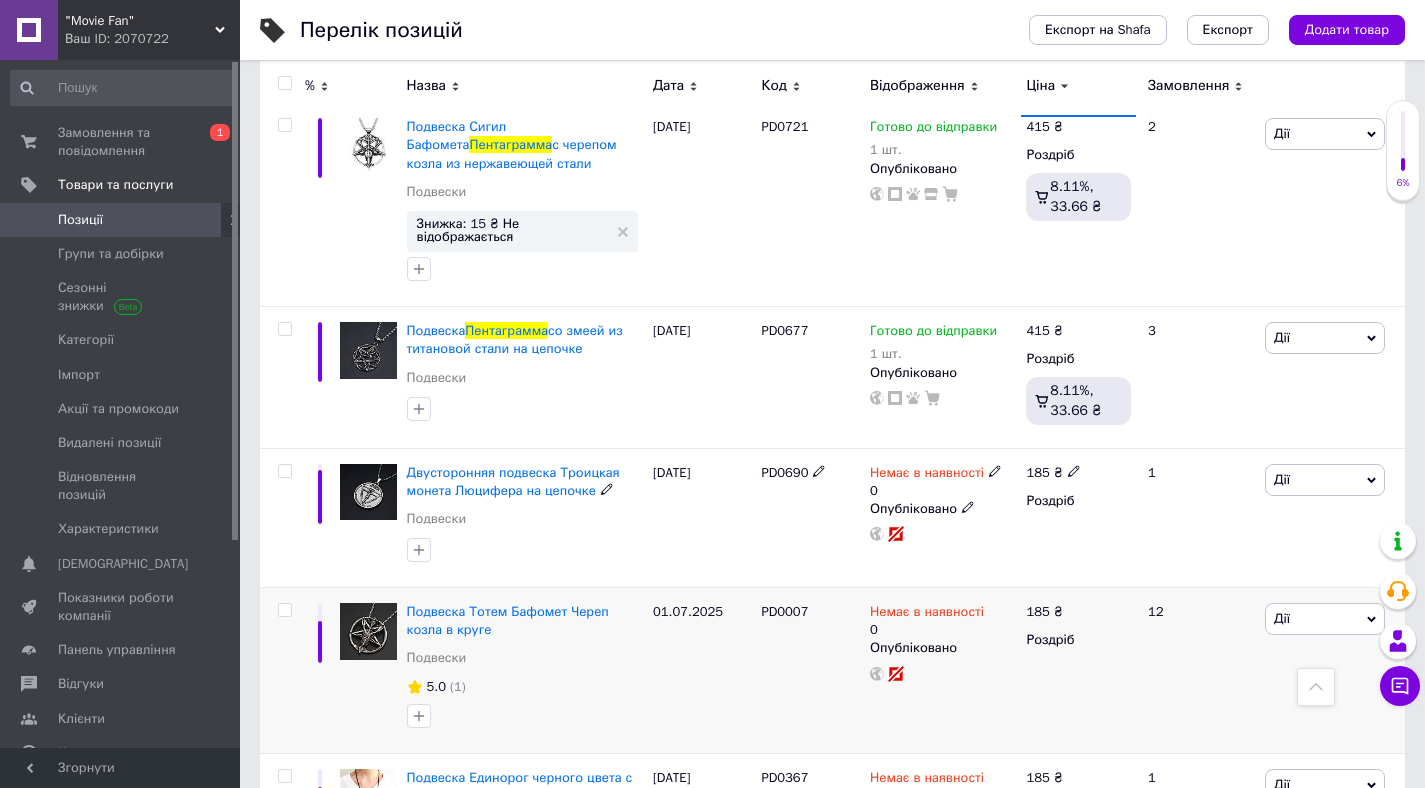 scroll, scrollTop: 819, scrollLeft: 0, axis: vertical 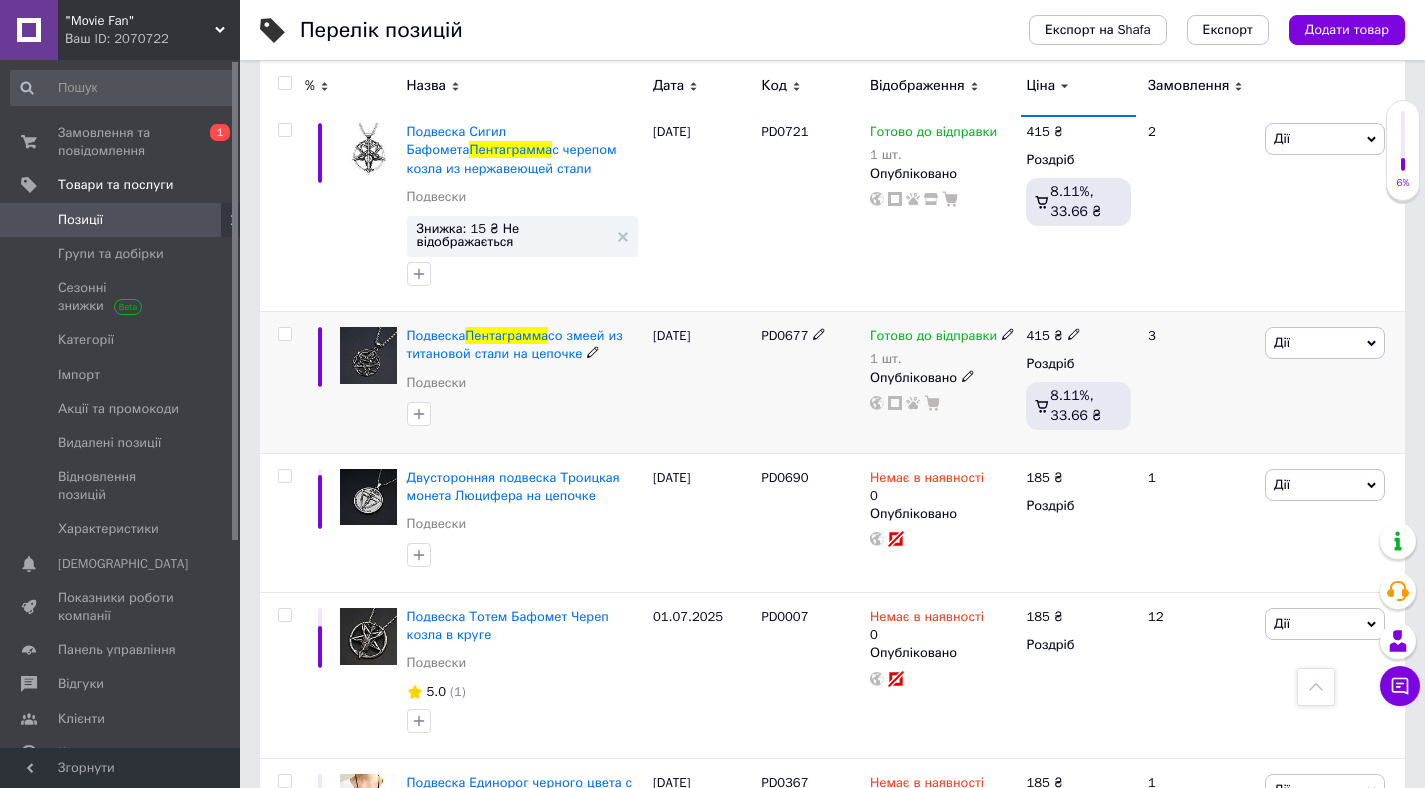 click on "PD0677" at bounding box center (784, 335) 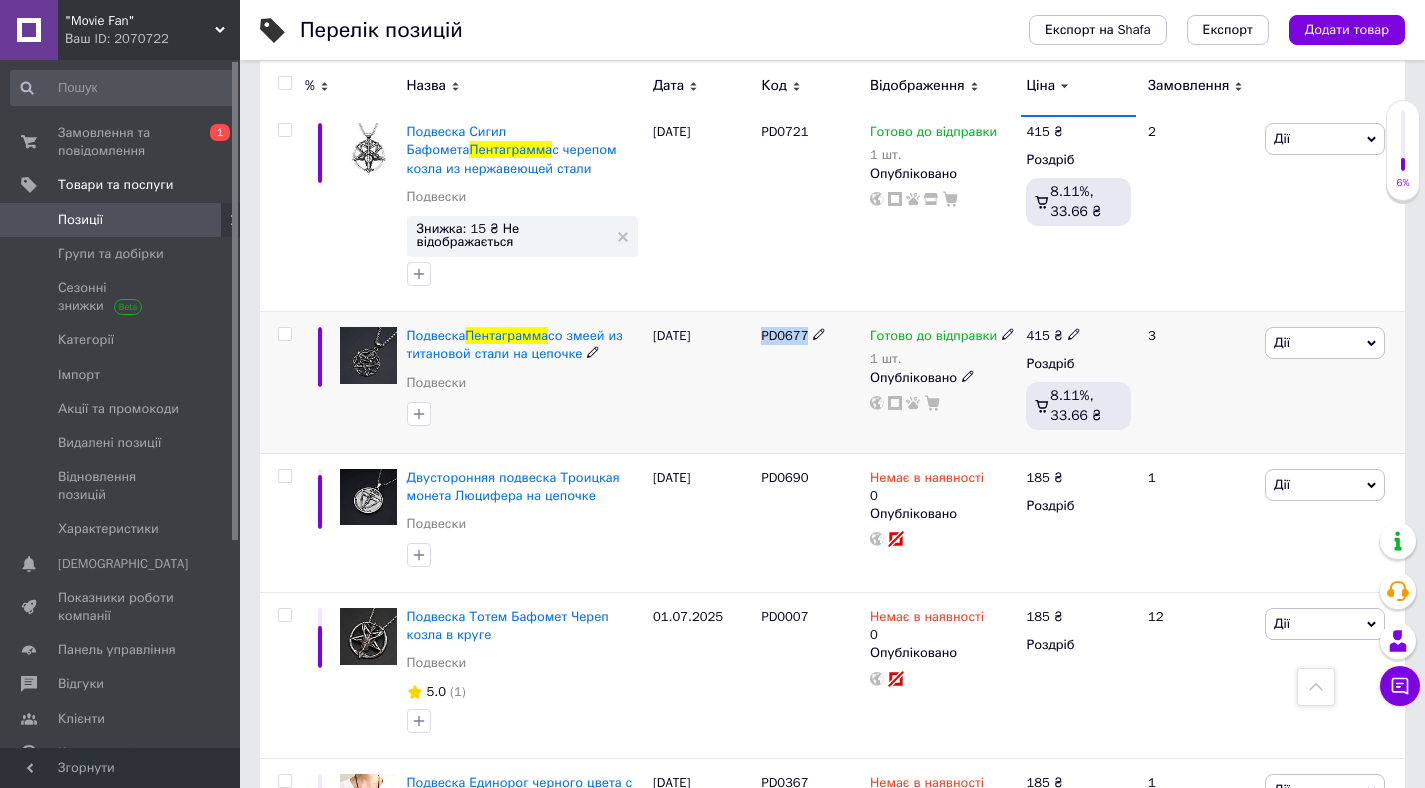 click on "PD0677" at bounding box center [784, 335] 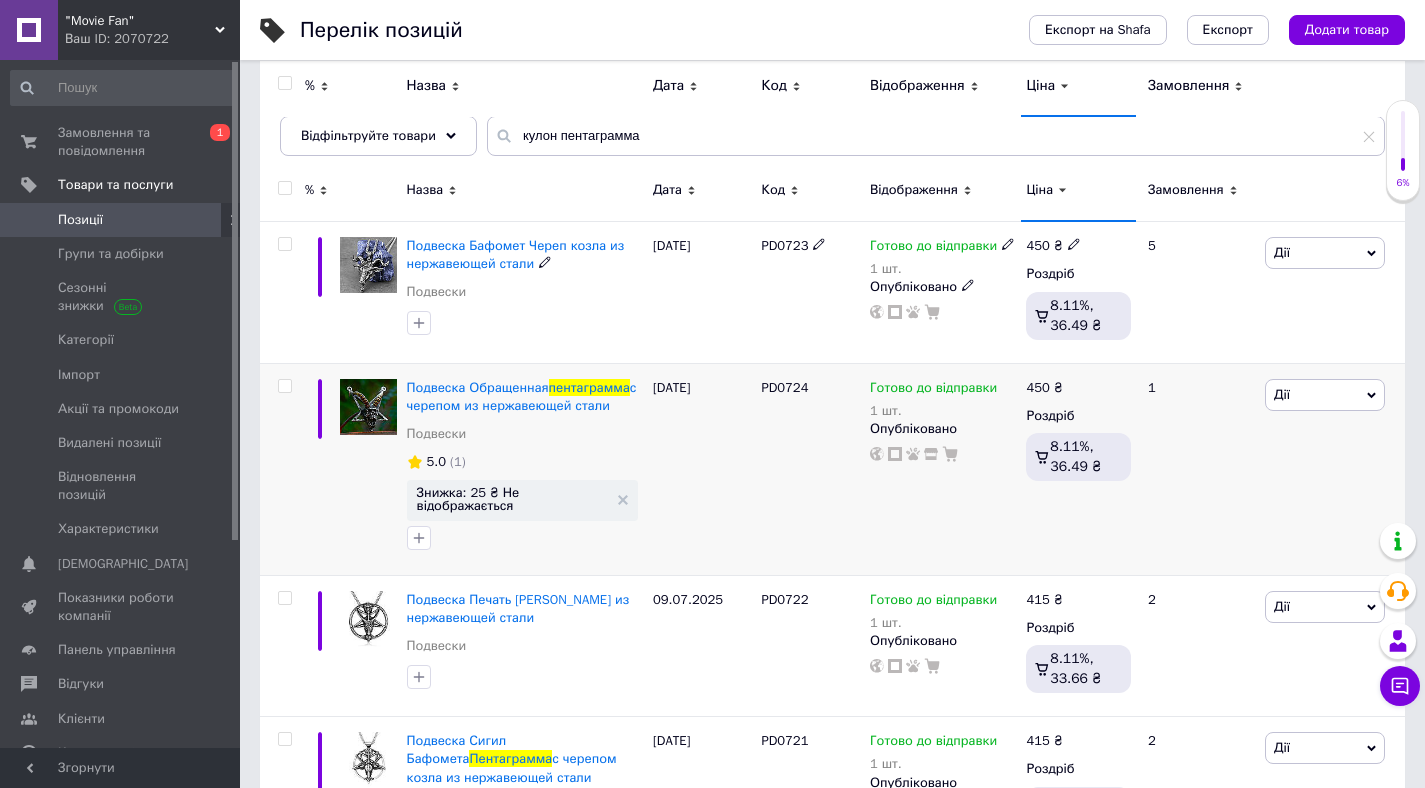 scroll, scrollTop: 0, scrollLeft: 0, axis: both 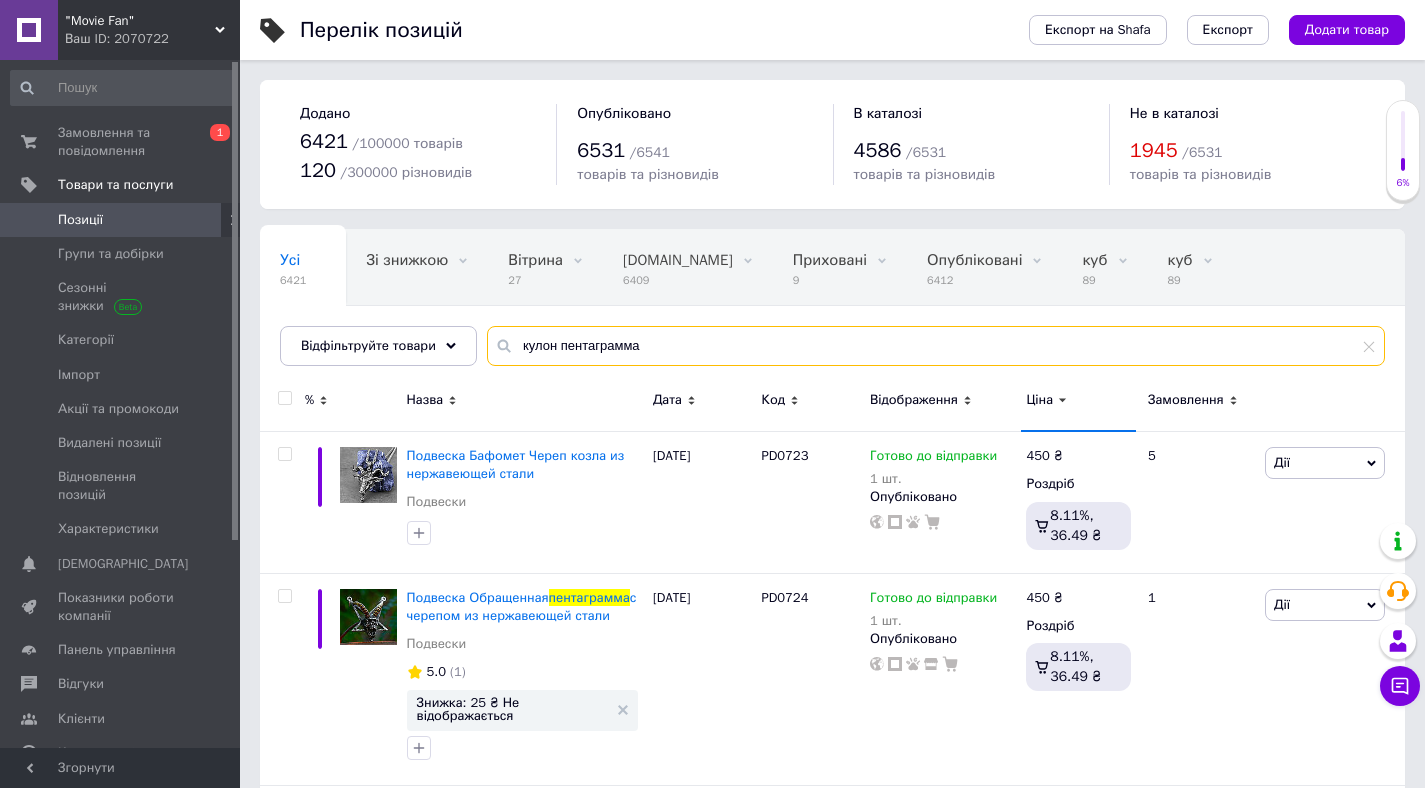 click on "кулон пентаграмма" at bounding box center [936, 346] 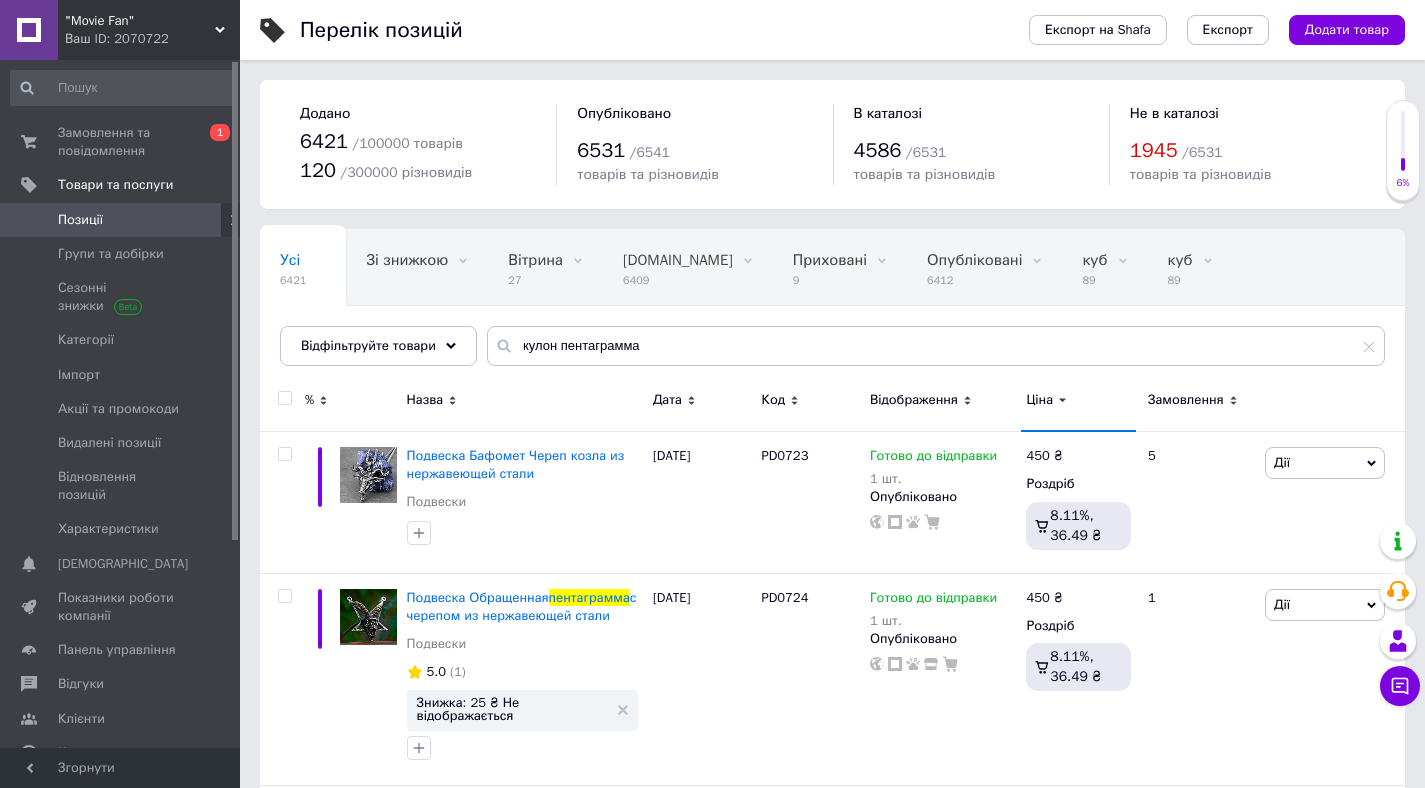 click on "Ціна" at bounding box center [1039, 400] 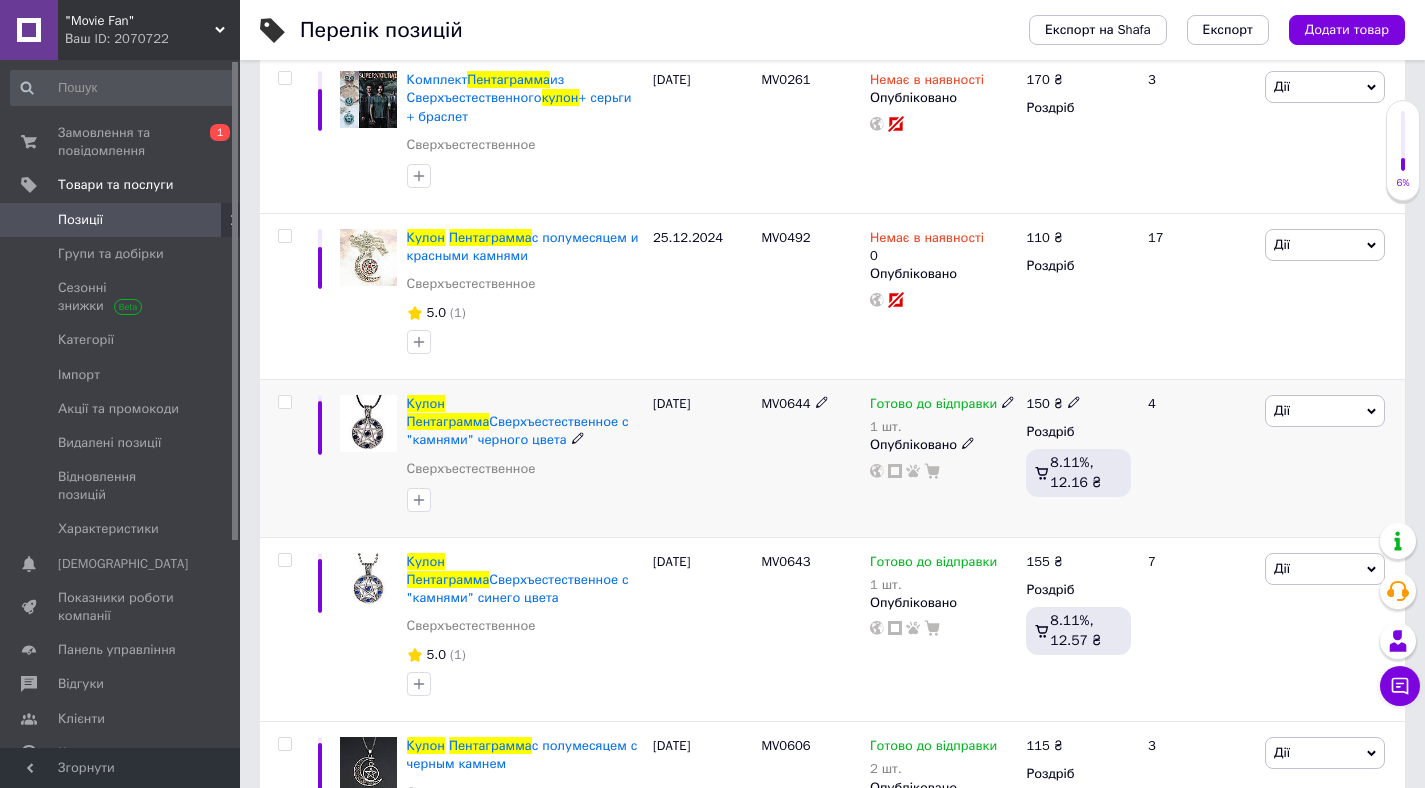 scroll, scrollTop: 523, scrollLeft: 0, axis: vertical 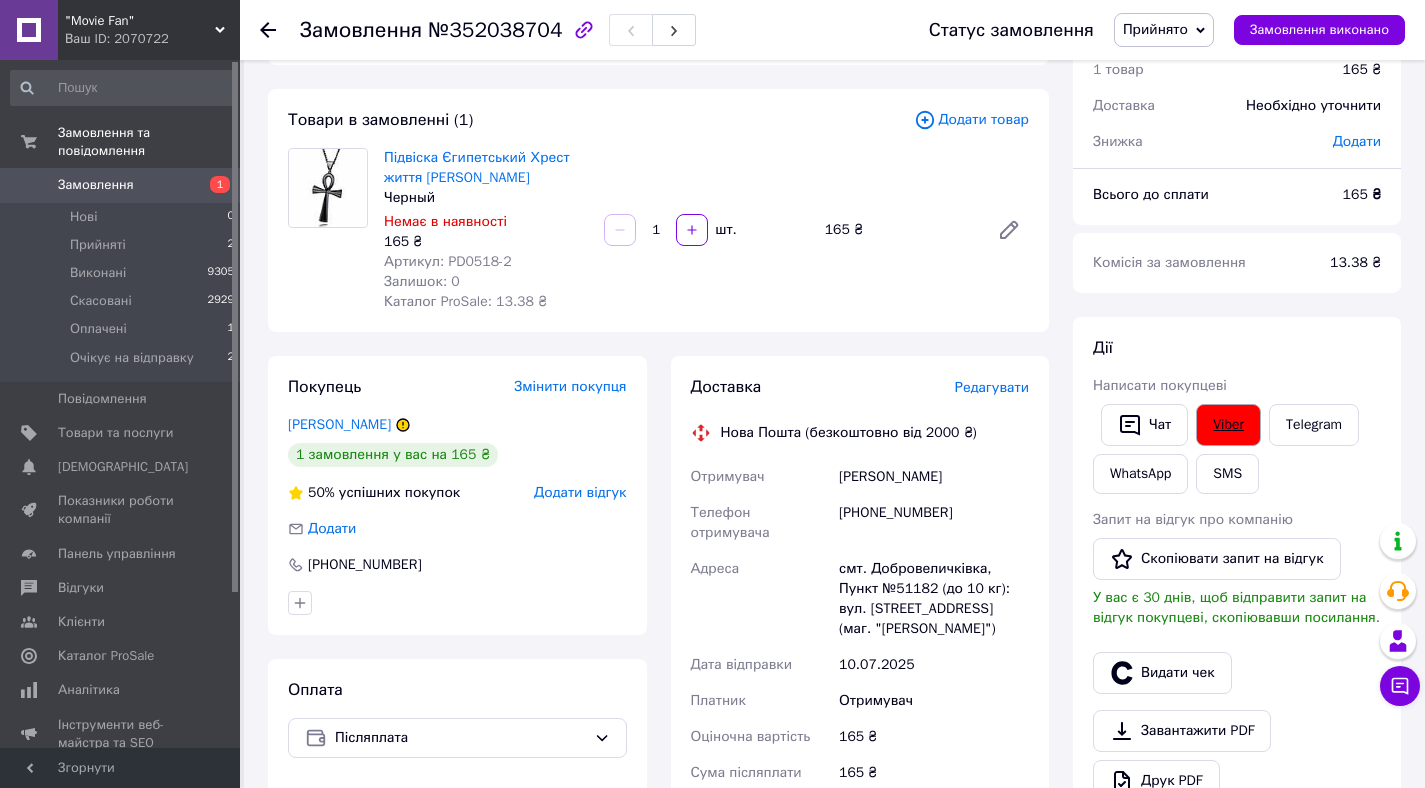 click on "Viber" at bounding box center (1228, 425) 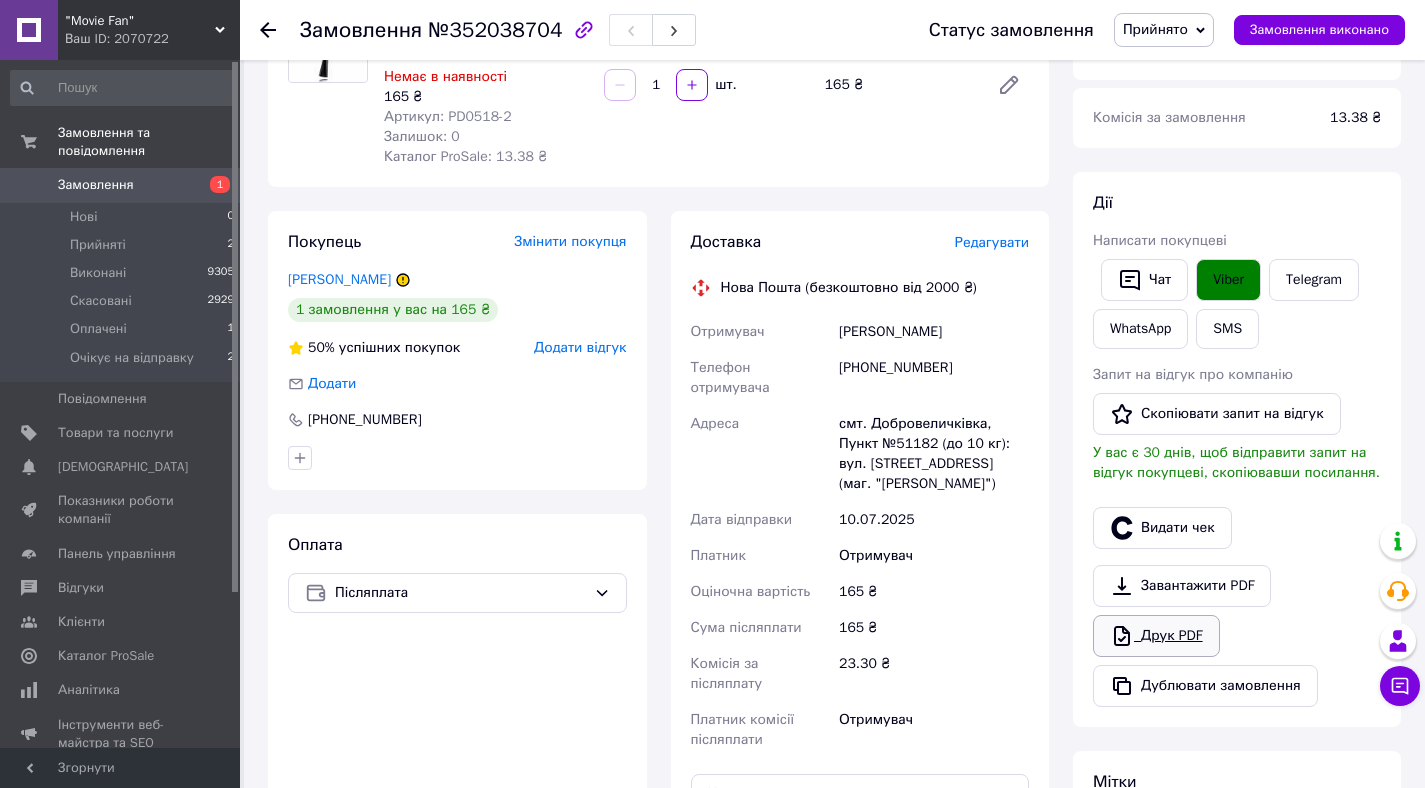scroll, scrollTop: 233, scrollLeft: 0, axis: vertical 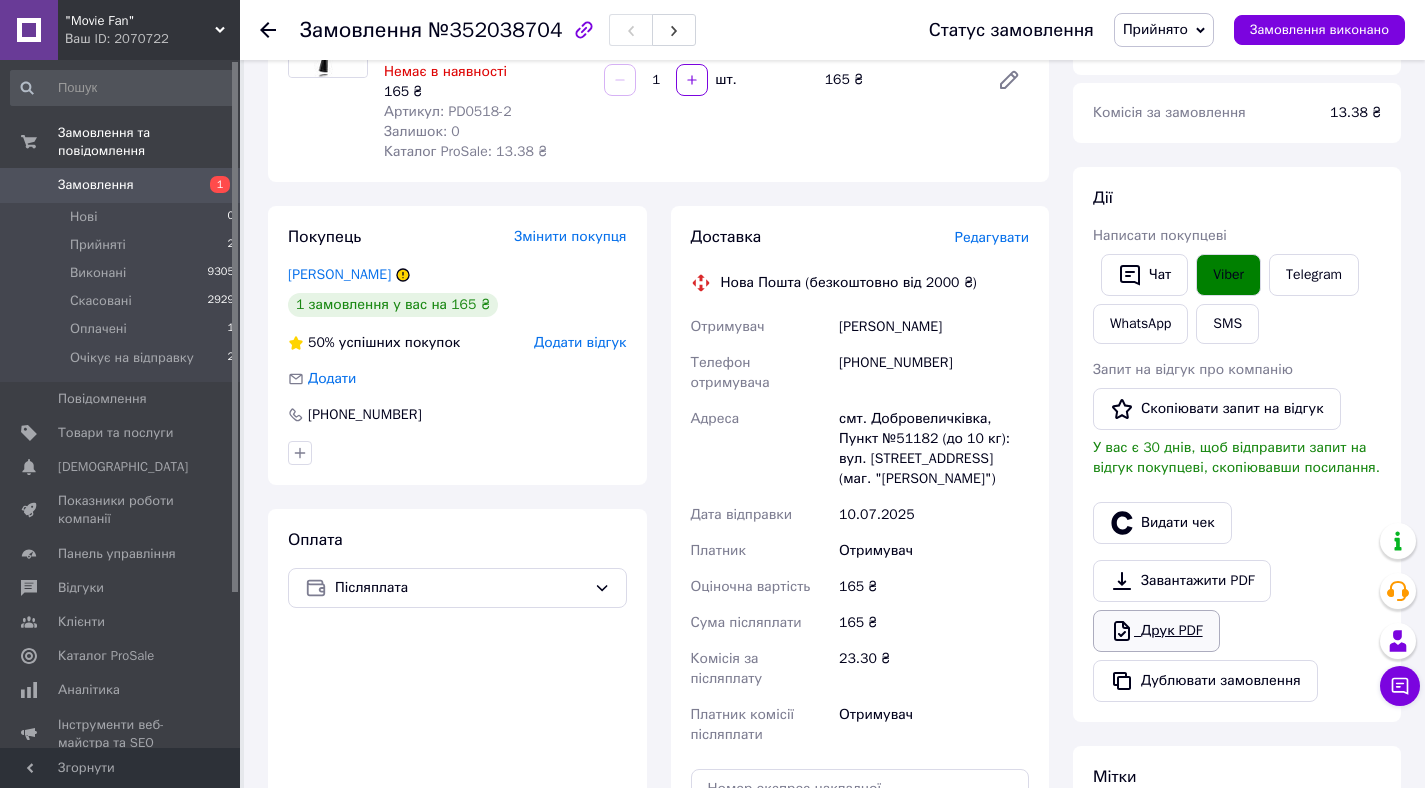 click on "Друк PDF" at bounding box center (1156, 631) 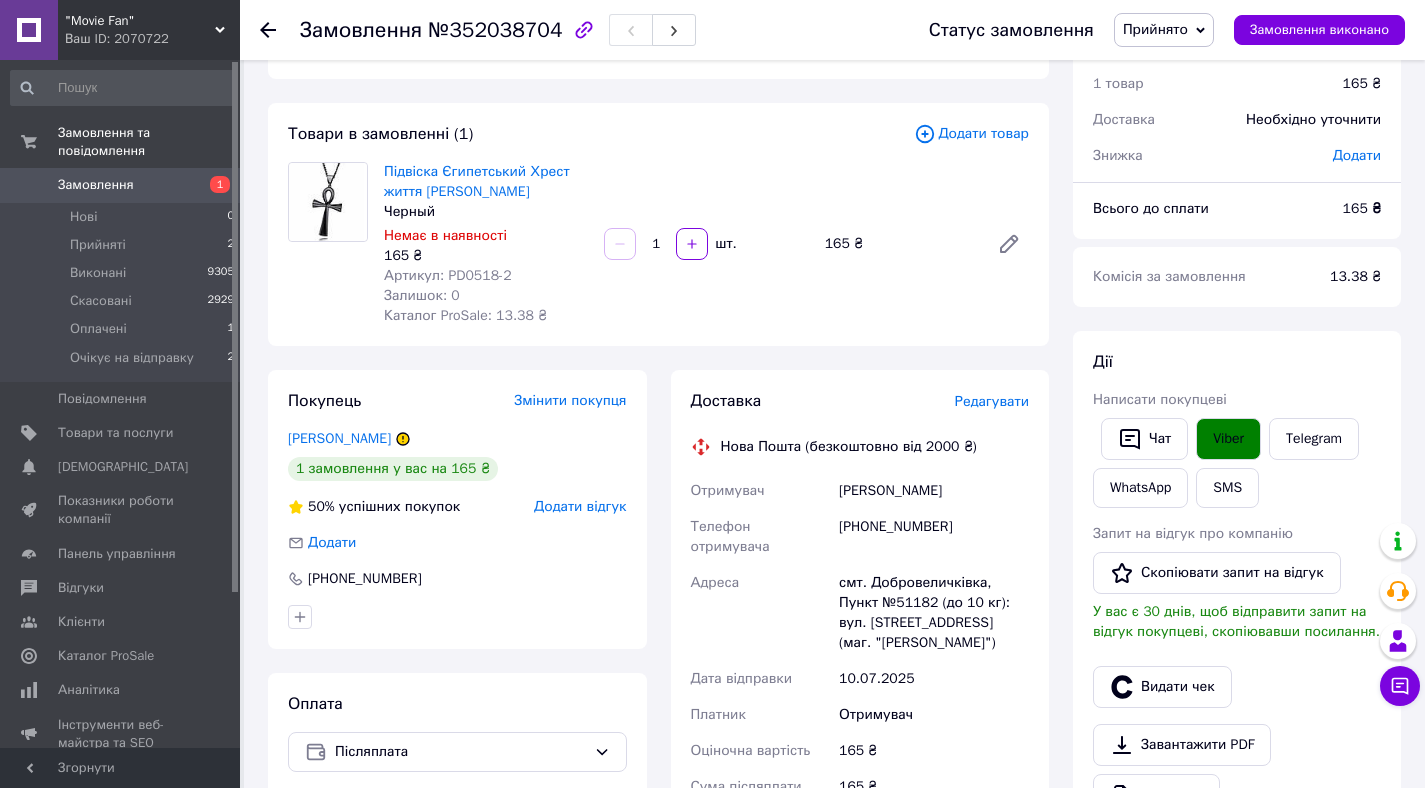 scroll, scrollTop: 0, scrollLeft: 0, axis: both 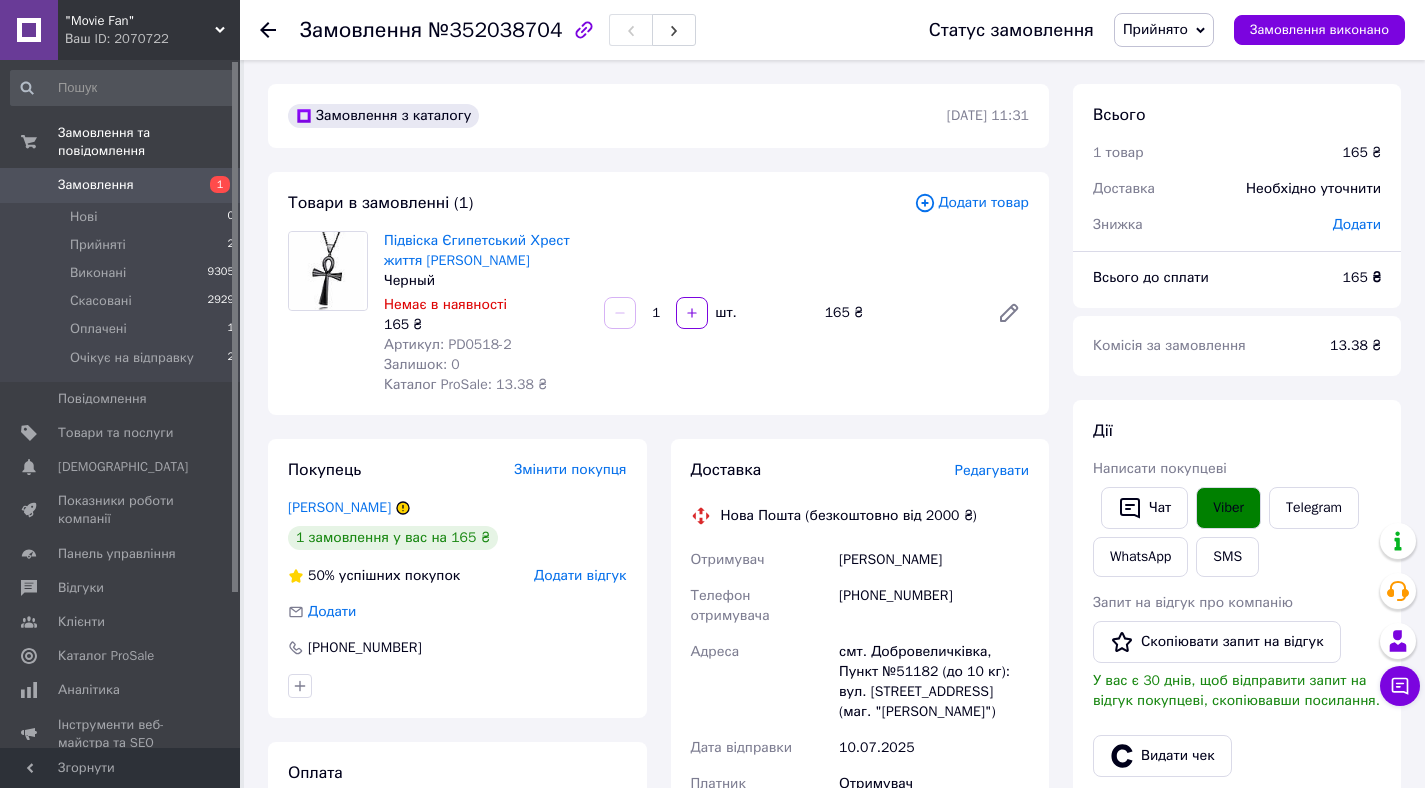 click on "Прийнято" at bounding box center (1164, 30) 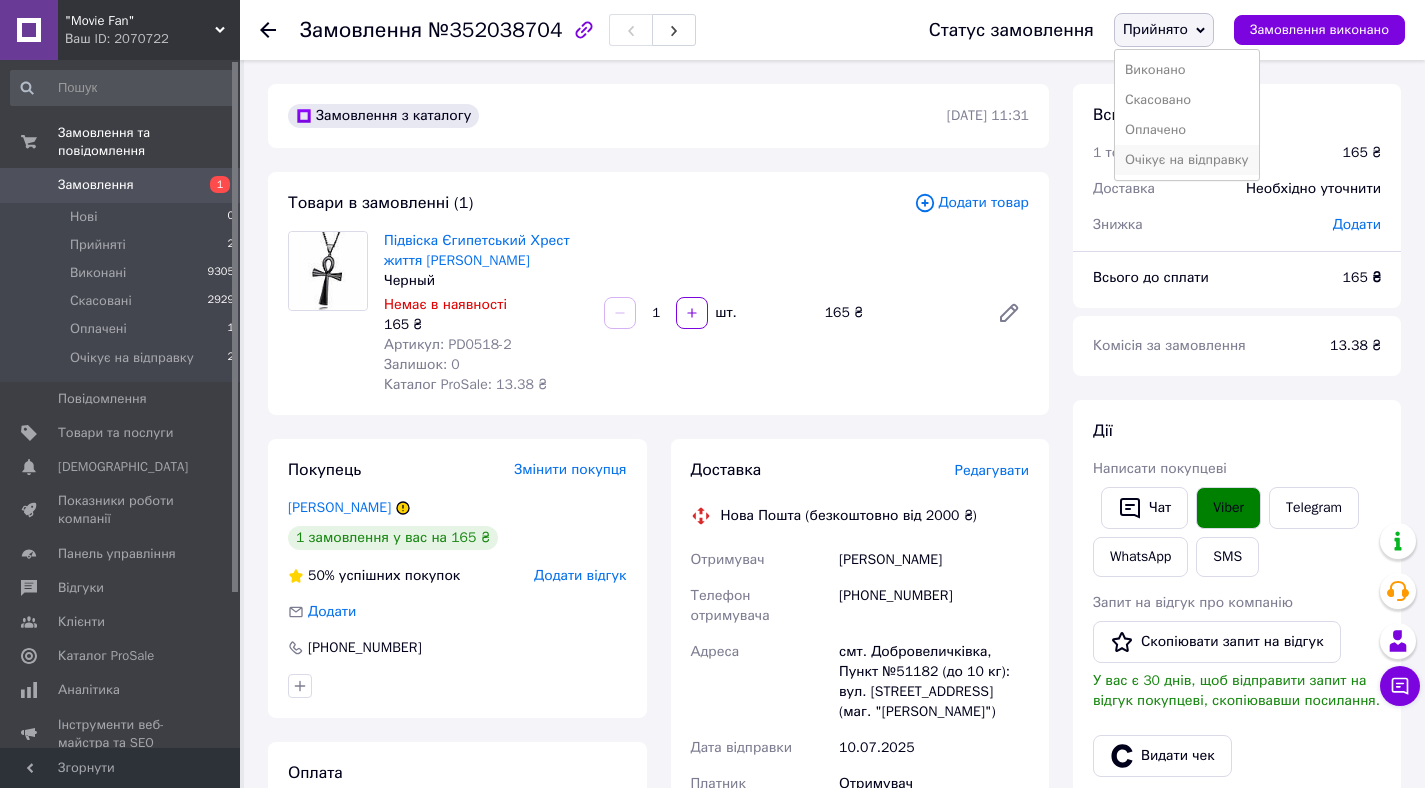click on "Очікує на відправку" at bounding box center (1187, 160) 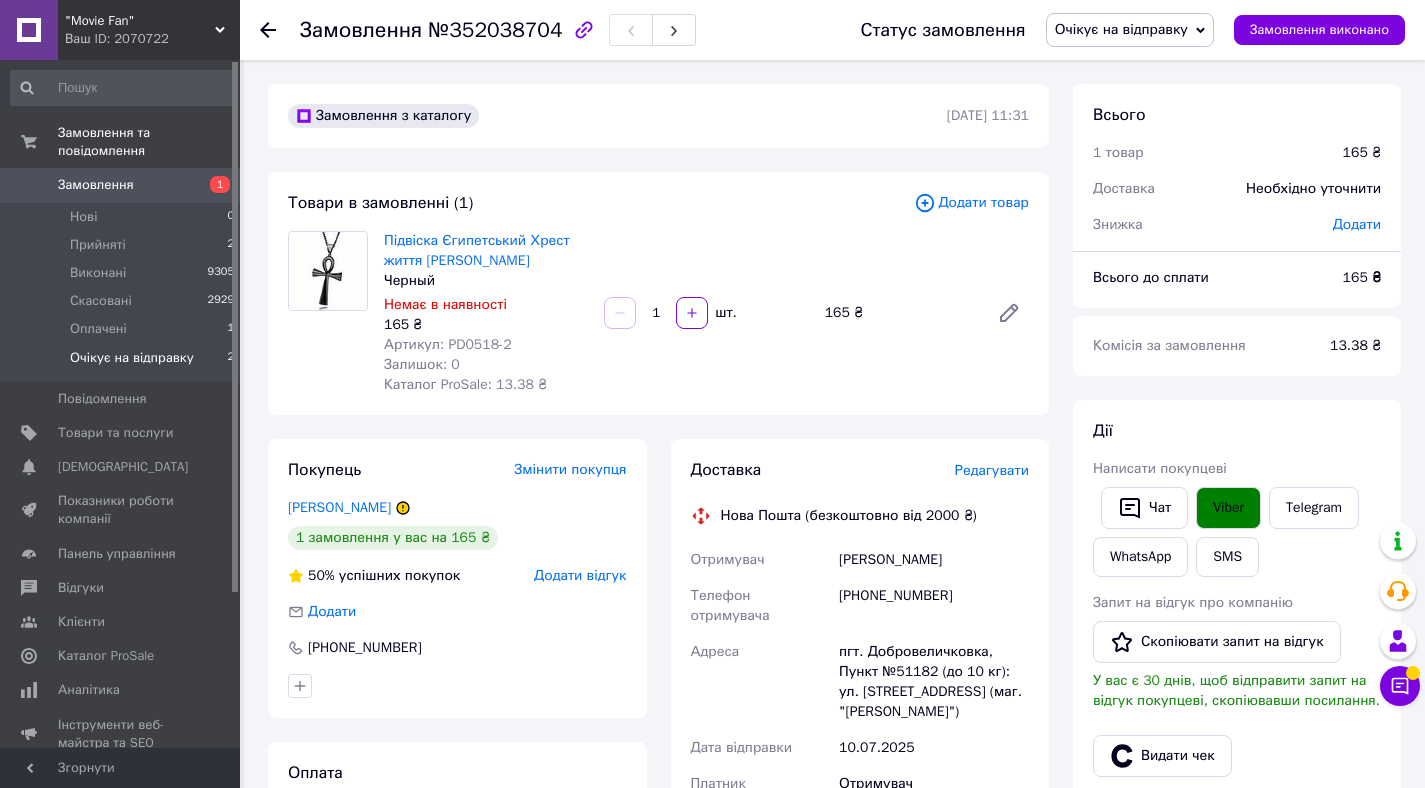 click on "Очікує на відправку" at bounding box center (132, 358) 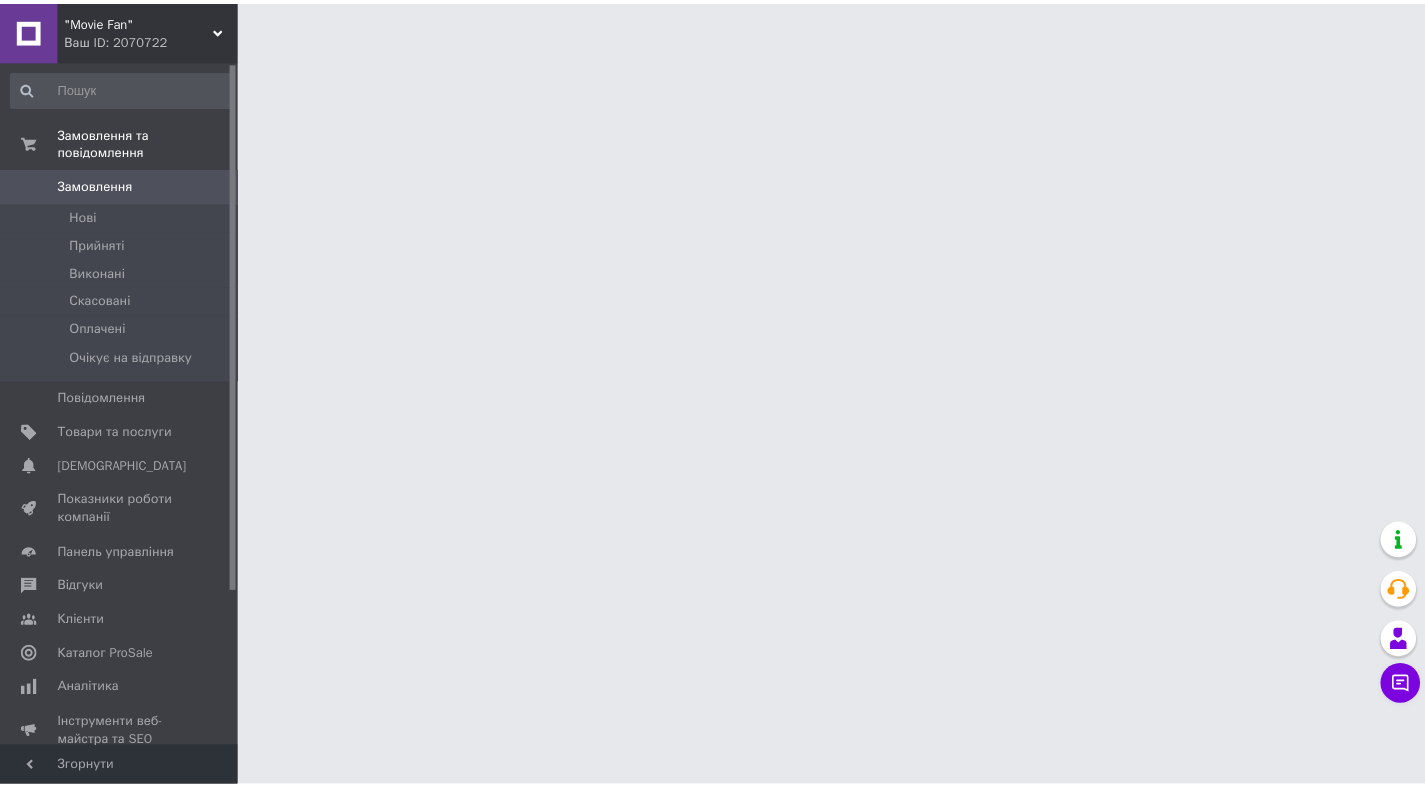 scroll, scrollTop: 0, scrollLeft: 0, axis: both 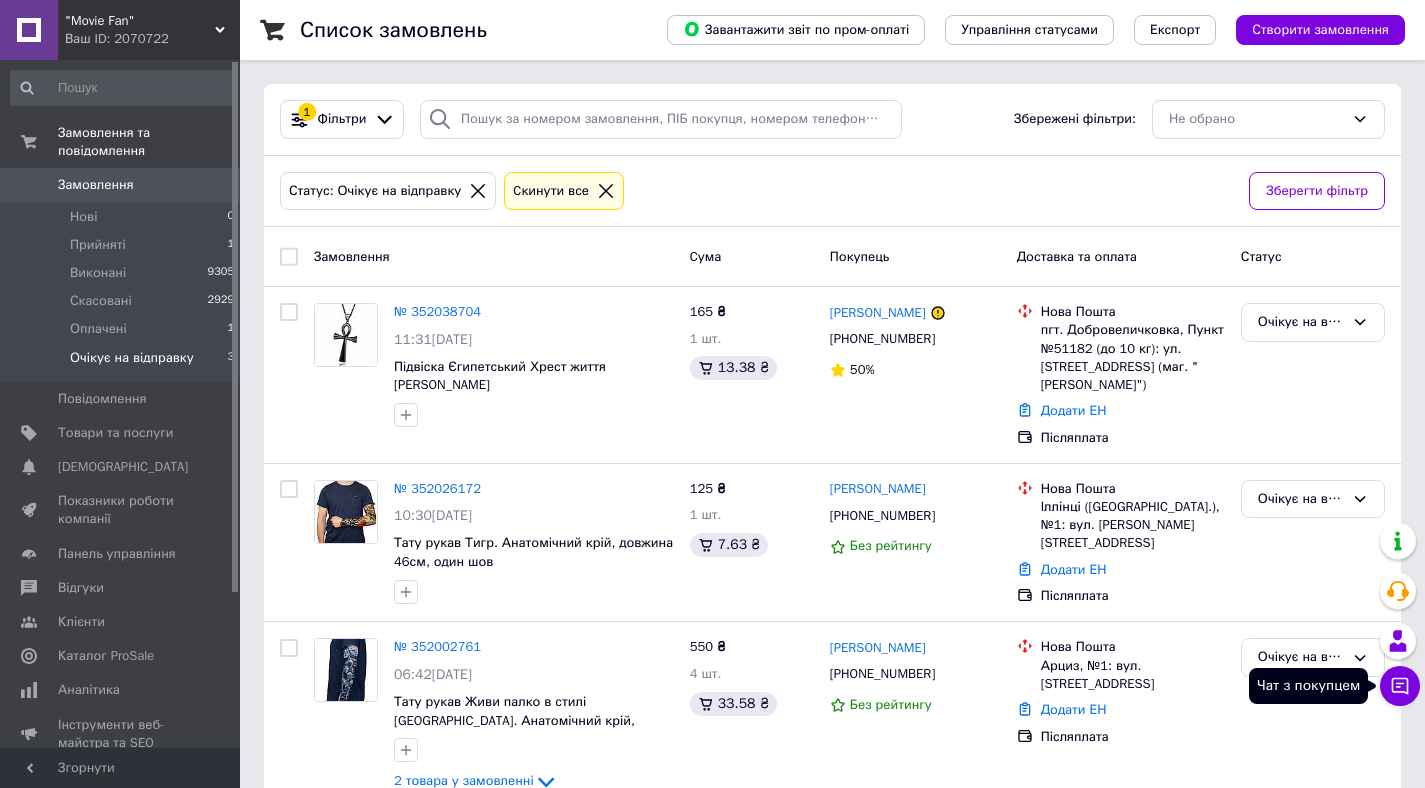 click 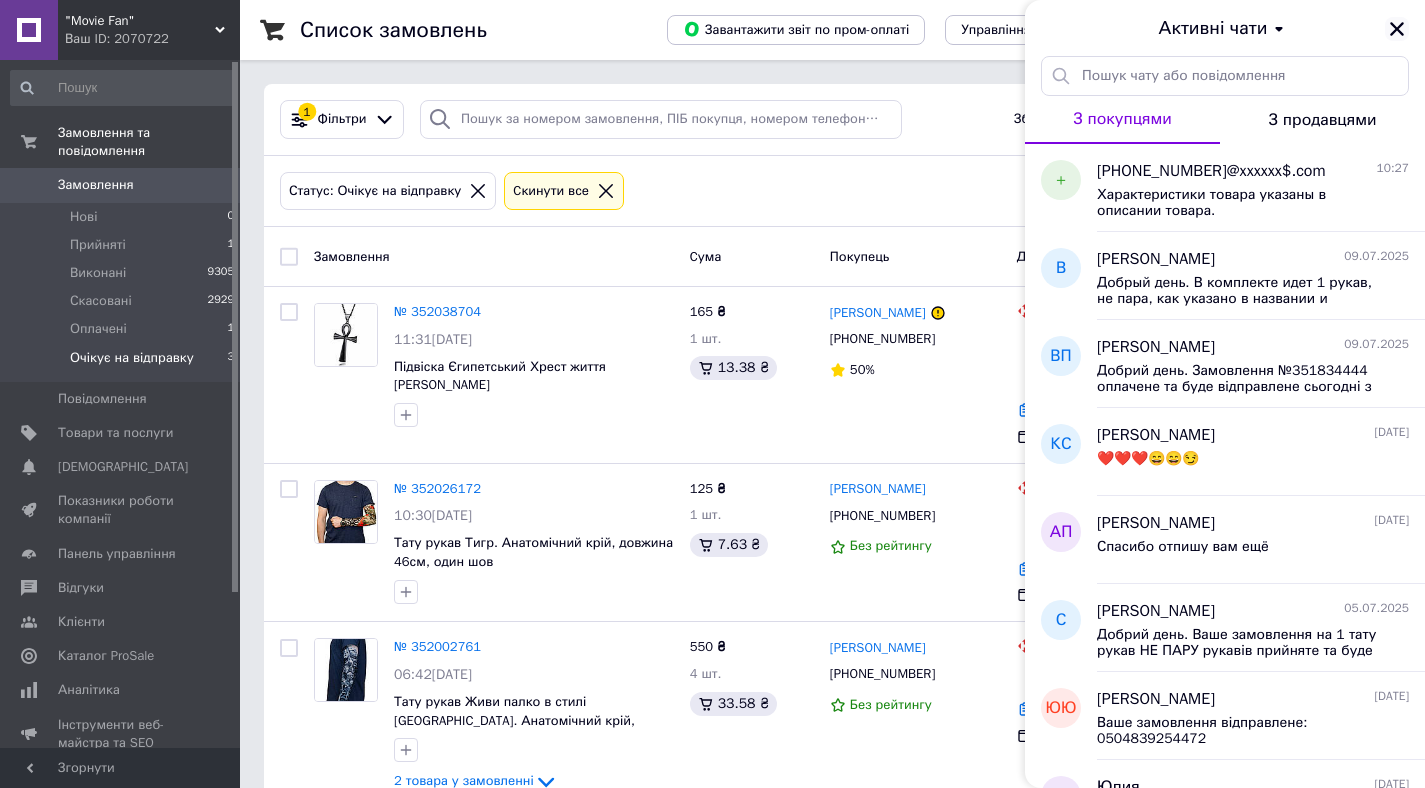 click at bounding box center (1397, 29) 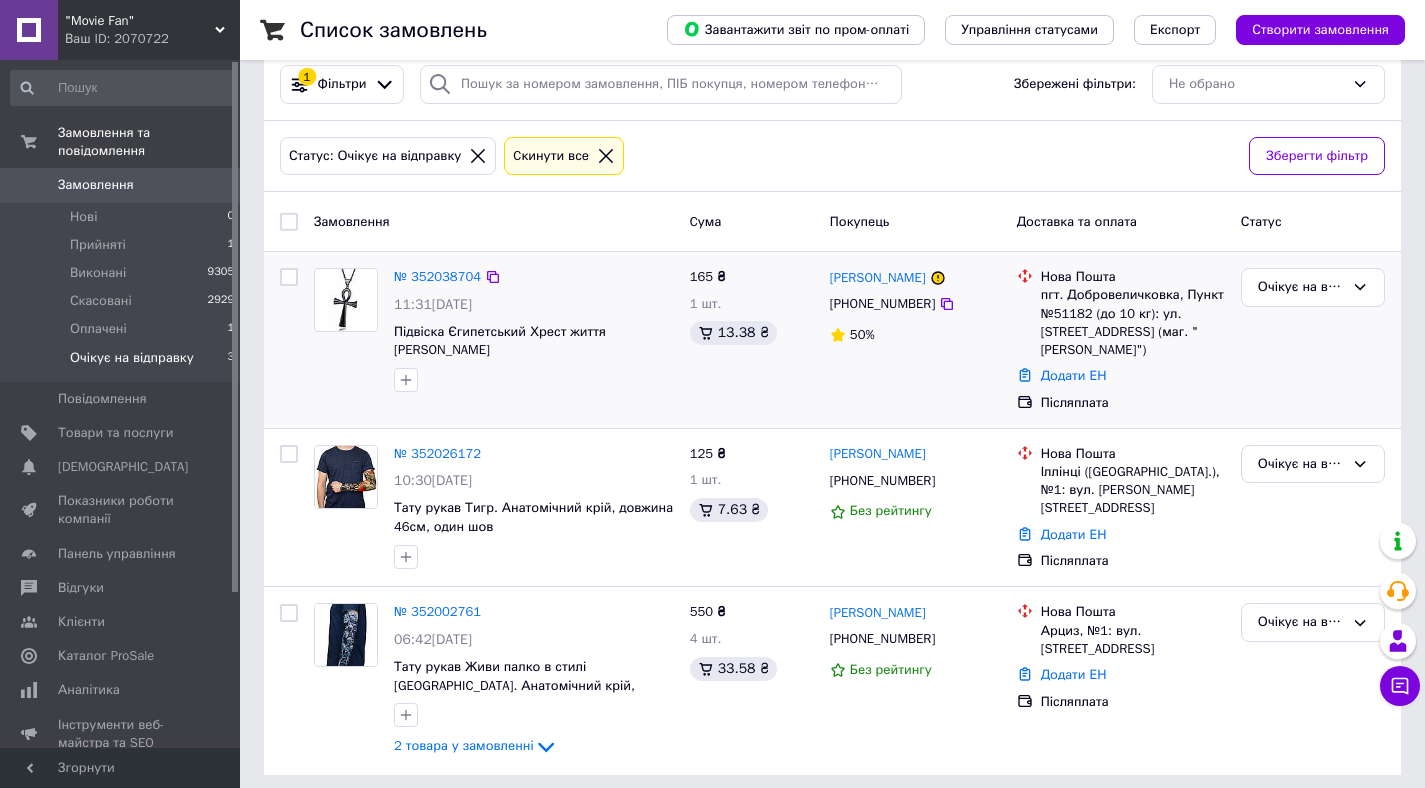 scroll, scrollTop: 44, scrollLeft: 0, axis: vertical 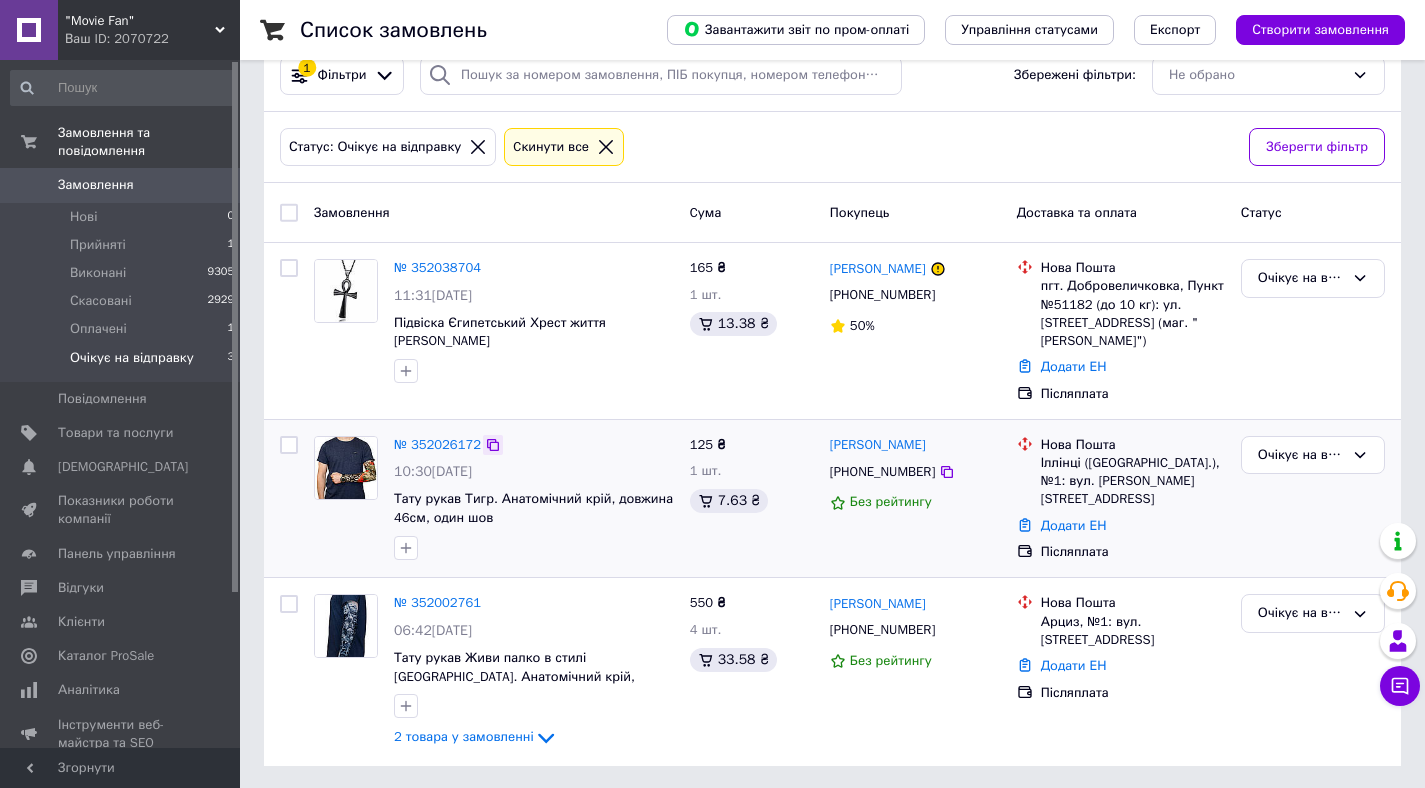 click 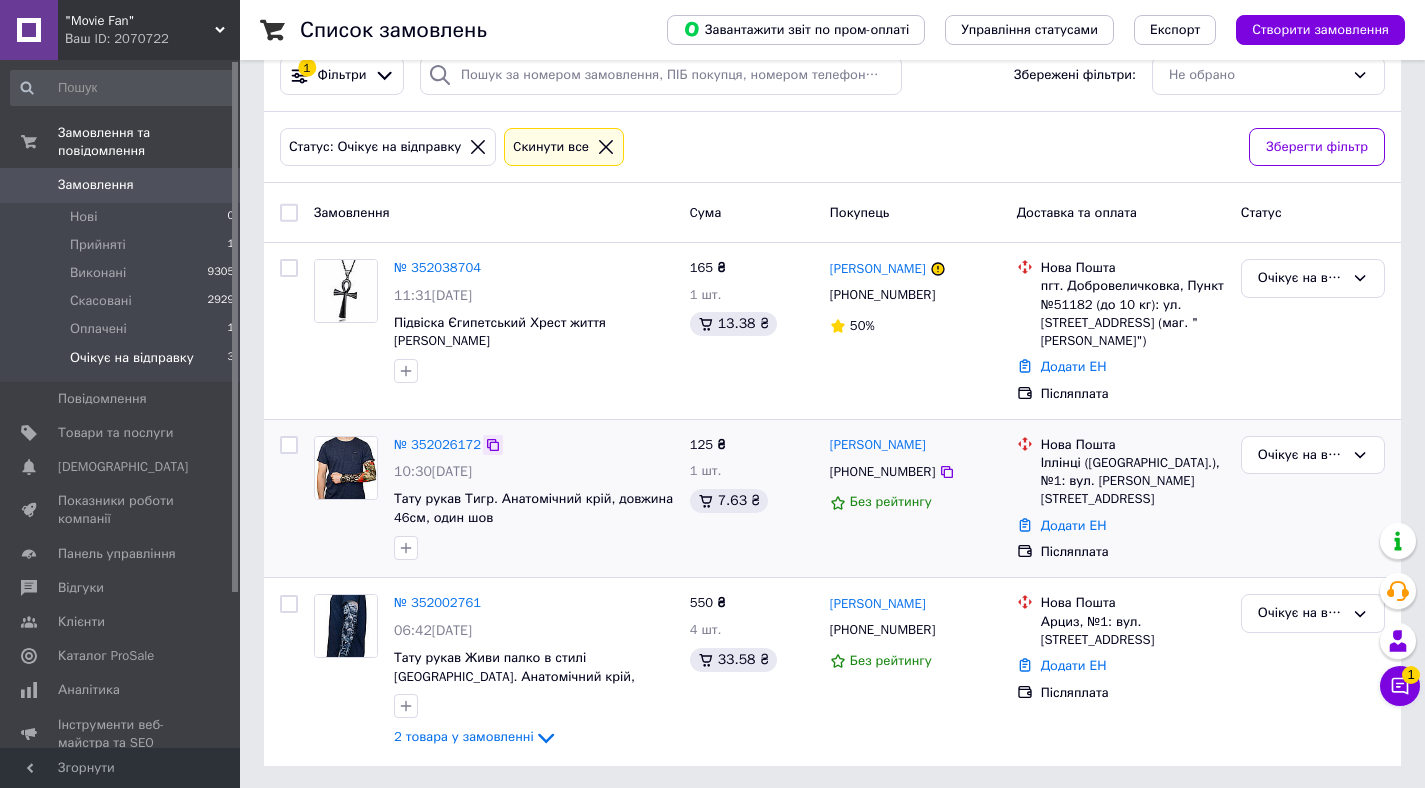 click 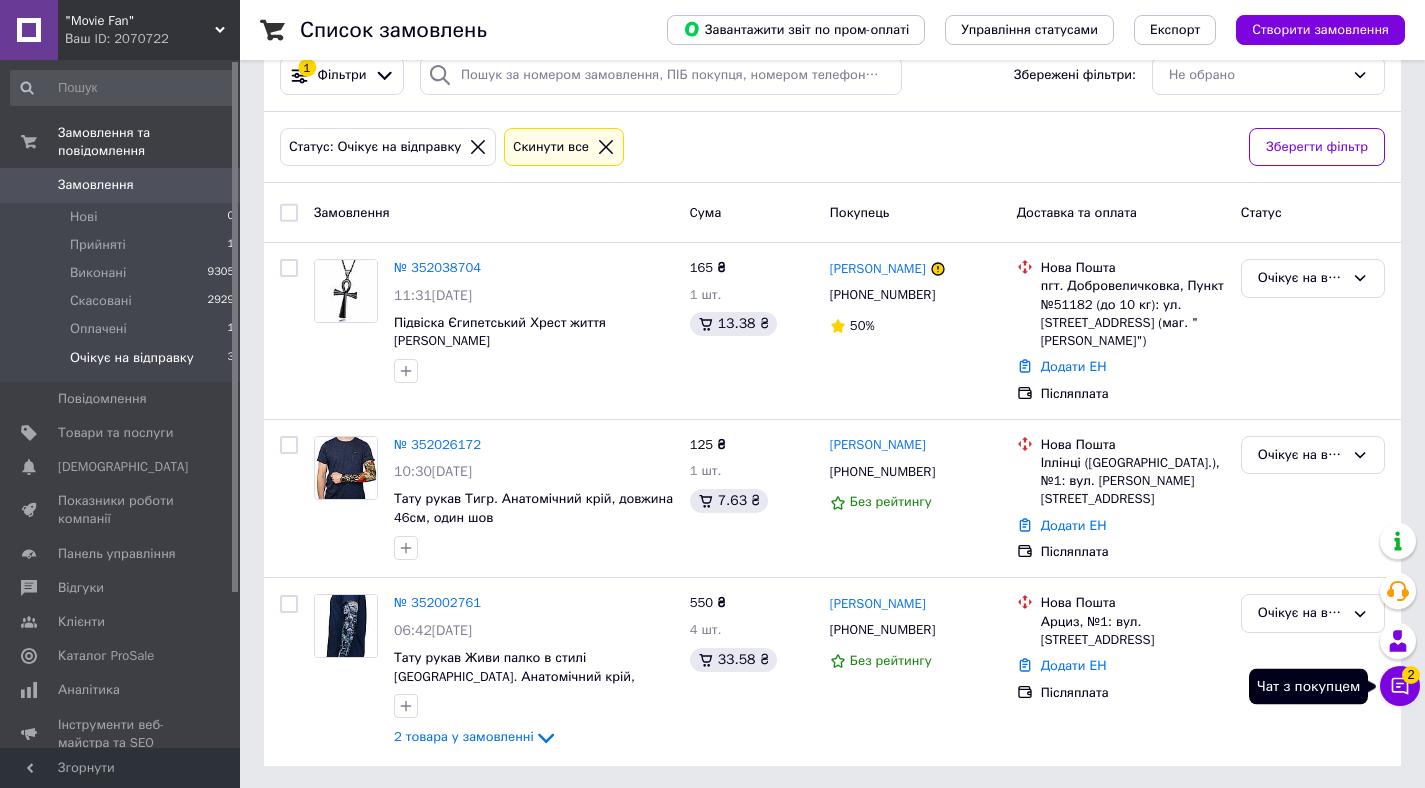 click on "Чат з покупцем 2" at bounding box center [1400, 686] 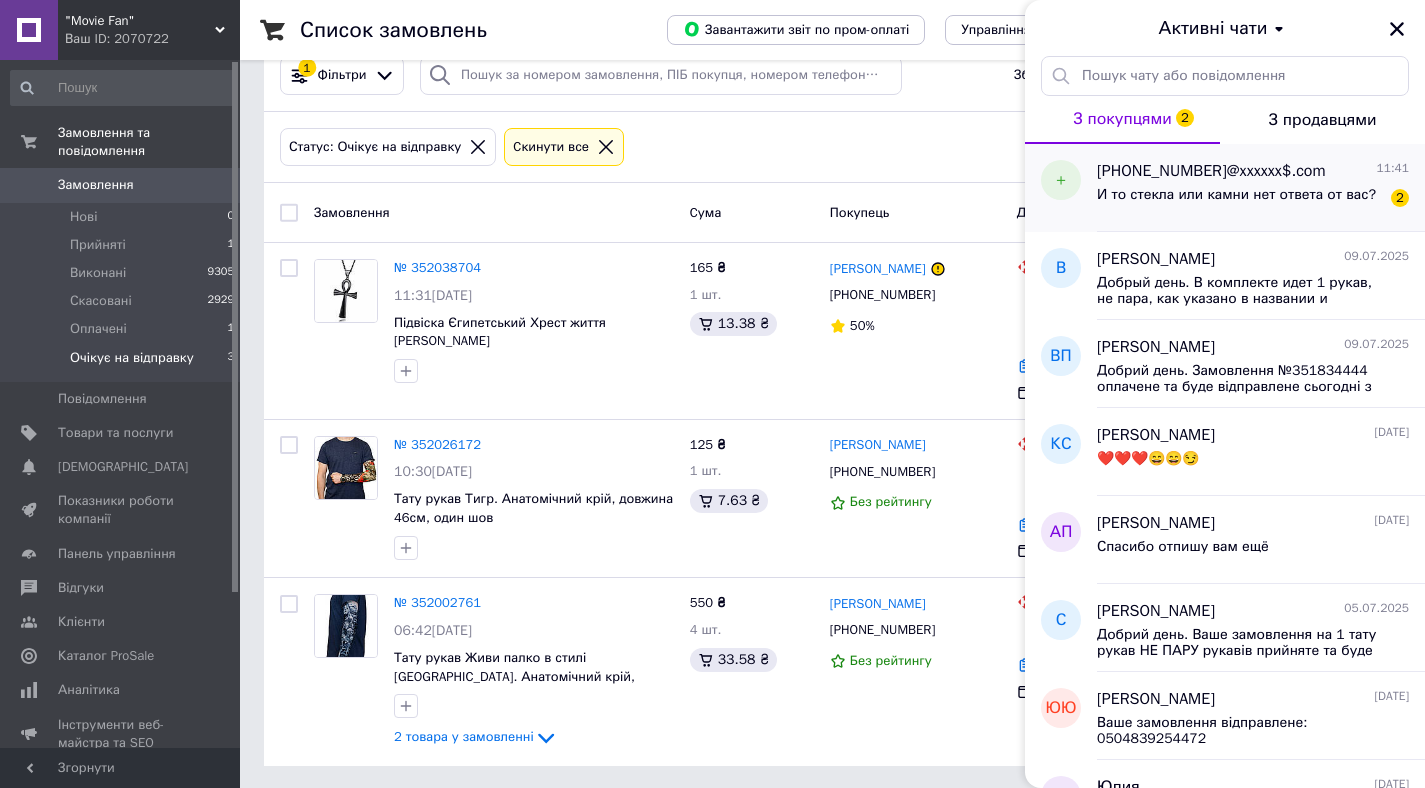 click on "И то стекла или камни нет ответа от вас?" at bounding box center (1236, 195) 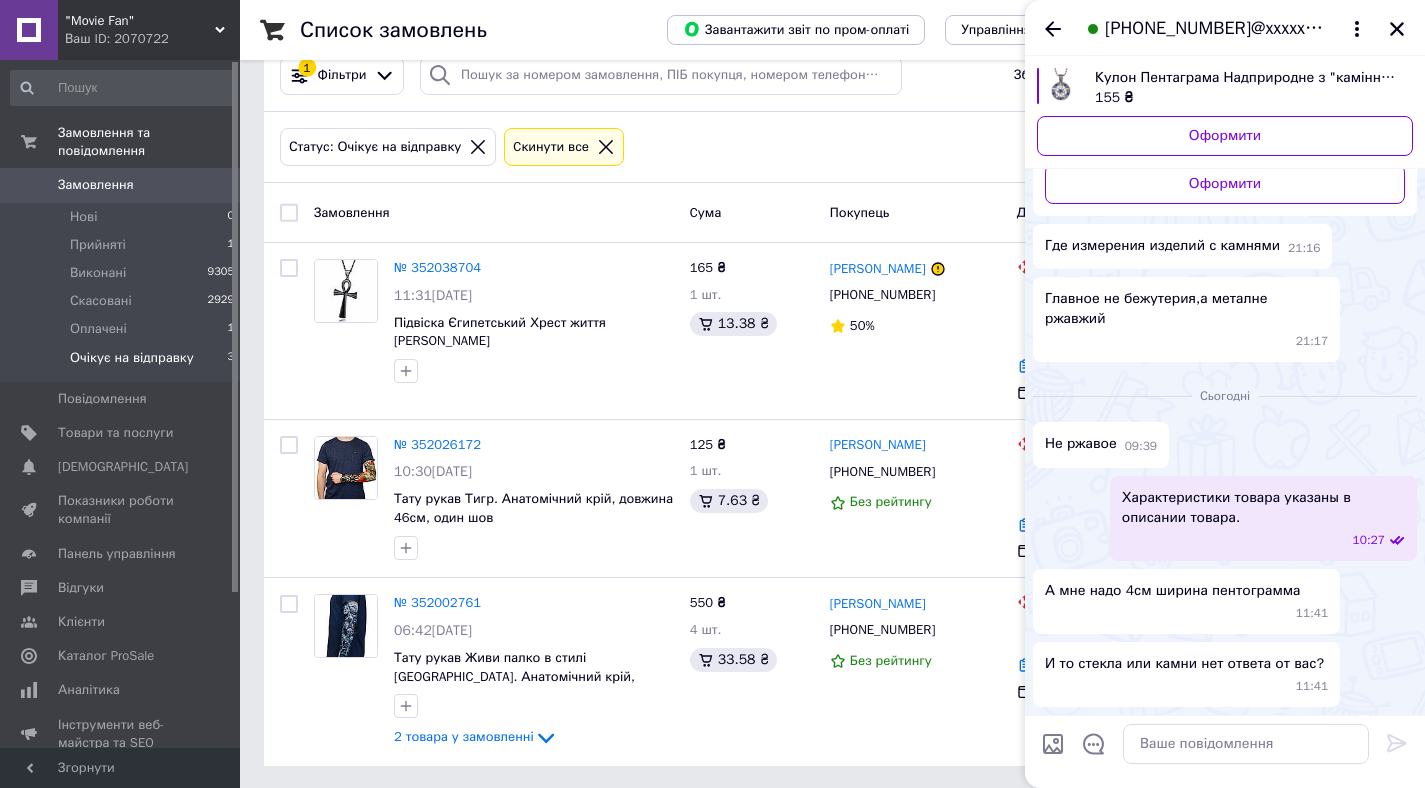 scroll, scrollTop: 0, scrollLeft: 0, axis: both 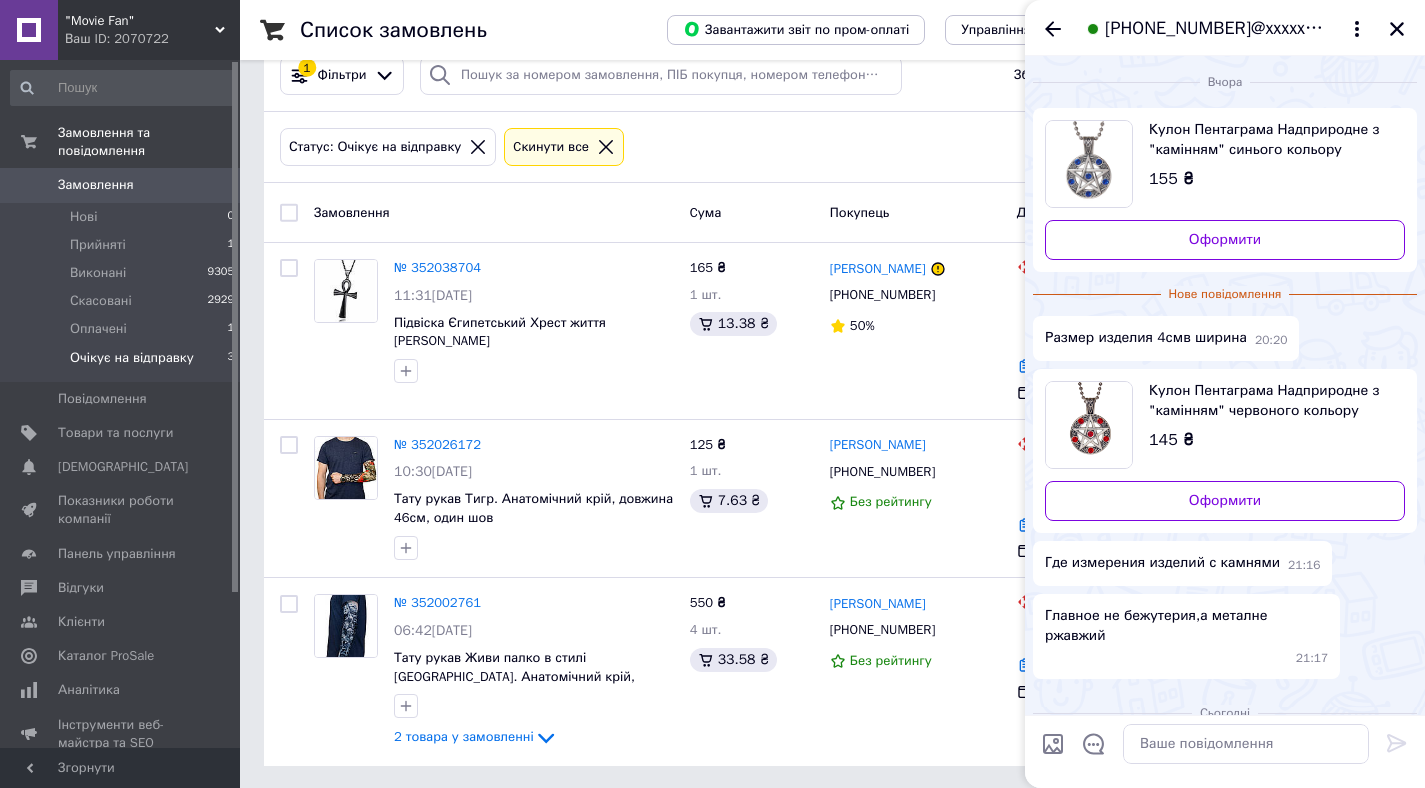 click on "Кулон Пентаграма Надприродне з "камінням" червоного кольору" at bounding box center (1269, 401) 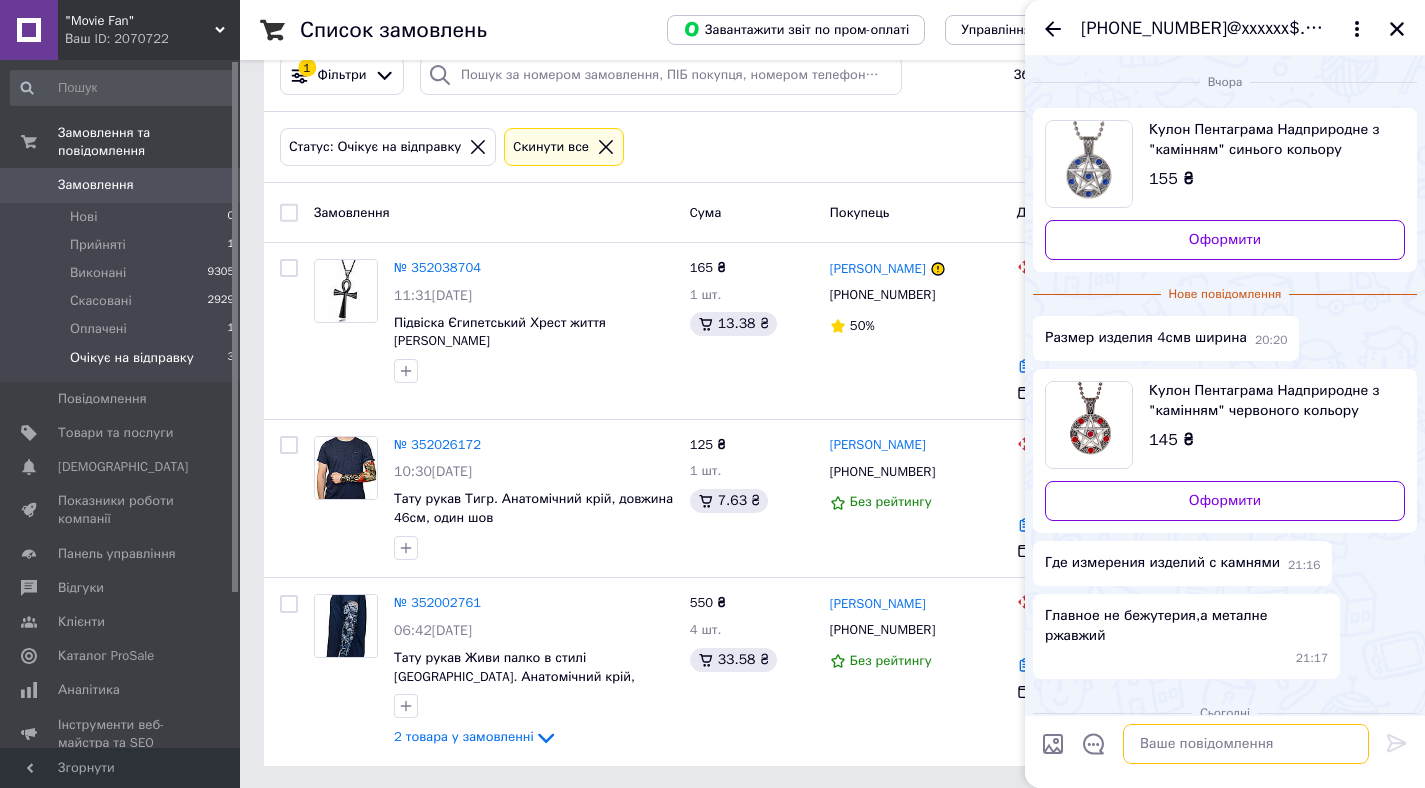 click at bounding box center (1246, 744) 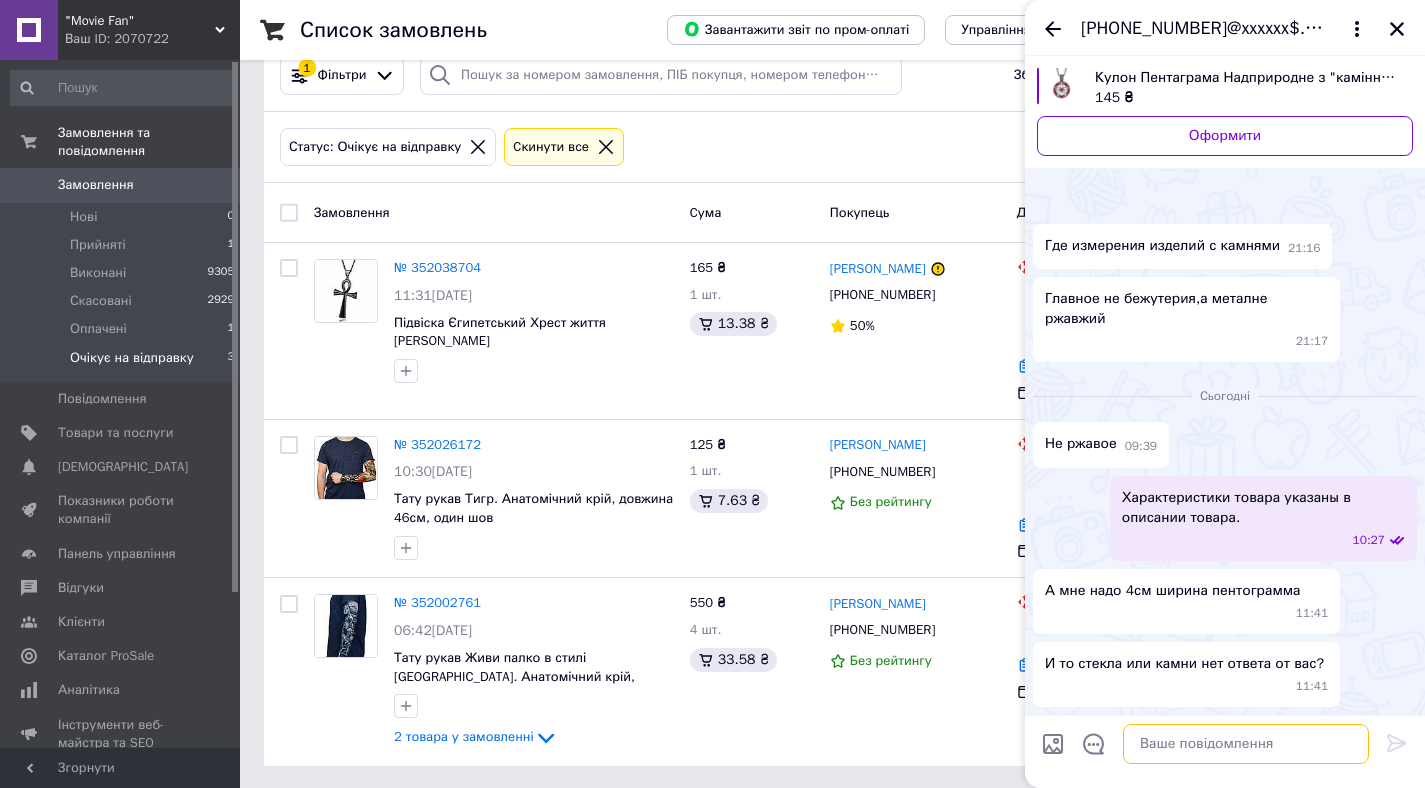 click at bounding box center [1246, 744] 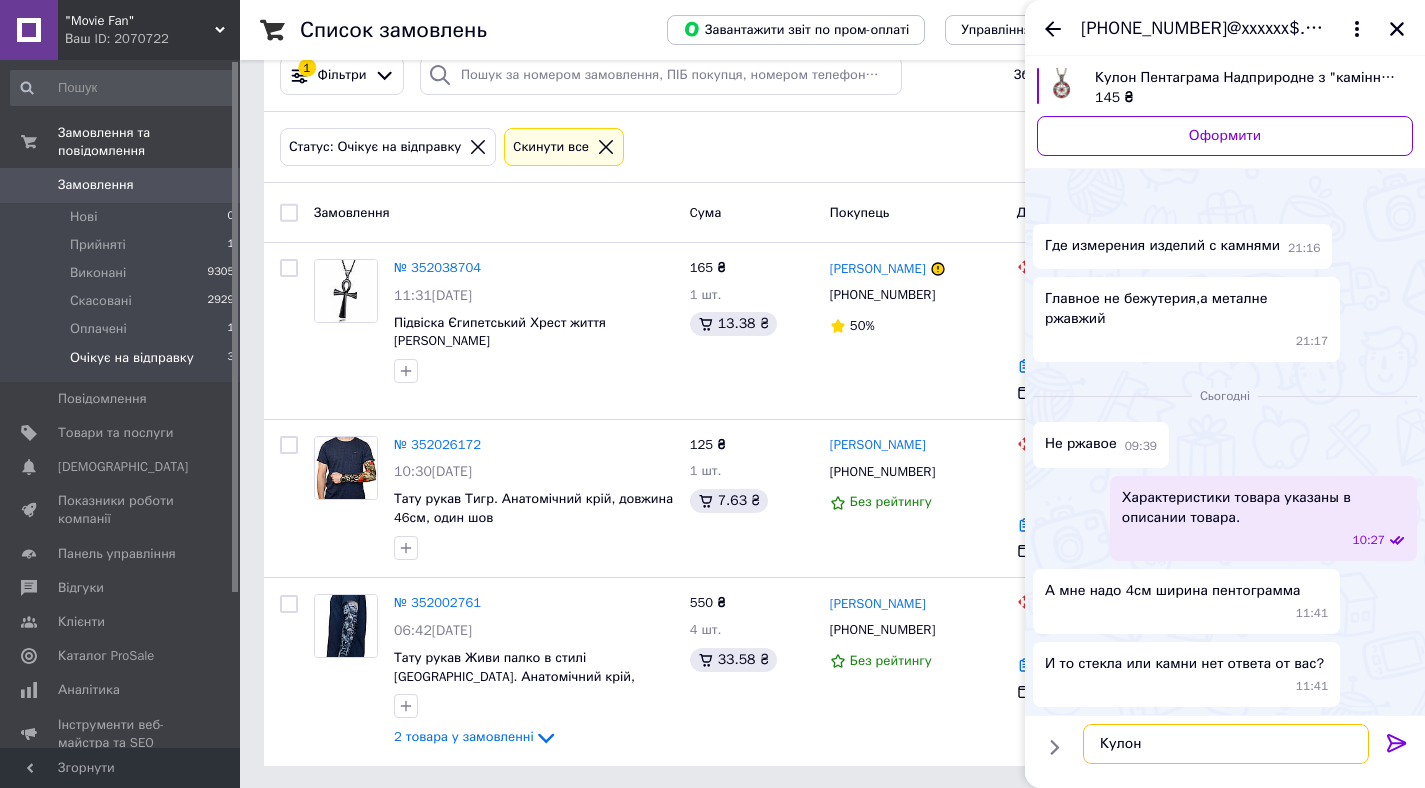 click on "Кулон" at bounding box center [1226, 744] 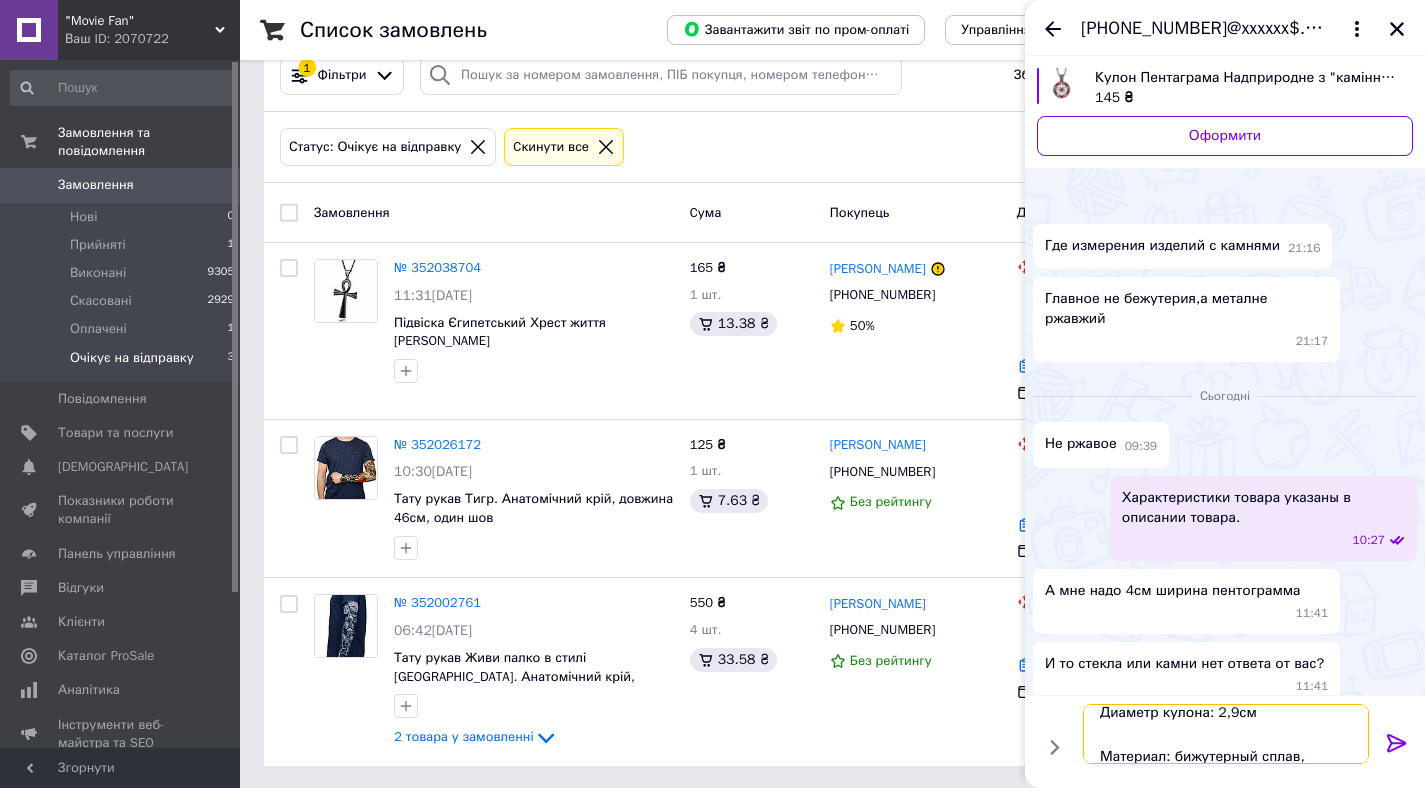 scroll, scrollTop: 0, scrollLeft: 0, axis: both 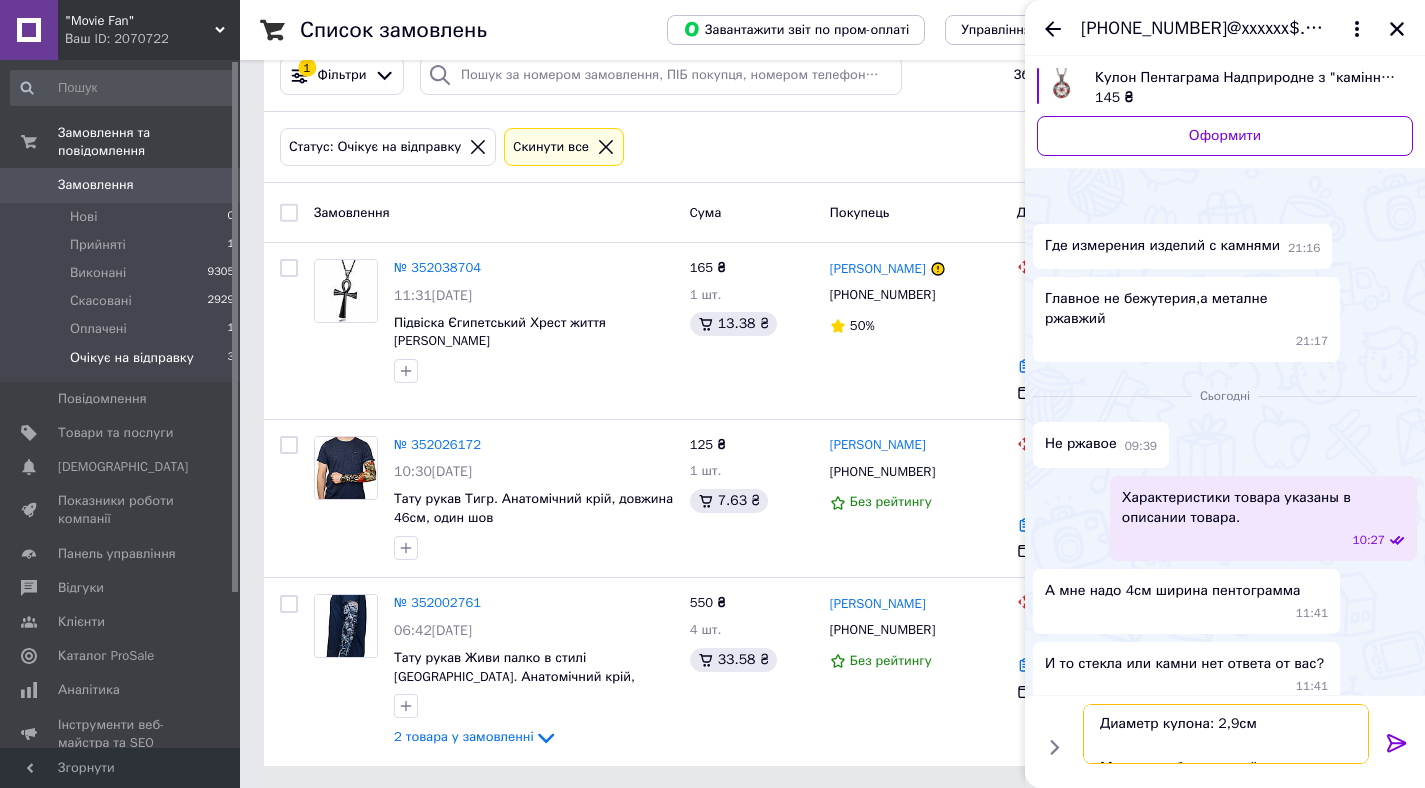 click on "Диаметр кулона: 2,9см
Материал: бижутерный сплав, полимер" at bounding box center [1226, 734] 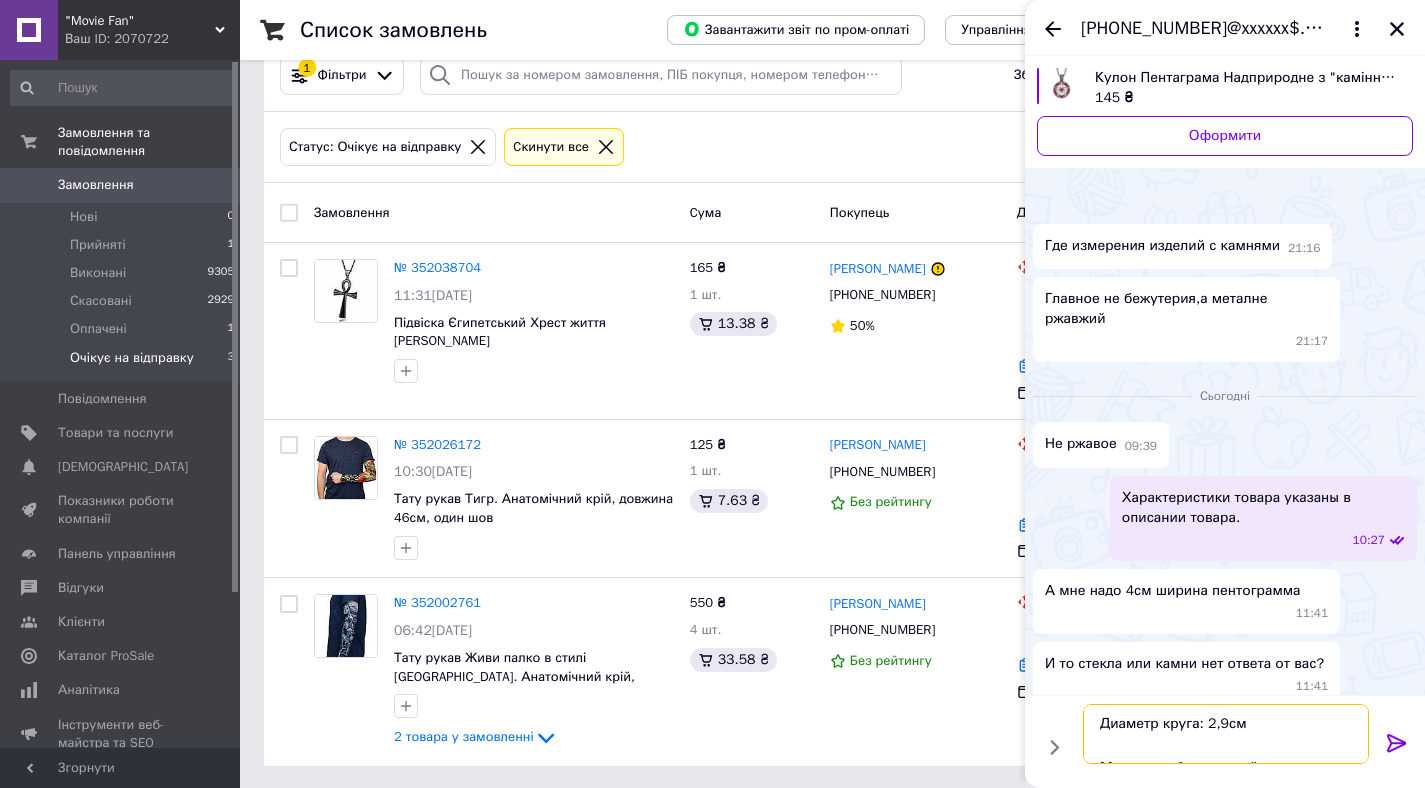 click on "Диаметр круга: 2,9см
Материал: бижутерный сплав, полимер" at bounding box center (1226, 734) 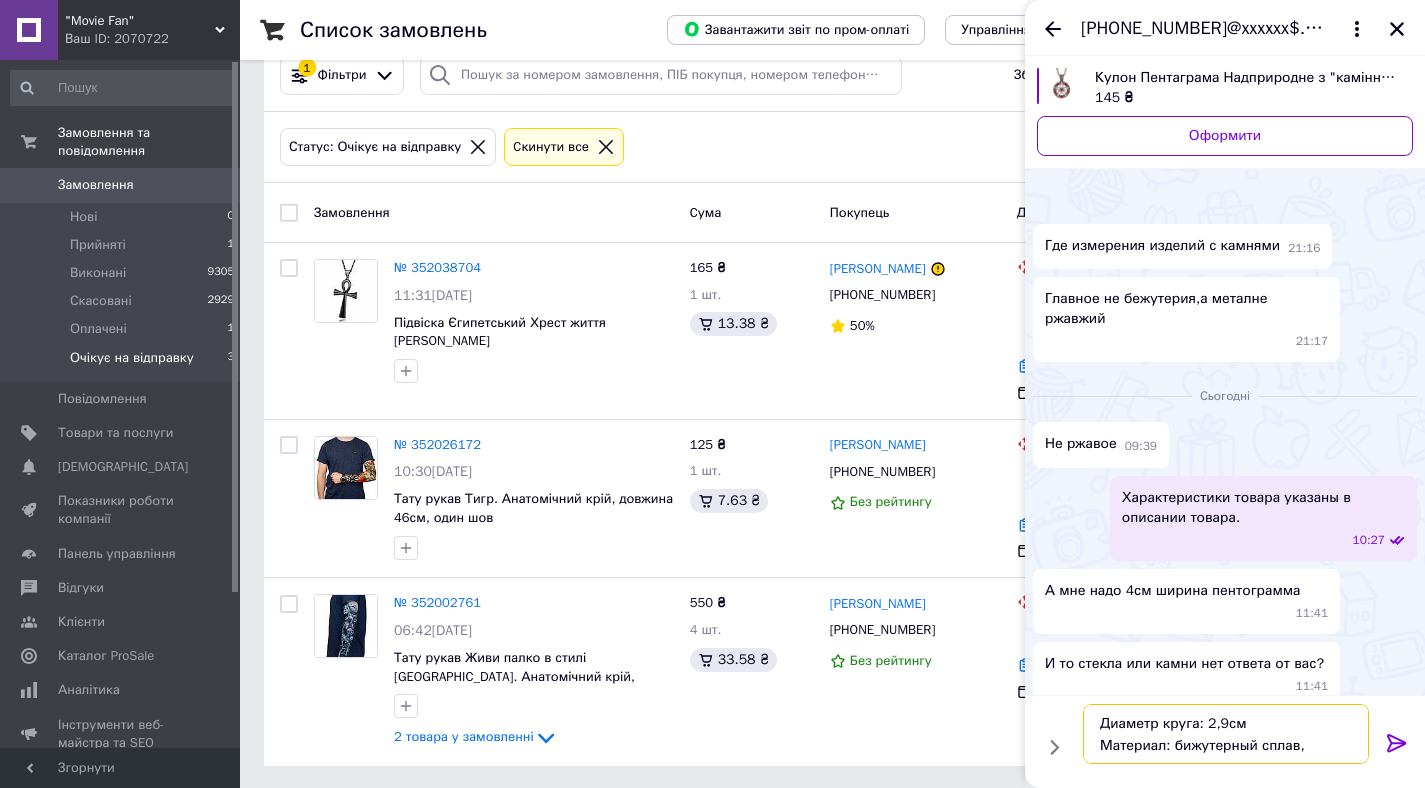 scroll, scrollTop: 24, scrollLeft: 0, axis: vertical 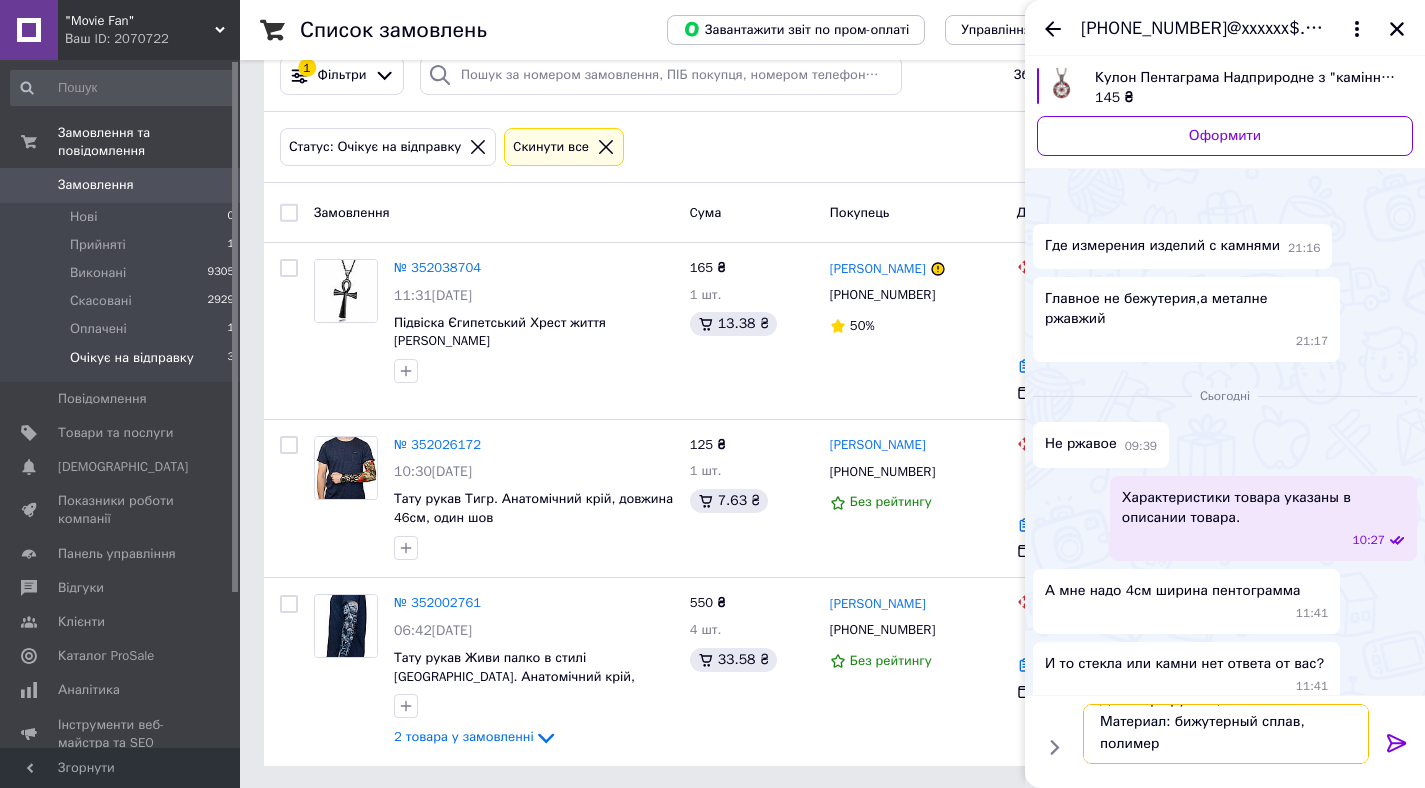 click on "Диаметр круга: 2,9см
Материал: бижутерный сплав, полимер" at bounding box center [1226, 734] 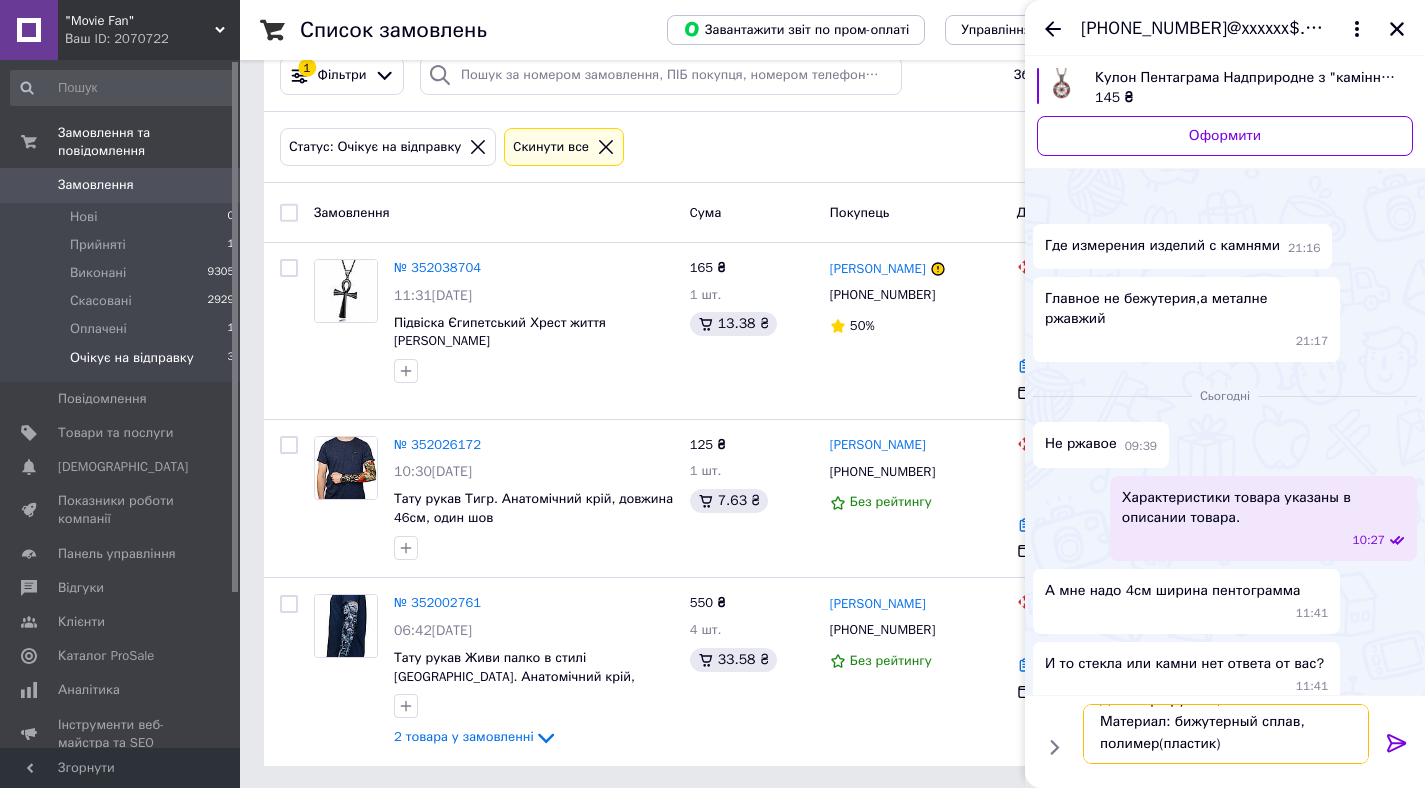 scroll, scrollTop: 2, scrollLeft: 0, axis: vertical 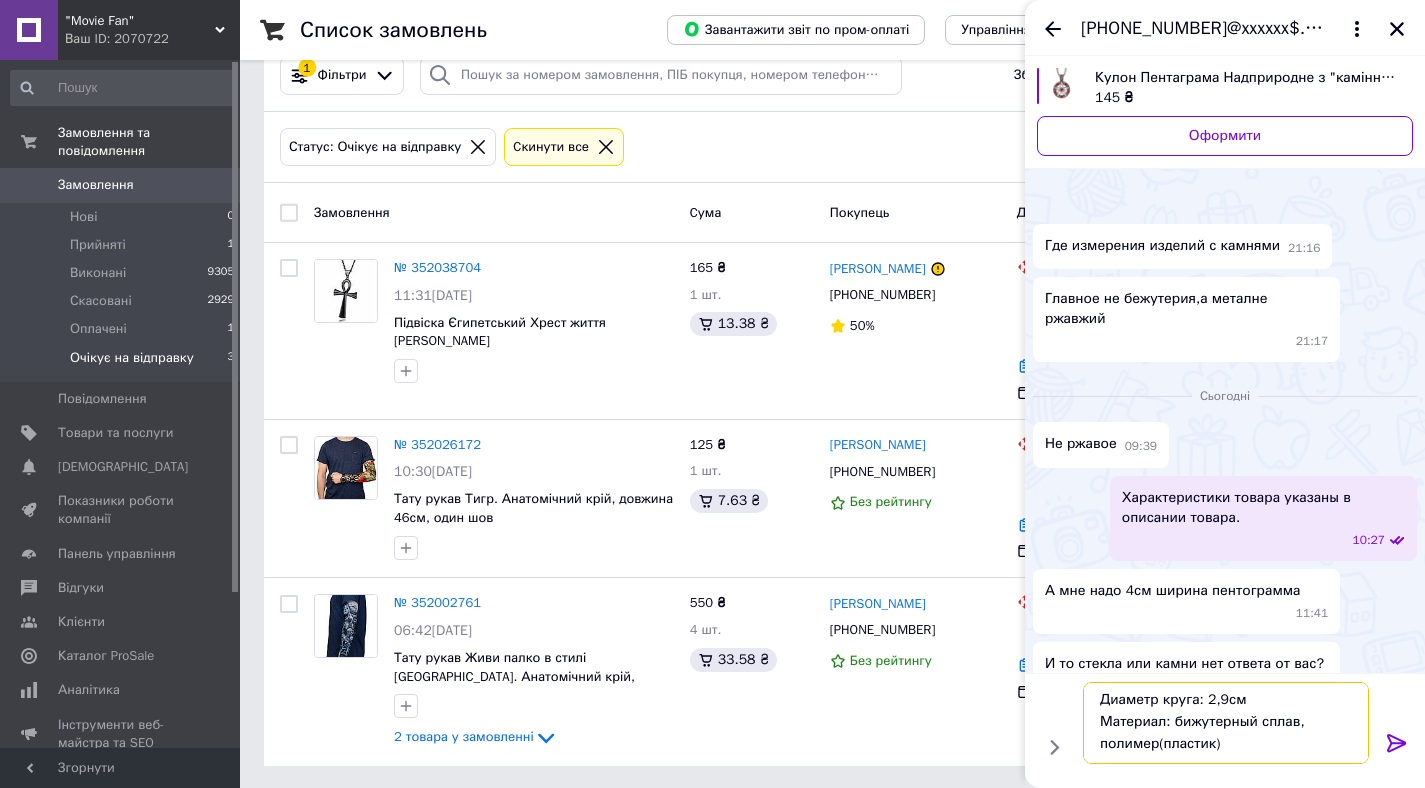 type on "Диаметр круга: 2,9см
Материал: бижутерный сплав, полимер(пластик)" 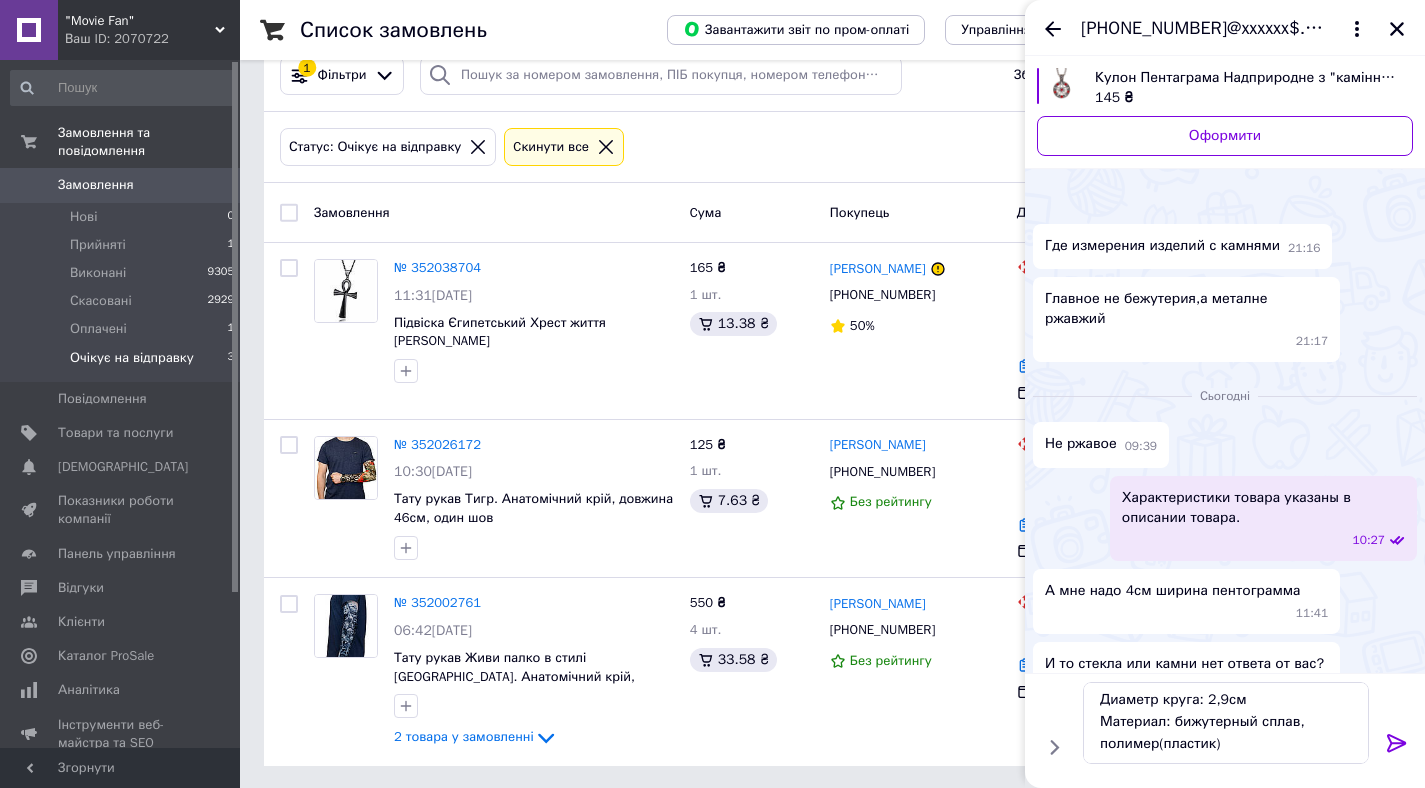 click 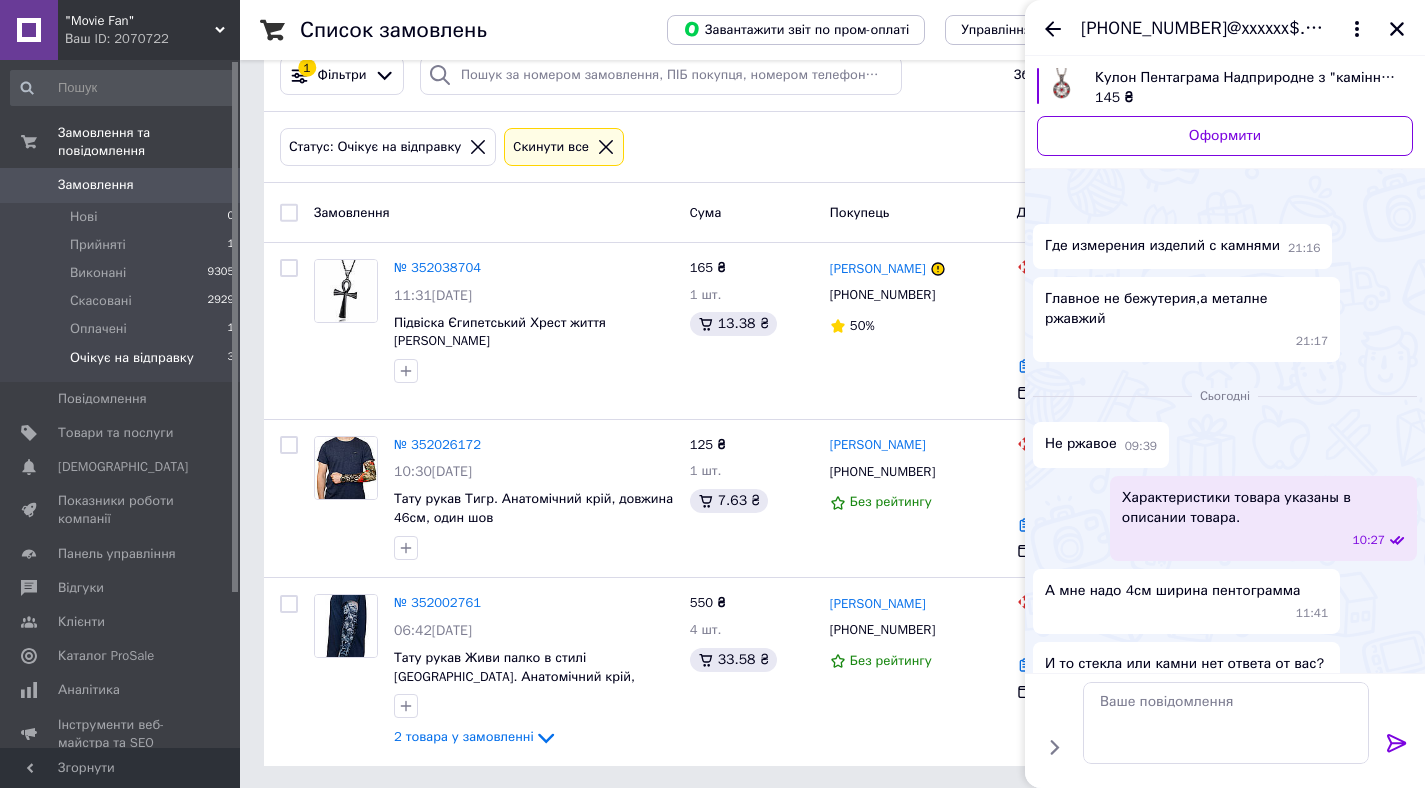 scroll, scrollTop: 0, scrollLeft: 0, axis: both 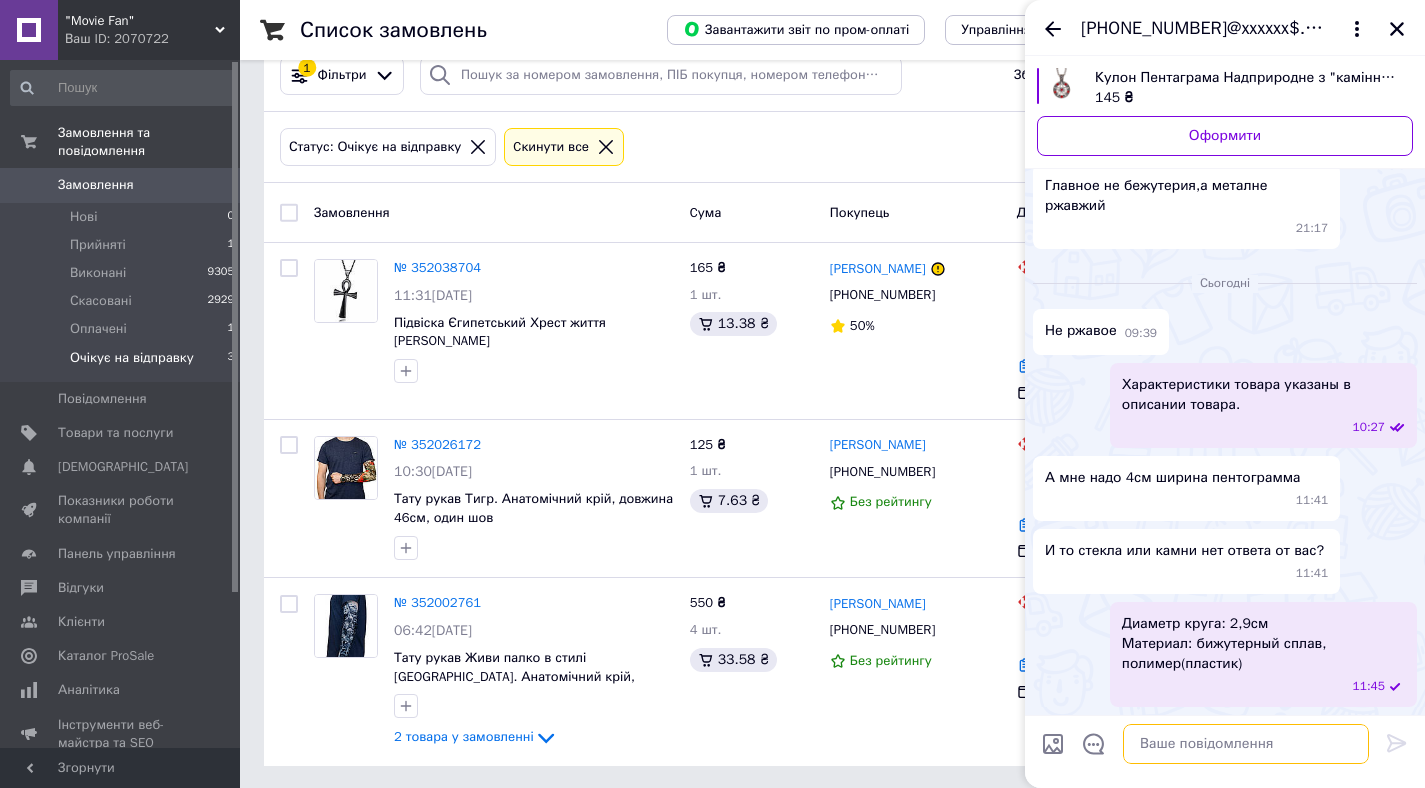 click at bounding box center [1246, 744] 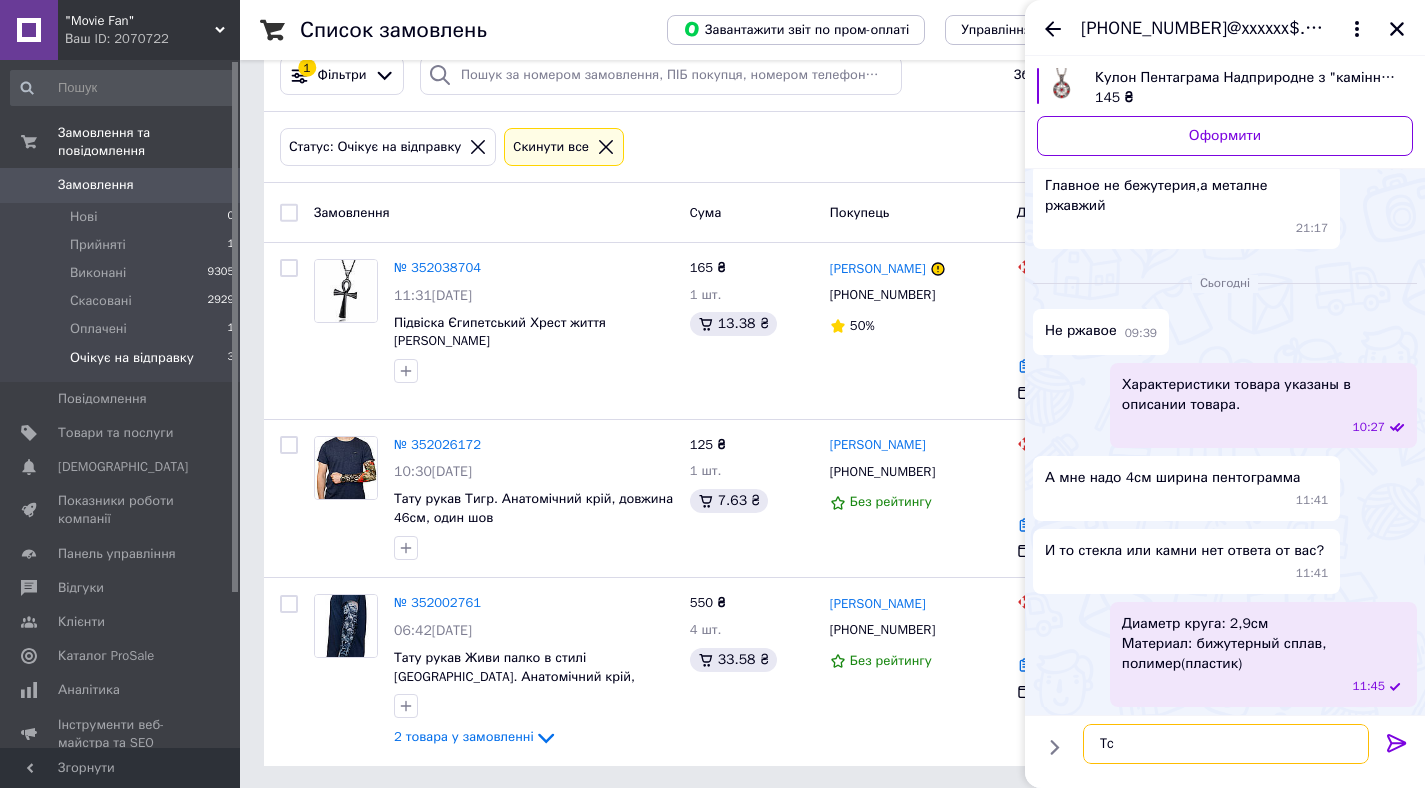 type on "T" 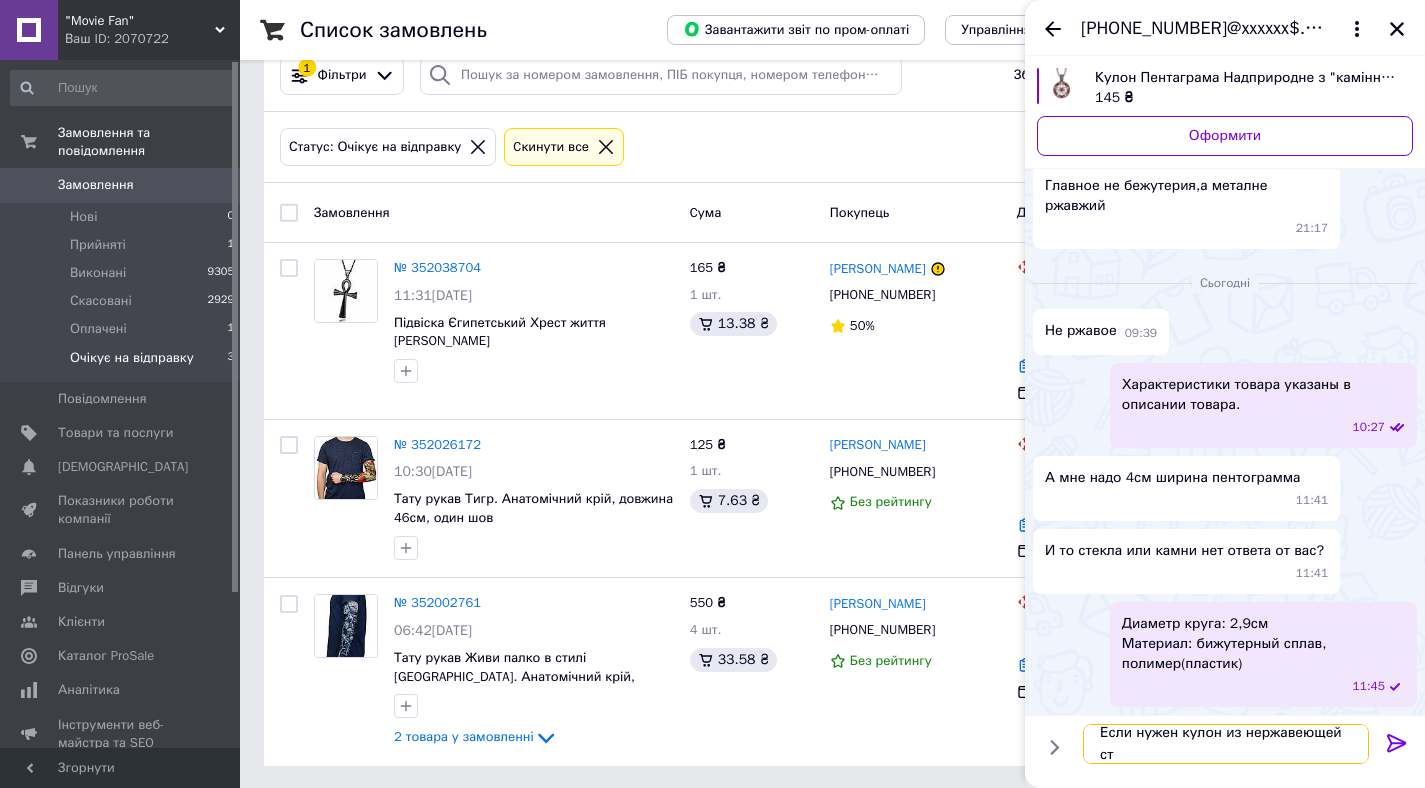 scroll, scrollTop: 2, scrollLeft: 0, axis: vertical 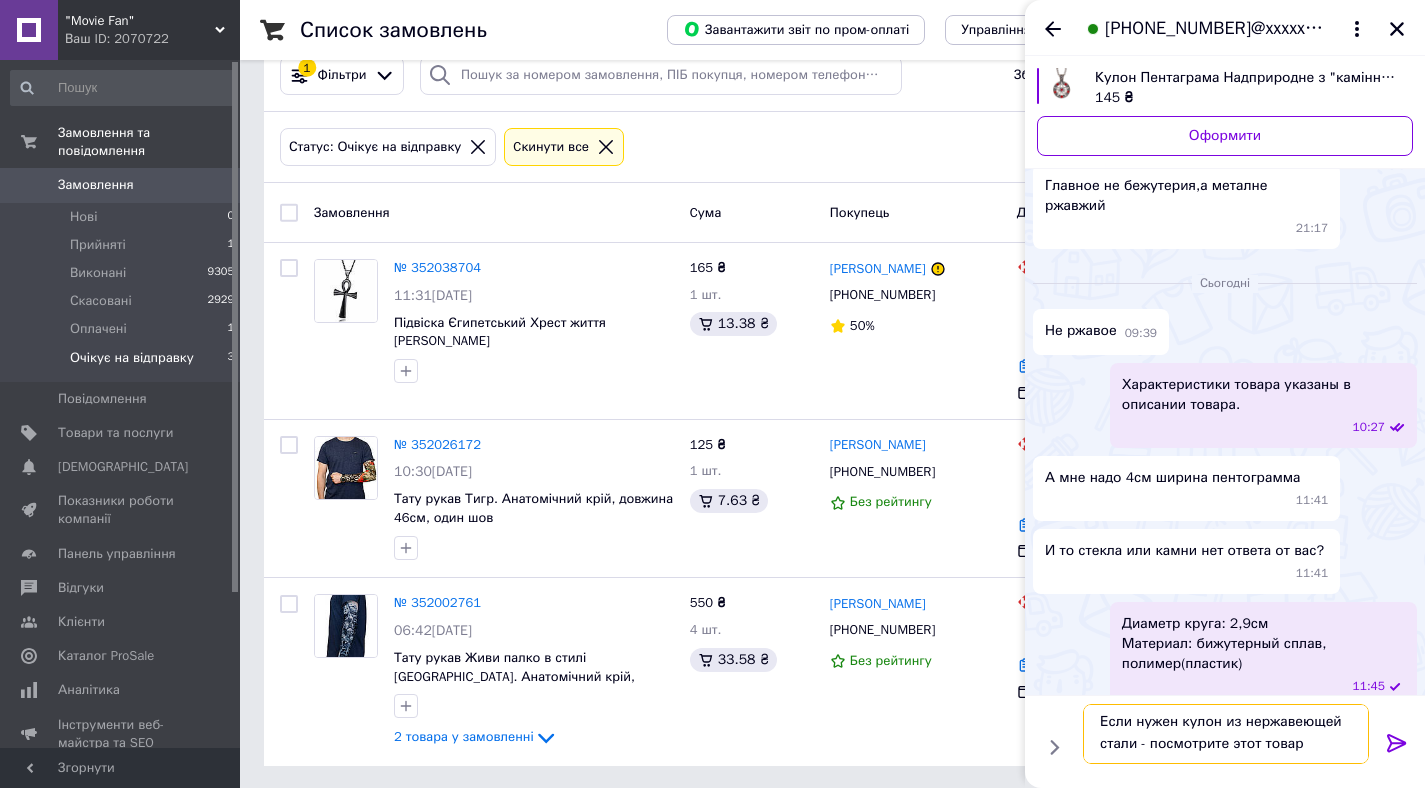 paste on "https://moviefan.com.ua/p2005041896-podveska-pentagramma-zmeej.html" 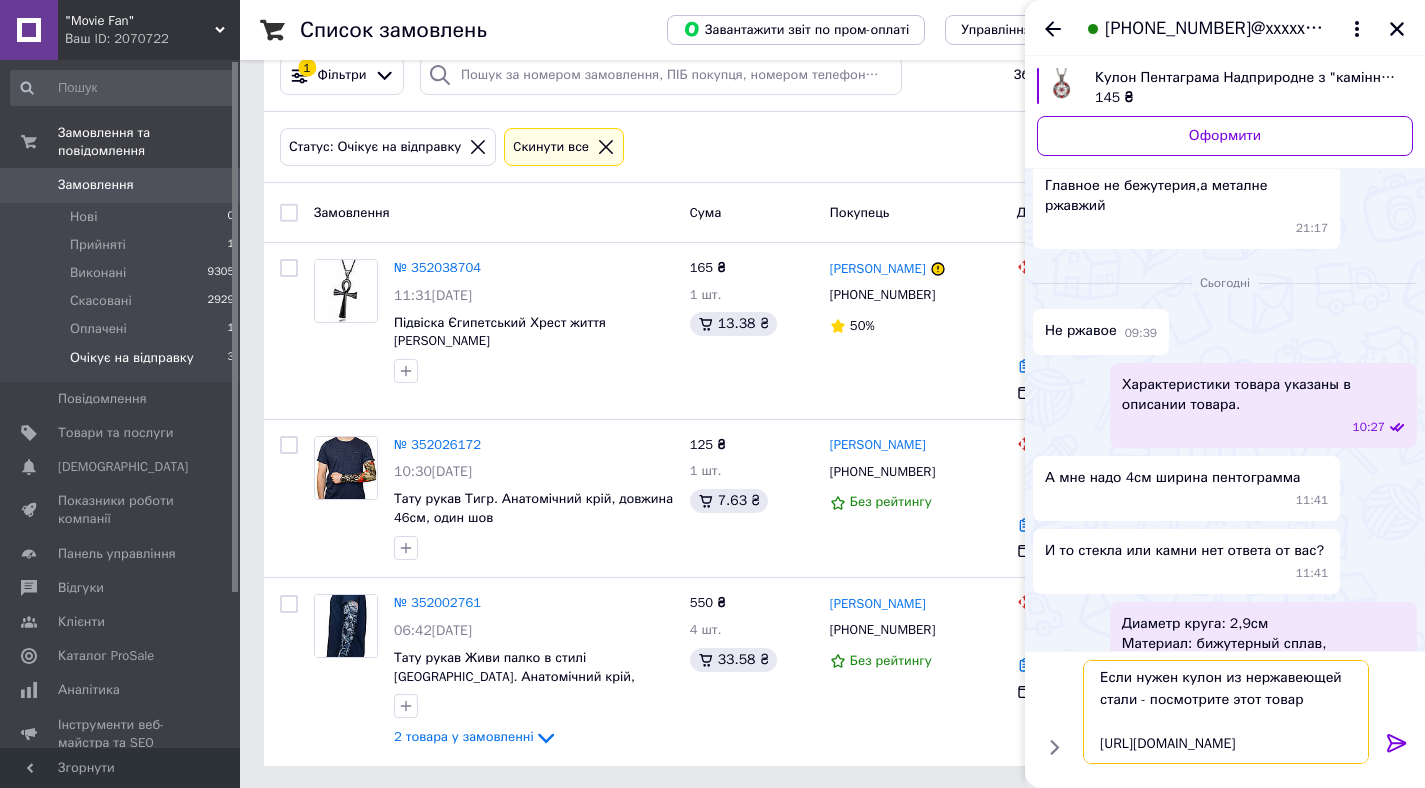 type on "Если нужен кулон из нержавеющей стали - посмотрите этот товар
https://moviefan.com.ua/p2005041896-podveska-pentagramma-zmeej.html" 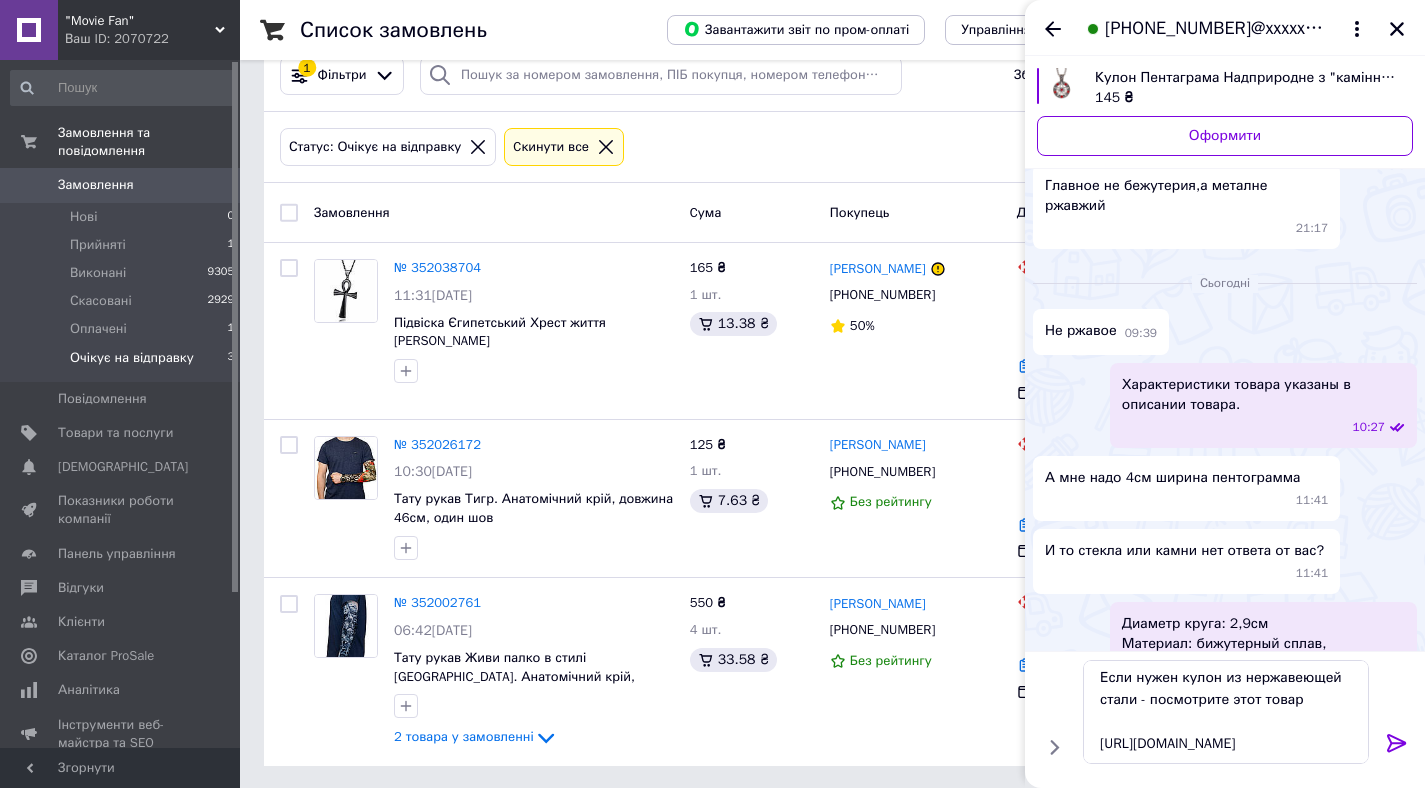 click 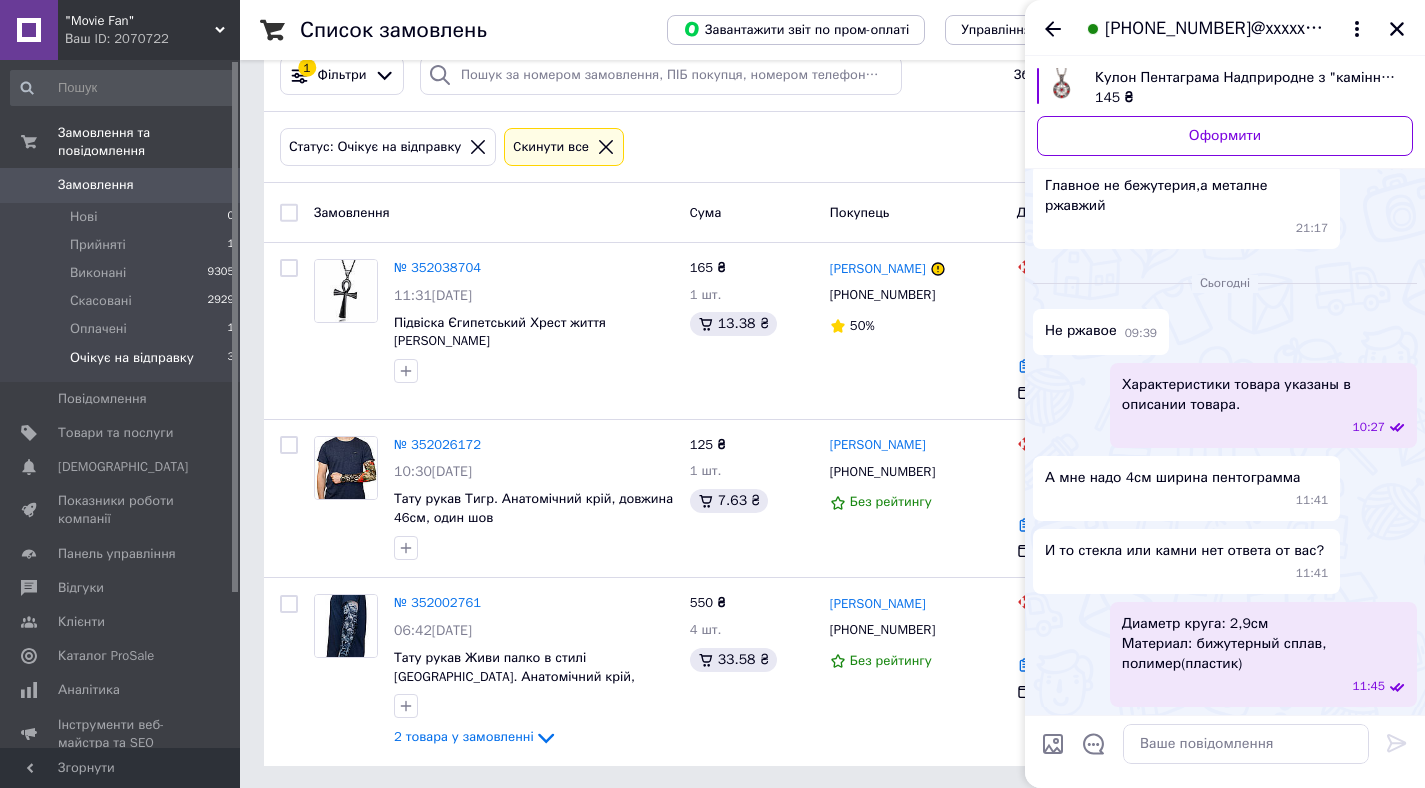 scroll, scrollTop: 0, scrollLeft: 0, axis: both 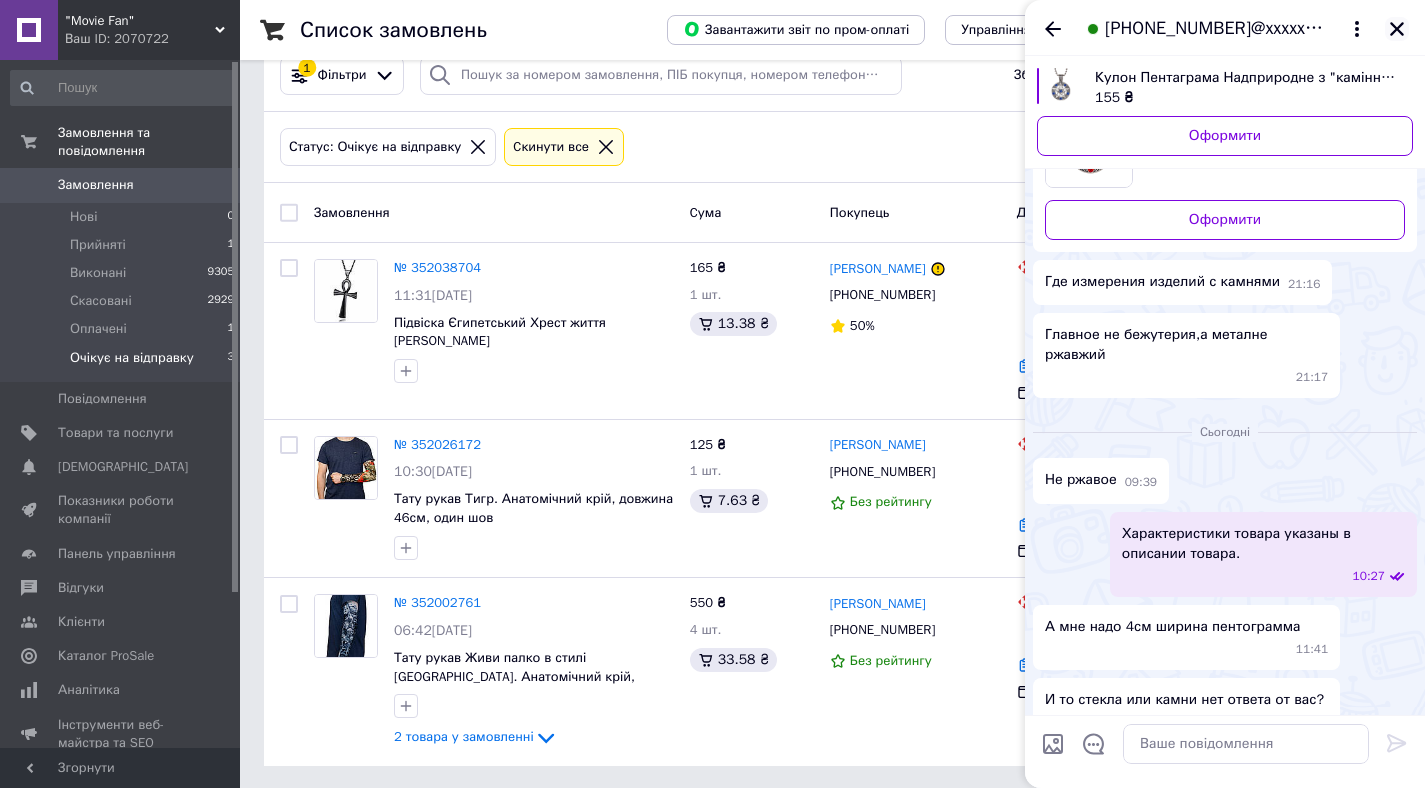 click 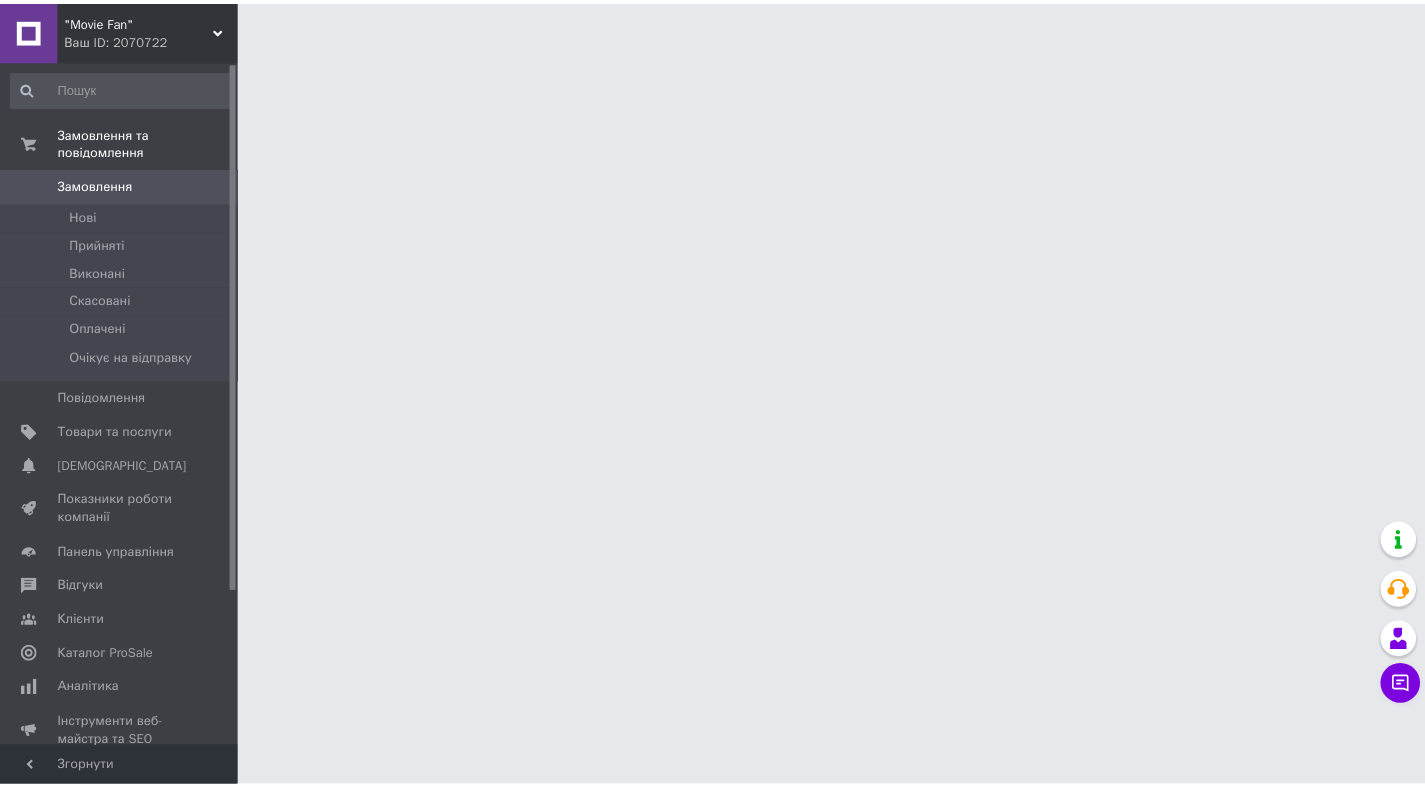 scroll, scrollTop: 0, scrollLeft: 0, axis: both 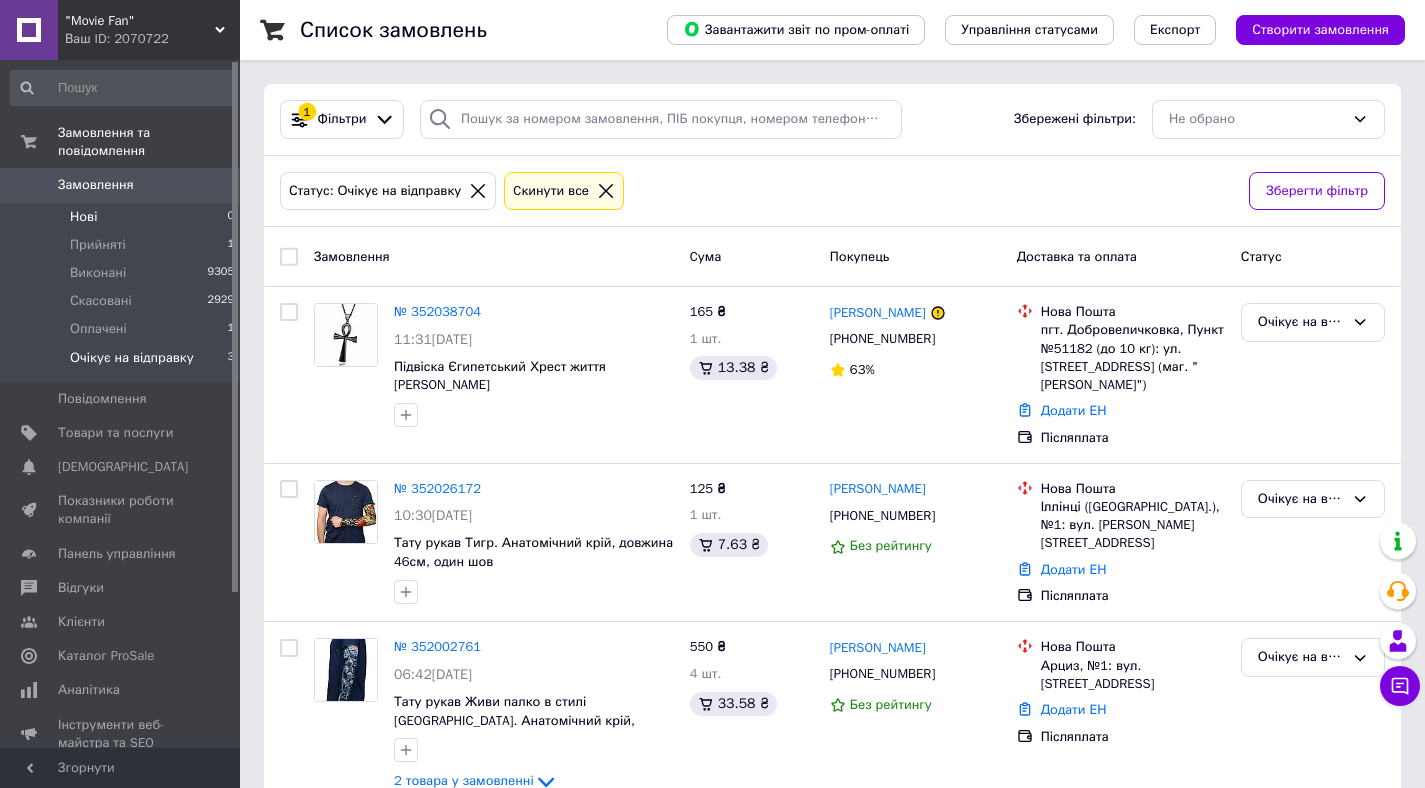 click on "Нові" at bounding box center [83, 217] 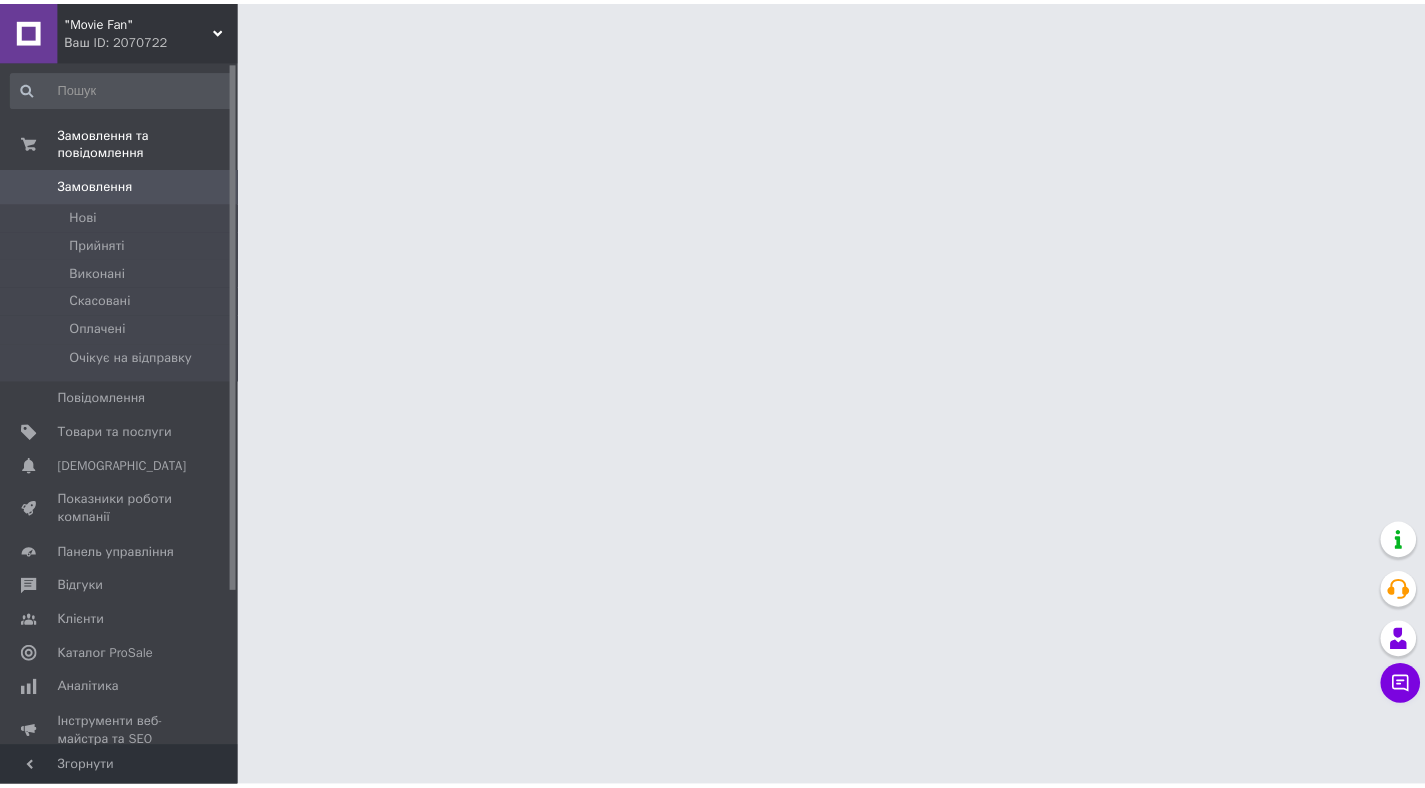 scroll, scrollTop: 0, scrollLeft: 0, axis: both 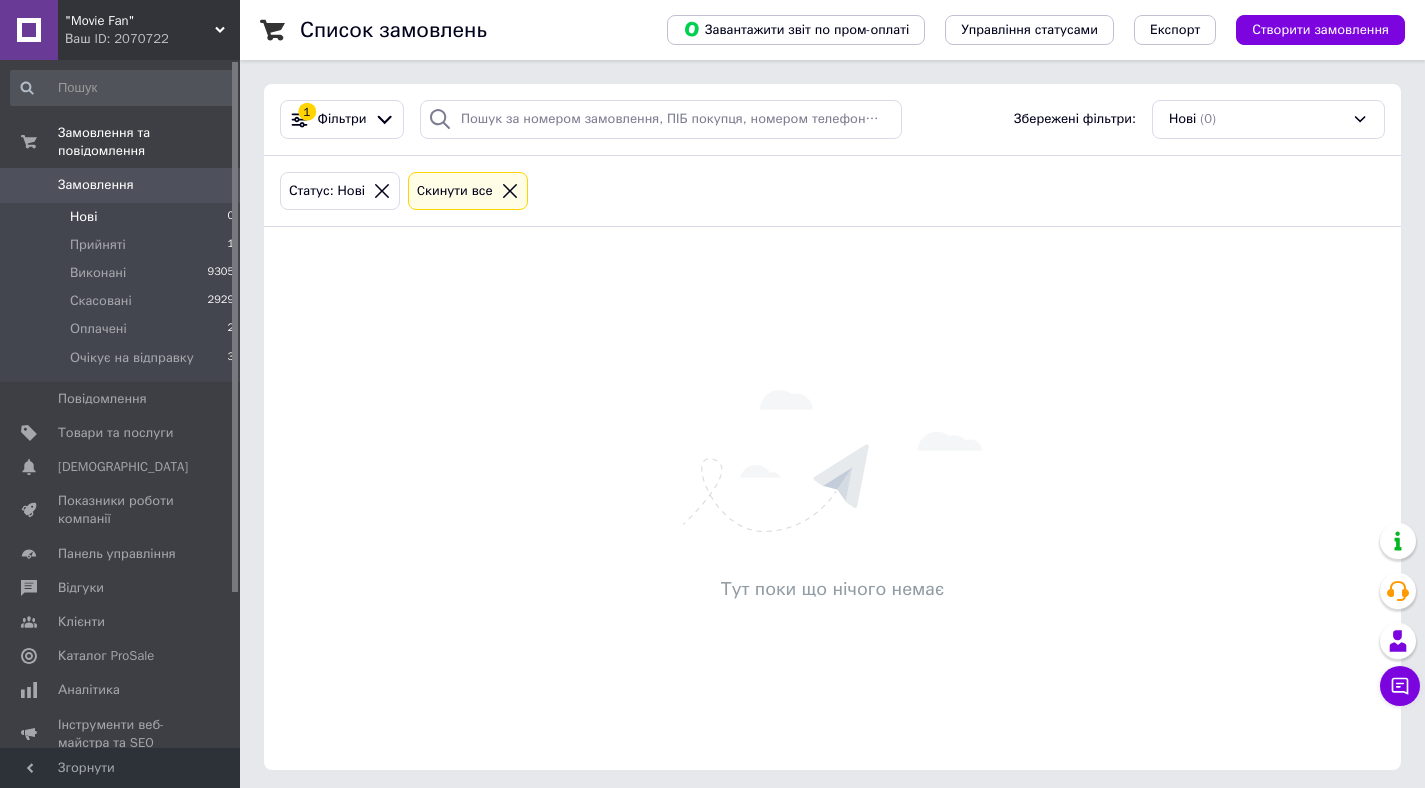 click on "Нові 0" at bounding box center (123, 217) 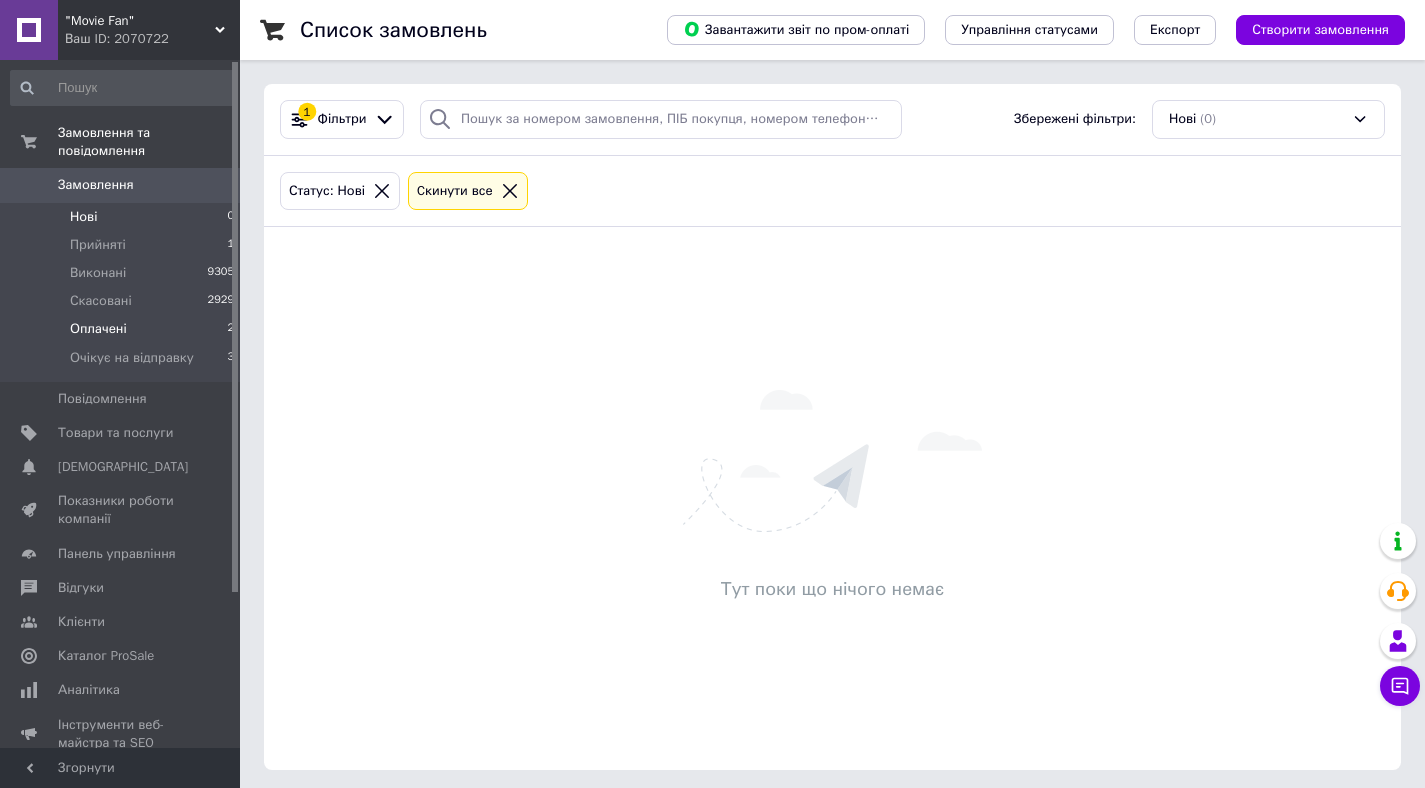 click on "Оплачені 2" at bounding box center [123, 329] 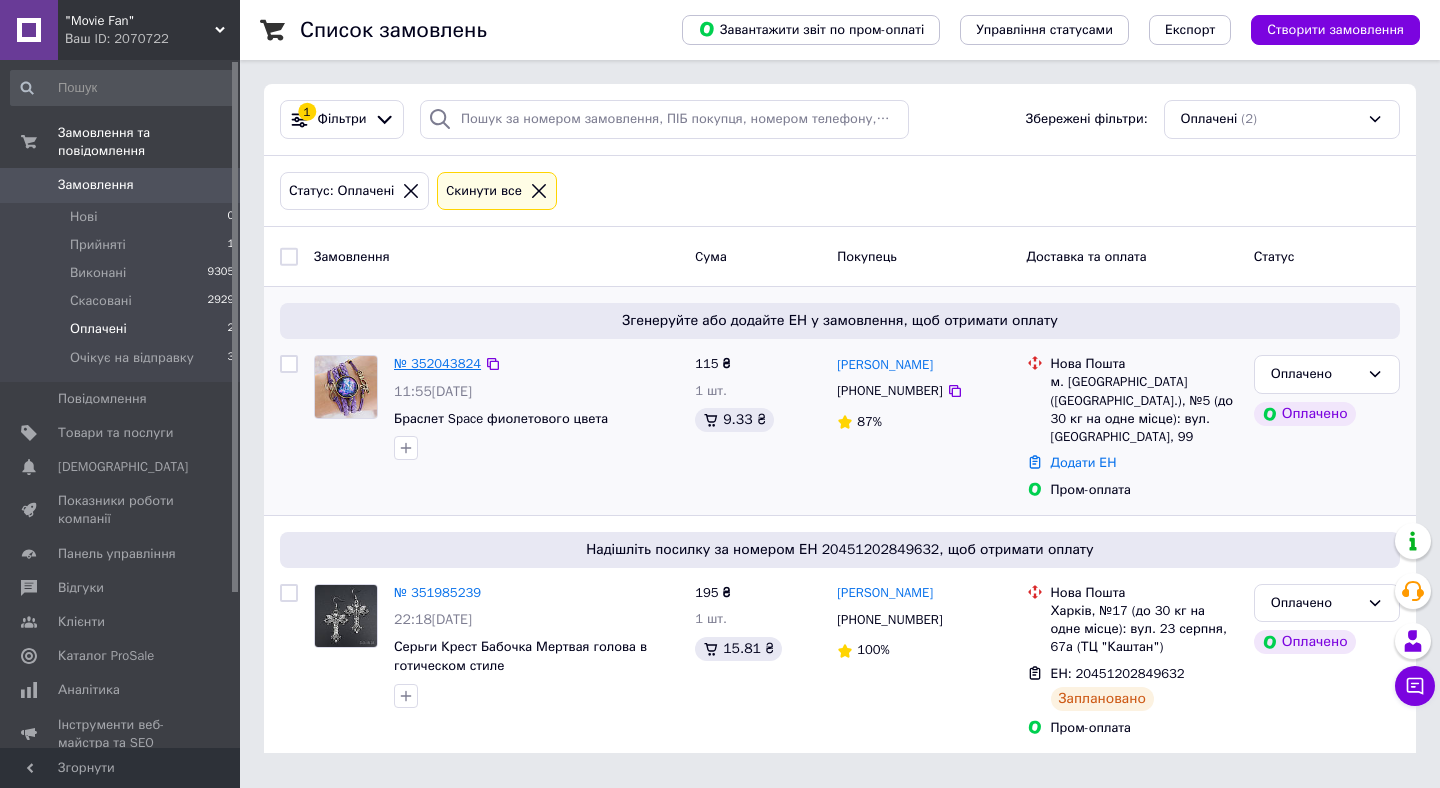 click on "№ 352043824" at bounding box center (437, 363) 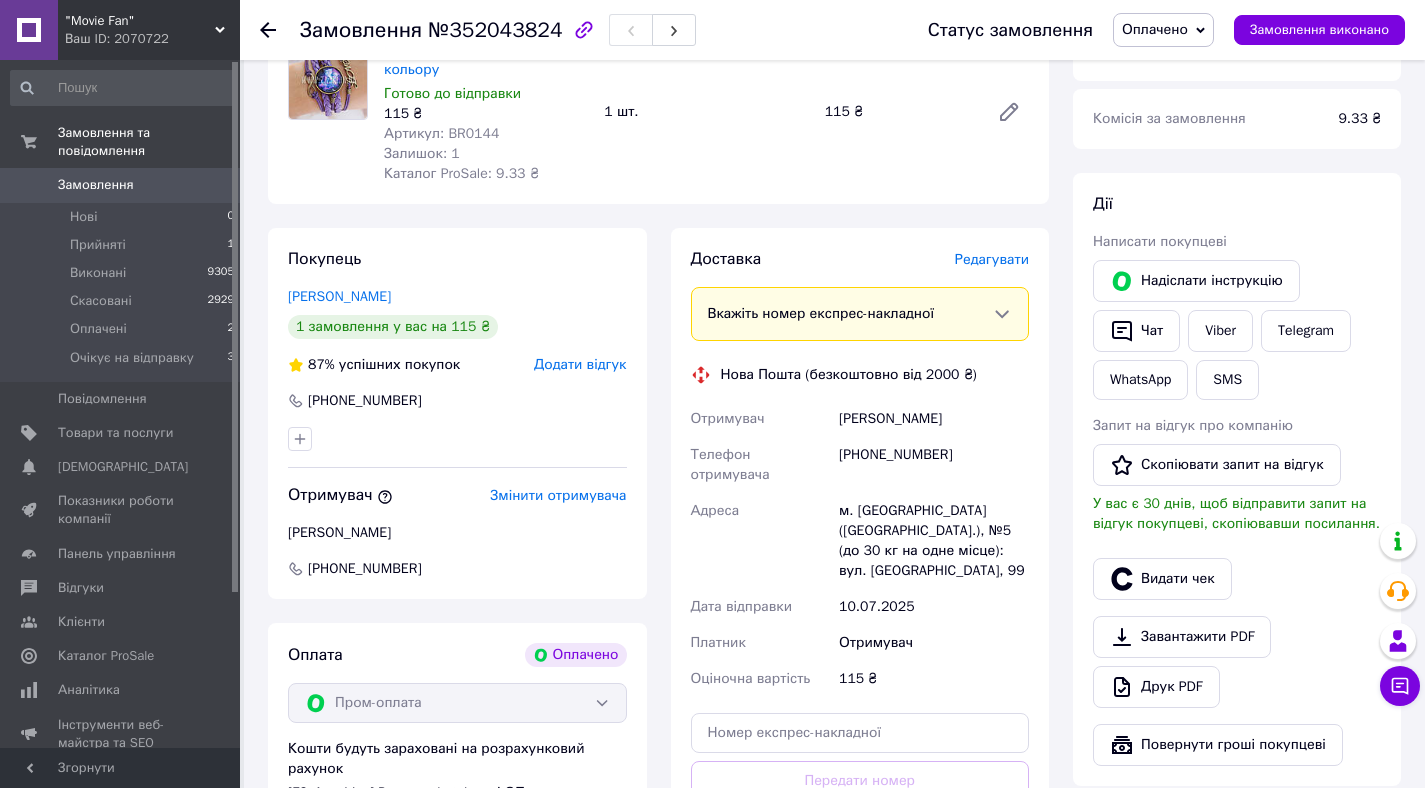 scroll, scrollTop: 252, scrollLeft: 0, axis: vertical 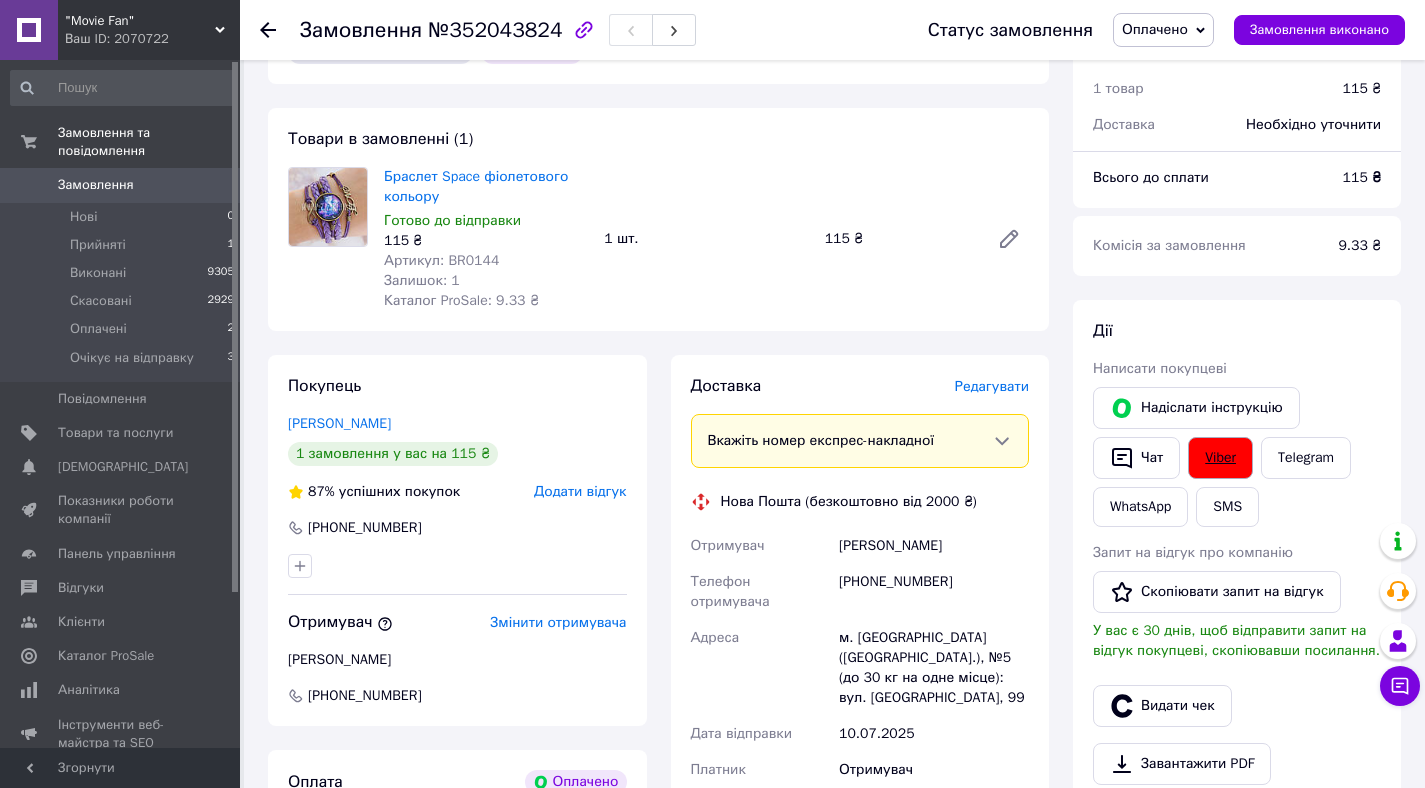click on "Viber" at bounding box center (1220, 458) 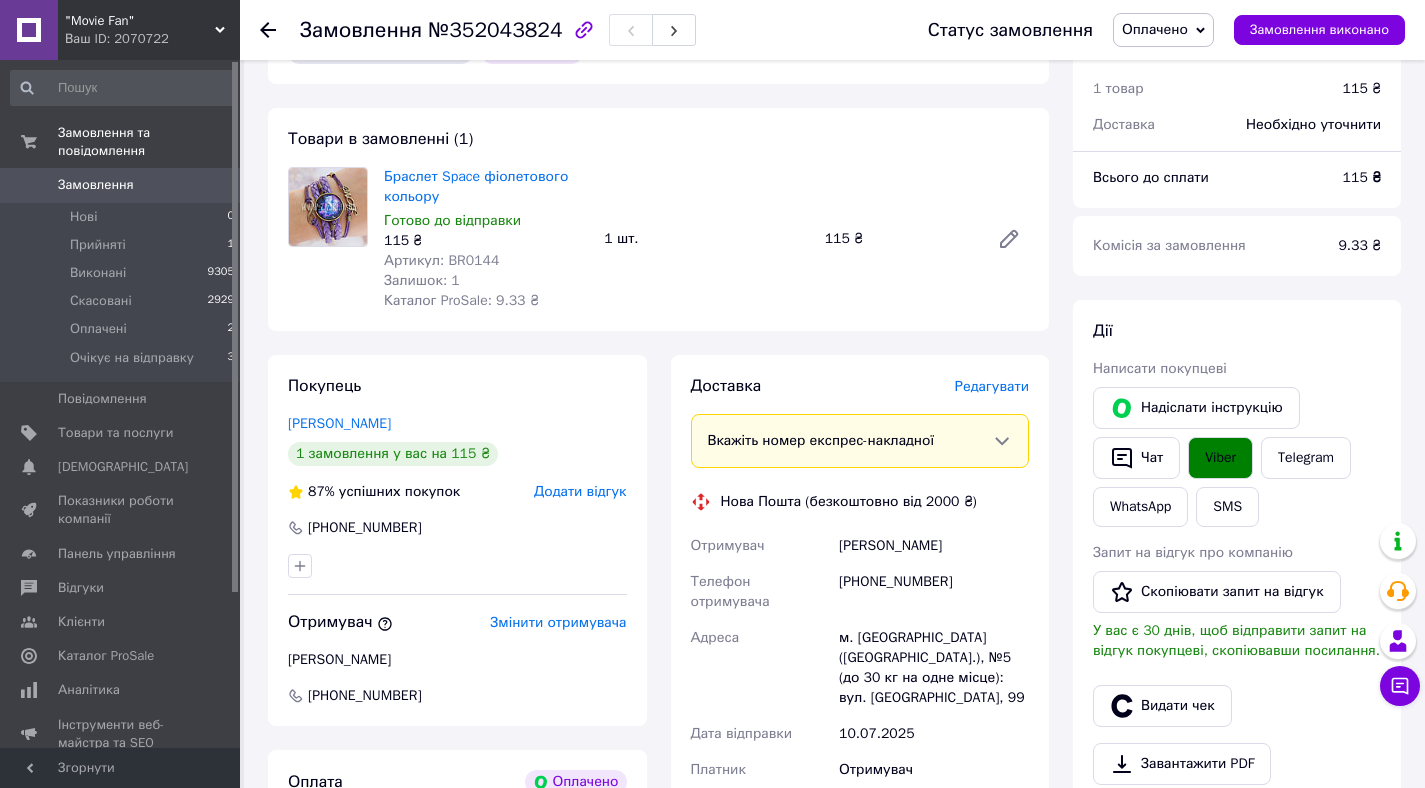 click on "Редагувати" at bounding box center (992, 386) 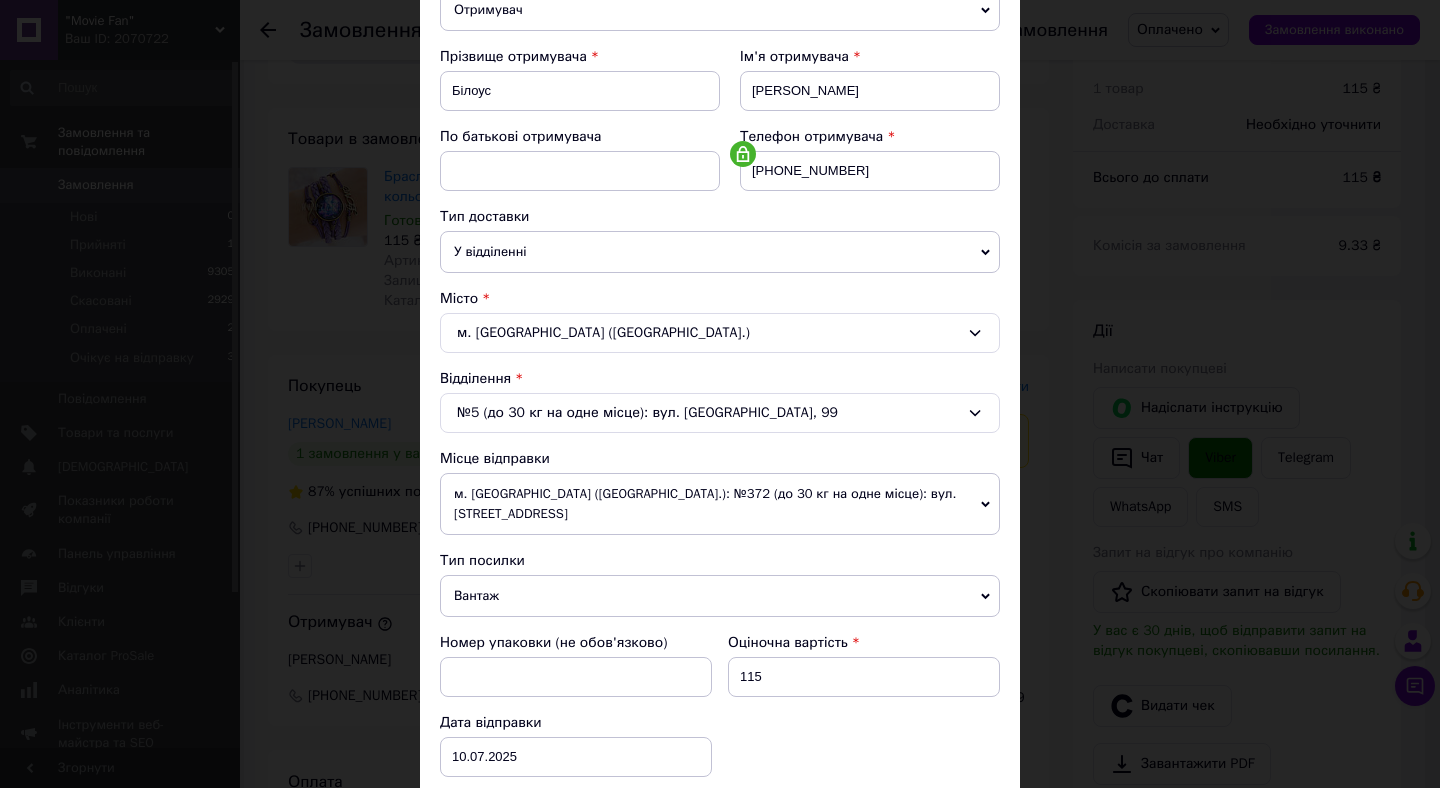 scroll, scrollTop: 300, scrollLeft: 0, axis: vertical 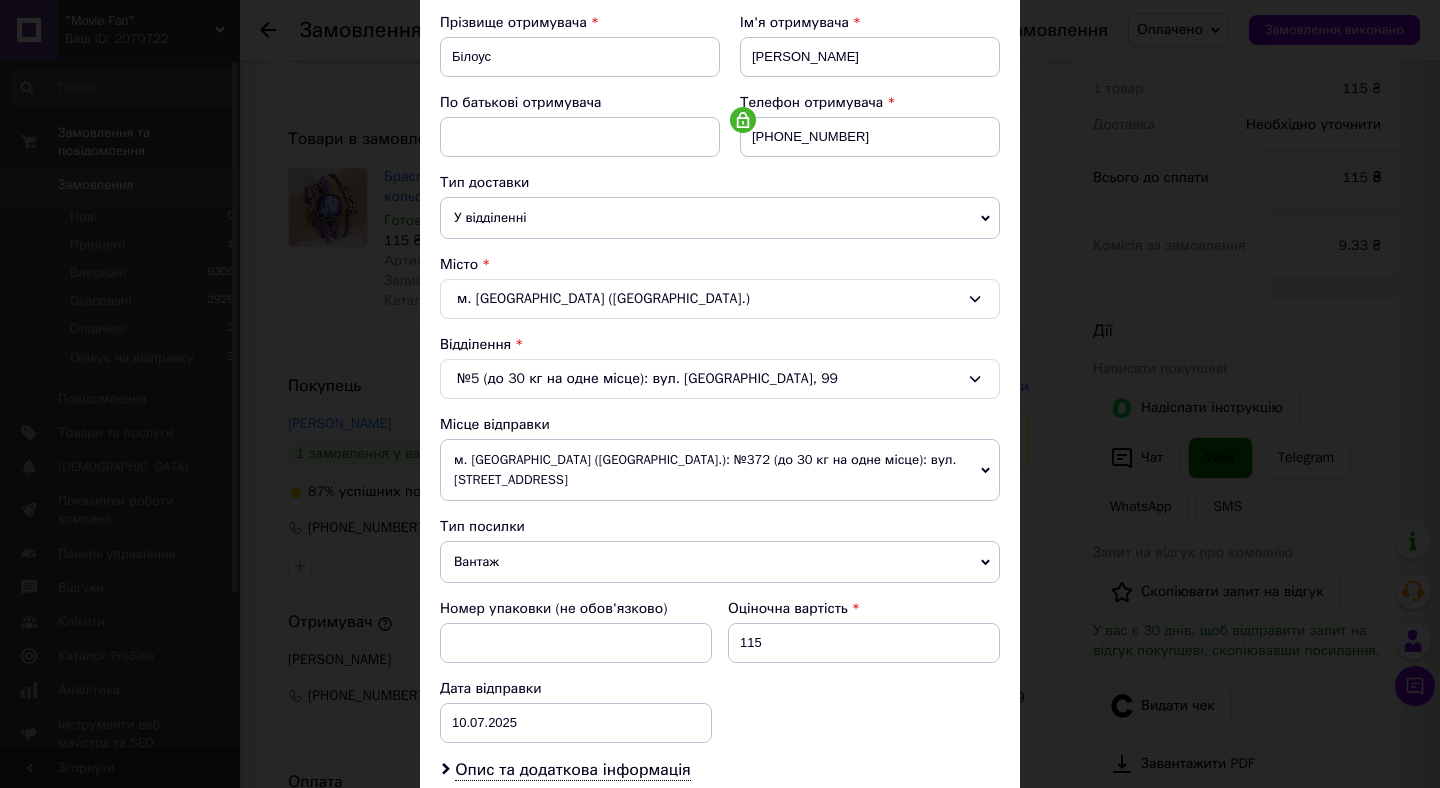 click on "Вантаж" at bounding box center (720, 562) 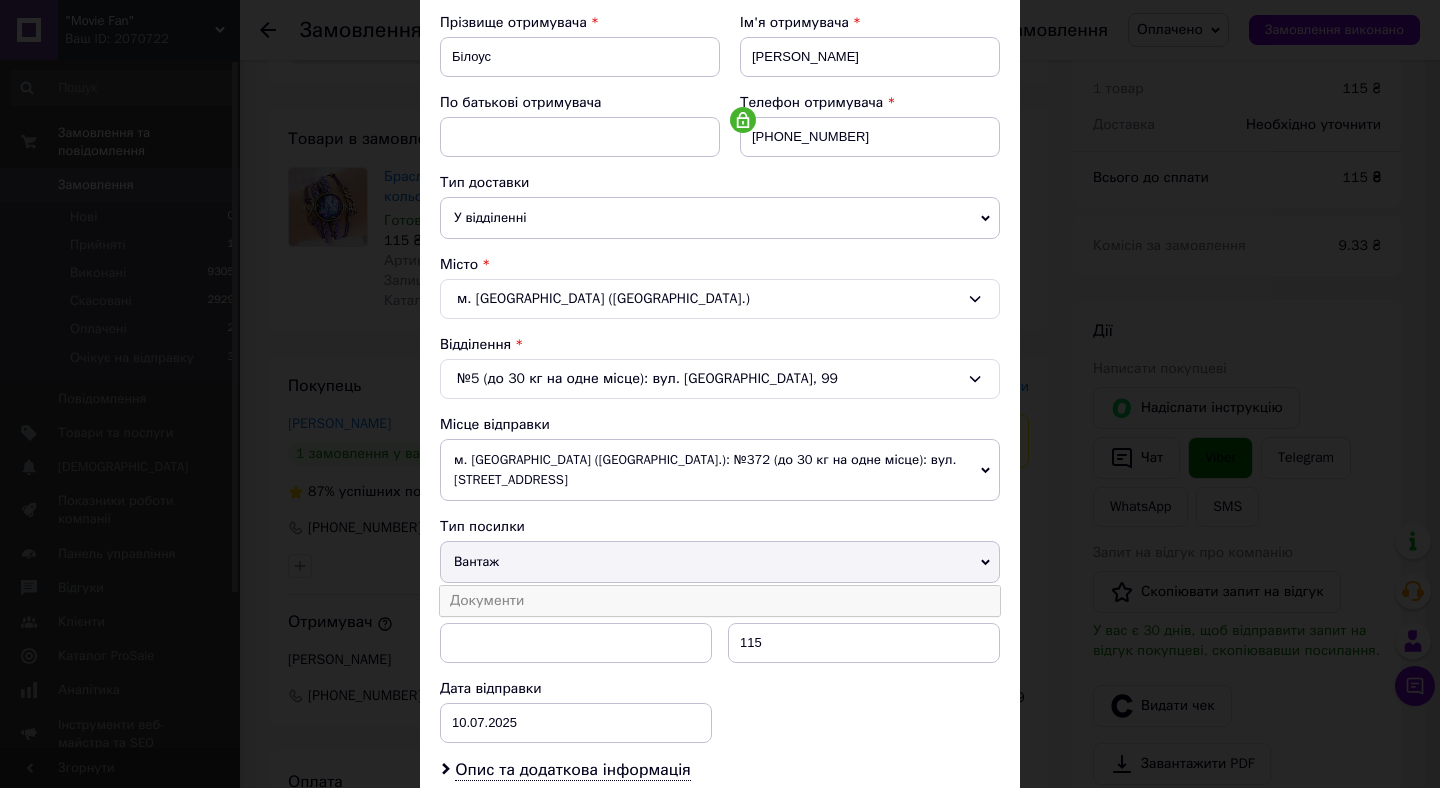 click on "Документи" at bounding box center [720, 601] 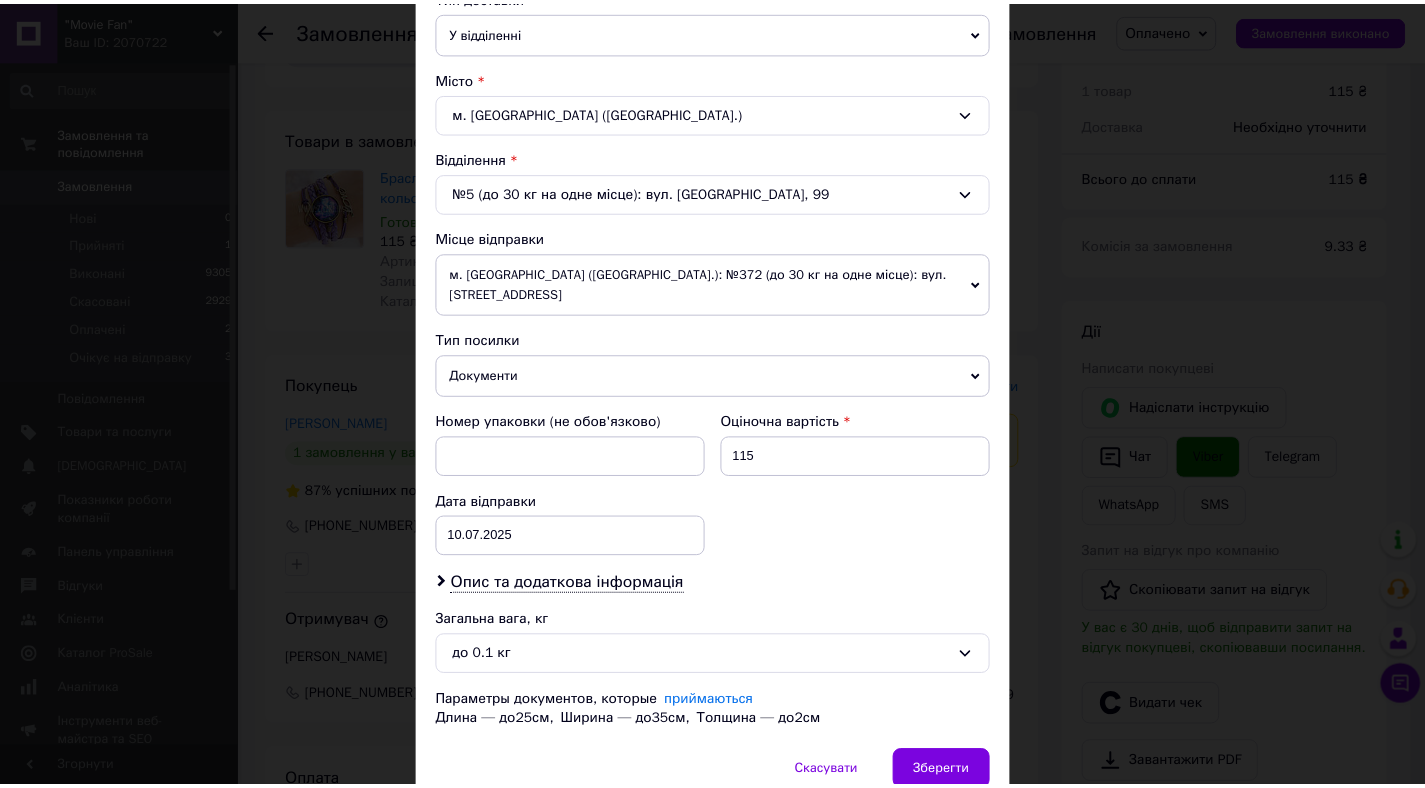 scroll, scrollTop: 560, scrollLeft: 0, axis: vertical 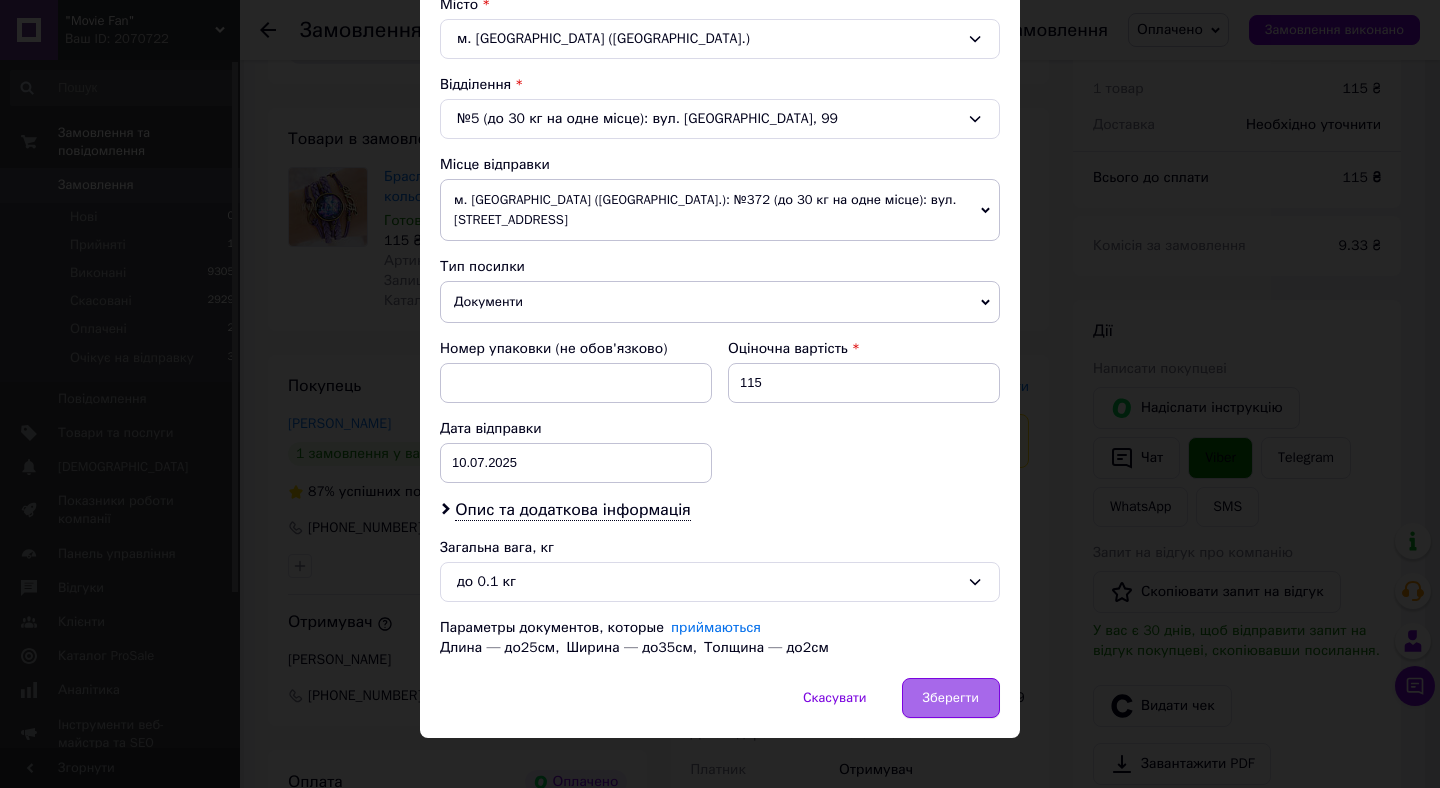 click on "Зберегти" at bounding box center [951, 698] 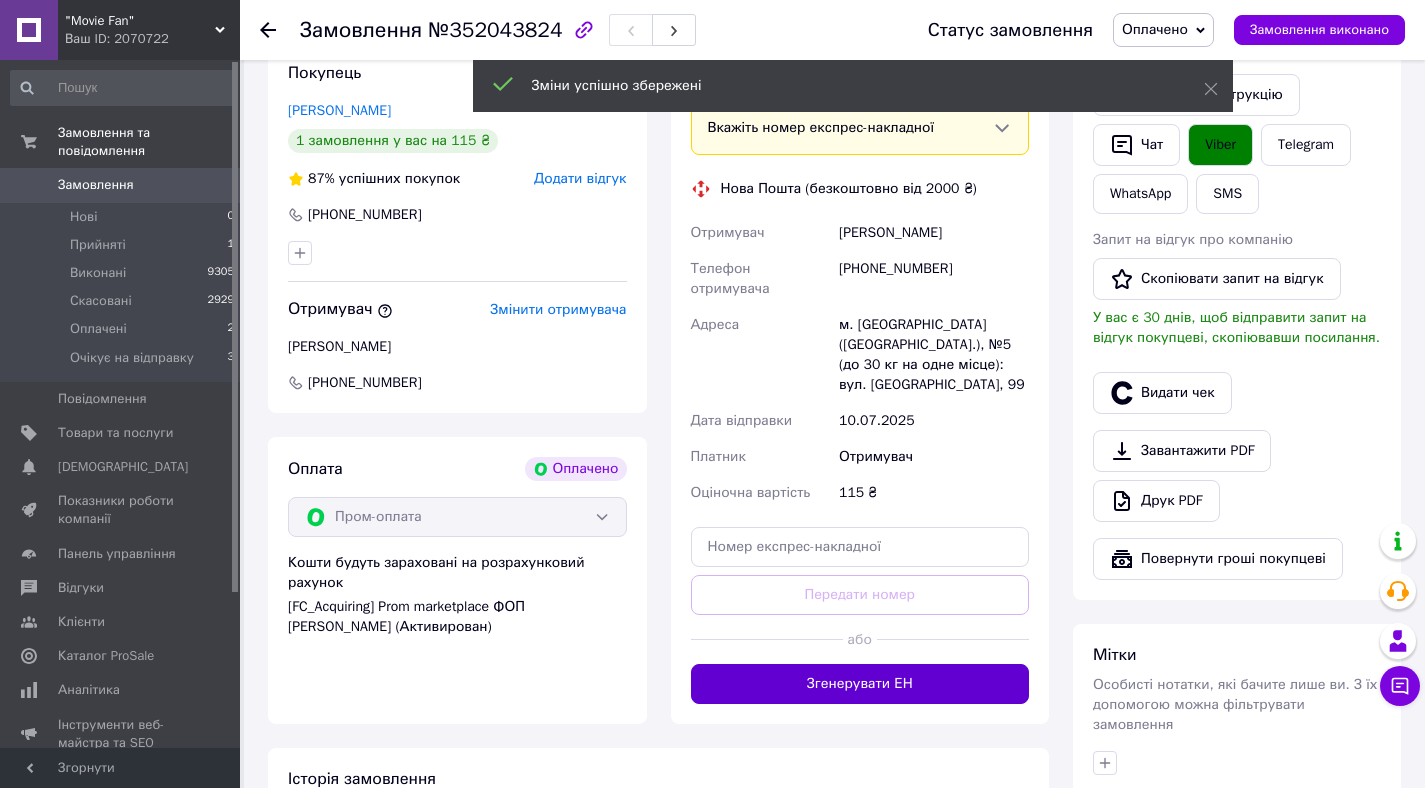scroll, scrollTop: 440, scrollLeft: 0, axis: vertical 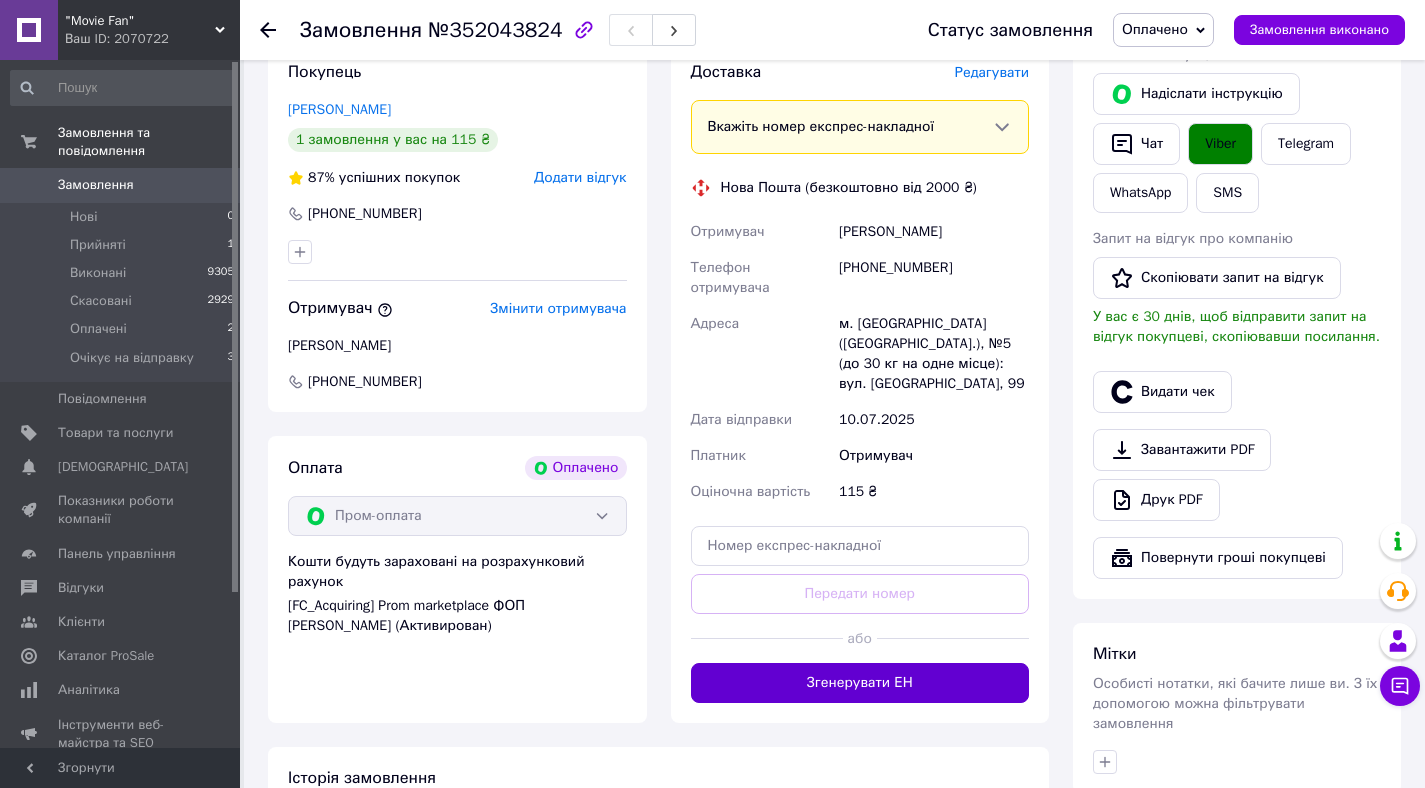 click on "Згенерувати ЕН" at bounding box center [860, 683] 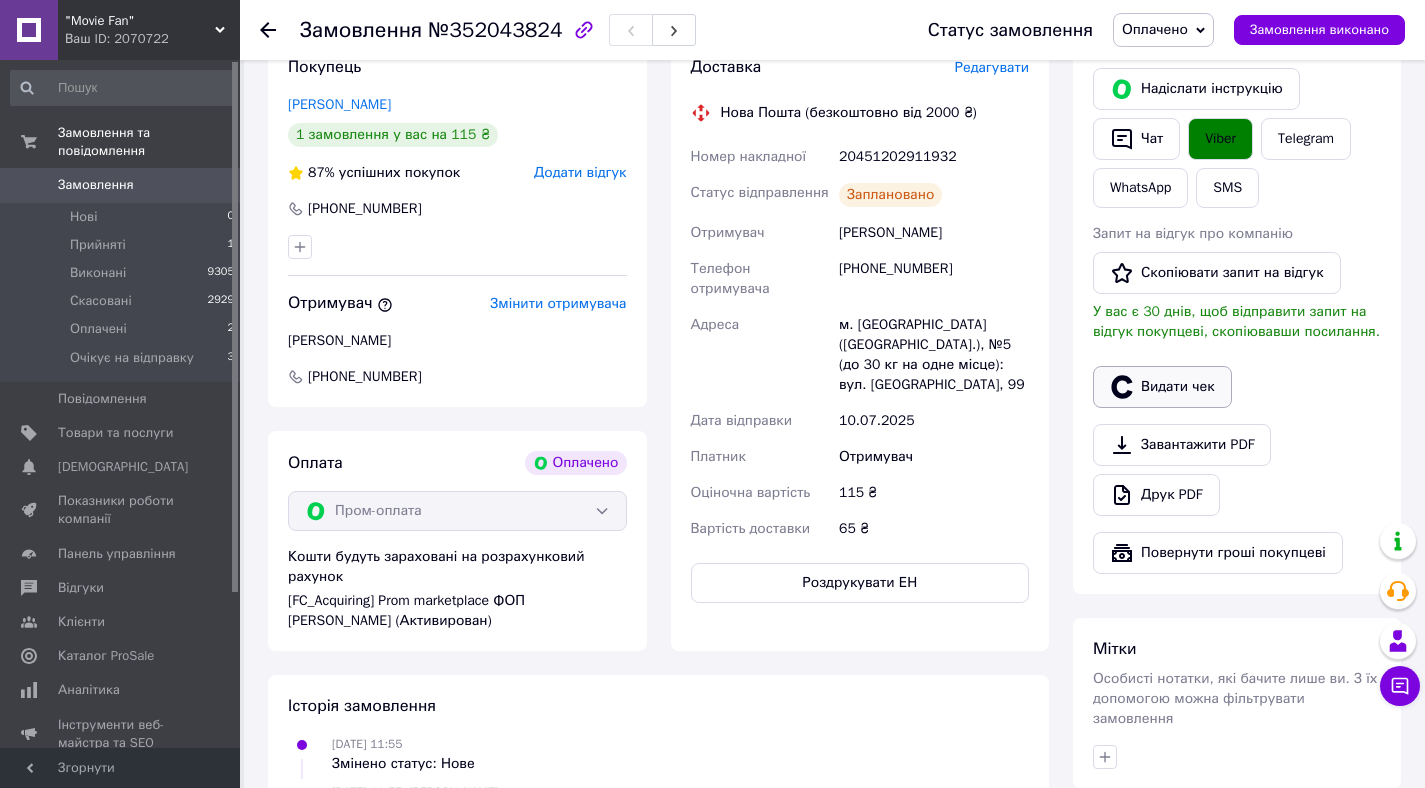 scroll, scrollTop: 488, scrollLeft: 0, axis: vertical 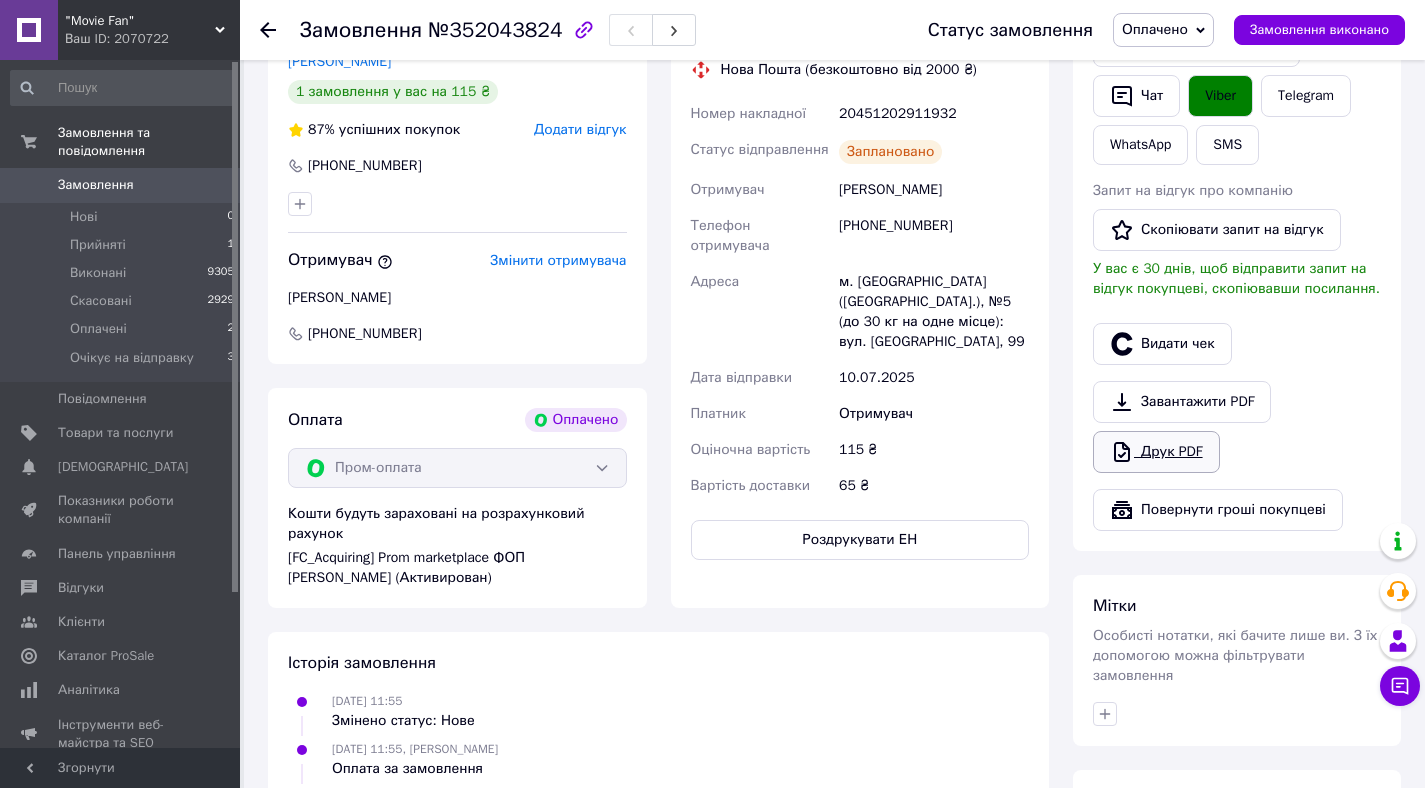 click on "Друк PDF" at bounding box center (1156, 452) 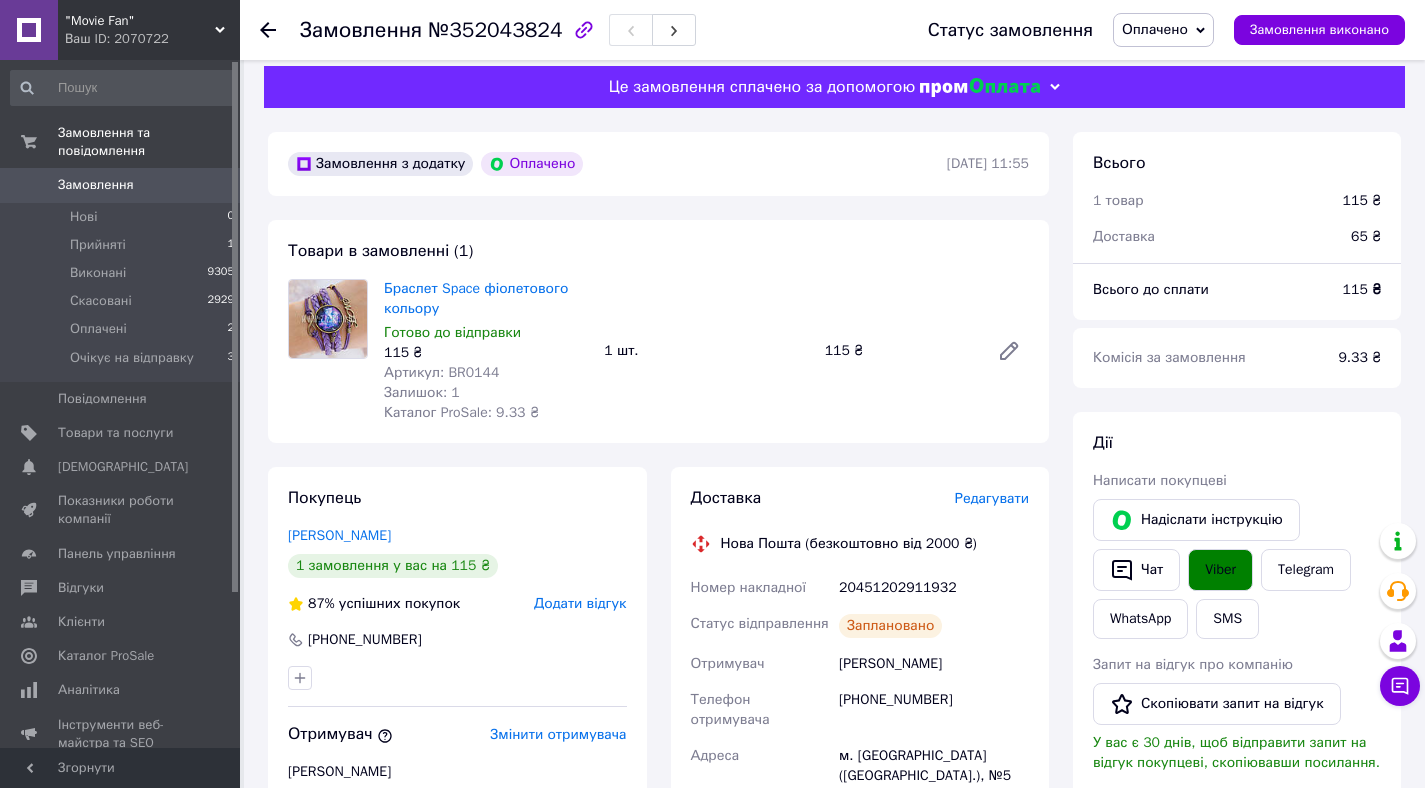scroll, scrollTop: 2, scrollLeft: 0, axis: vertical 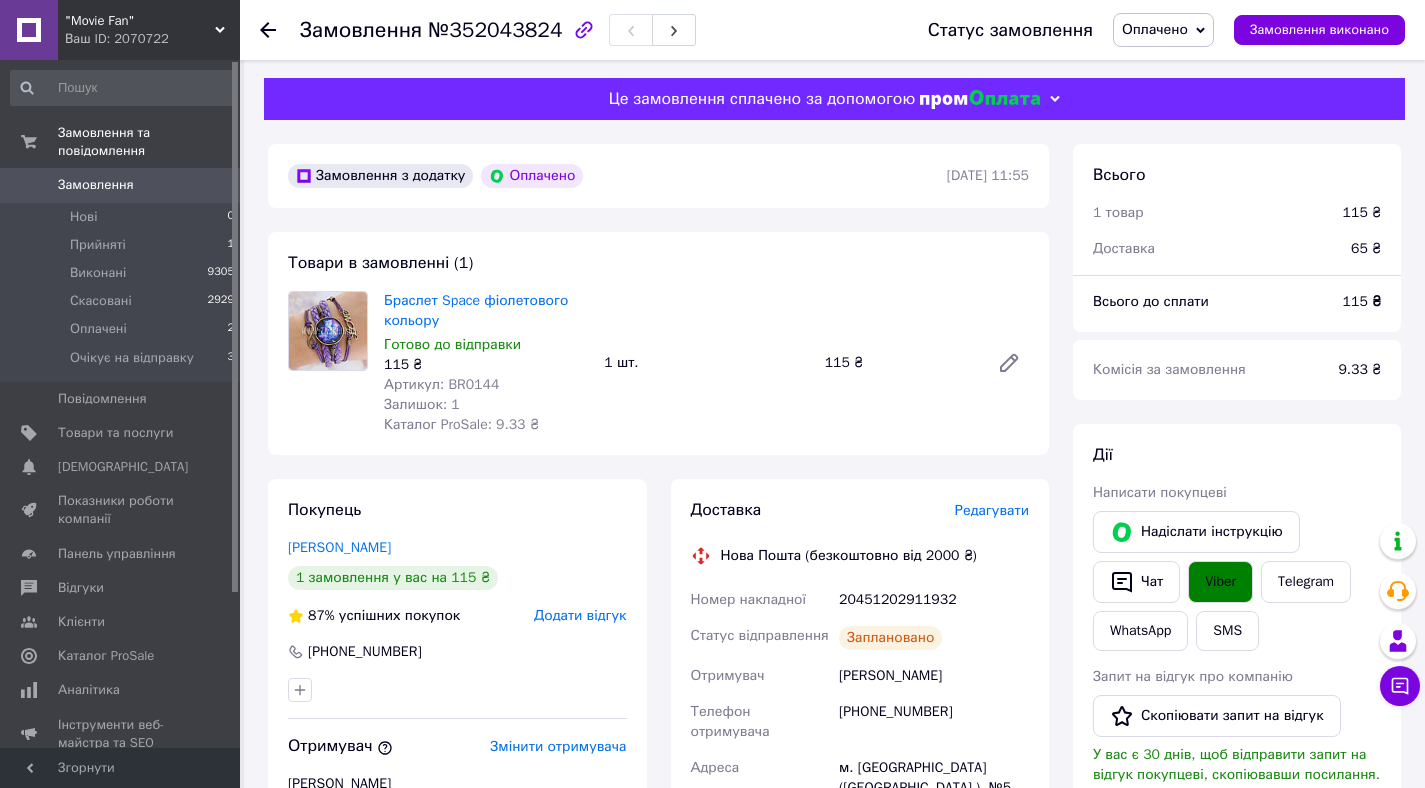 click on "№352043824" at bounding box center [495, 30] 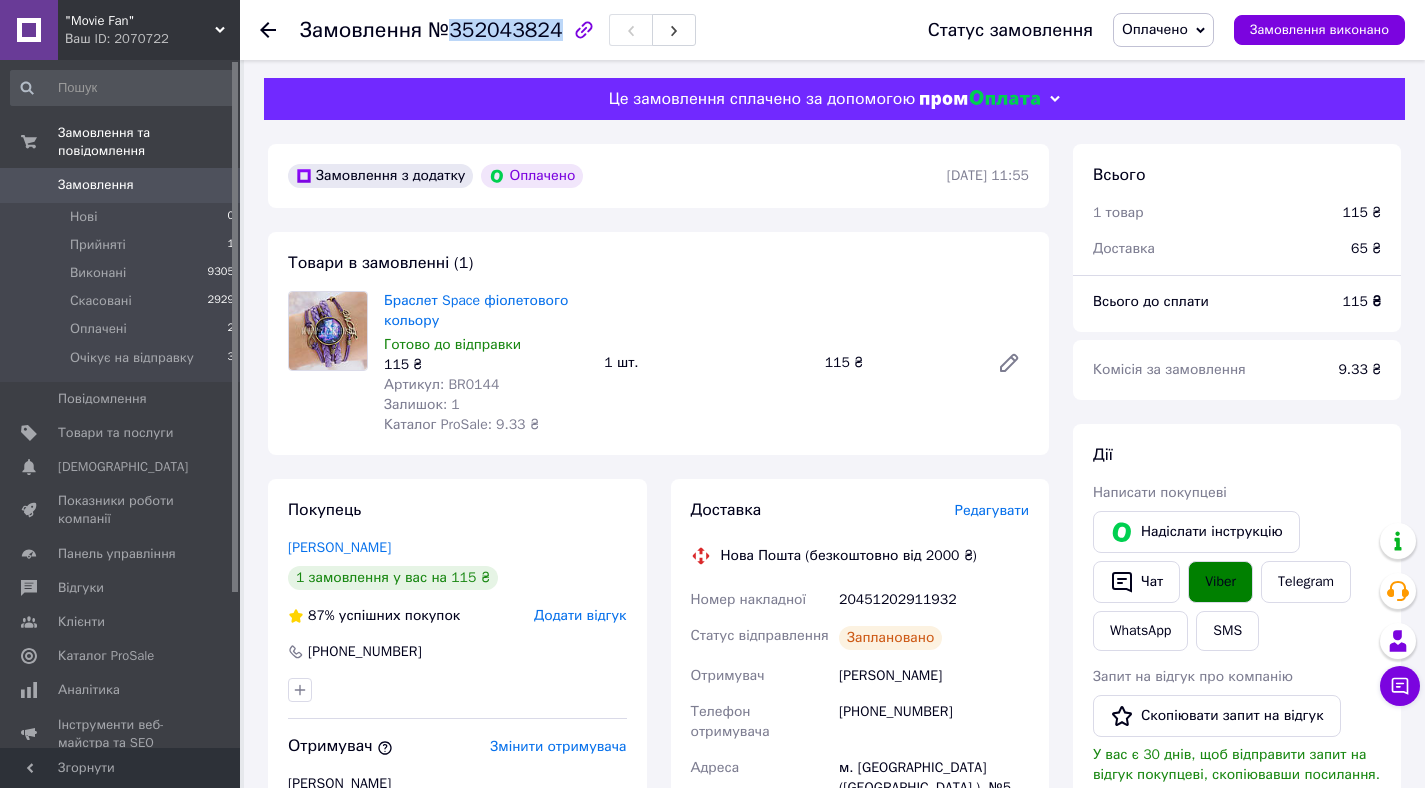 click on "№352043824" at bounding box center (495, 30) 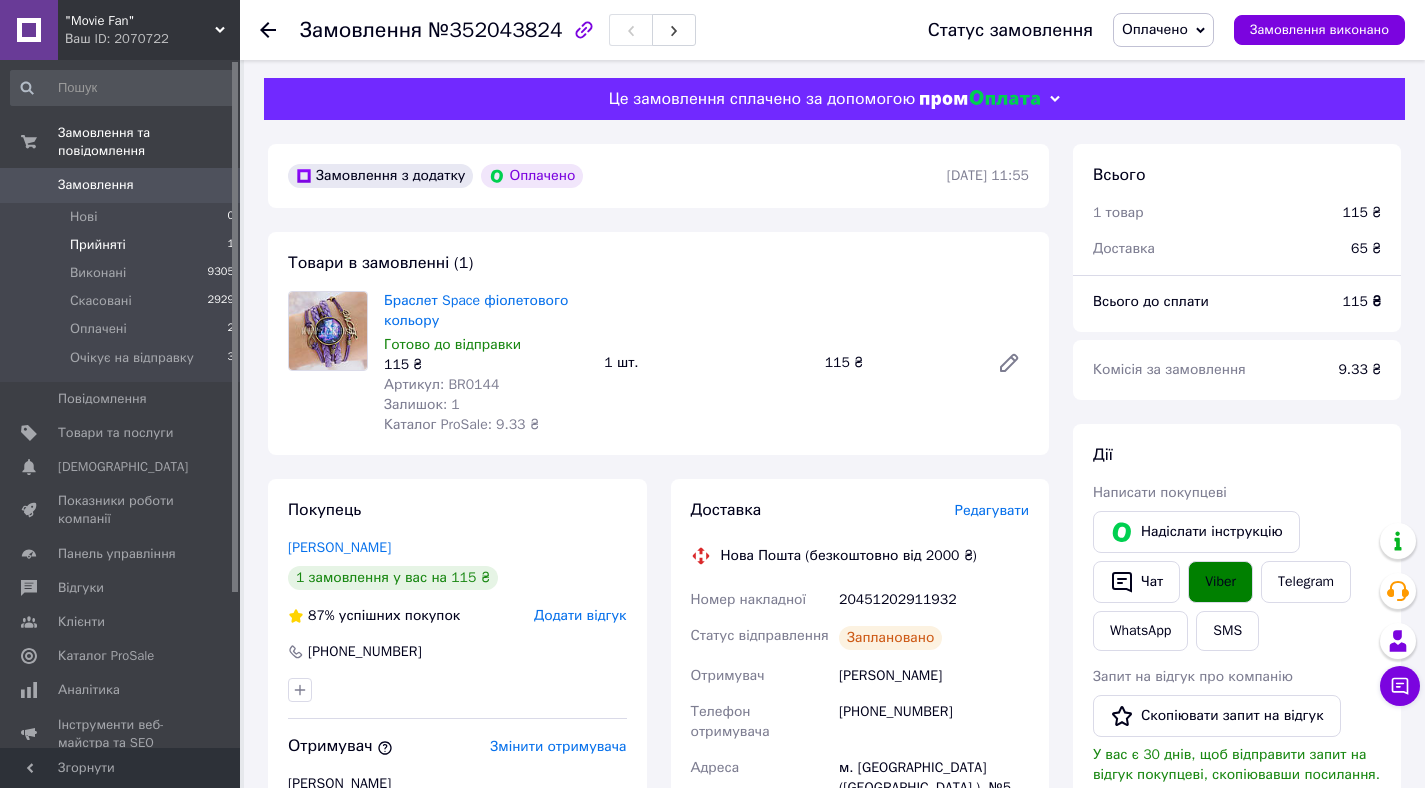 click on "Прийняті" at bounding box center (98, 245) 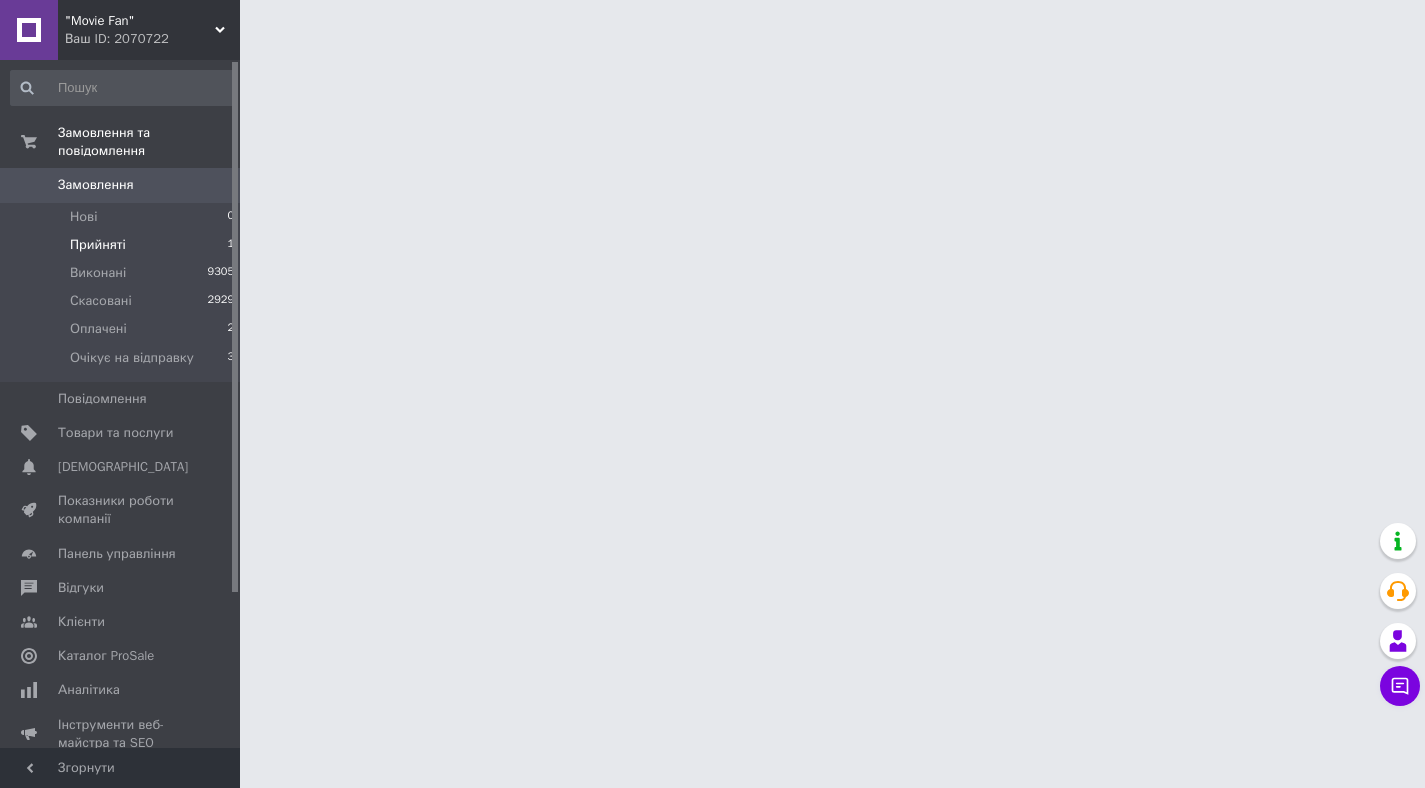 scroll, scrollTop: 0, scrollLeft: 0, axis: both 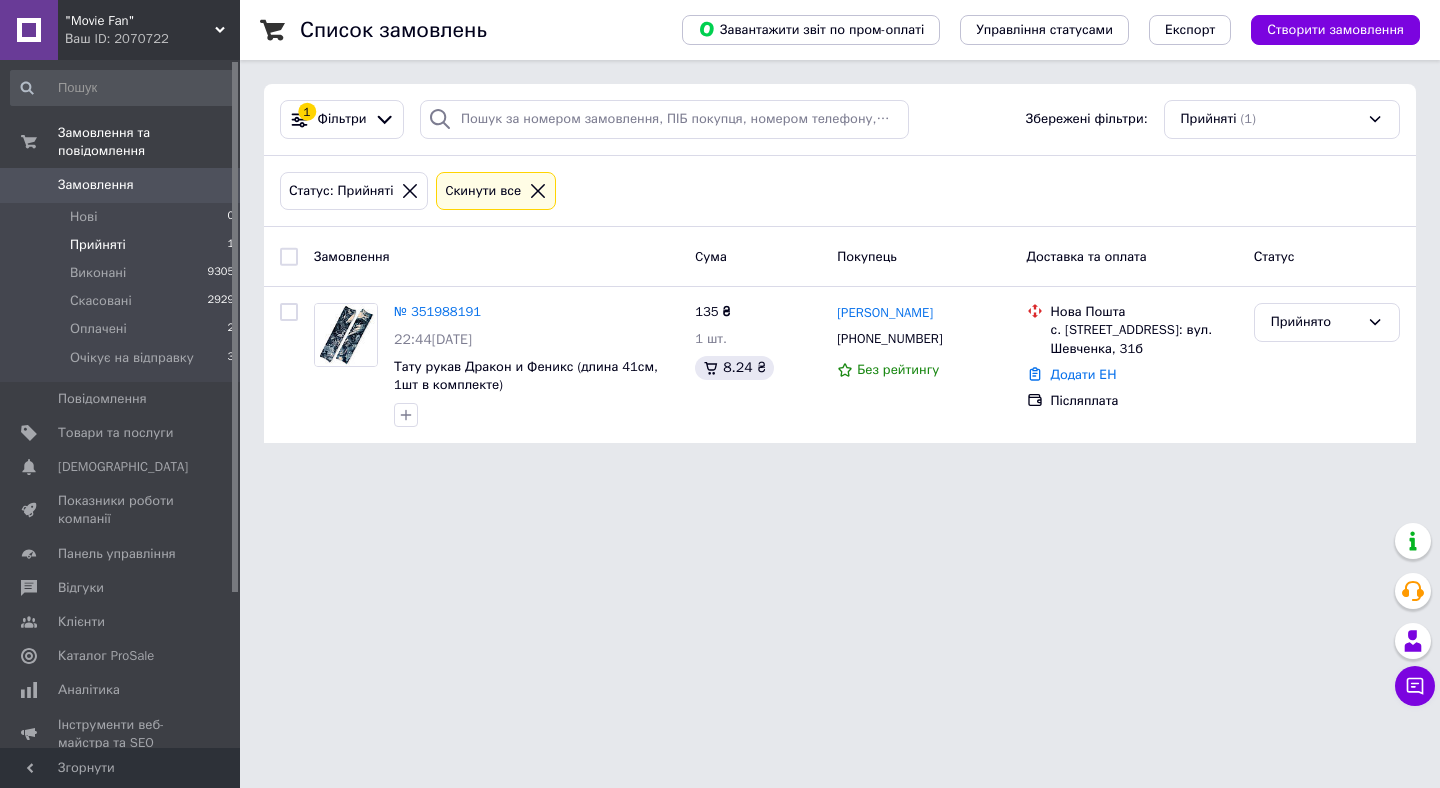 click on "Cкинути все" at bounding box center [496, 191] 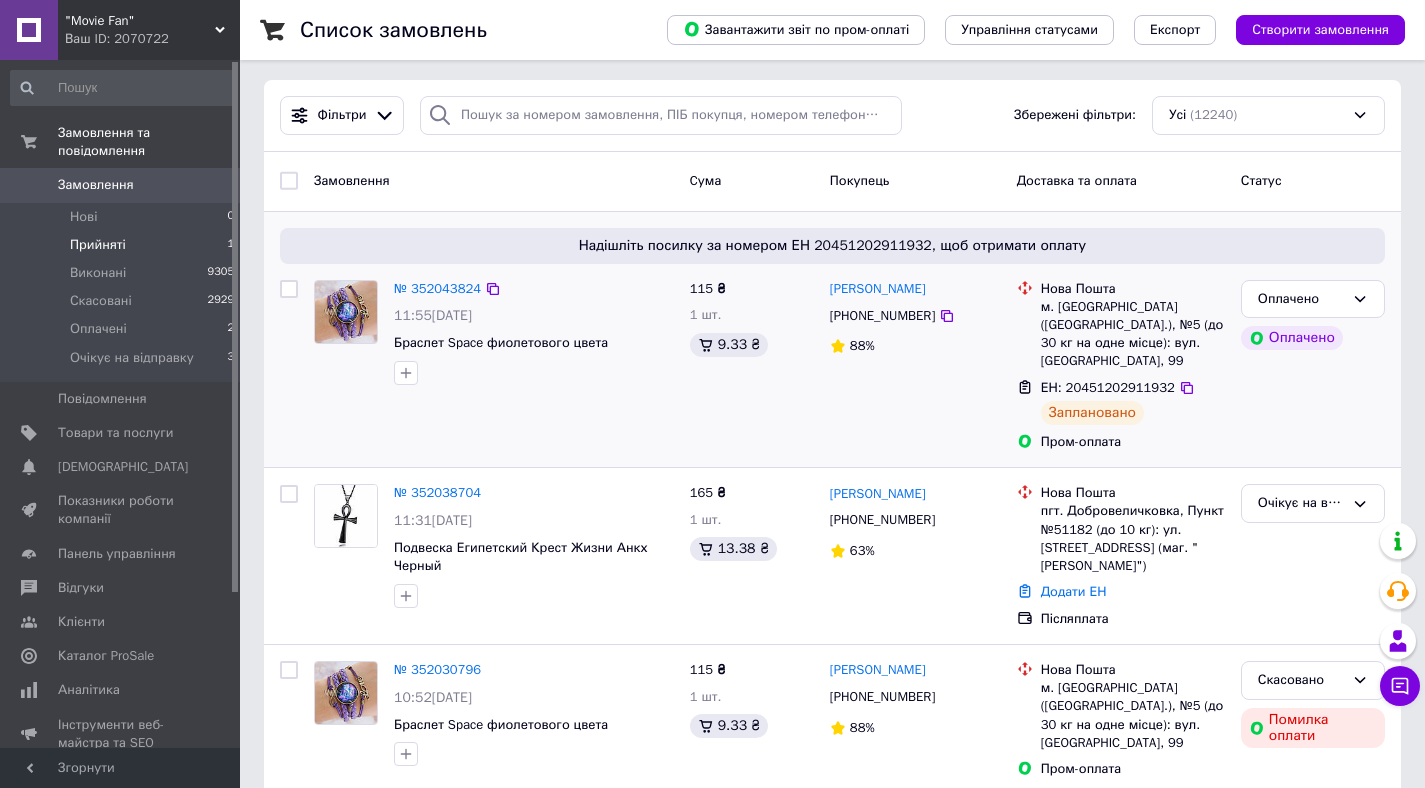 scroll, scrollTop: 0, scrollLeft: 0, axis: both 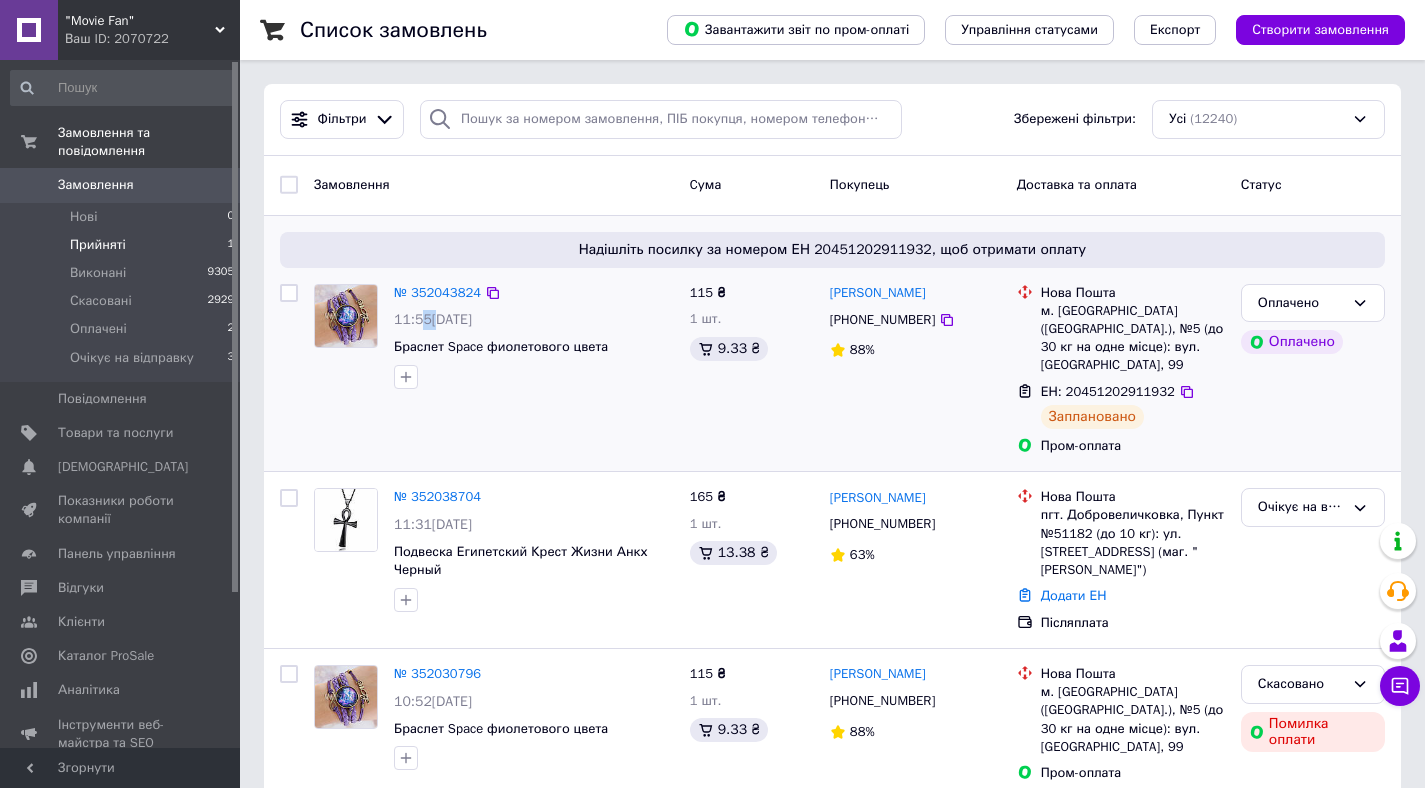 click on "11:55, 10.07.2025" at bounding box center (534, 320) 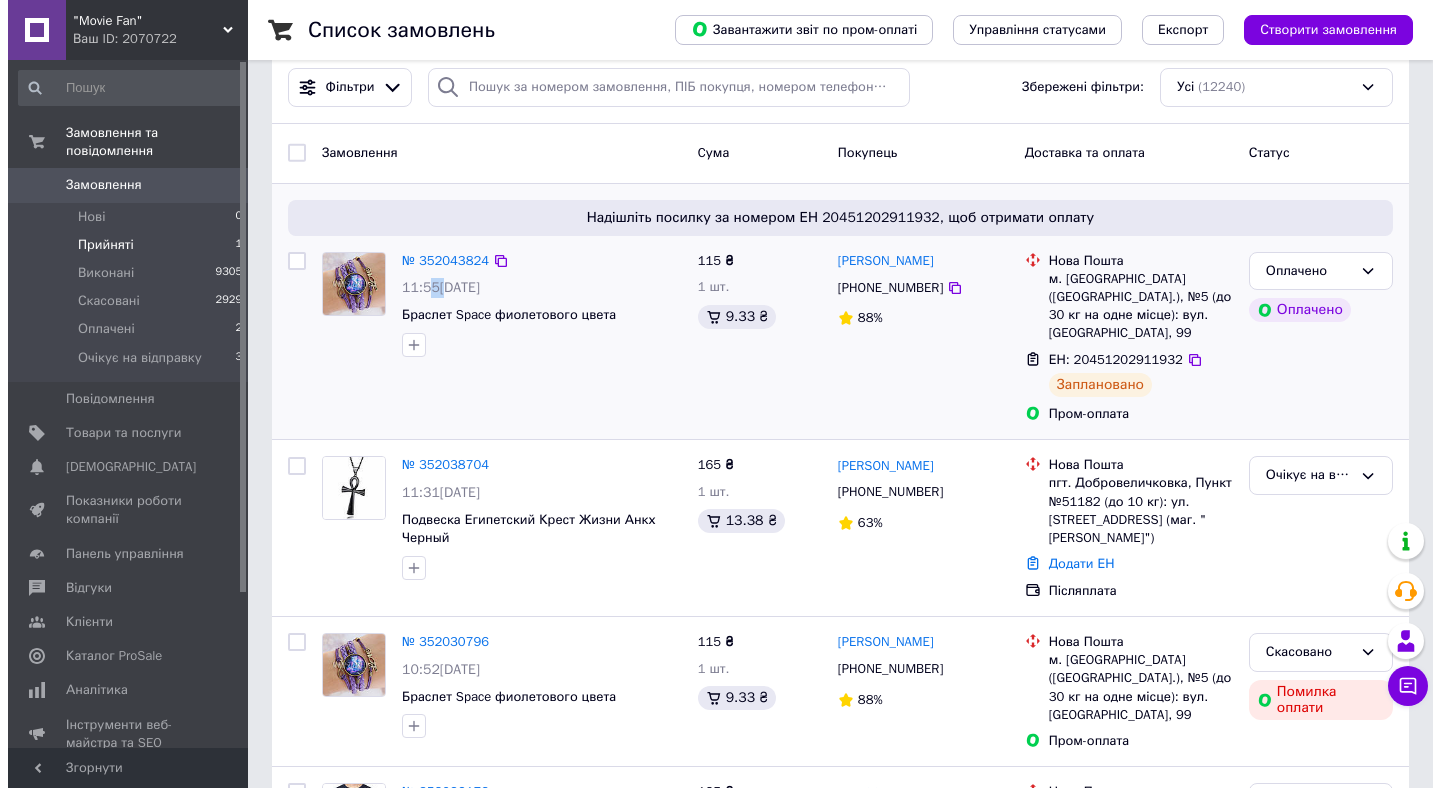 scroll, scrollTop: 0, scrollLeft: 0, axis: both 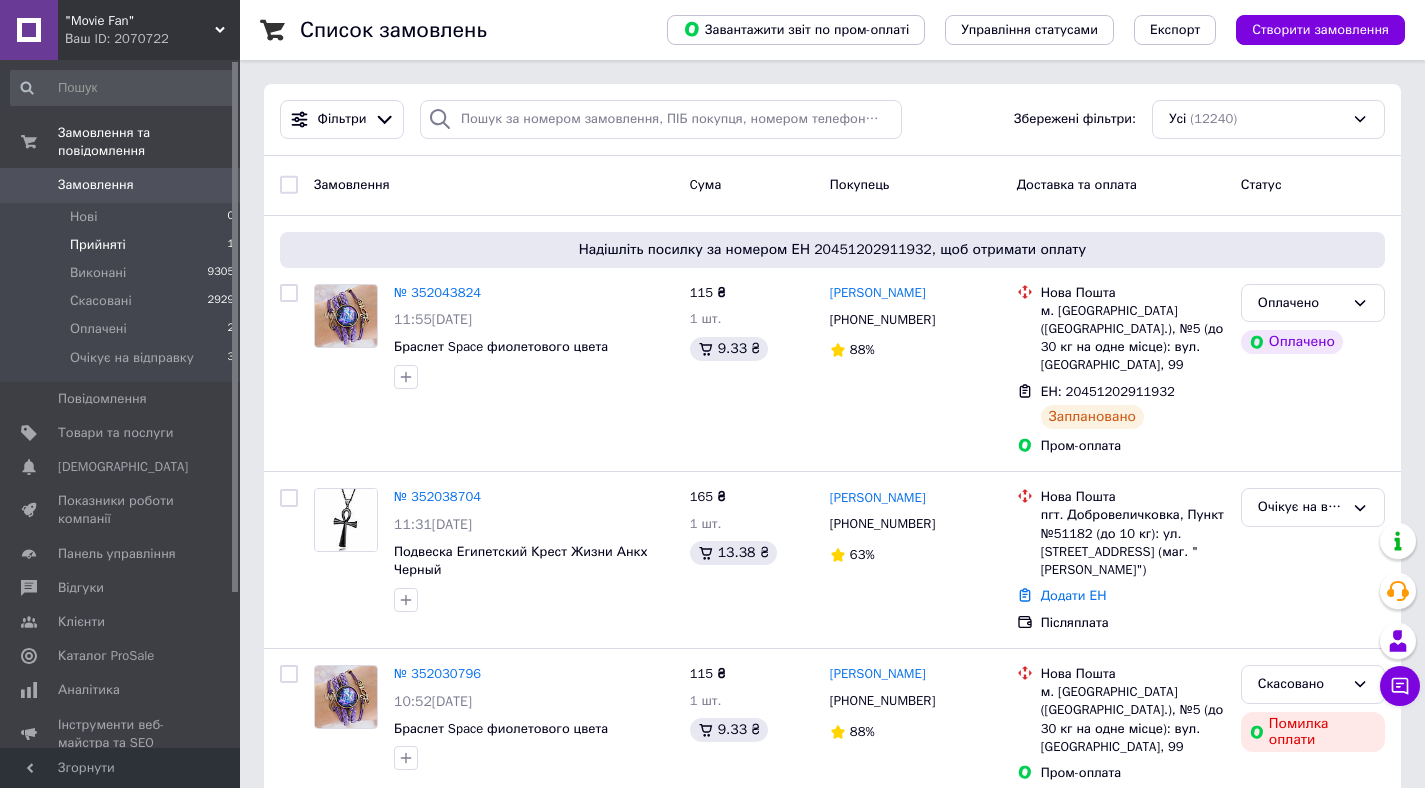 click on "Прийняті 1" at bounding box center (123, 245) 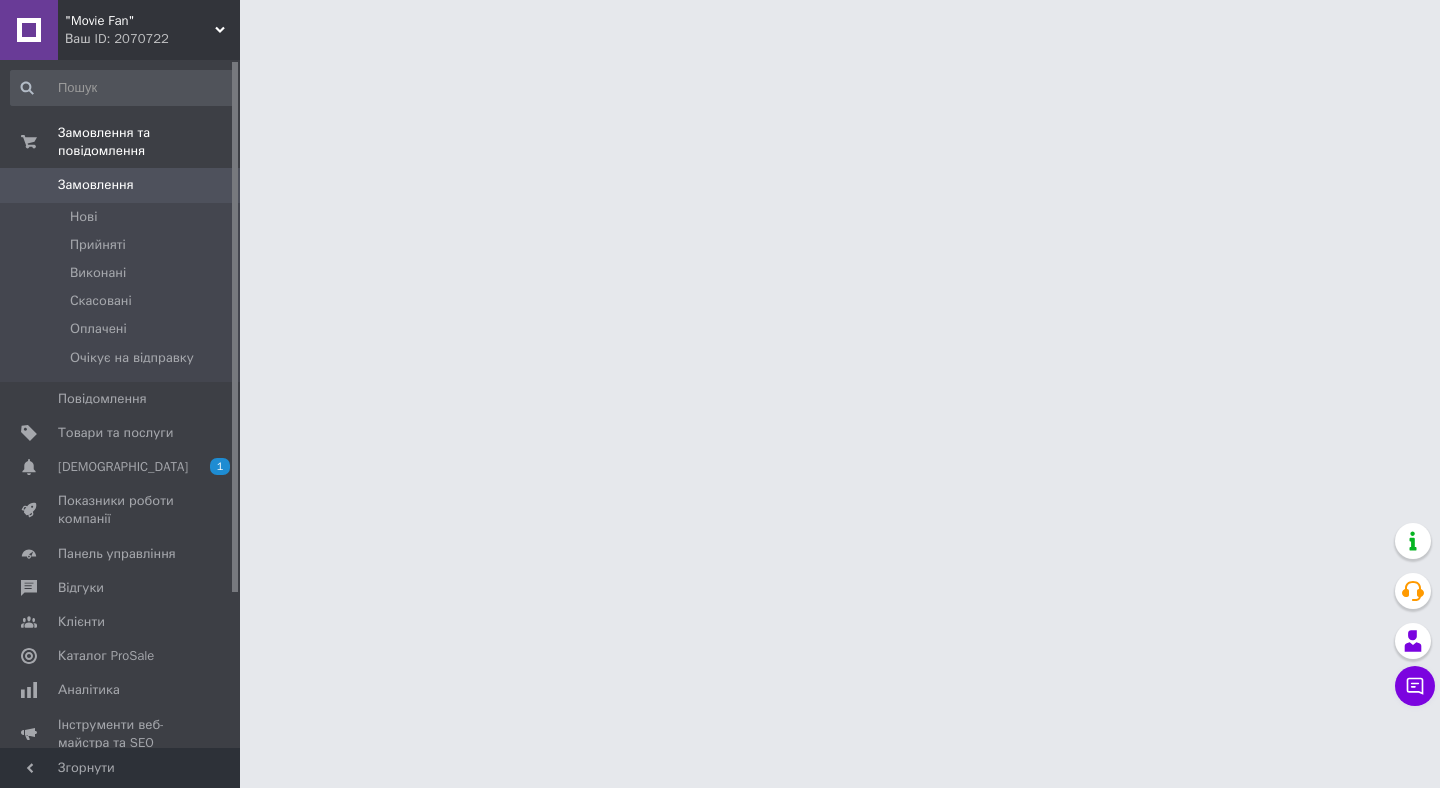 scroll, scrollTop: 0, scrollLeft: 0, axis: both 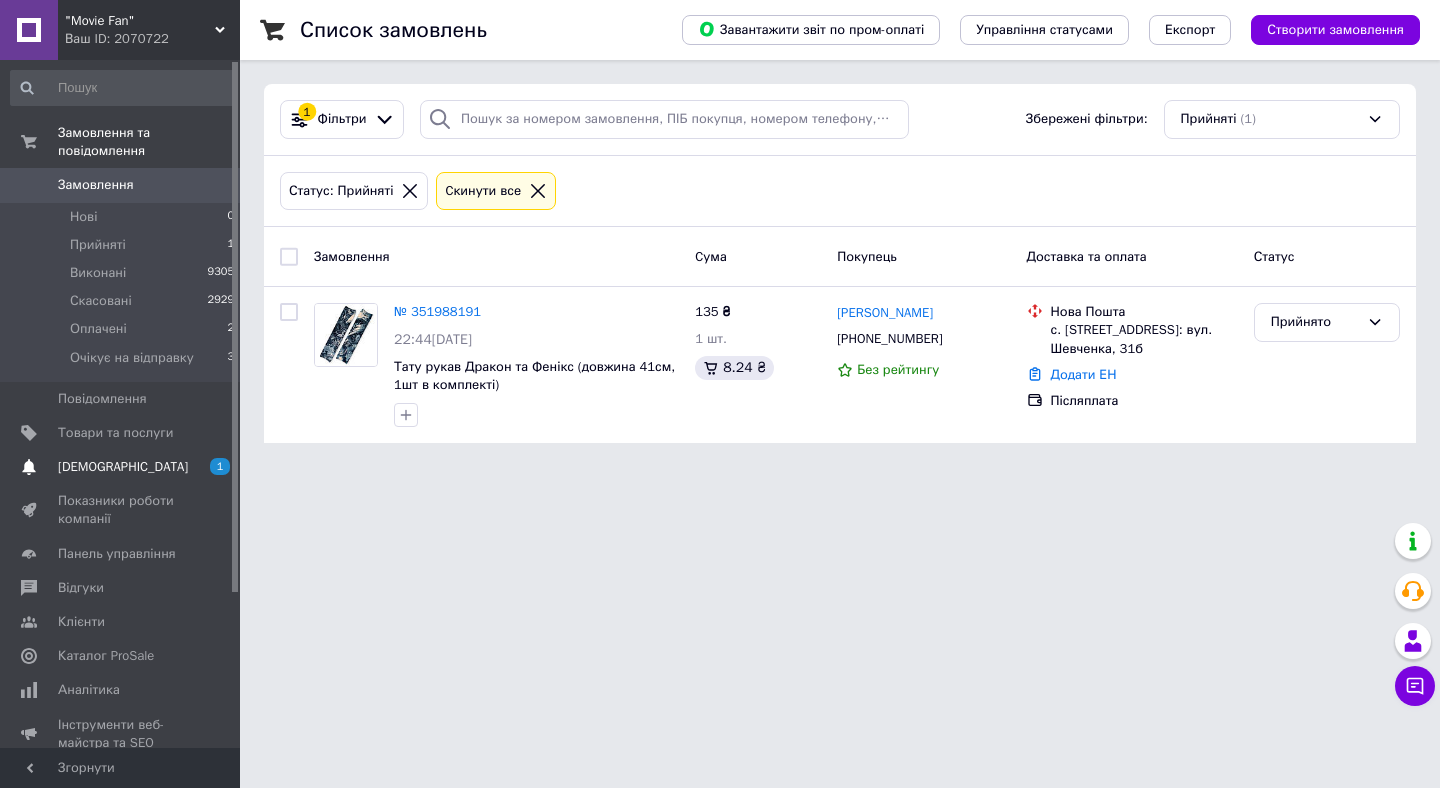 click on "[DEMOGRAPHIC_DATA]" at bounding box center [121, 467] 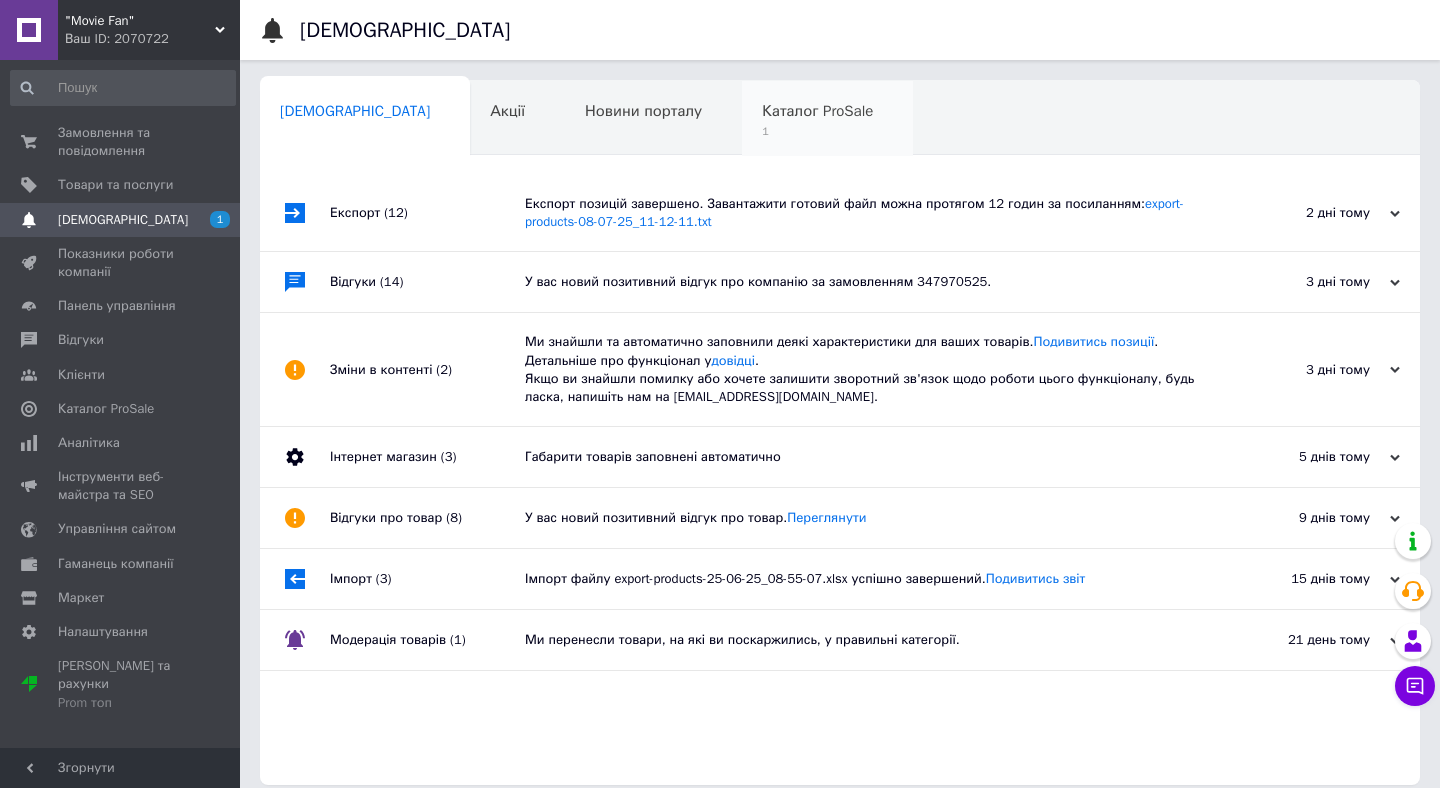 click on "Каталог ProSale 1" at bounding box center (827, 119) 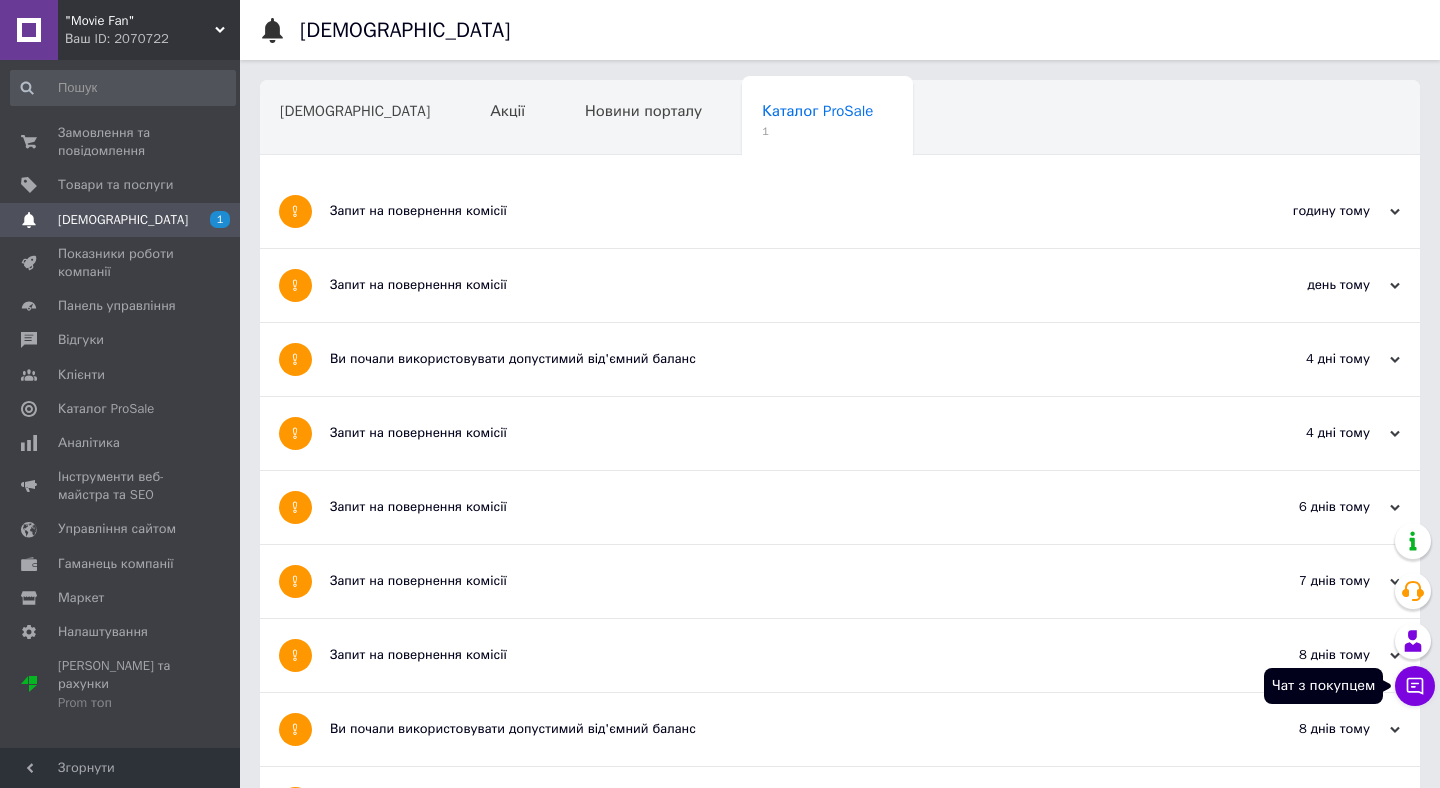 click 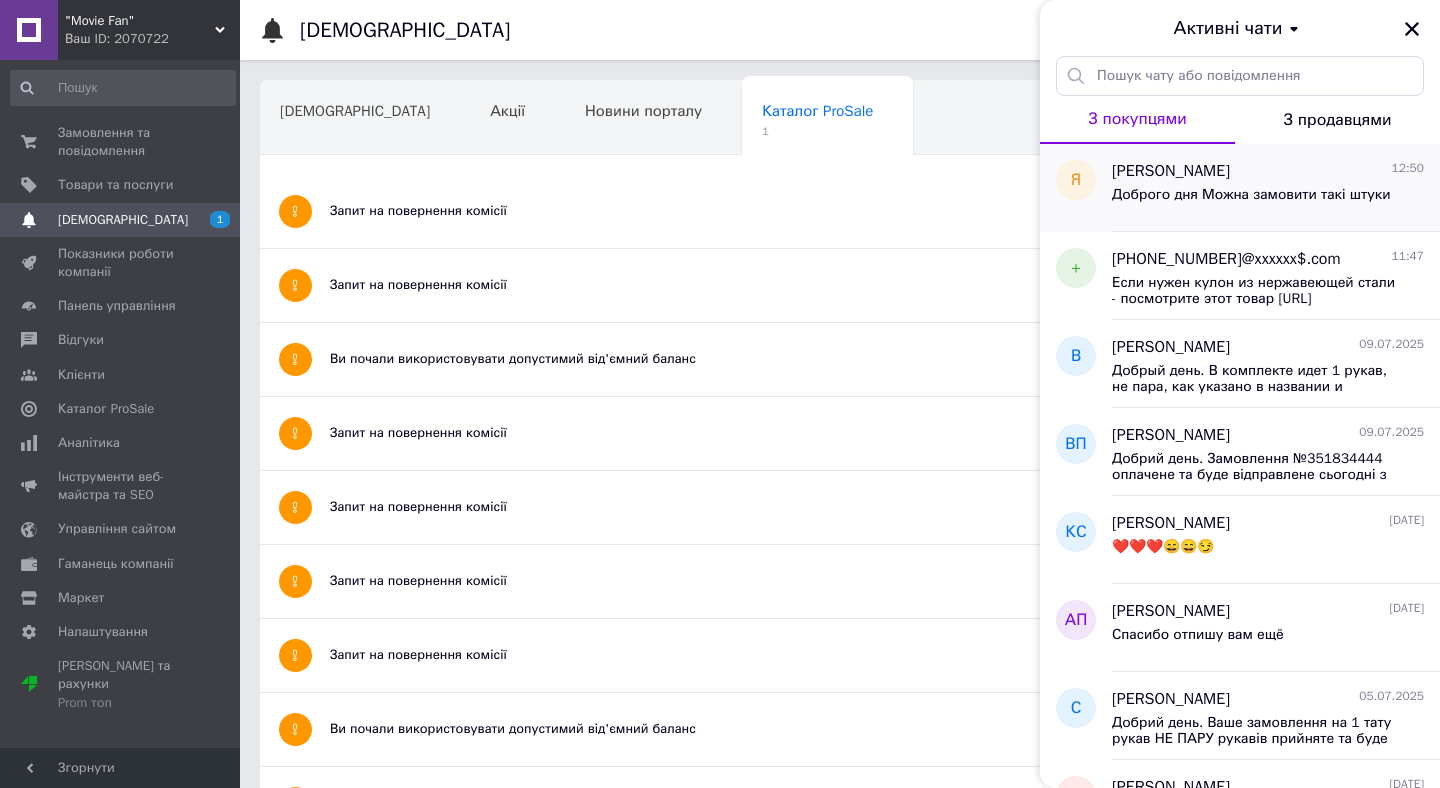 click on "Доброго дня
Можна замовити такі штуки" at bounding box center (1251, 201) 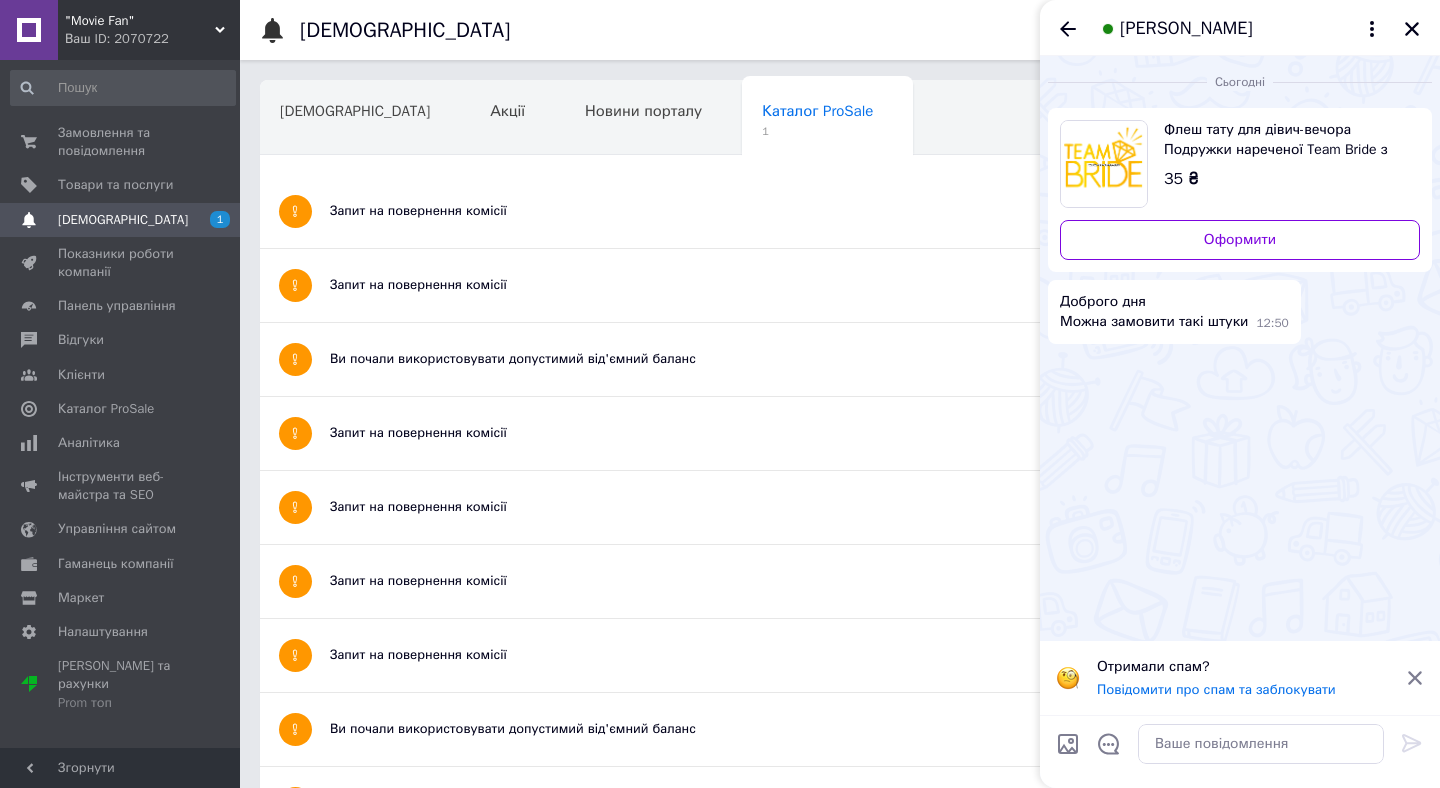 click on "Флеш тату для дівич-вечора Подружки нареченої Team Bride з діамантом" at bounding box center [1284, 140] 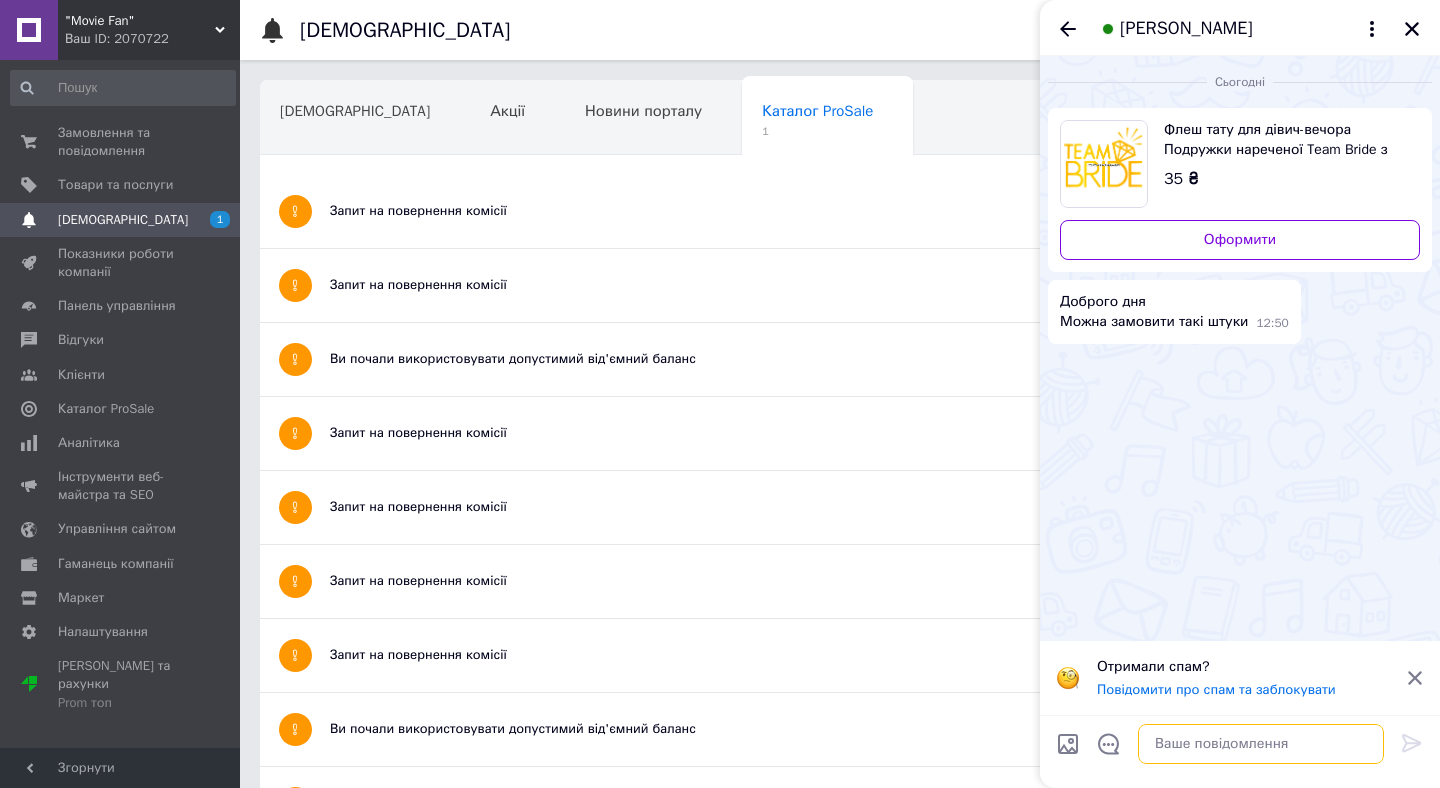 click at bounding box center (1261, 744) 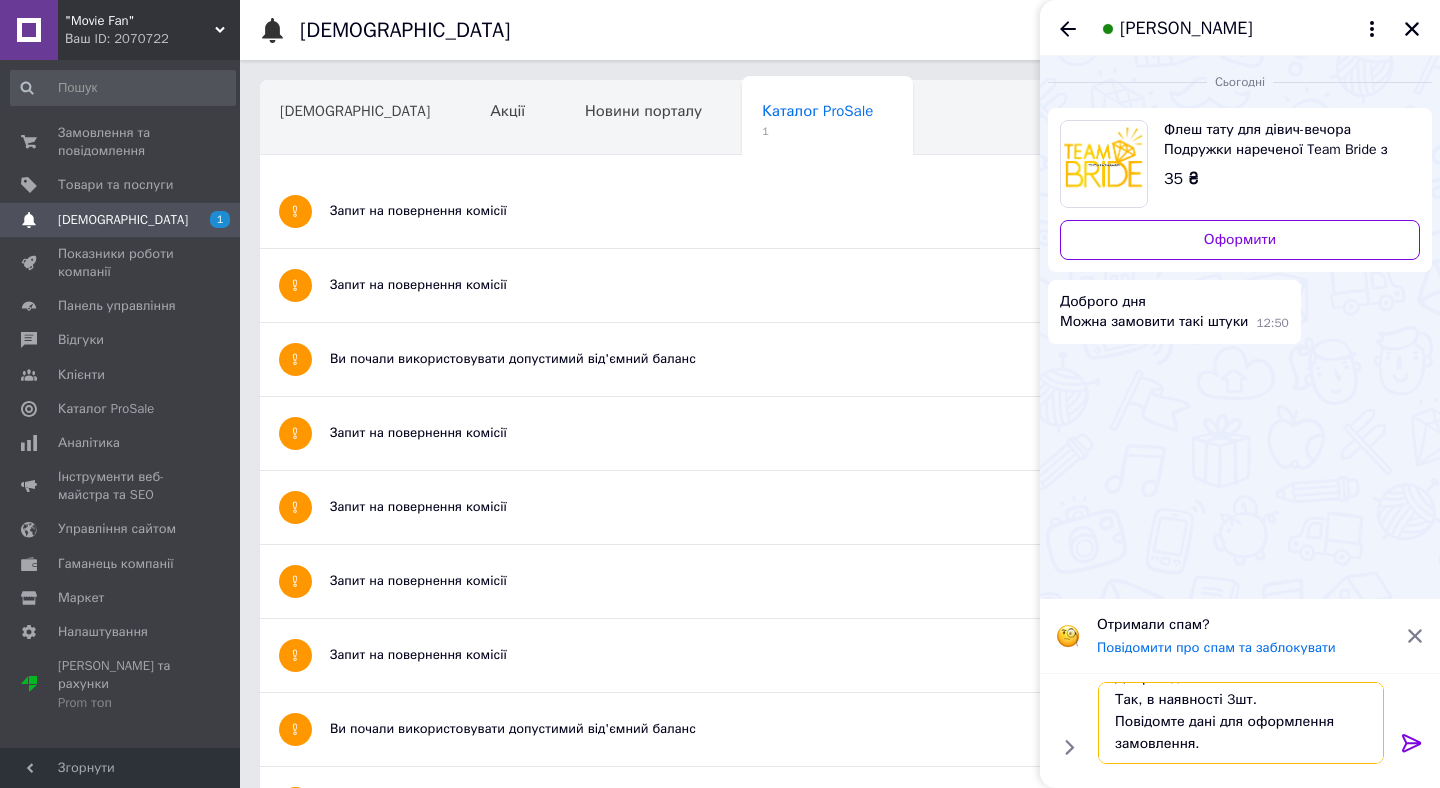 scroll, scrollTop: 0, scrollLeft: 0, axis: both 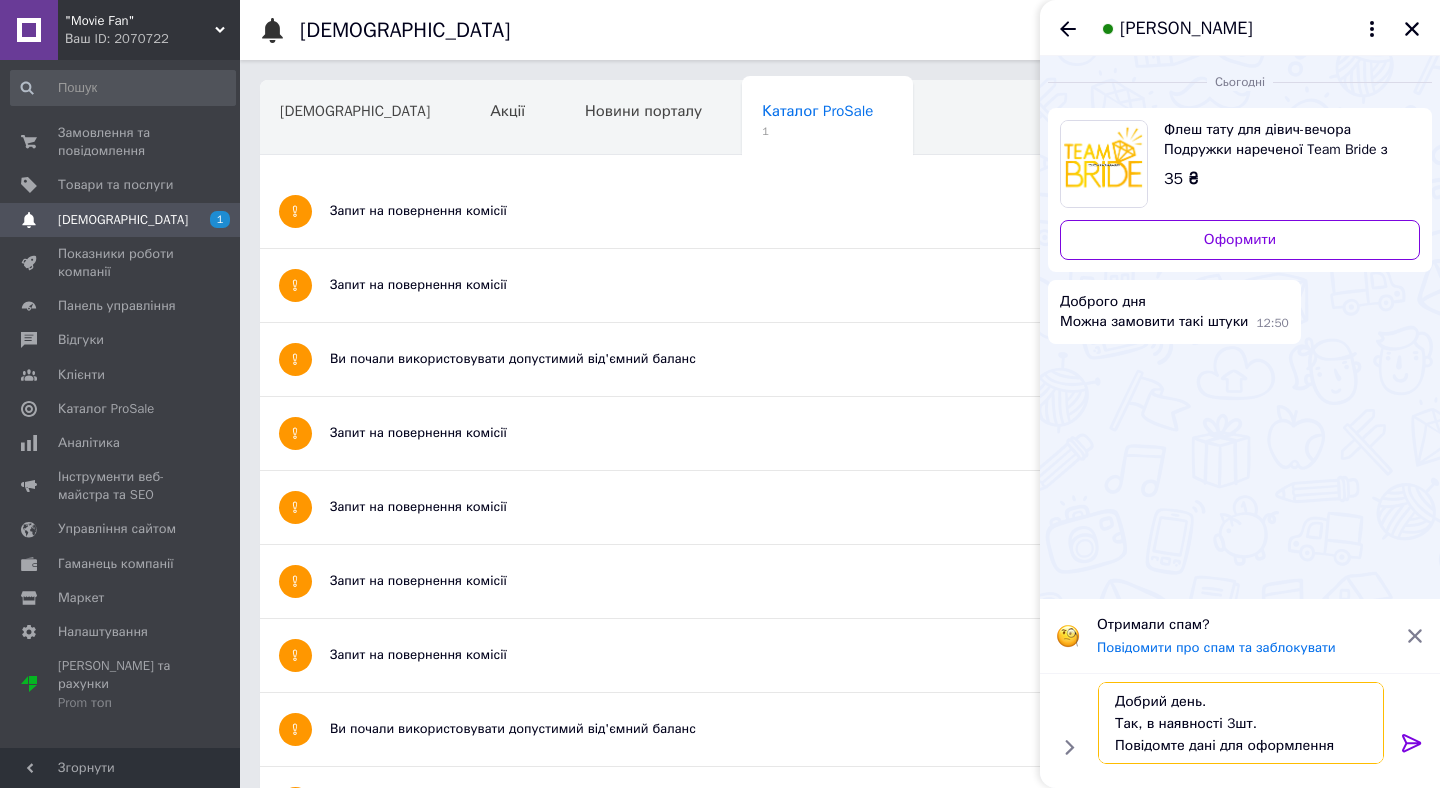 click on "Добрий день.
Так, в наявності 3шт.
Повідомте дані для оформлення замовлення." at bounding box center [1241, 723] 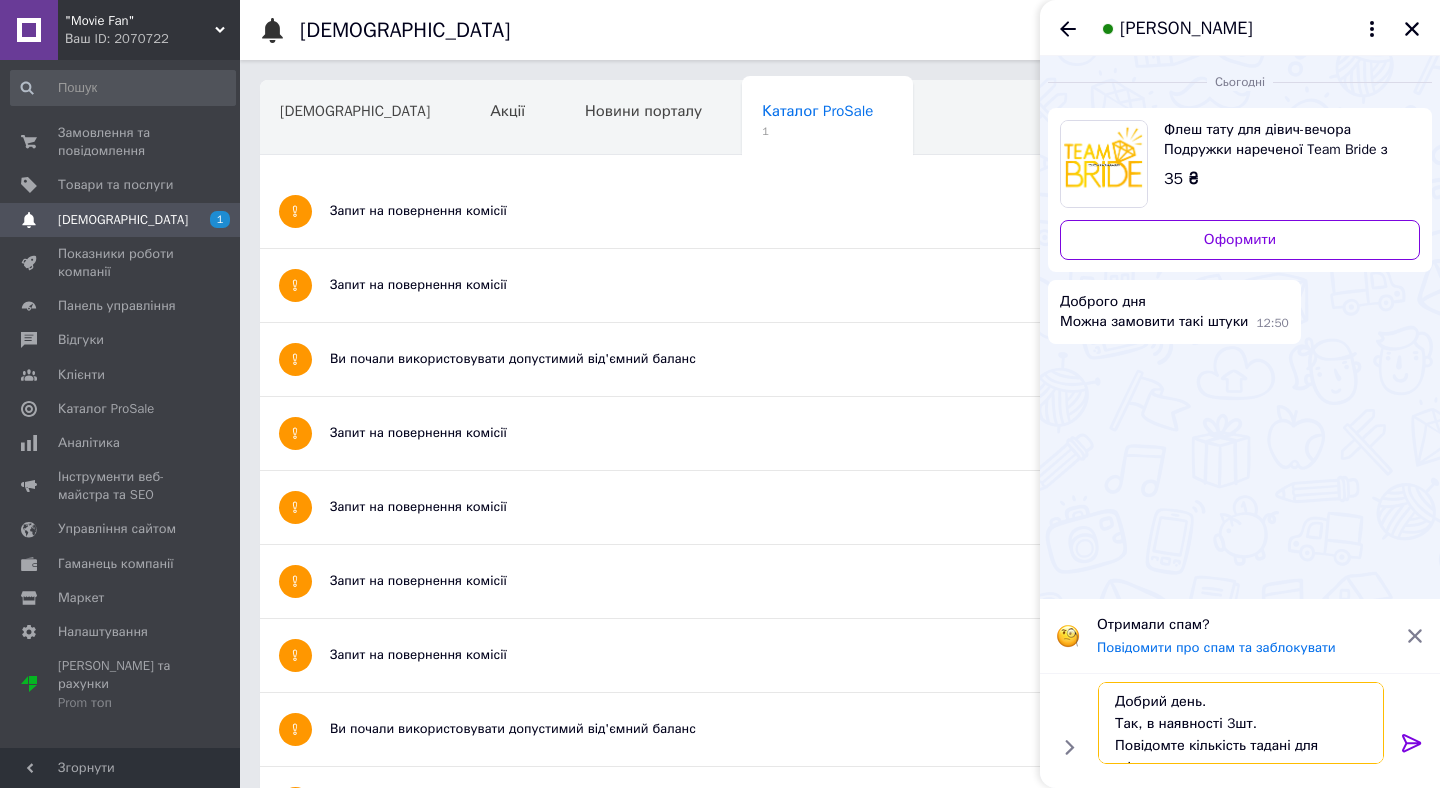 type on "Добрий день.
Так, в наявності 3шт.
Повідомте кількість та дані для оформлення замовлення." 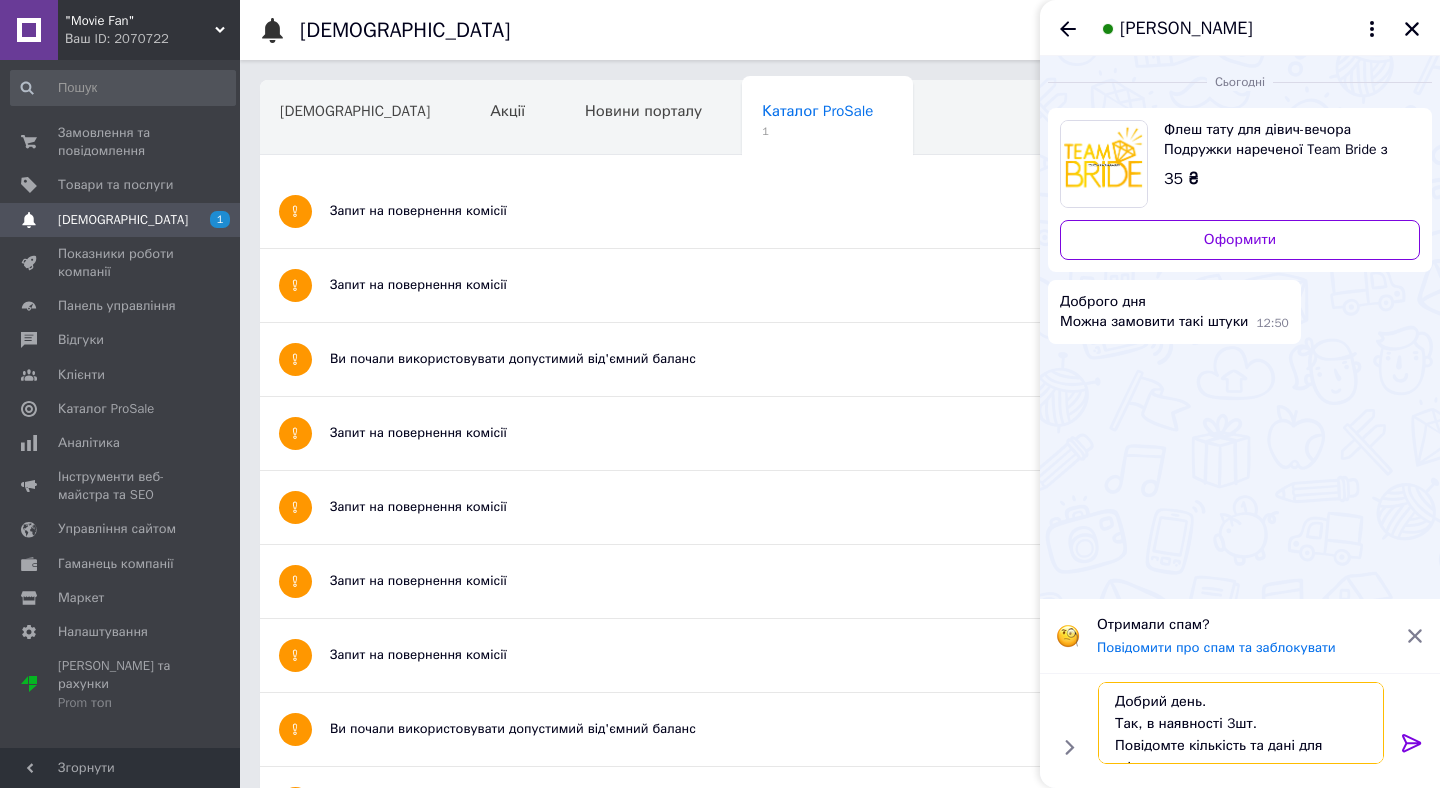 type 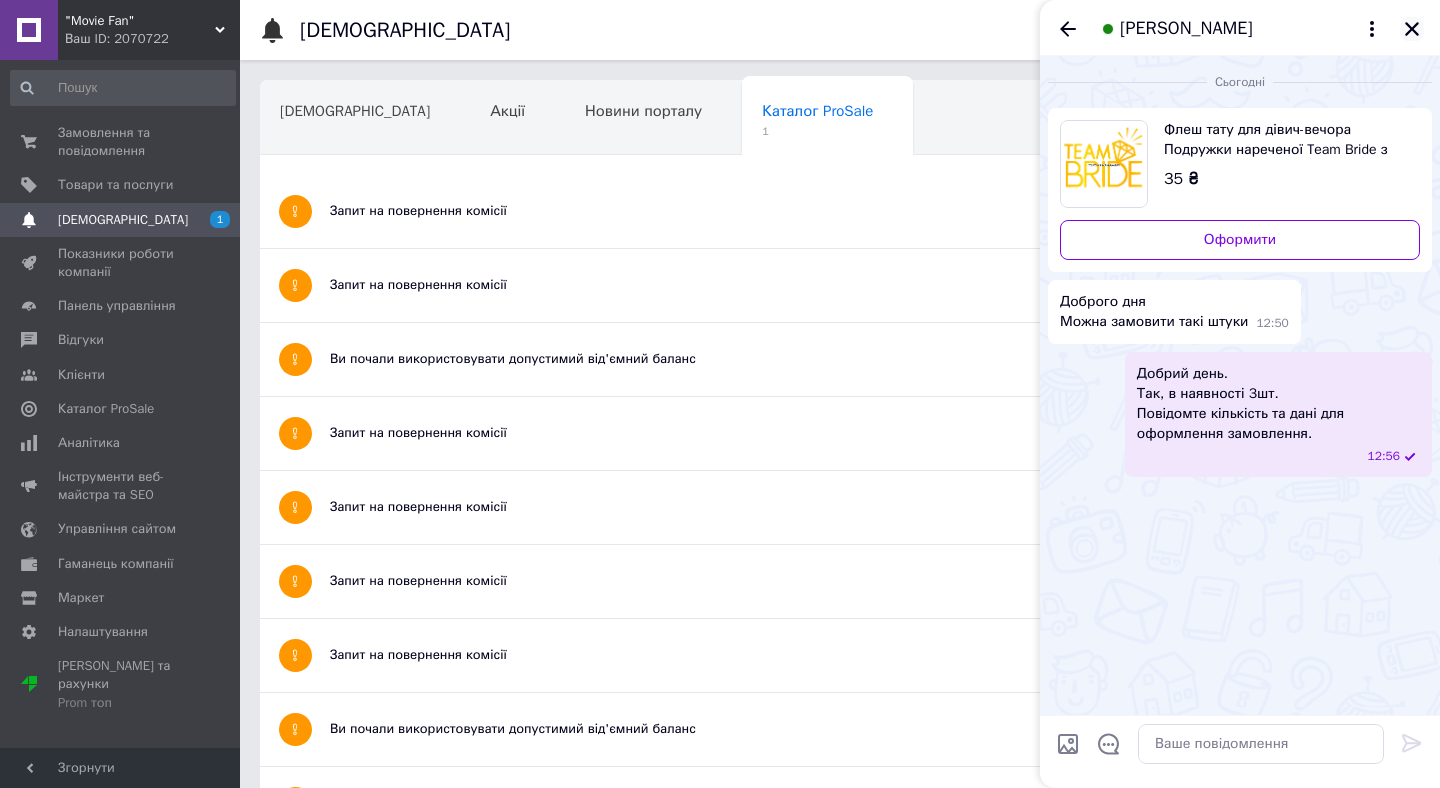 click 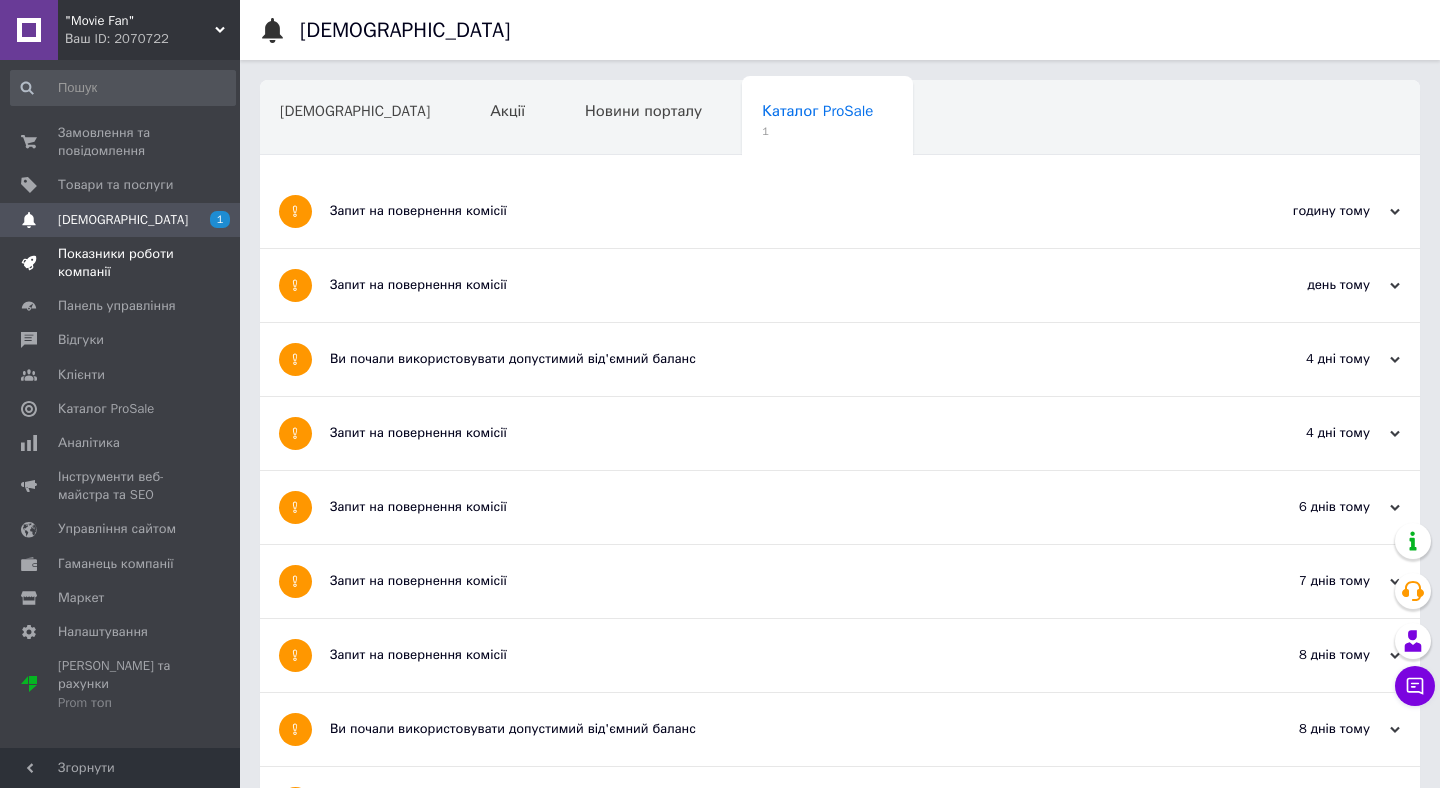 click on "Показники роботи компанії" at bounding box center (121, 263) 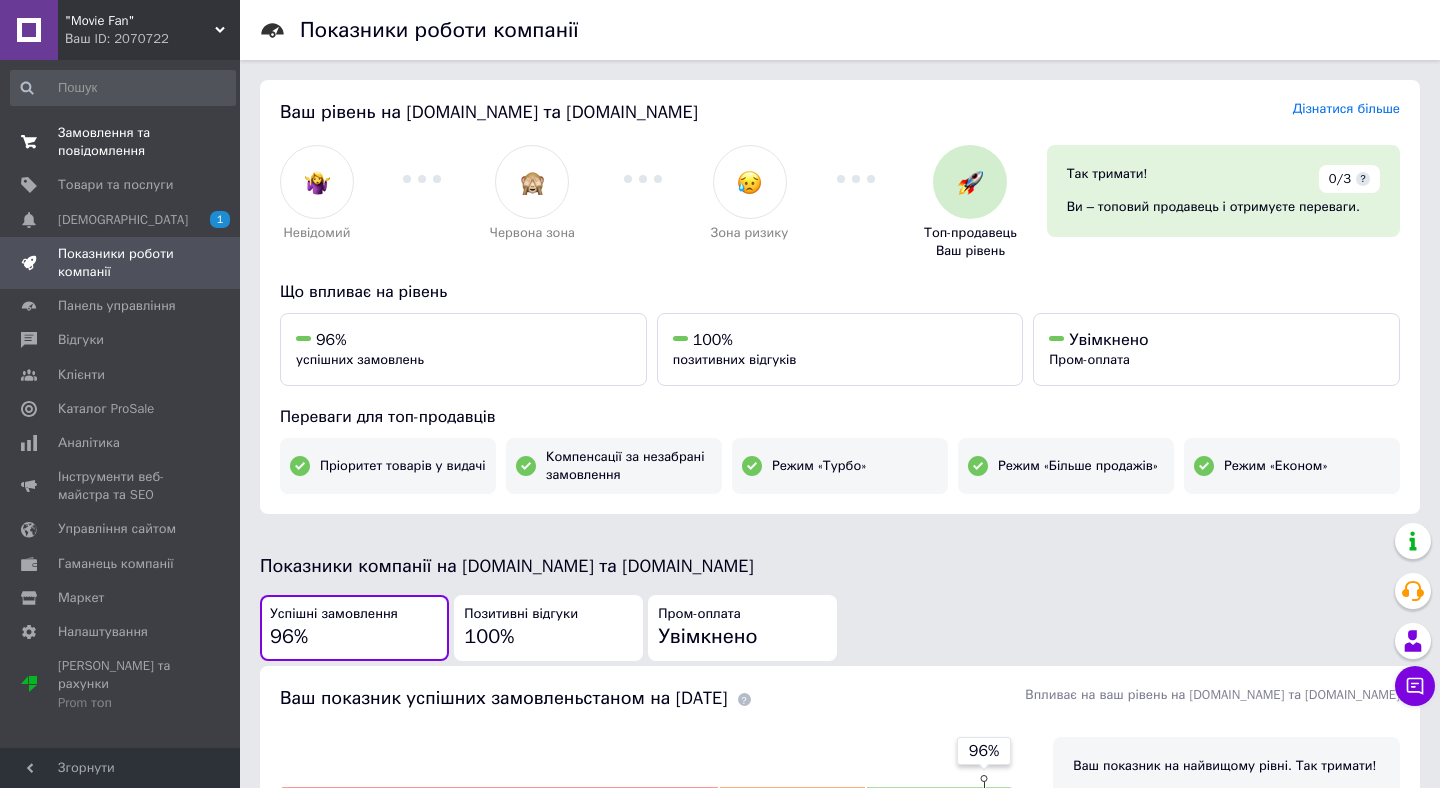 click on "Замовлення та повідомлення" at bounding box center (121, 142) 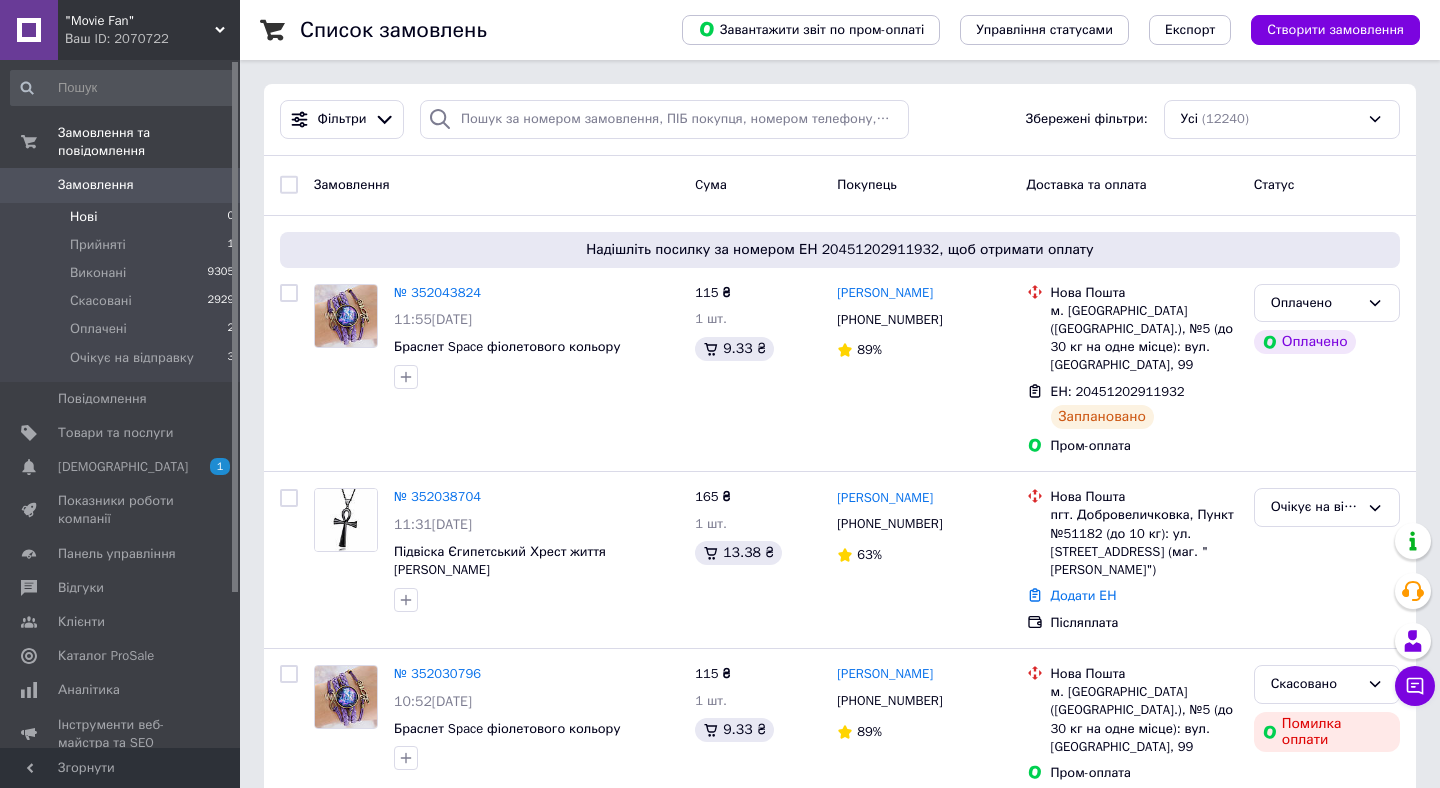 click on "Нові 0" at bounding box center [123, 217] 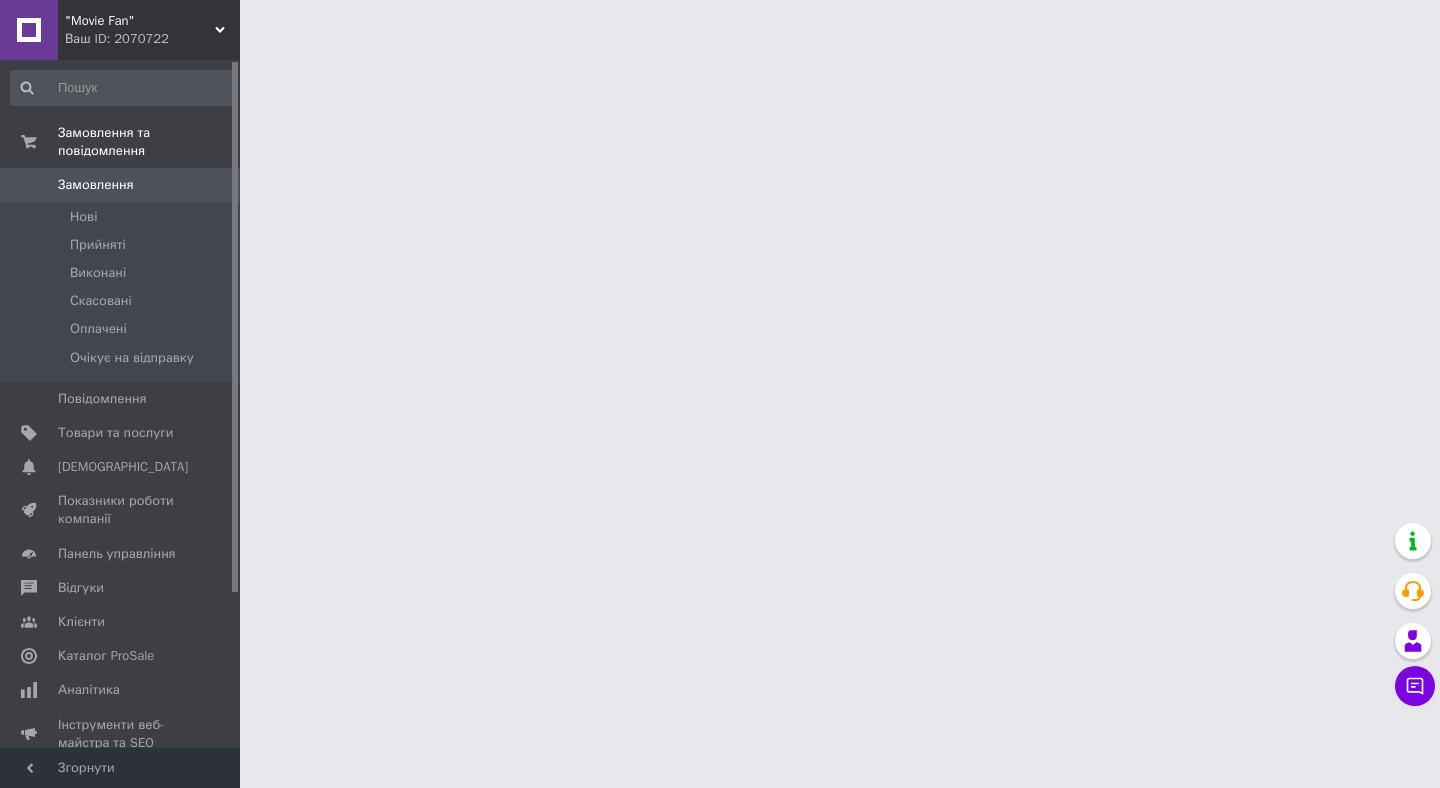 scroll, scrollTop: 0, scrollLeft: 0, axis: both 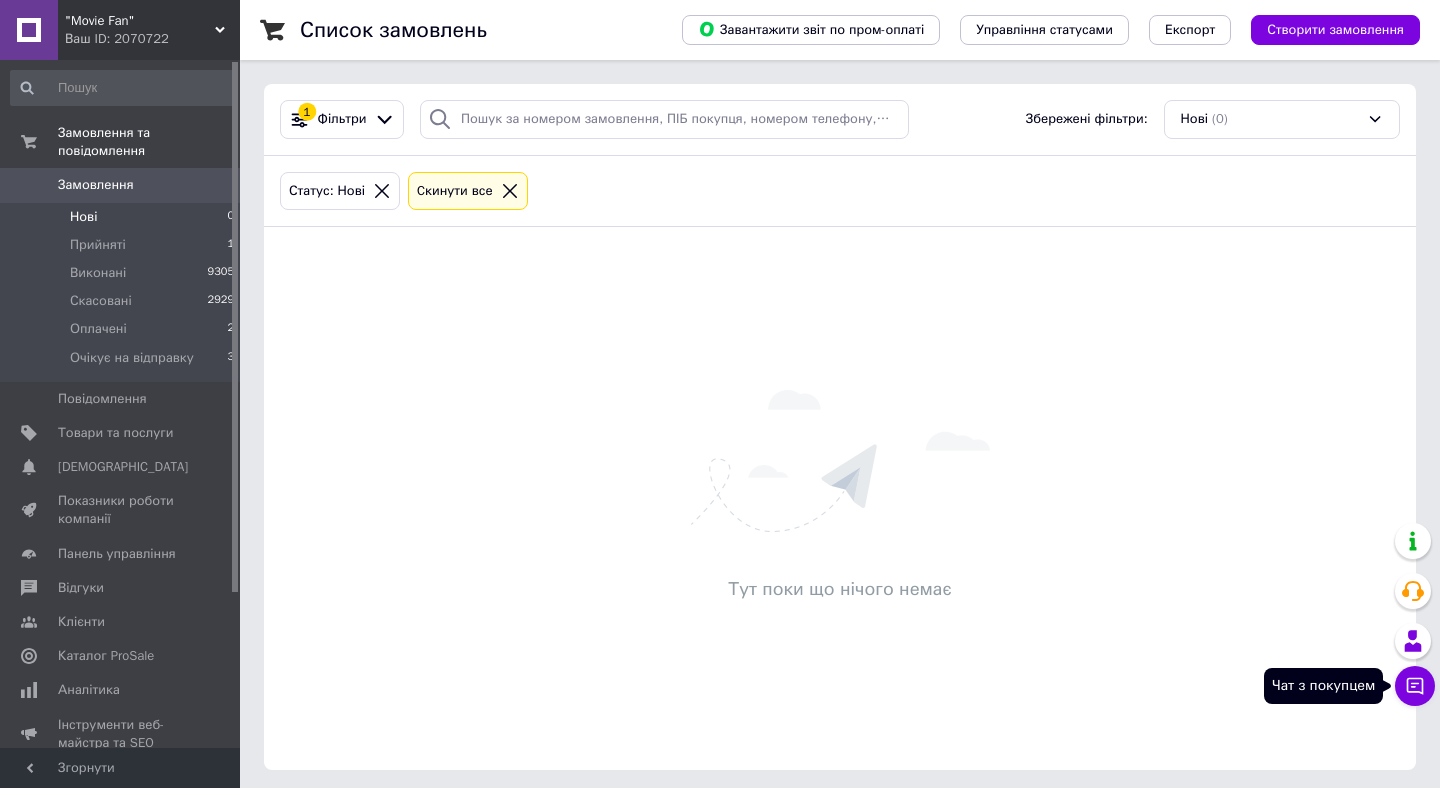 click 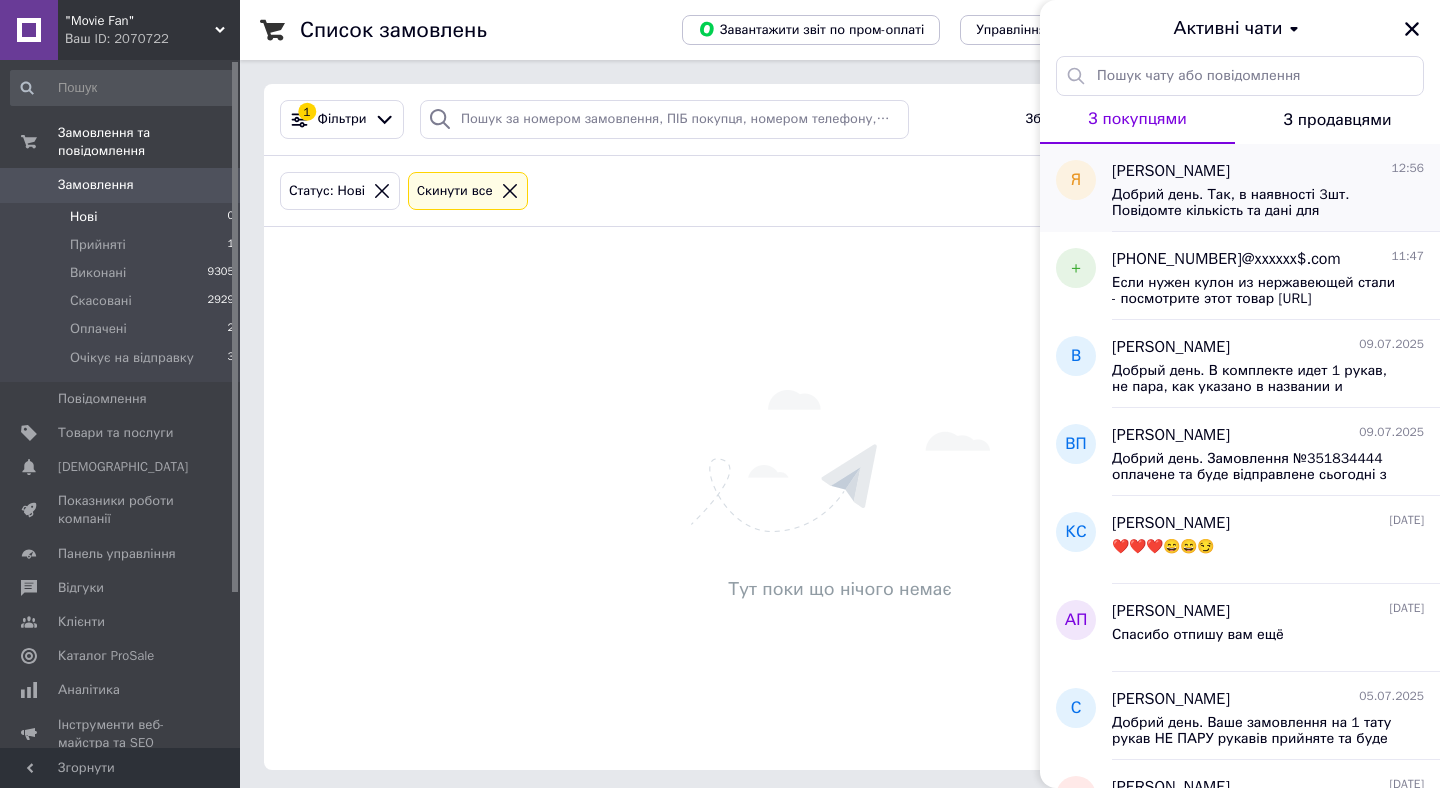 click on "Добрий день.
Так, в наявності 3шт.
Повідомте кількість та дані для оформлення замовлення." at bounding box center (1254, 203) 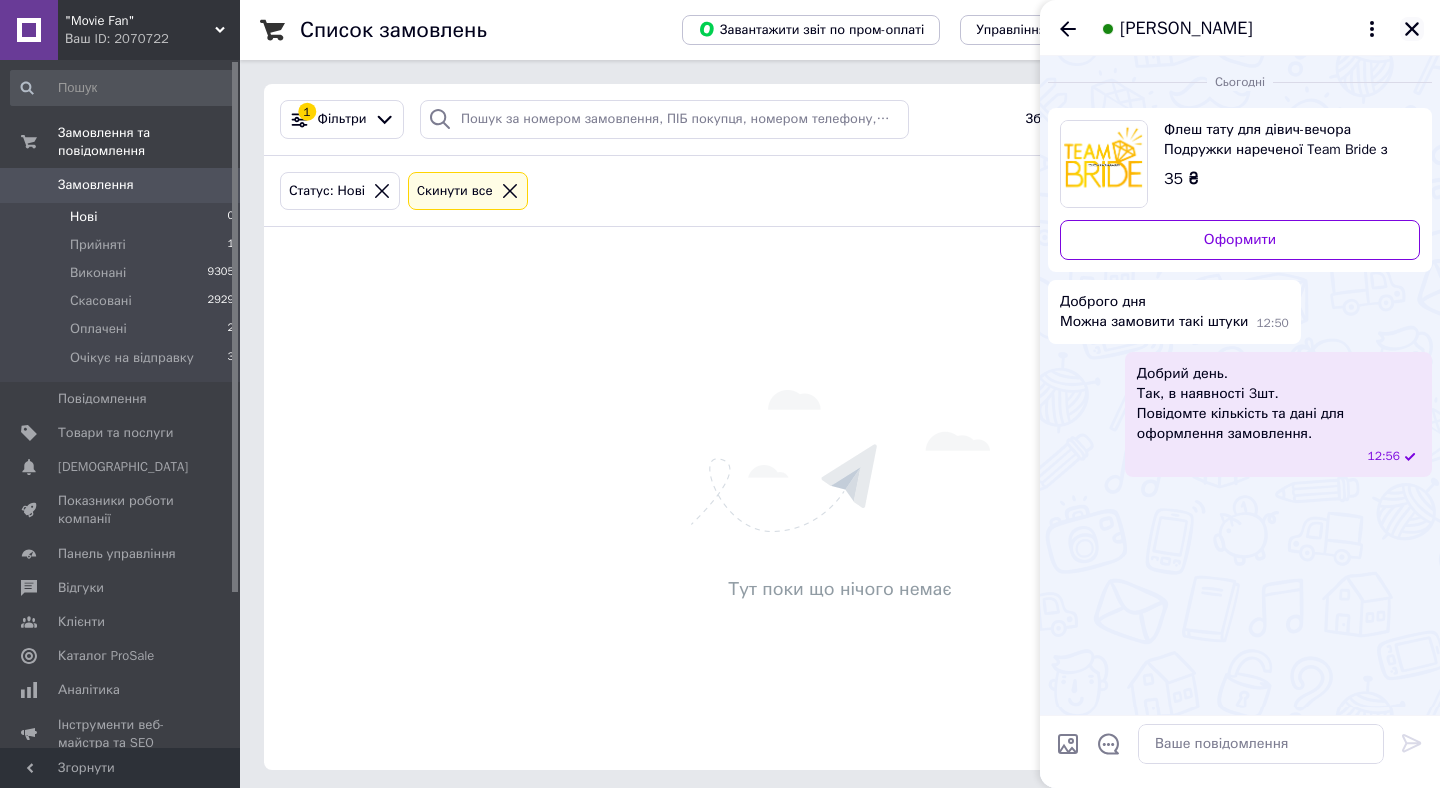 click 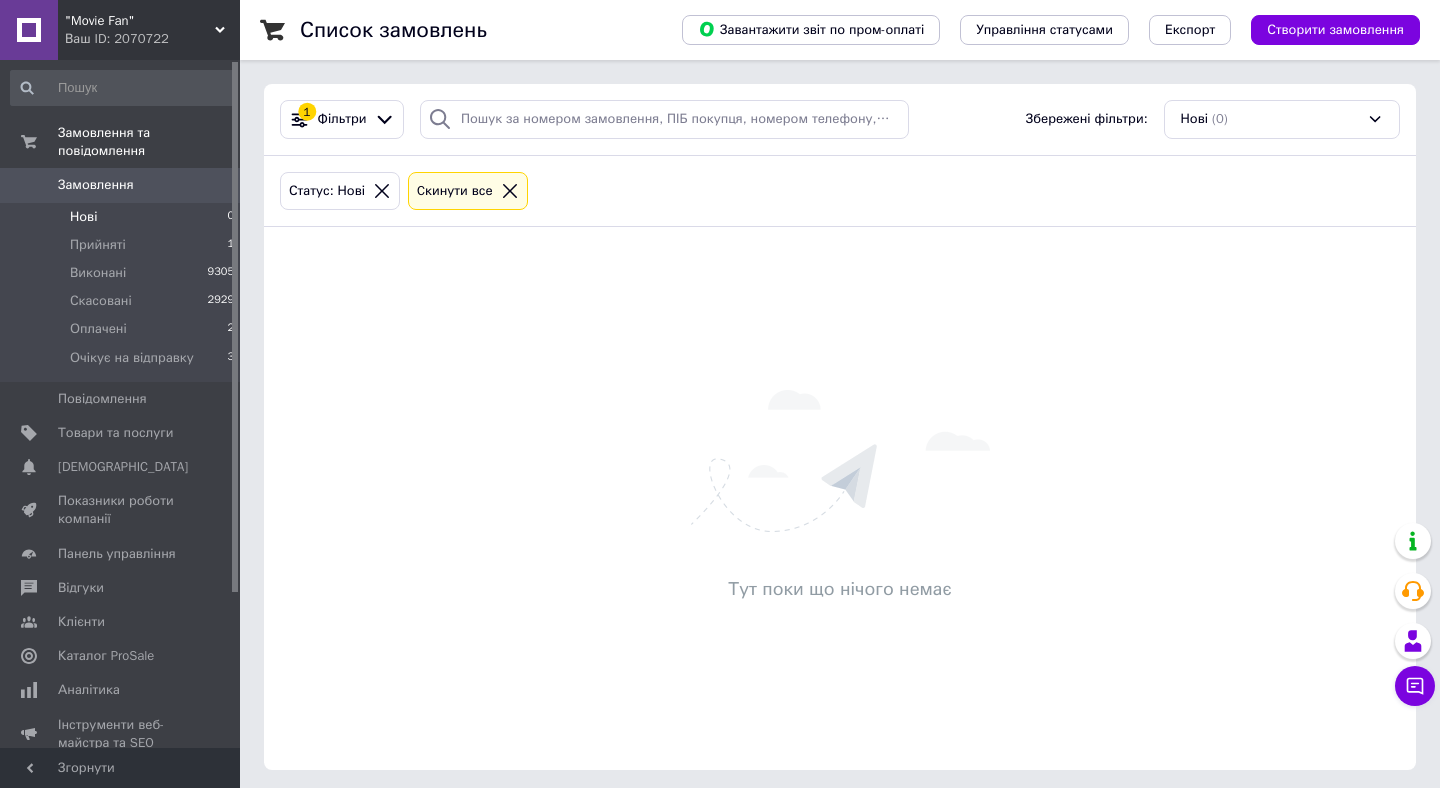 click on "Нові 0" at bounding box center [123, 217] 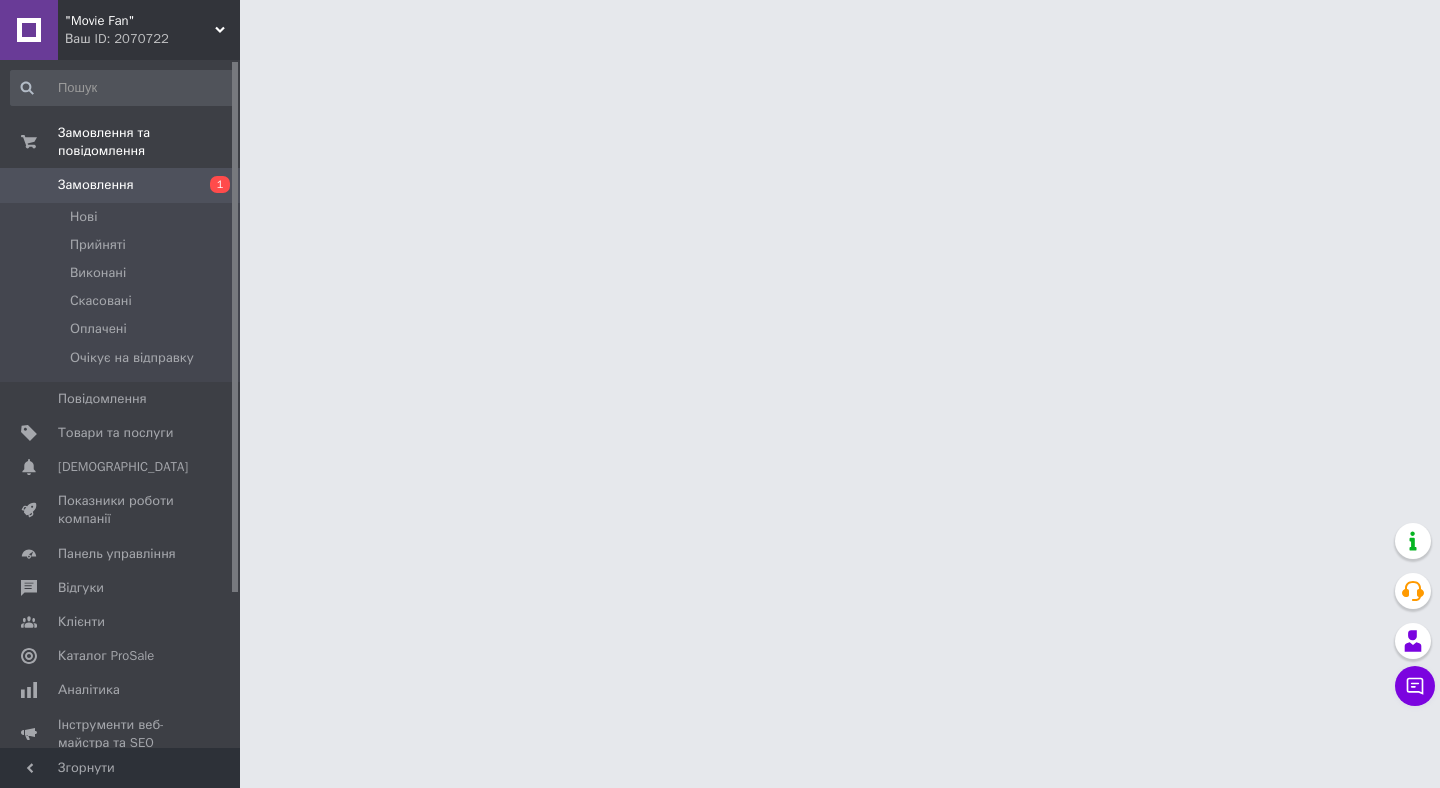 scroll, scrollTop: 0, scrollLeft: 0, axis: both 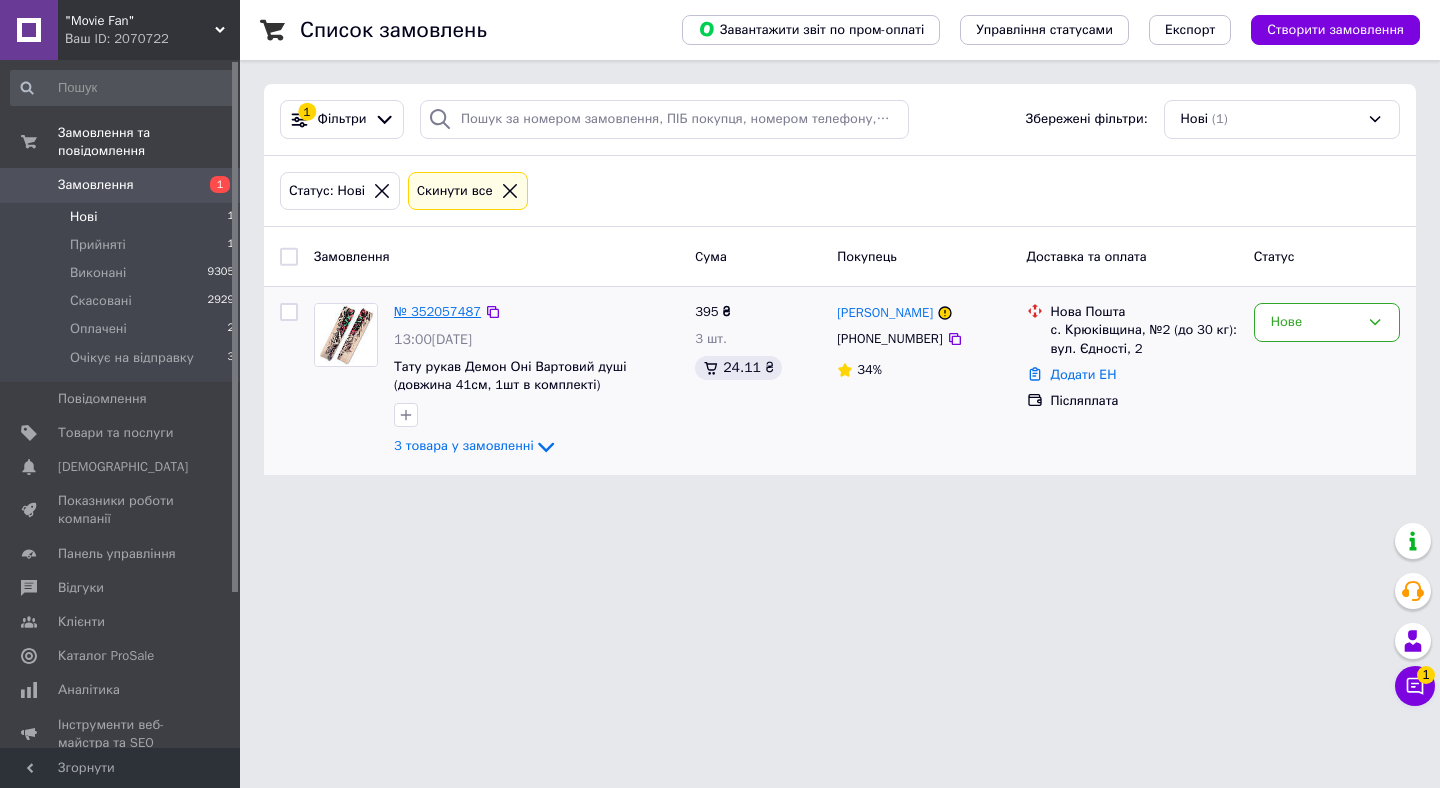 click on "№ 352057487" at bounding box center [437, 311] 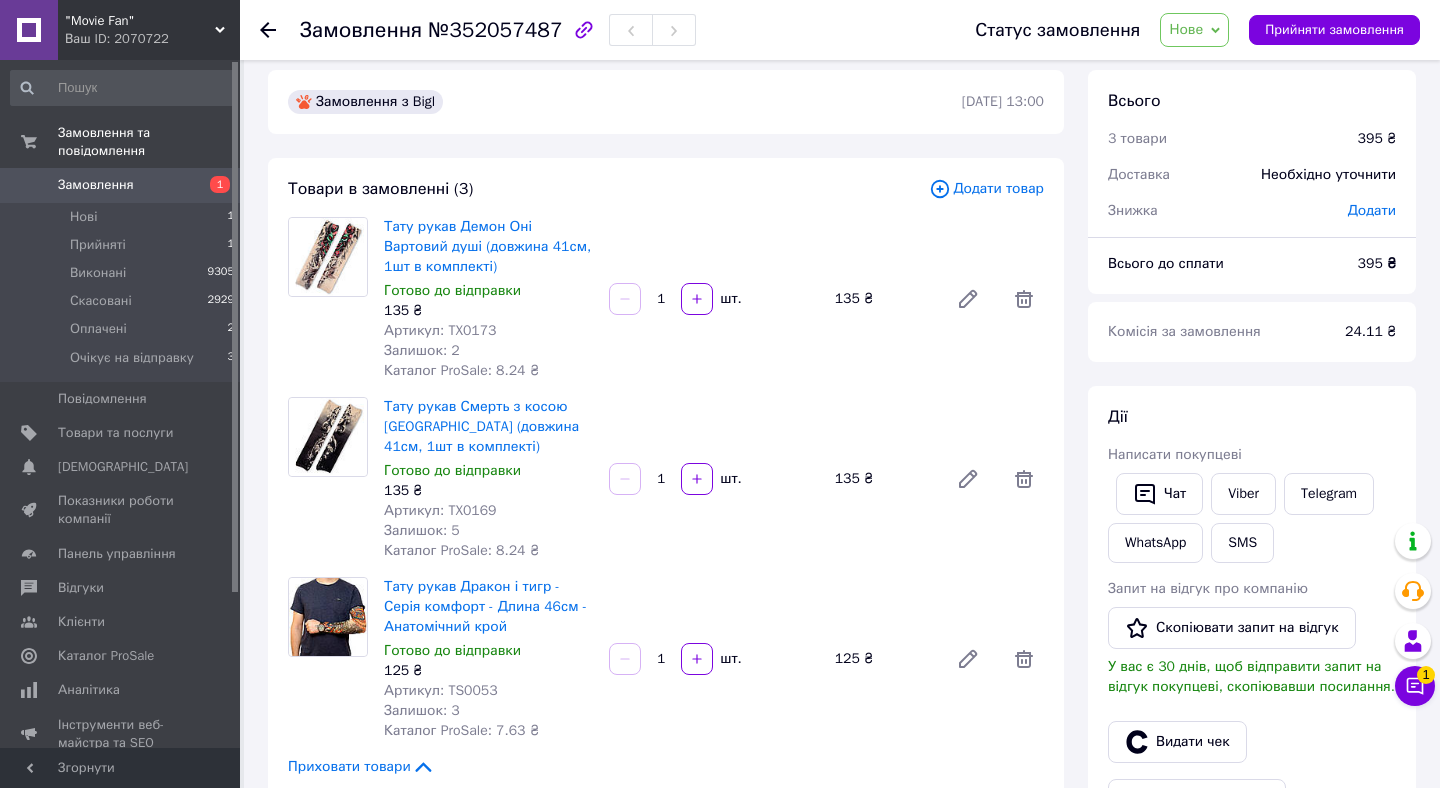 scroll, scrollTop: 0, scrollLeft: 0, axis: both 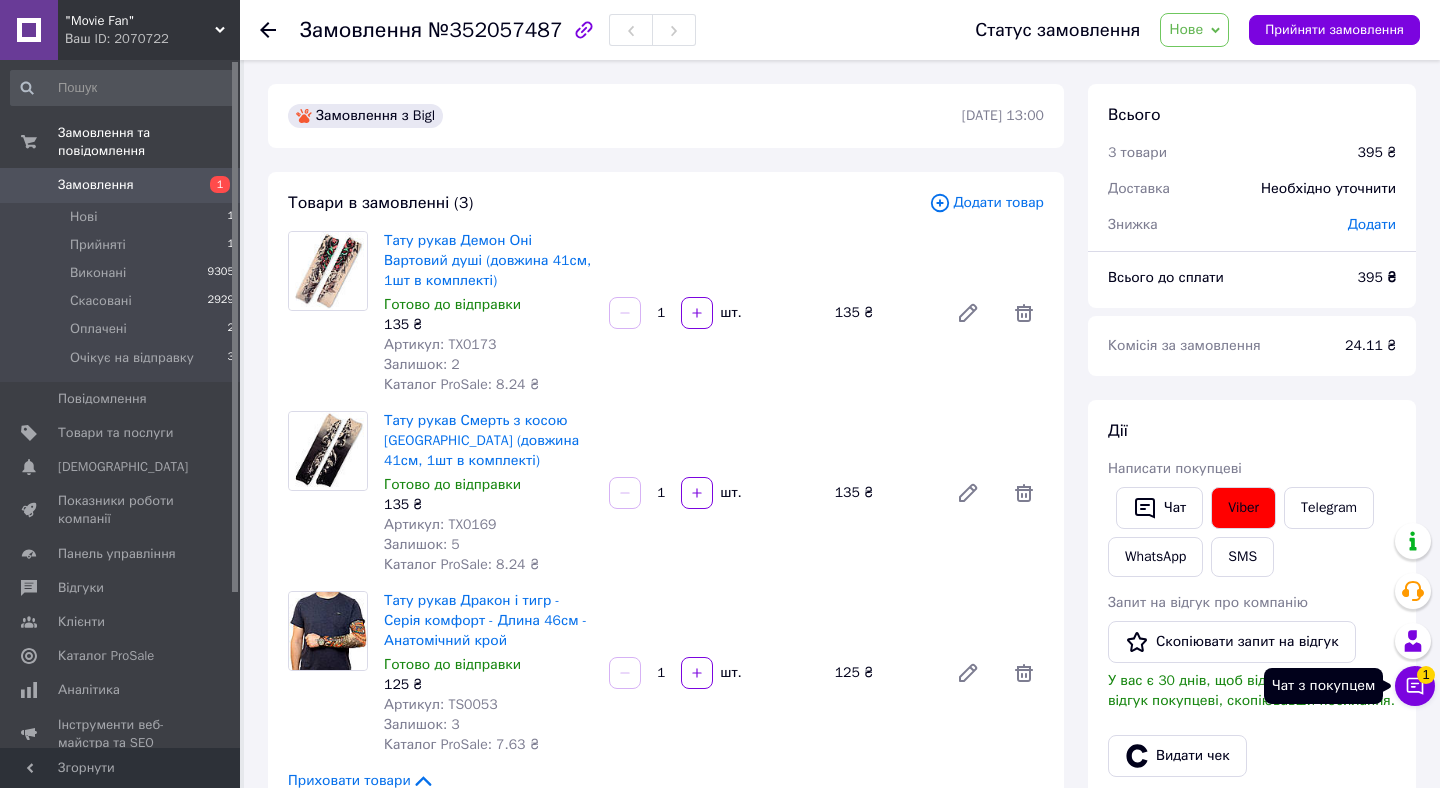 click on "1" at bounding box center [1426, 675] 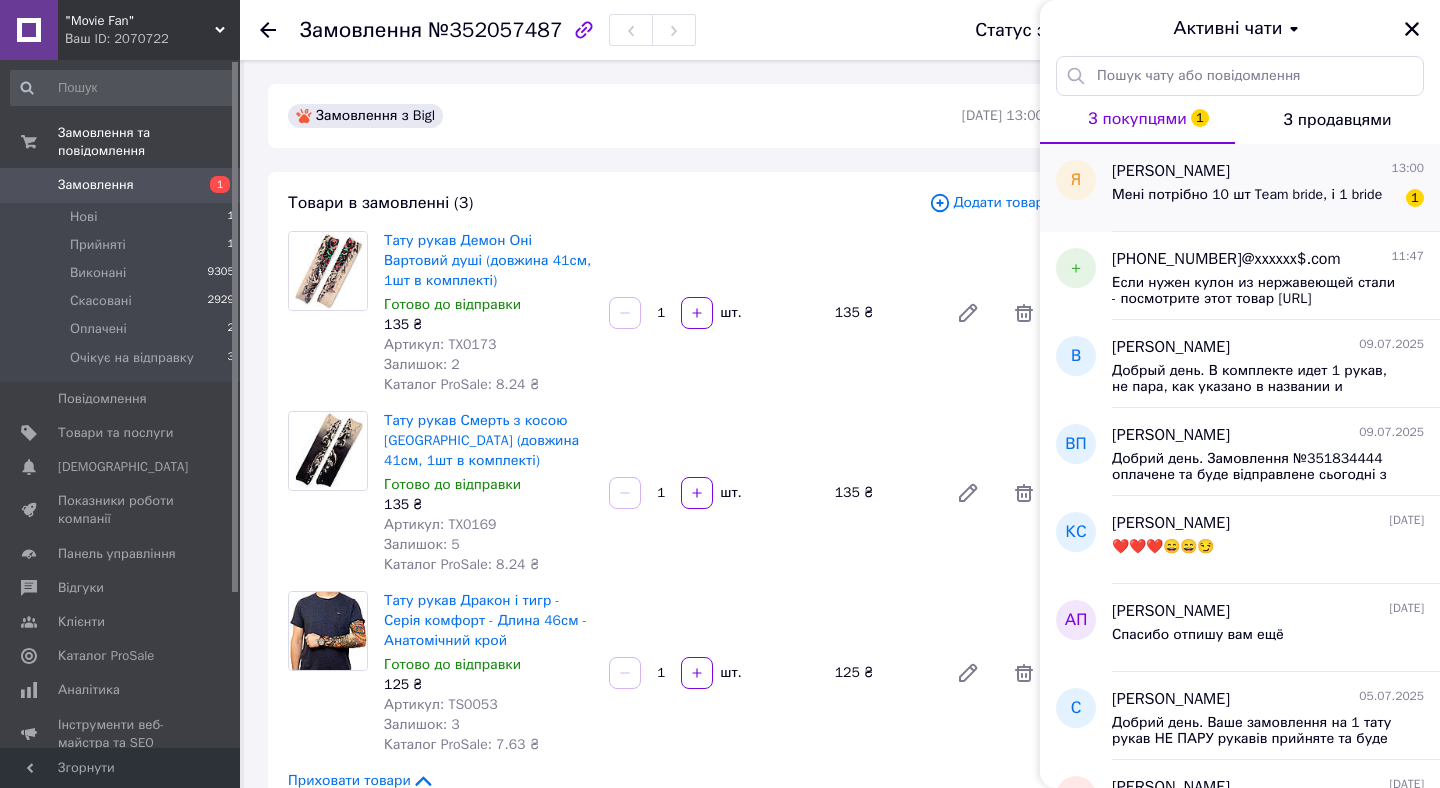 click on "Мені потрібно 10 шт
Team bride, і 1 bride" at bounding box center (1247, 201) 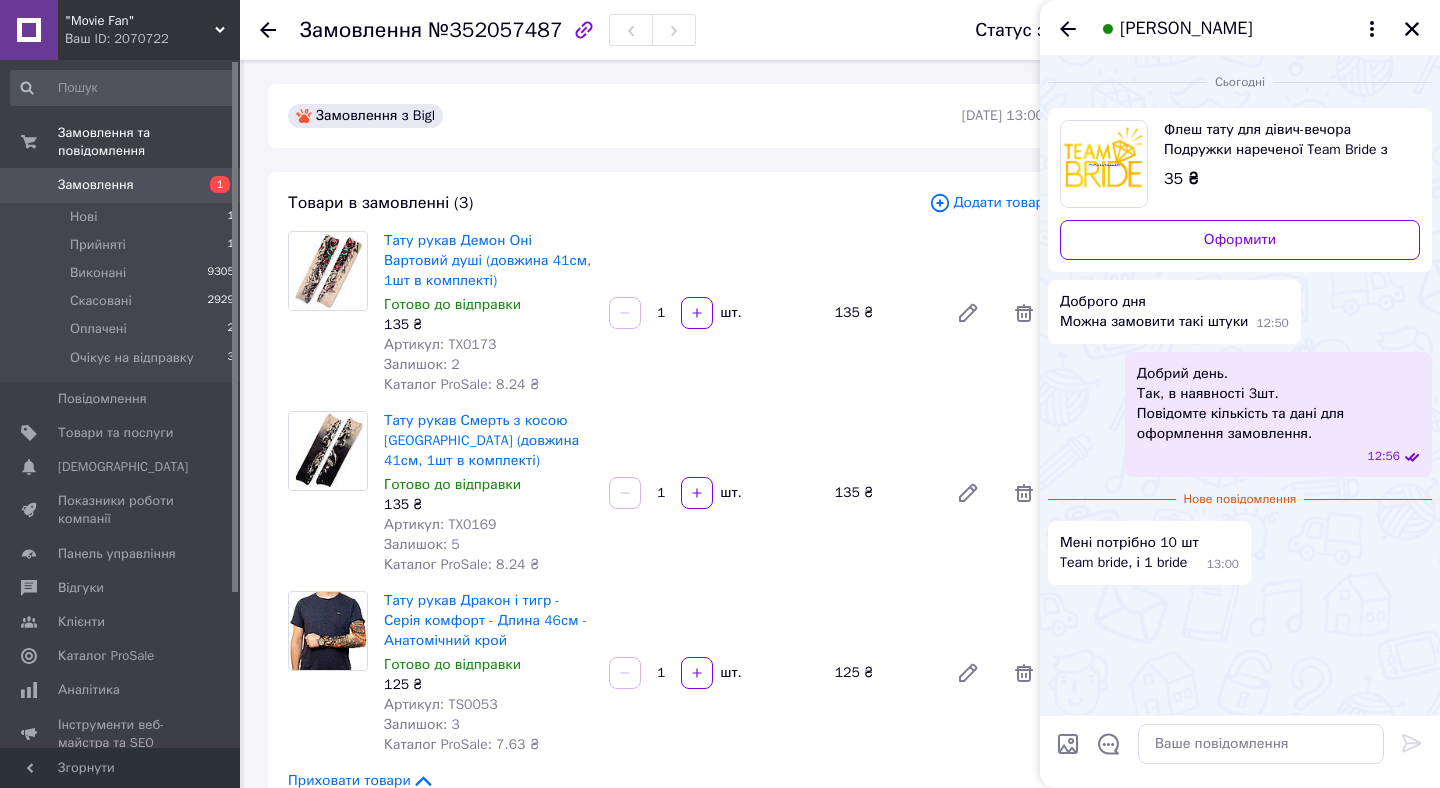 click at bounding box center (1068, 744) 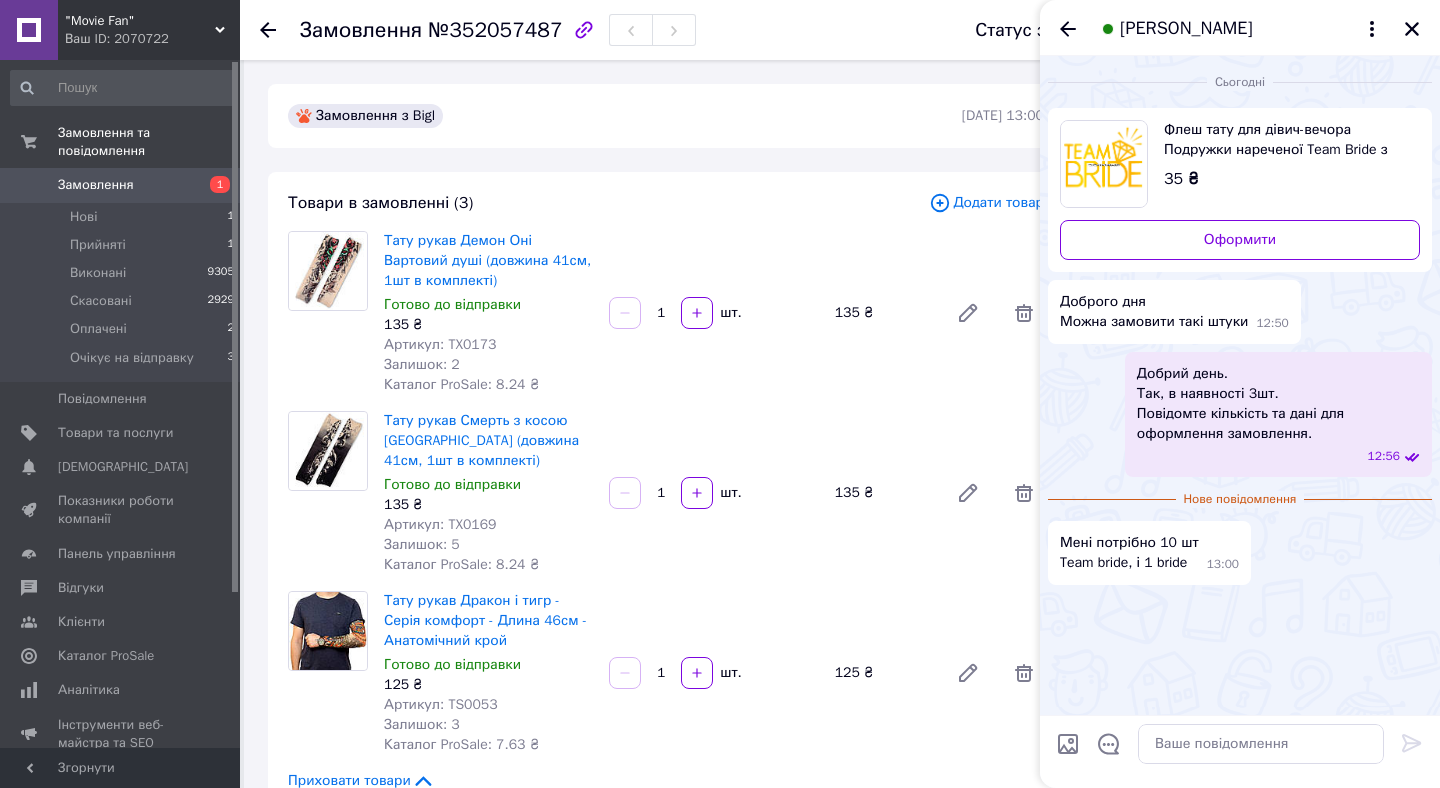 type on "C:\fakepath\Снимок экрана 2025-07-10 в 13.04.43.png" 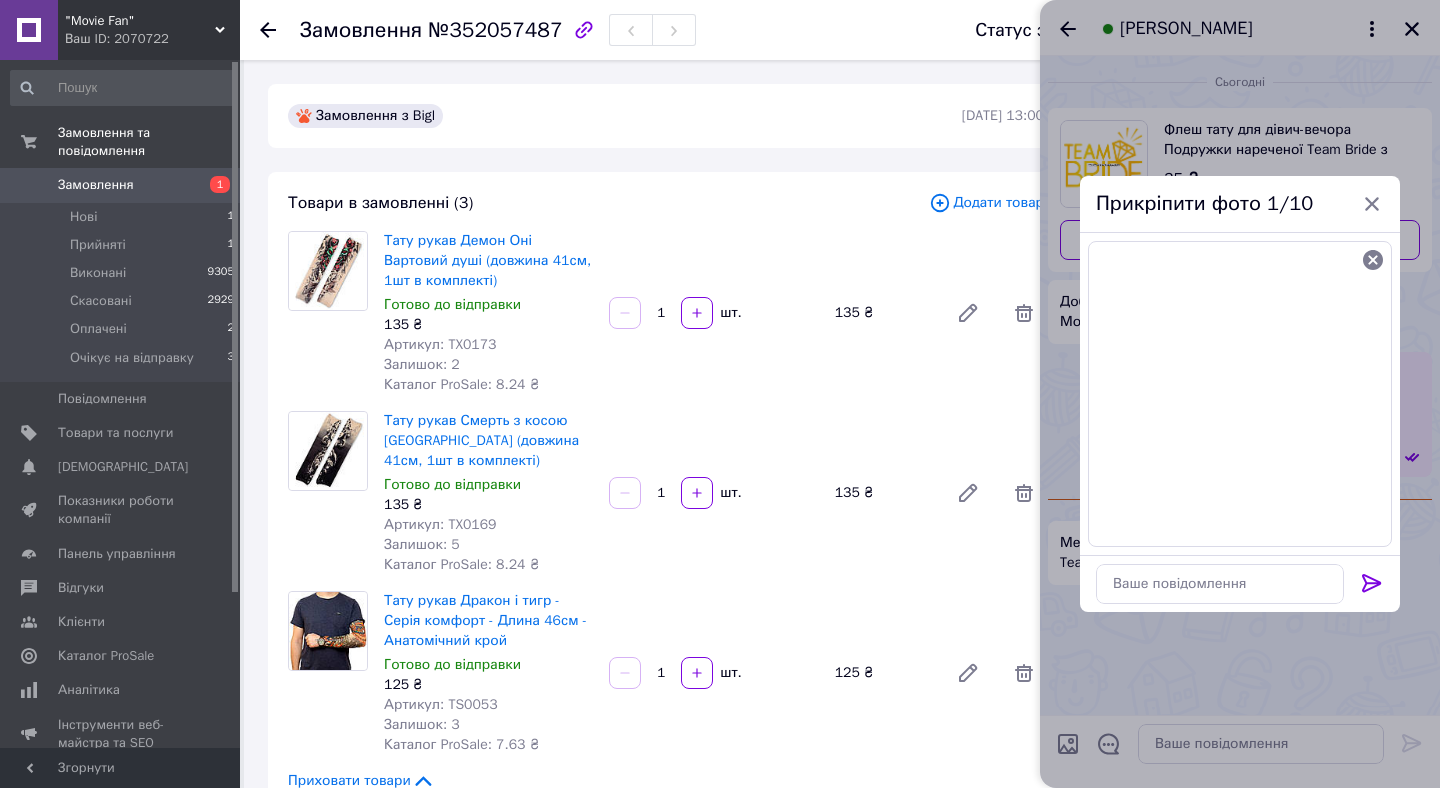 click 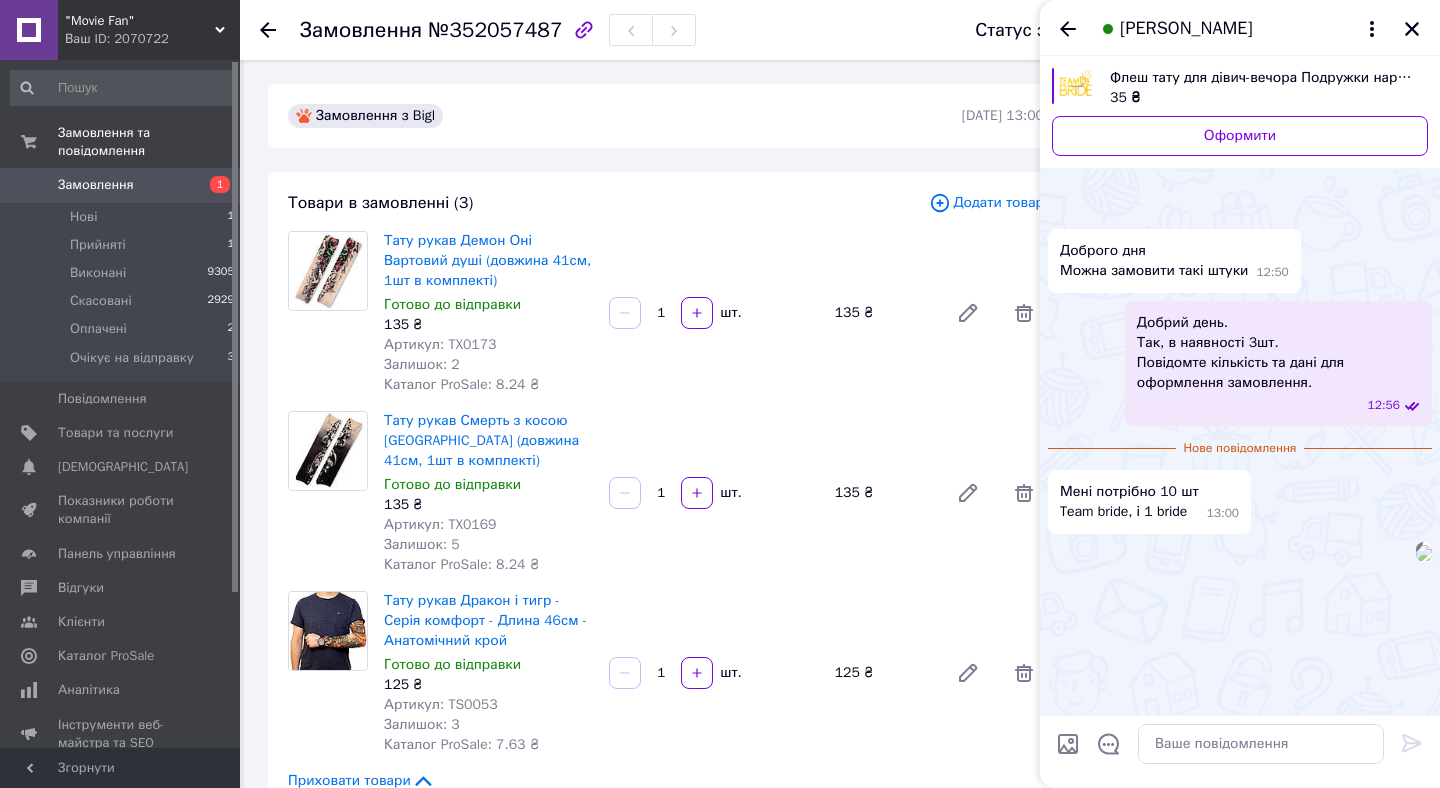 scroll, scrollTop: 0, scrollLeft: 0, axis: both 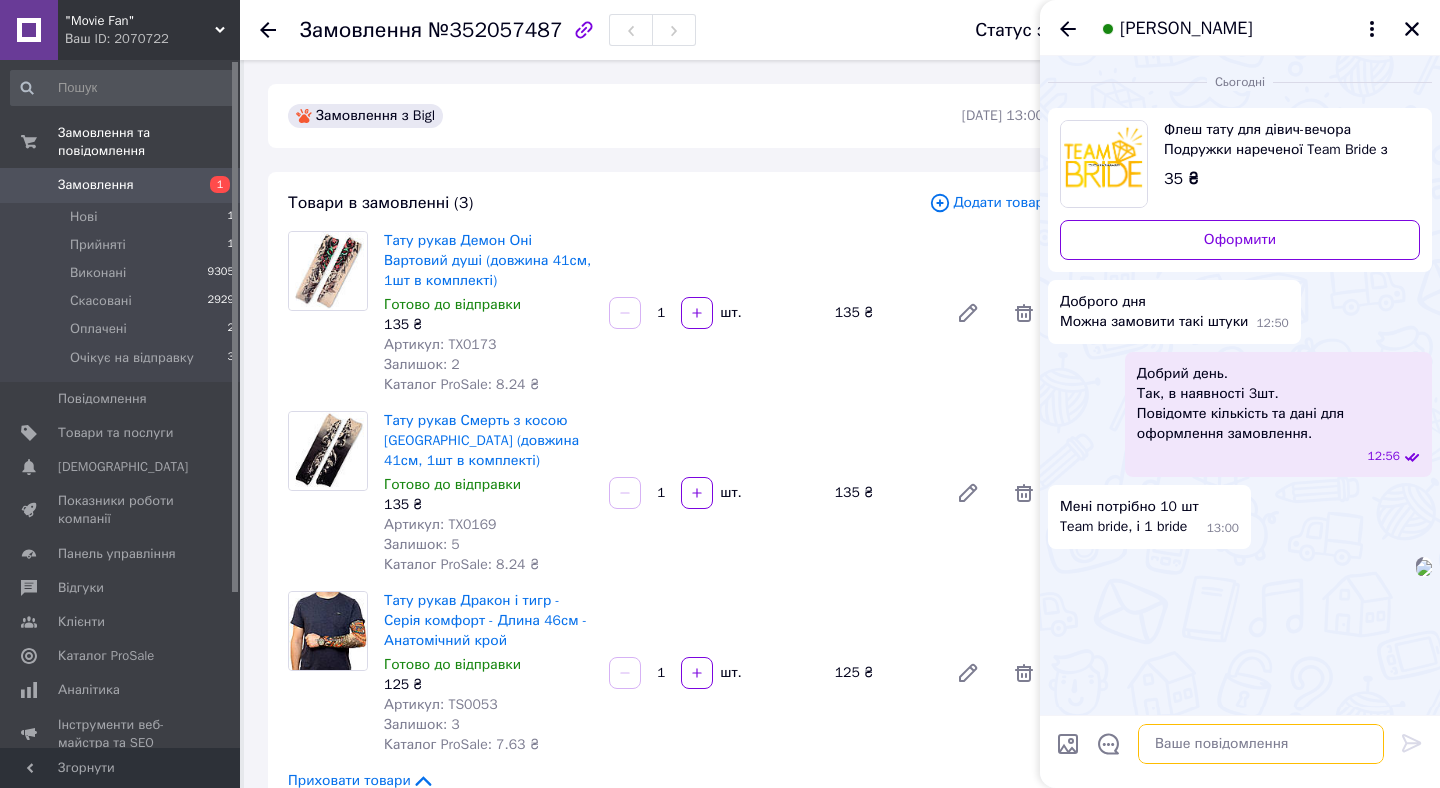 click at bounding box center (1261, 744) 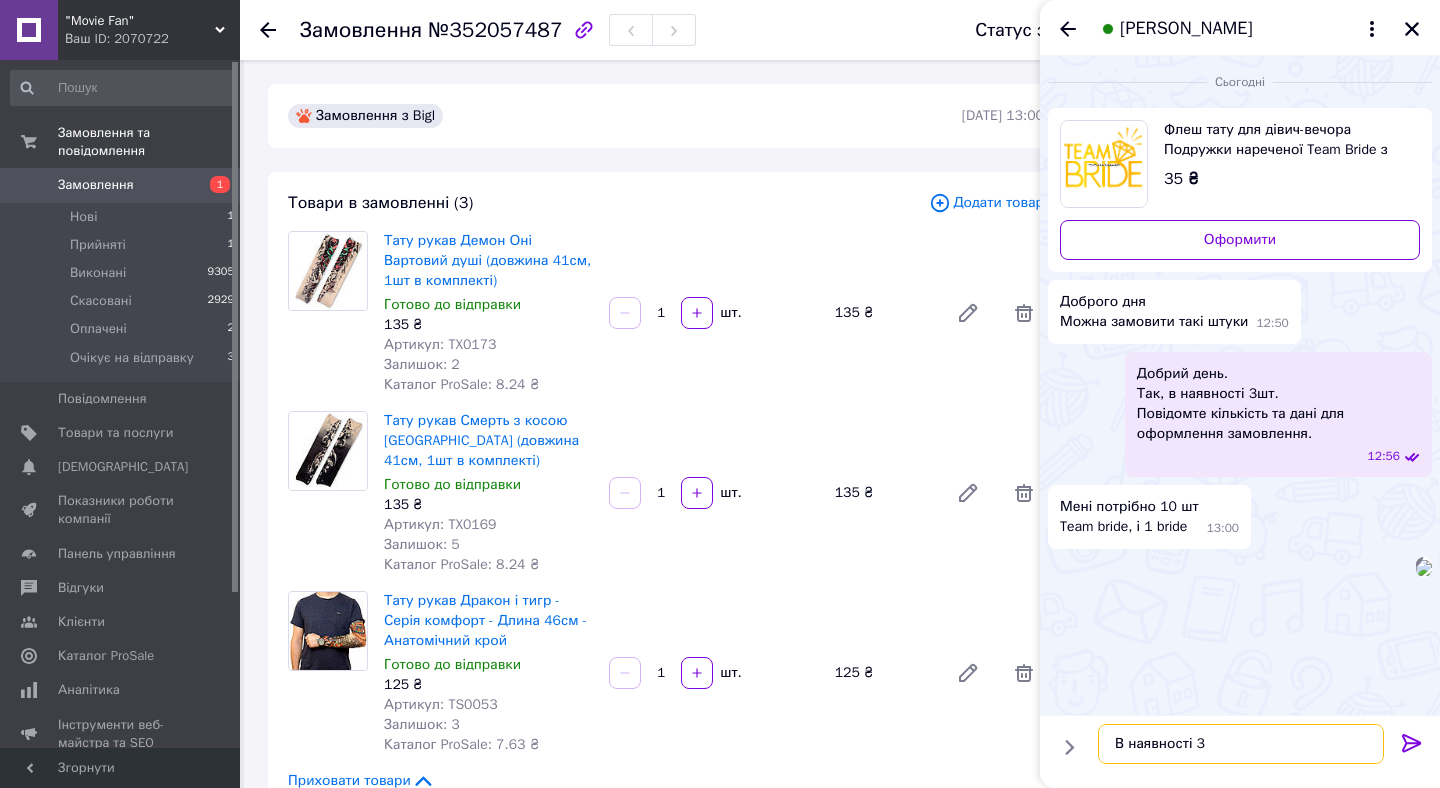 scroll, scrollTop: 62, scrollLeft: 0, axis: vertical 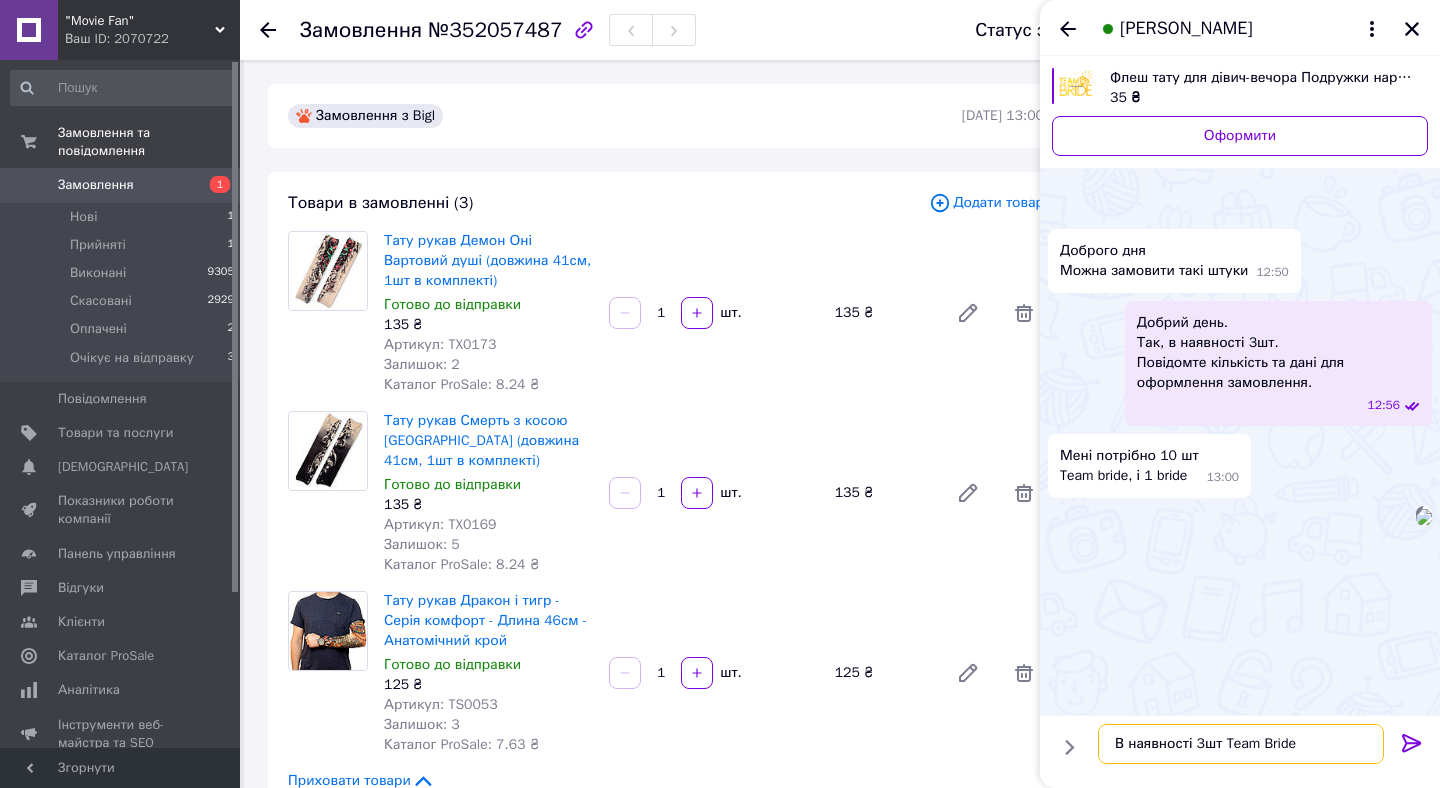 click on "В наявності 3шт Team Bride" at bounding box center [1241, 744] 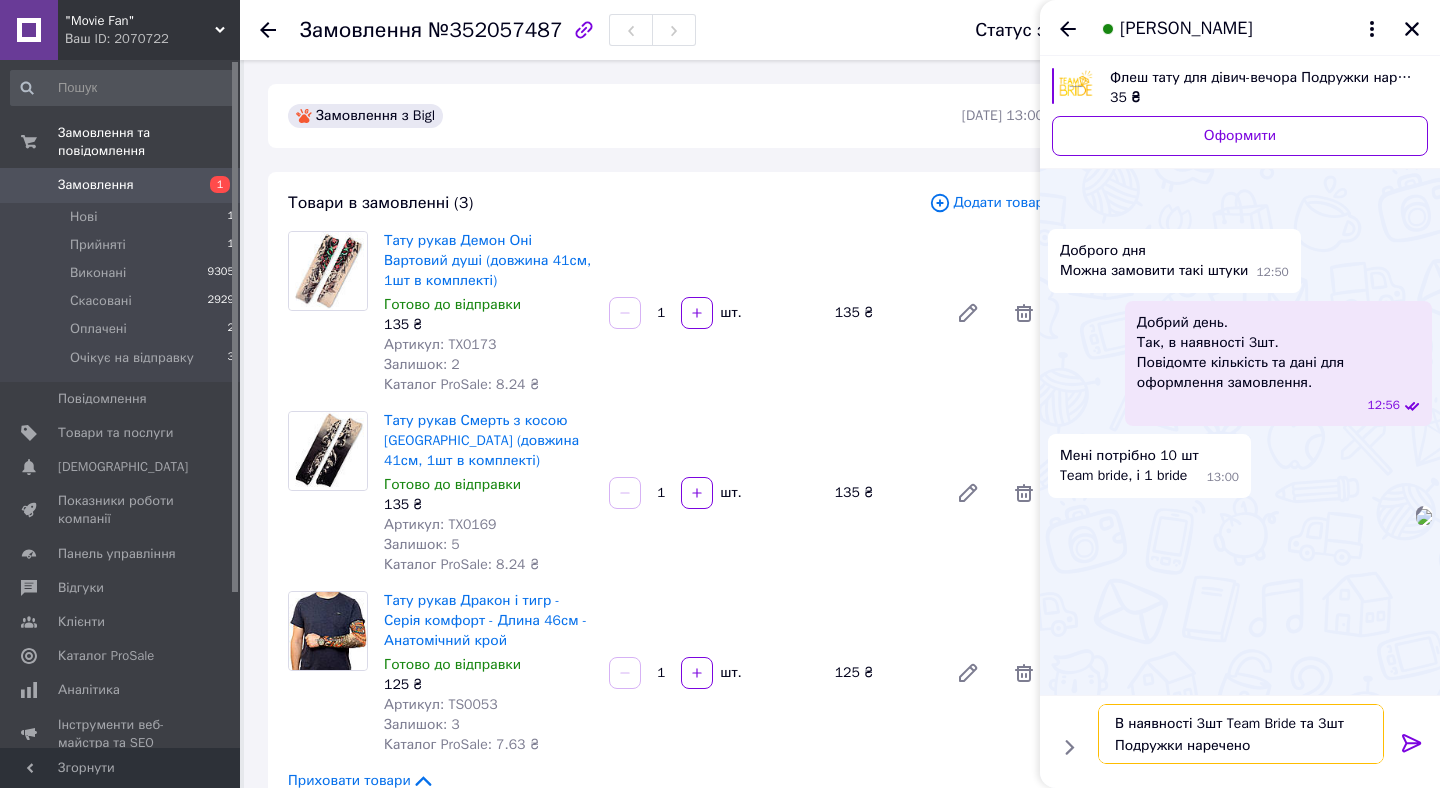 type on "В наявності 3шт Team Bride та 3шт Подружки нареченої" 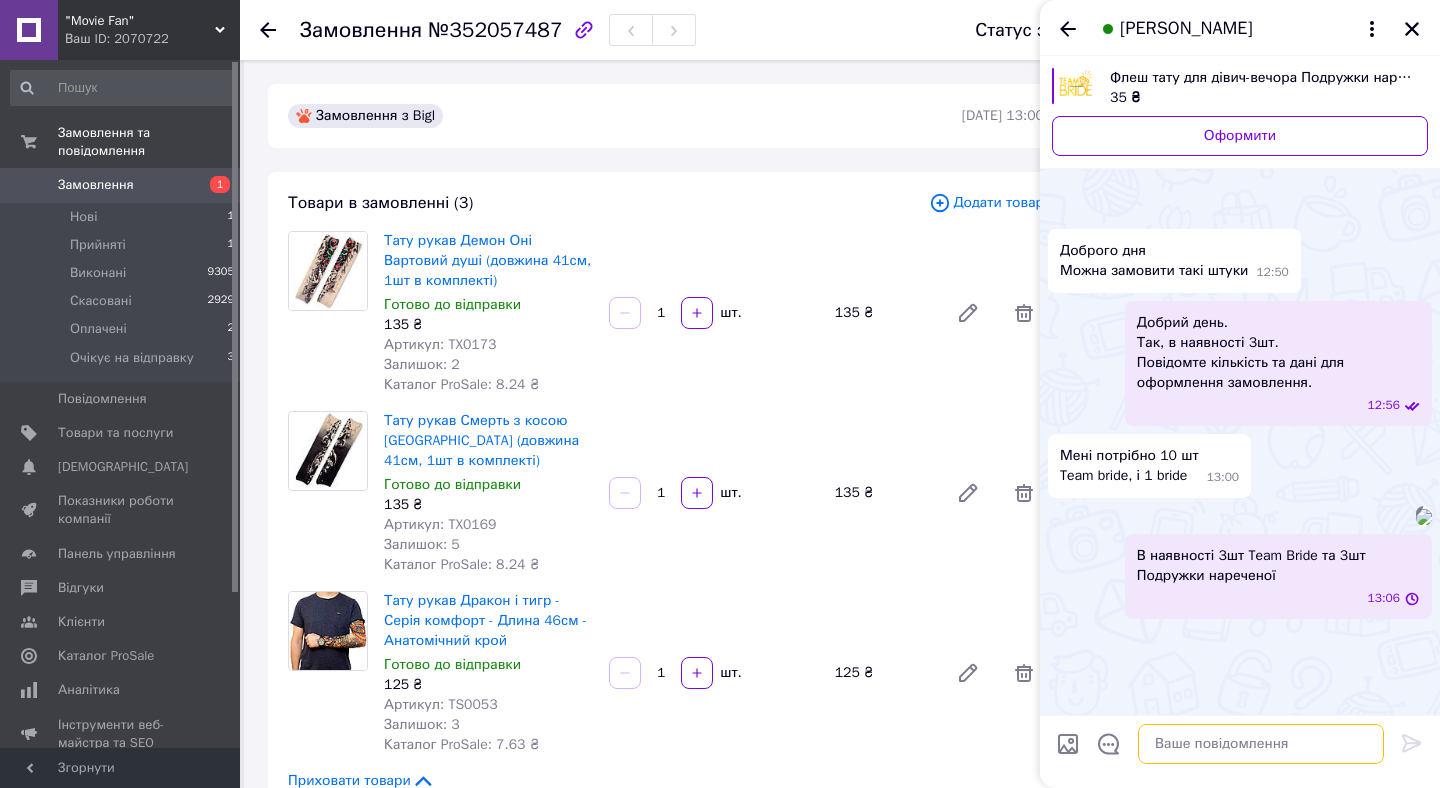 scroll, scrollTop: 155, scrollLeft: 0, axis: vertical 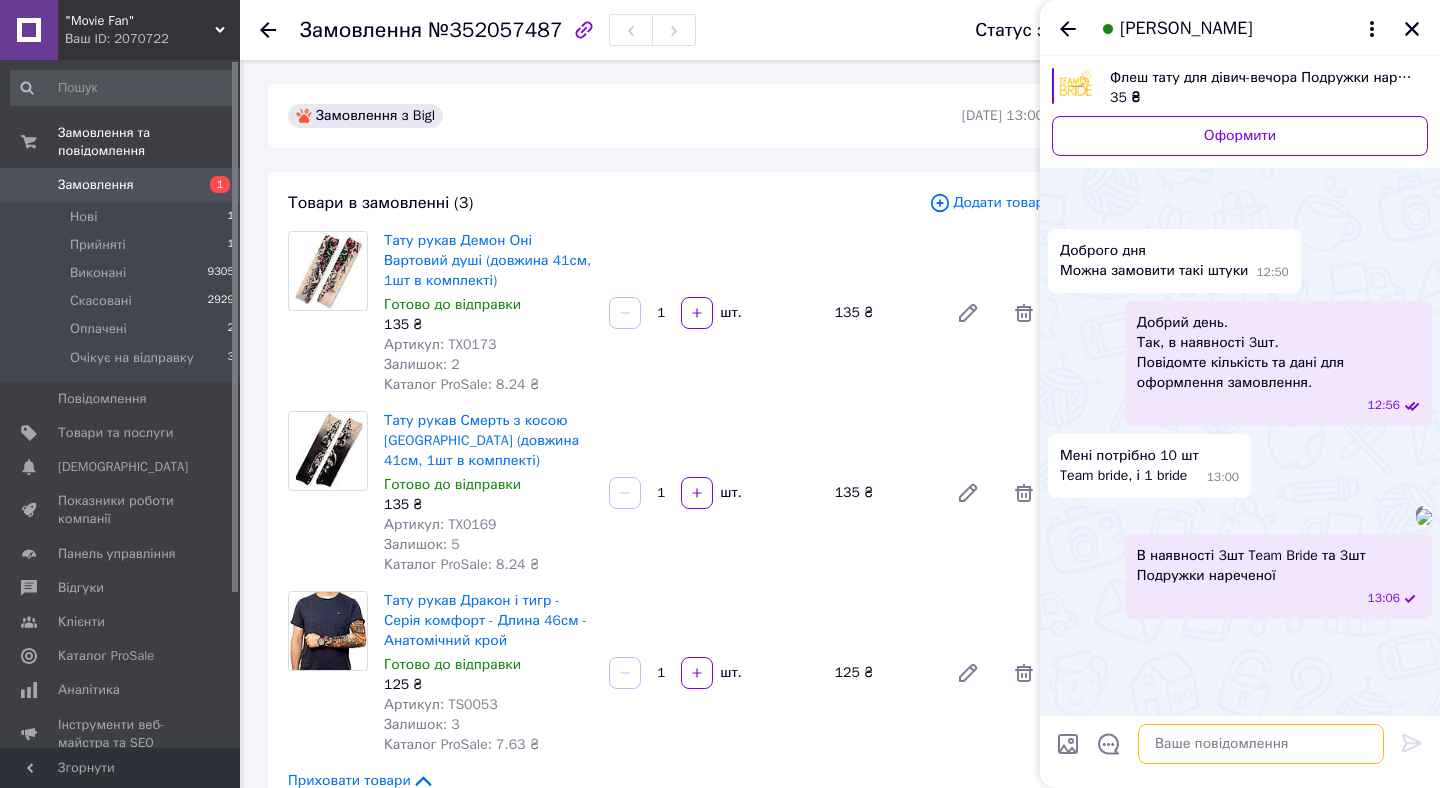 paste on "https://moviefan.com.ua/ua/site_search?search_term=%D0%B2%D0%B5%D1%81%D1%96%D0%BB%D1%8C%D0%BD%D1%96" 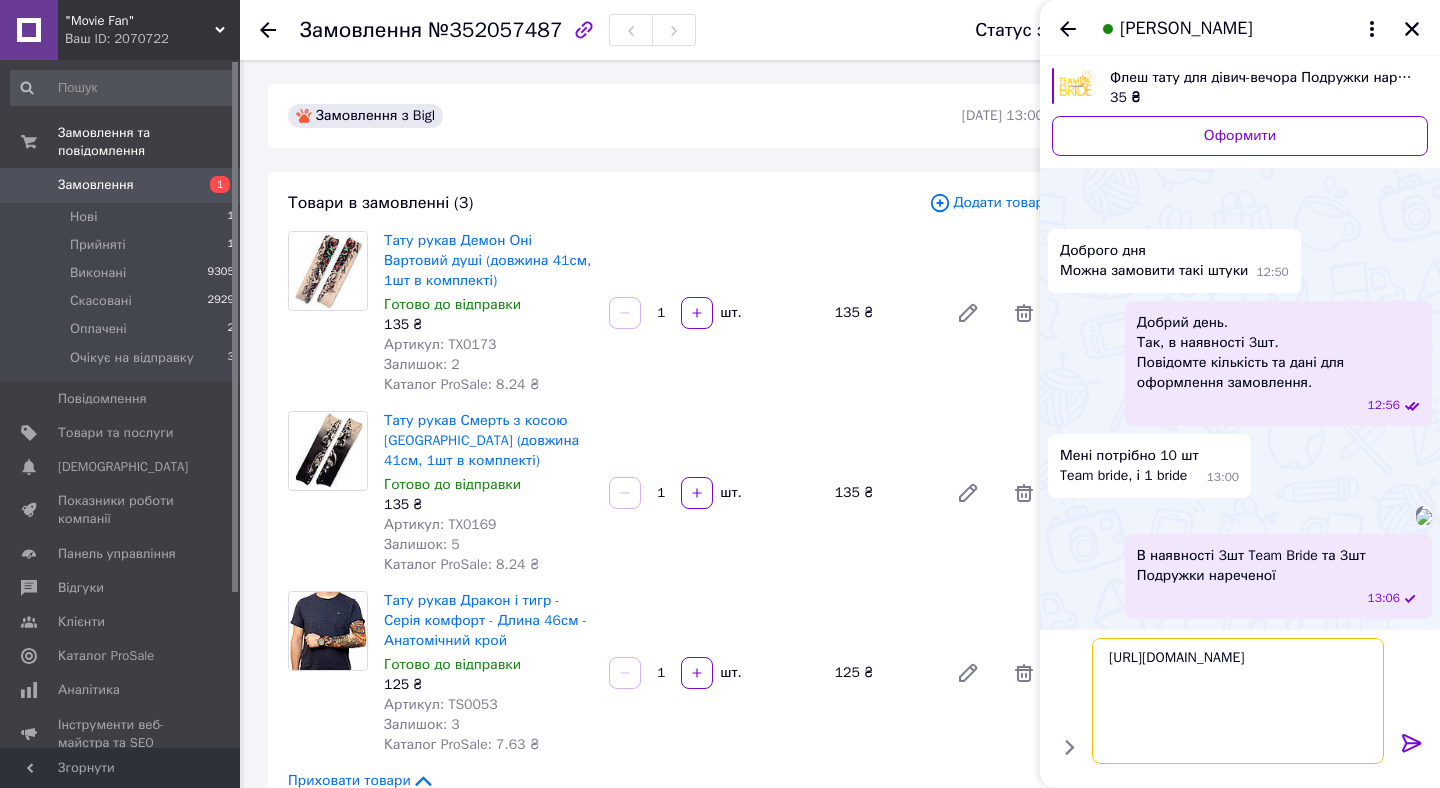 scroll, scrollTop: 175, scrollLeft: 0, axis: vertical 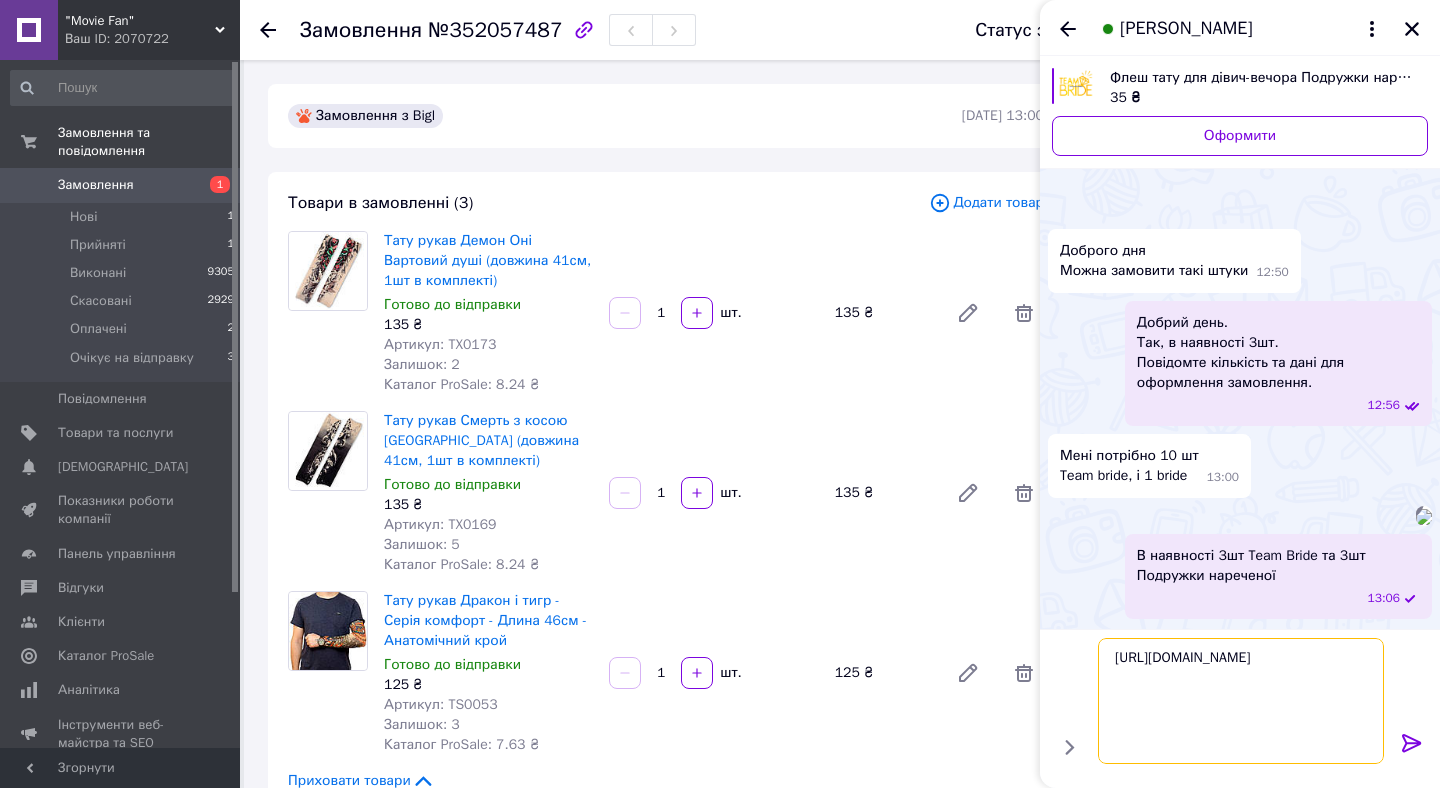 click on "https://moviefan.com.ua/ua/site_search?search_term=%D0%B2%D0%B5%D1%81%D1%96%D0%BB%D1%8C%D0%BD%D1%96" at bounding box center (1241, 701) 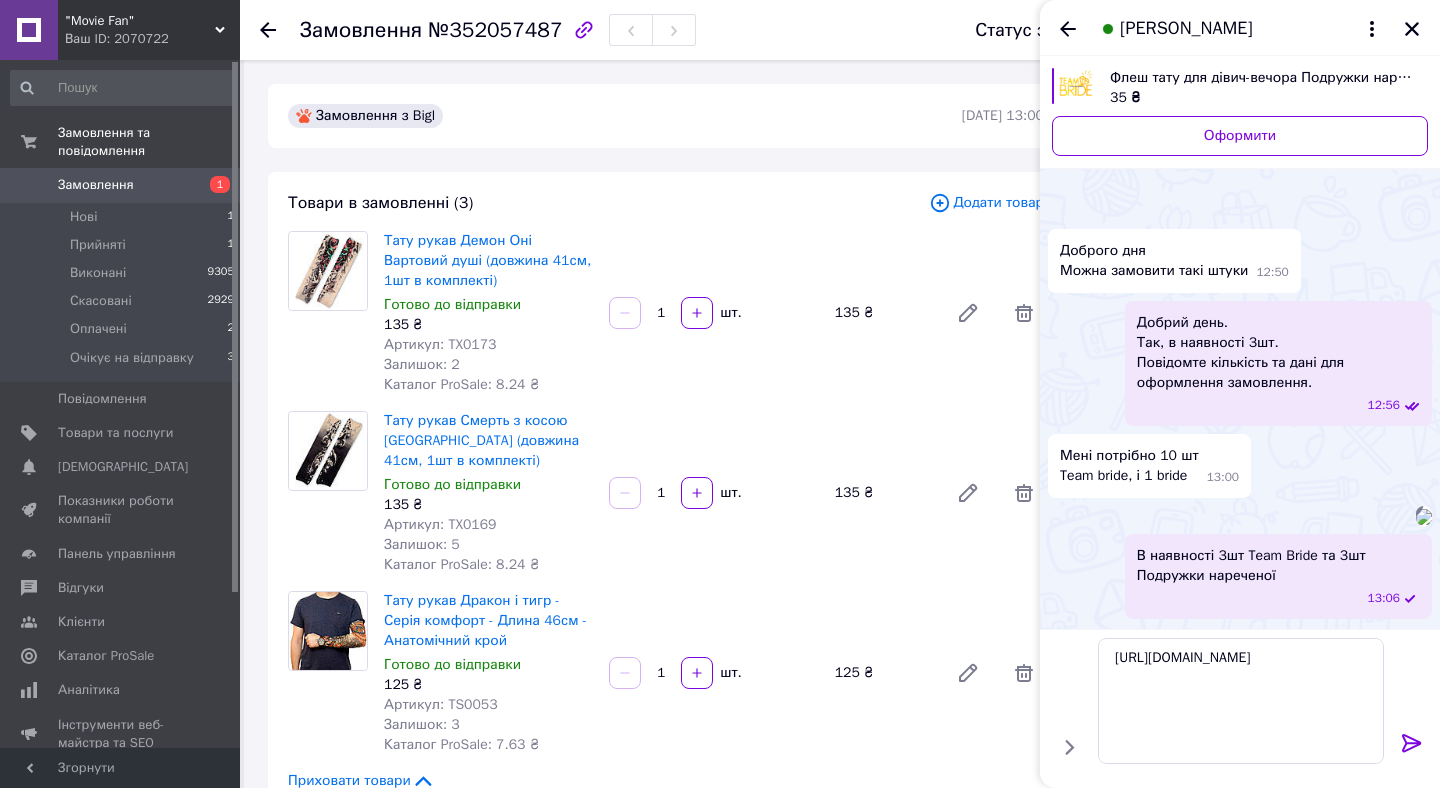click at bounding box center (1412, 747) 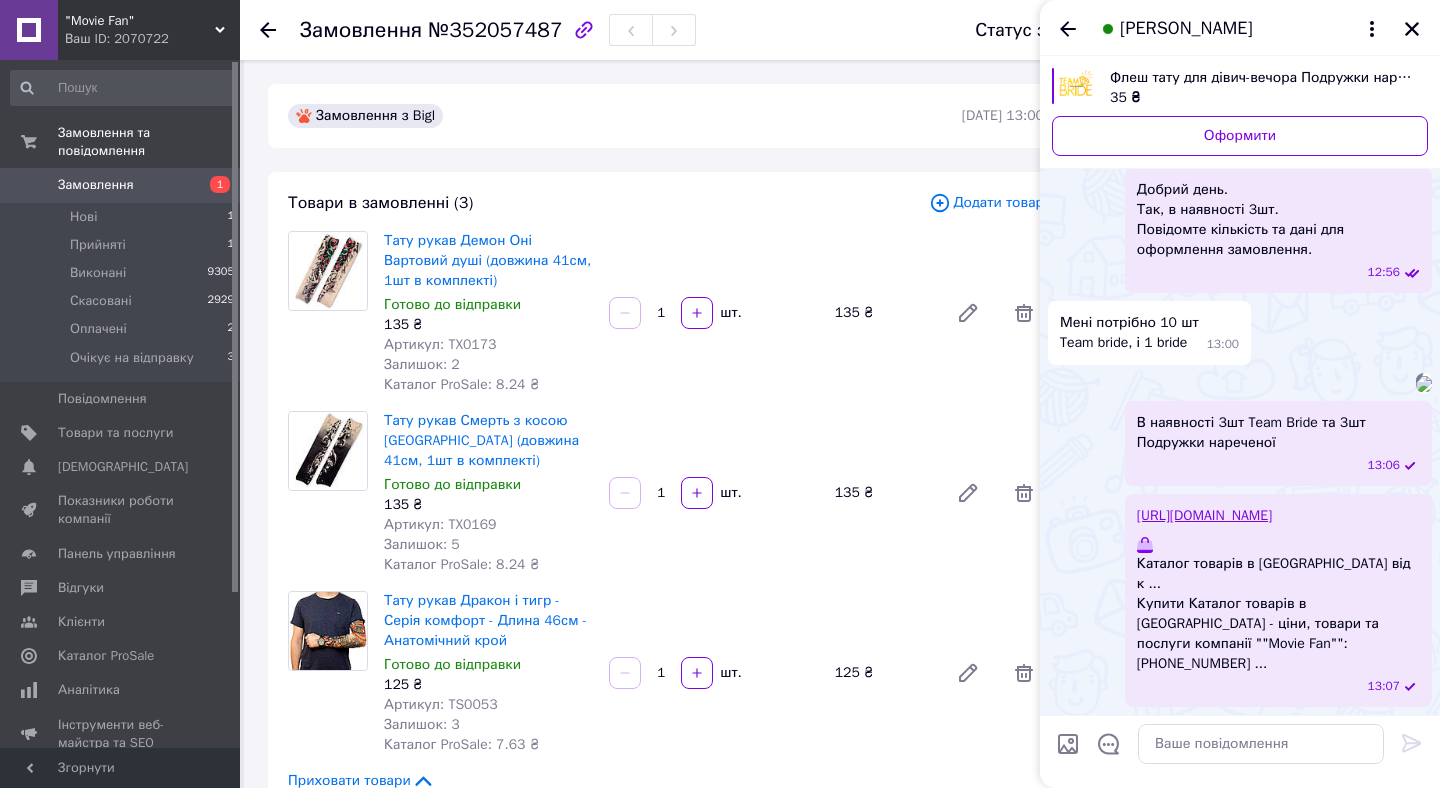 scroll, scrollTop: 374, scrollLeft: 0, axis: vertical 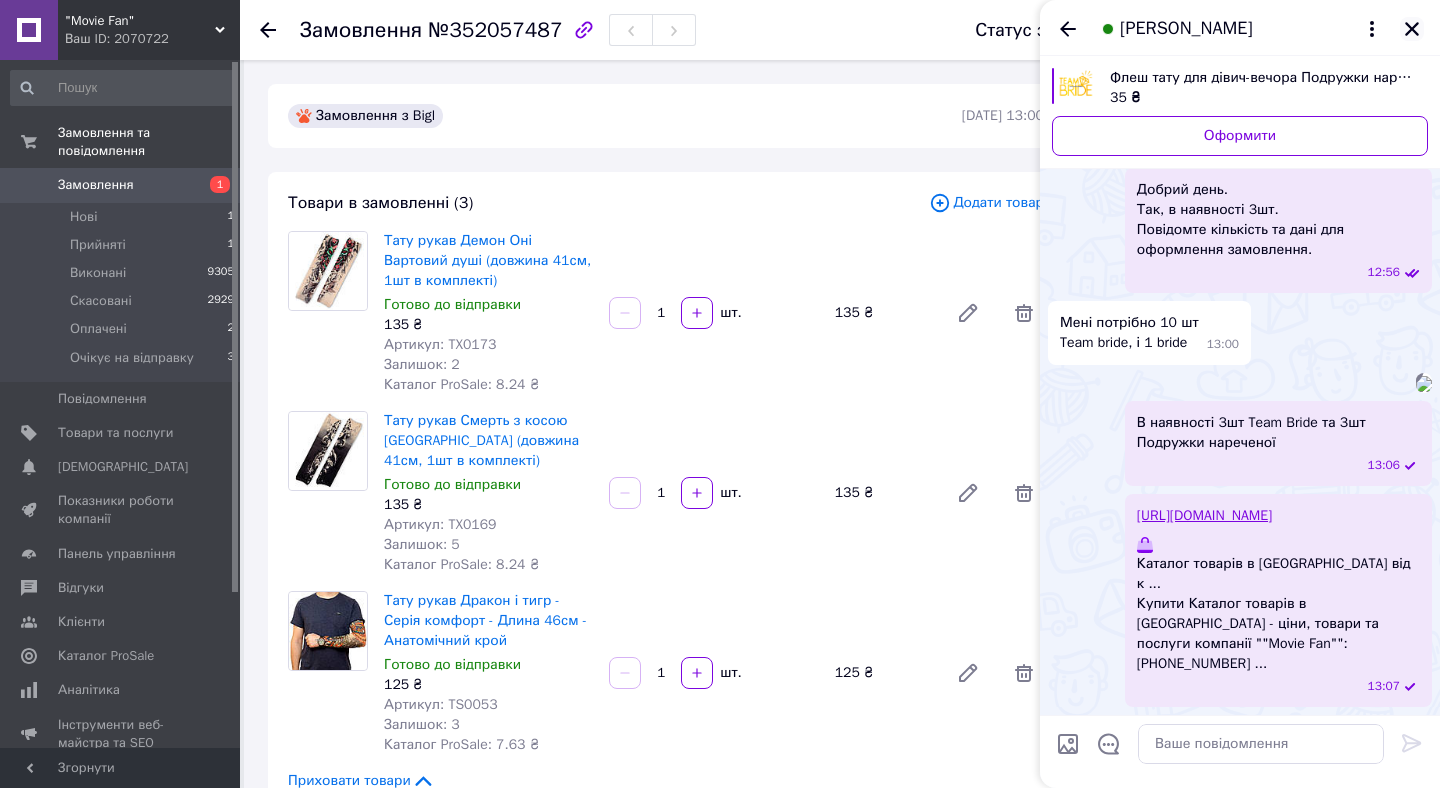 click 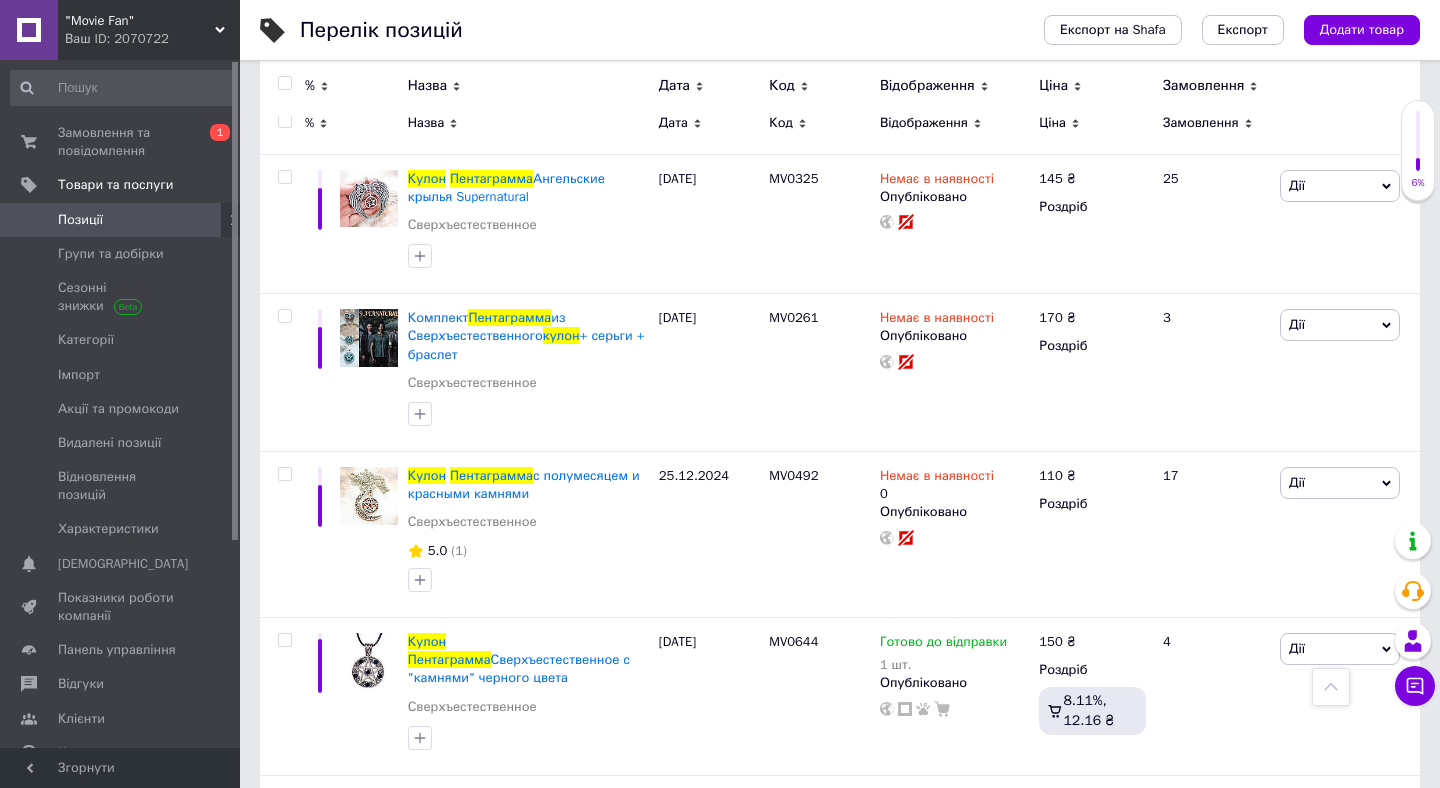 scroll, scrollTop: 0, scrollLeft: 0, axis: both 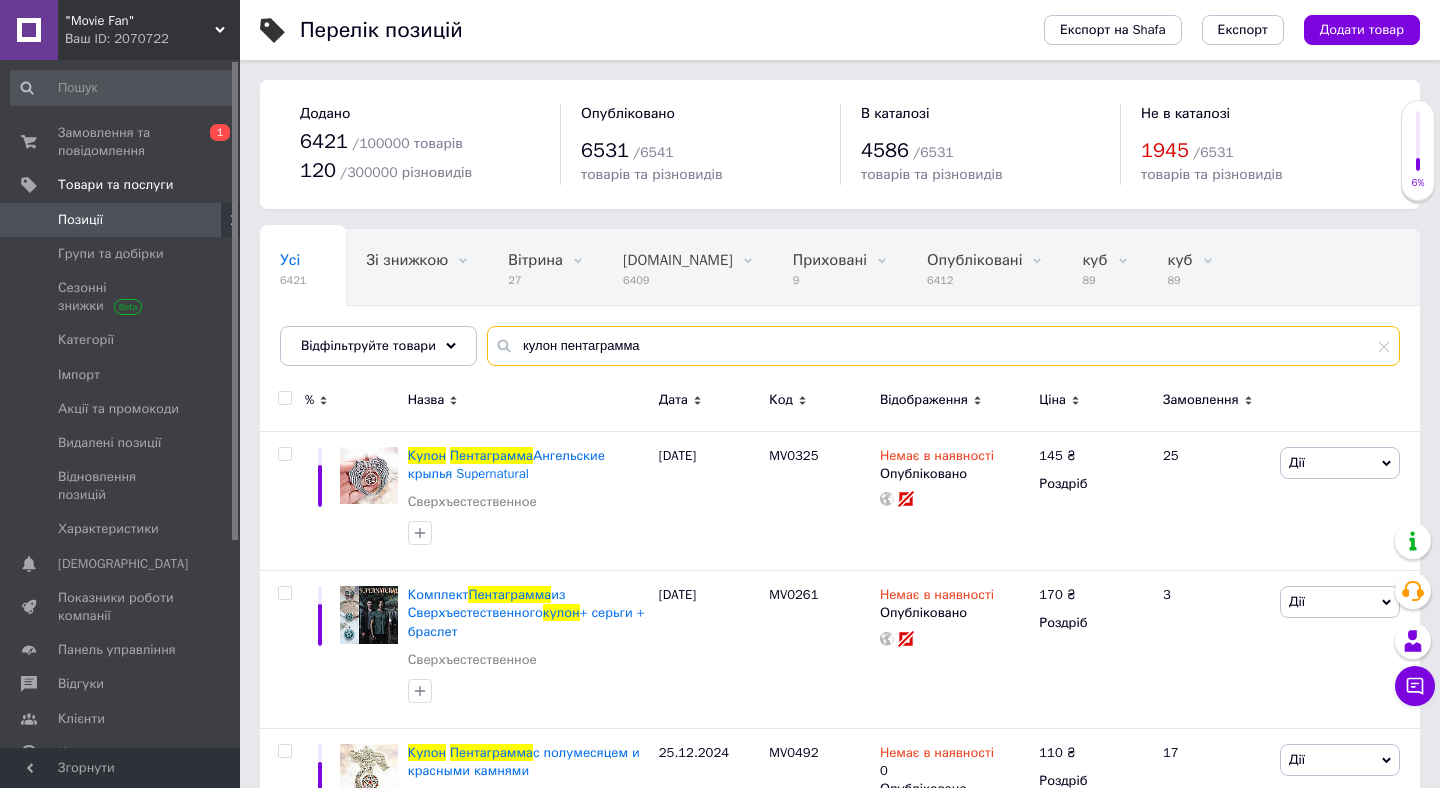 click on "кулон пентаграмма" at bounding box center [943, 346] 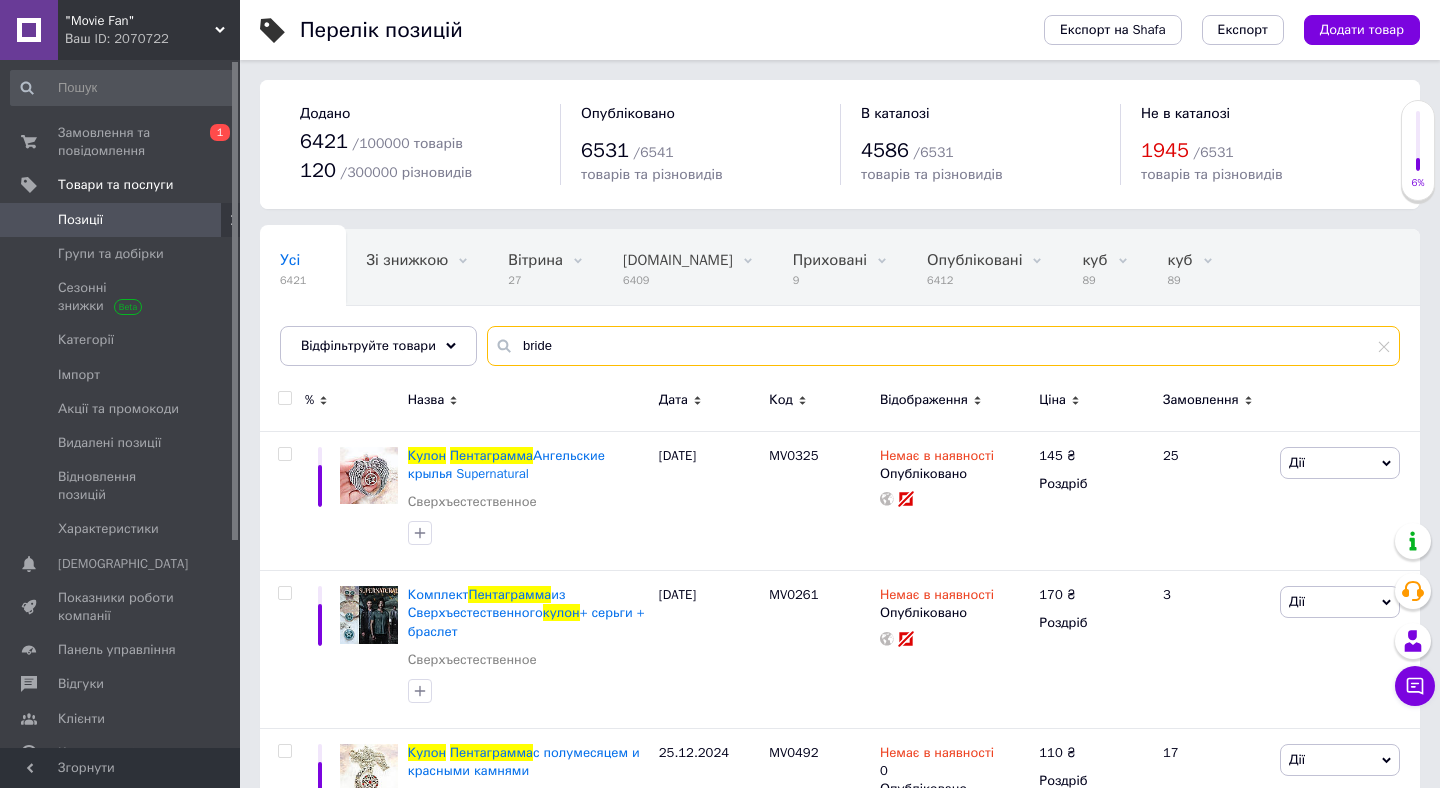 type on "bride" 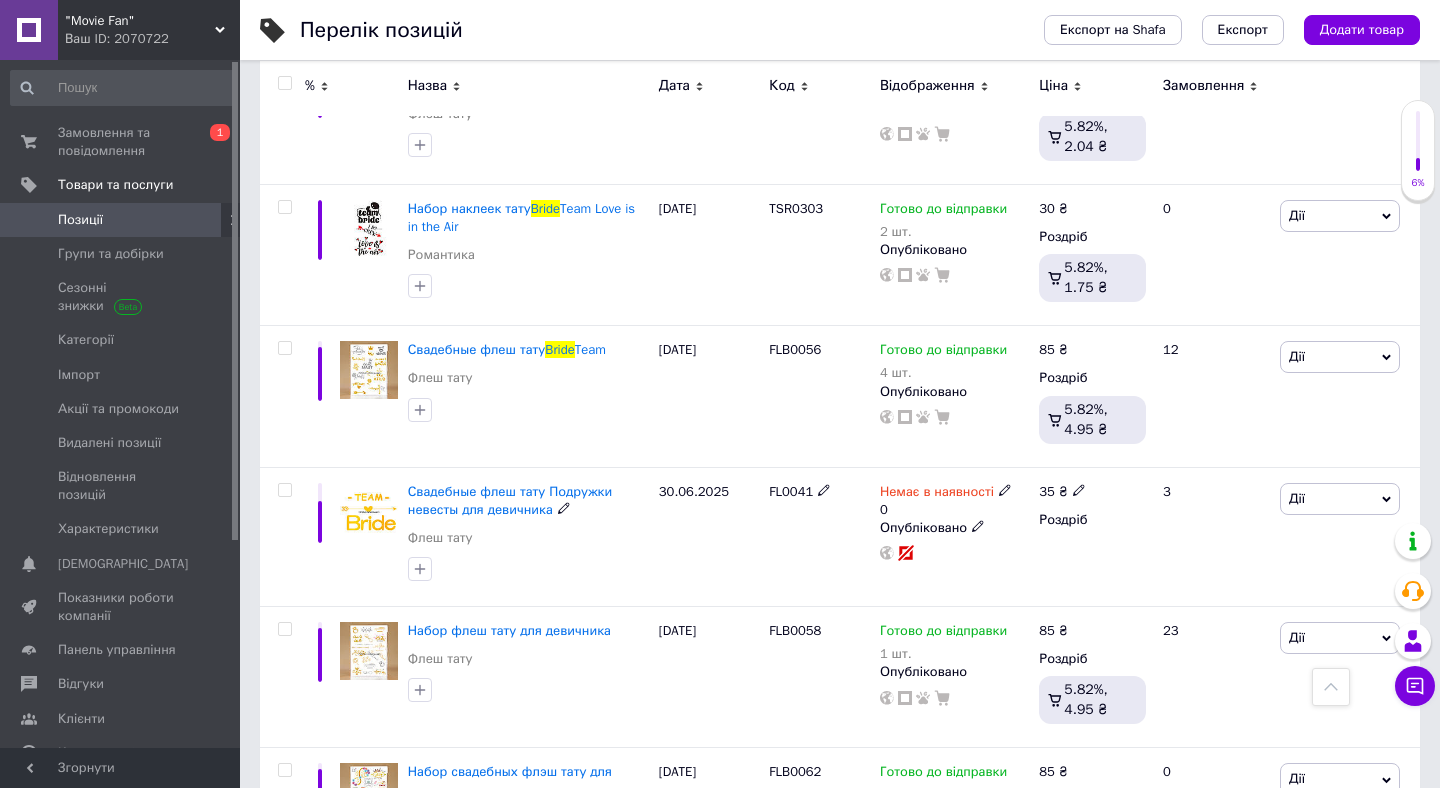 scroll, scrollTop: 672, scrollLeft: 0, axis: vertical 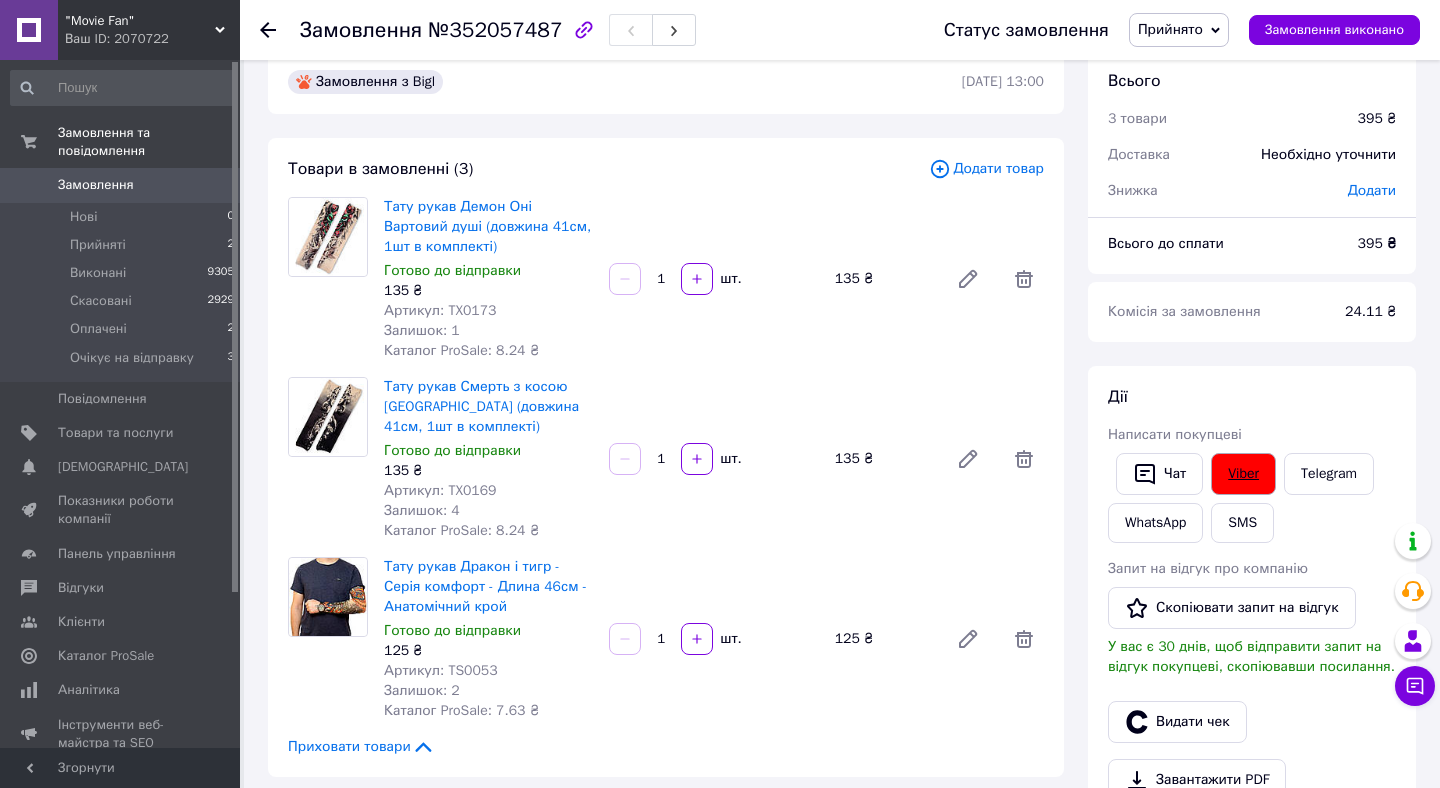 click on "Viber" at bounding box center (1243, 474) 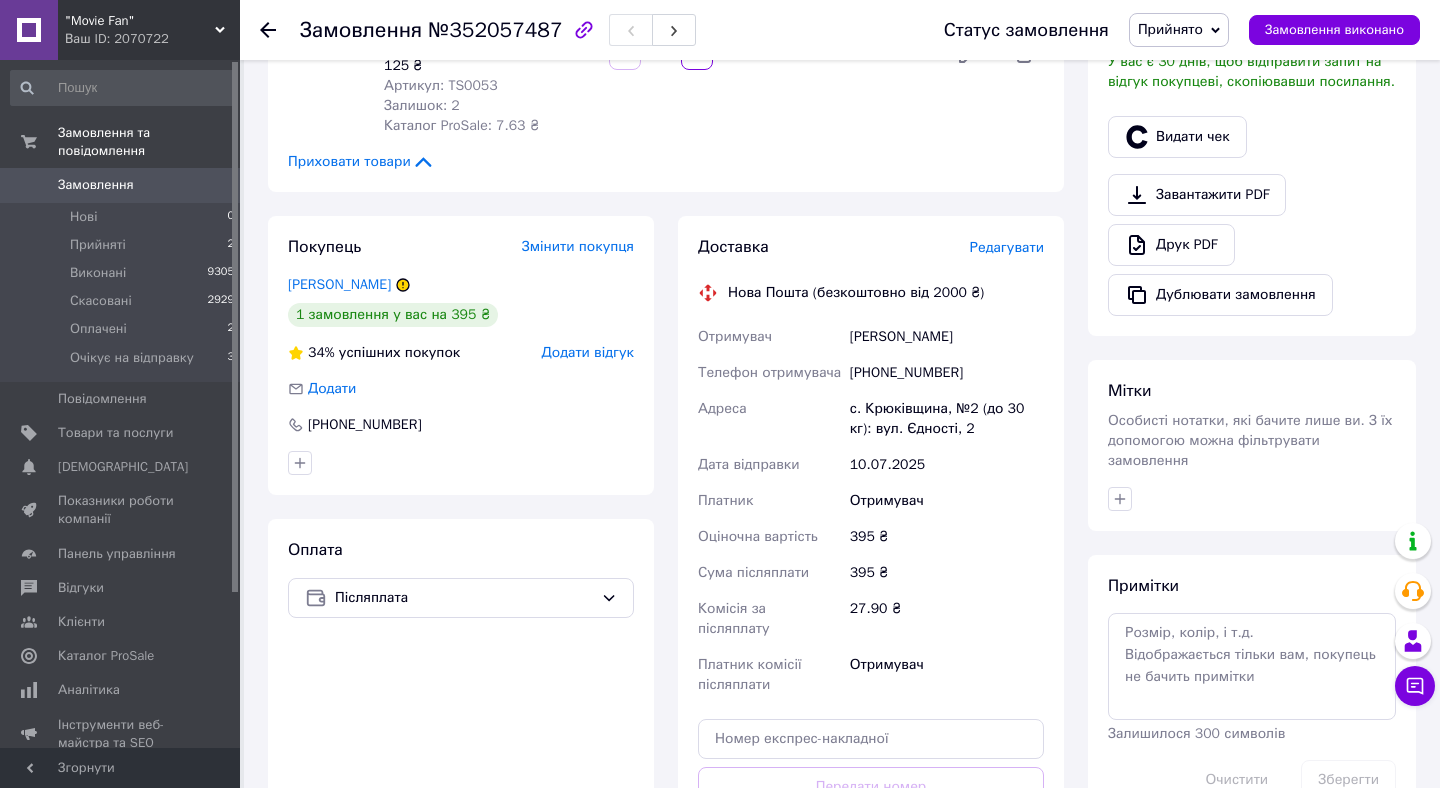 scroll, scrollTop: 704, scrollLeft: 0, axis: vertical 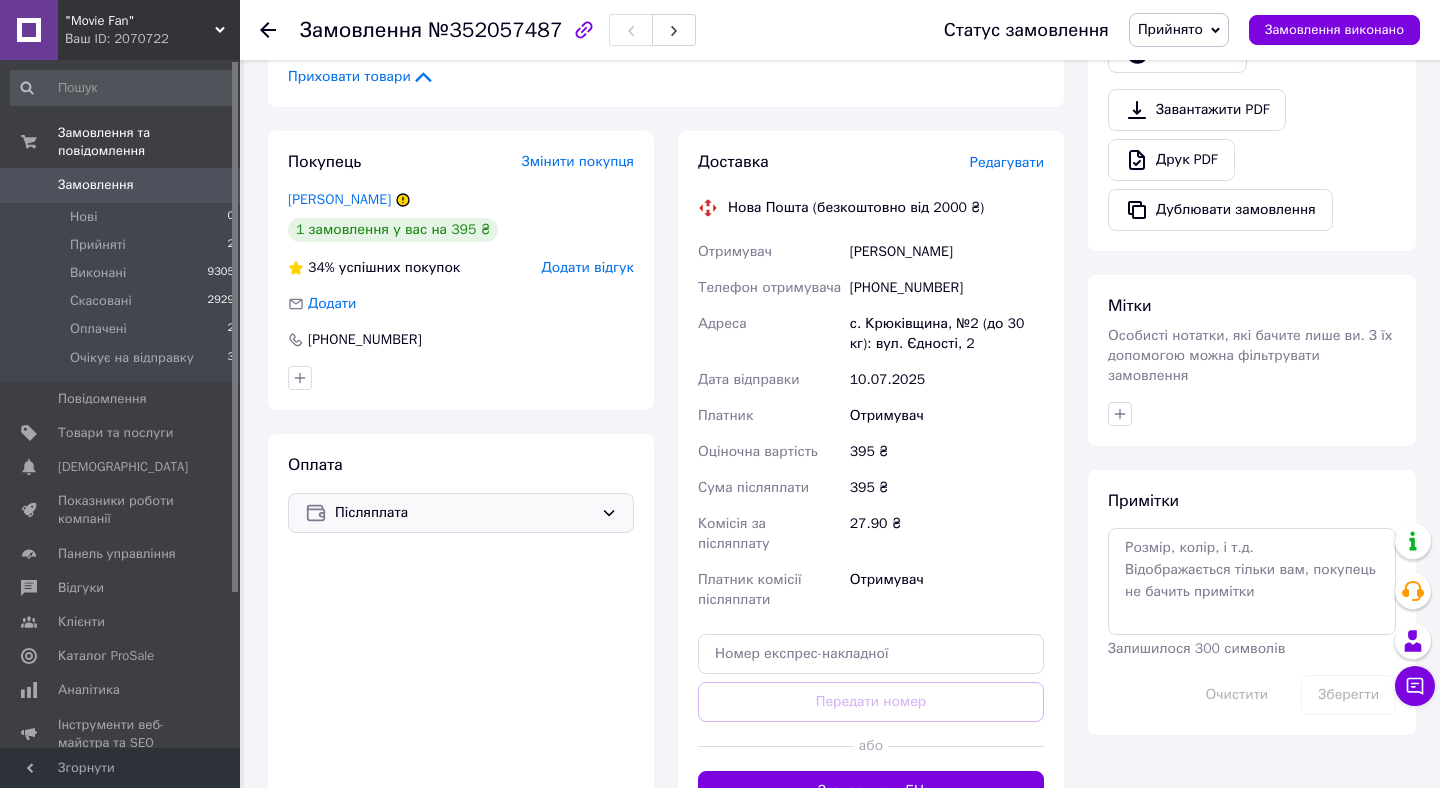 click on "Післяплата" at bounding box center (464, 513) 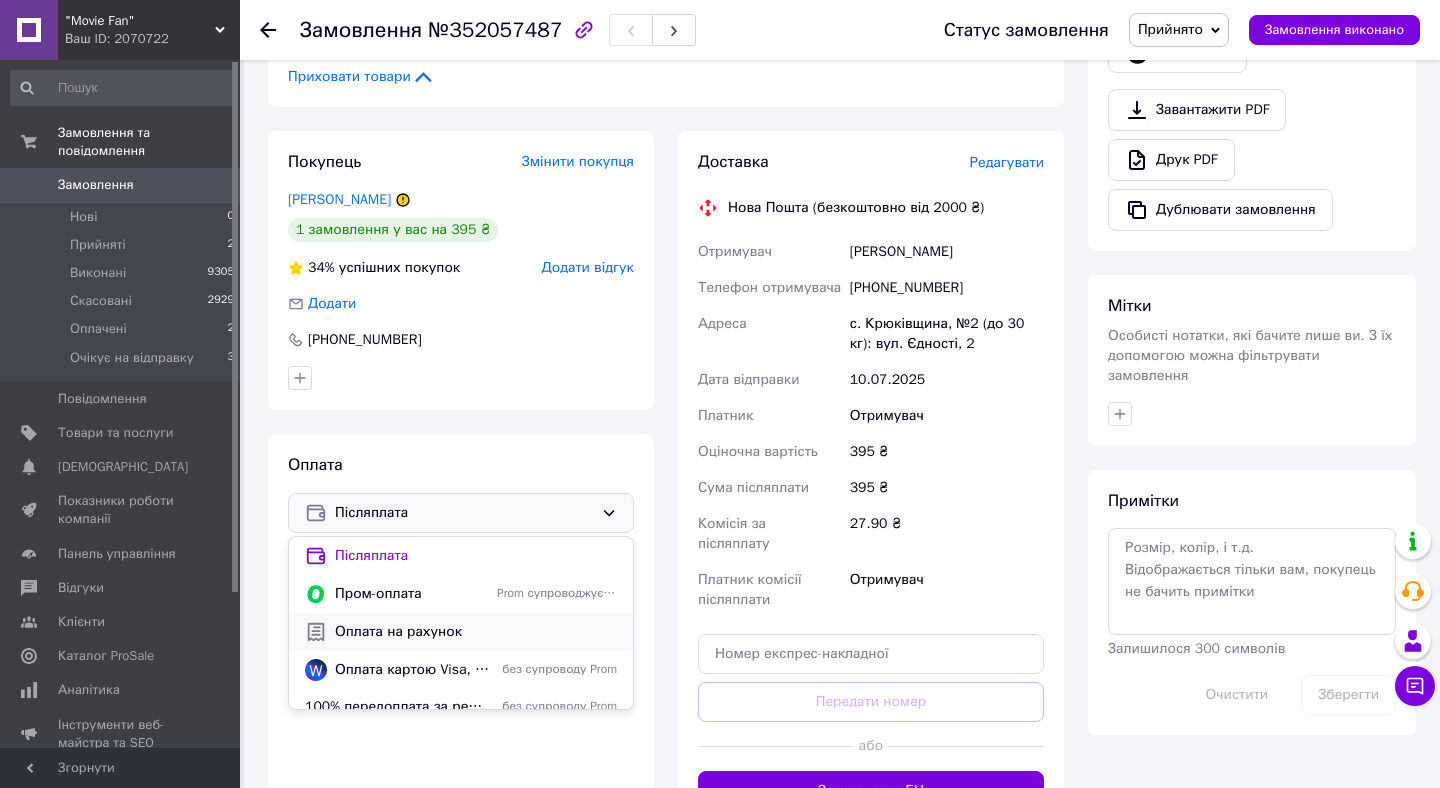 scroll, scrollTop: 52, scrollLeft: 0, axis: vertical 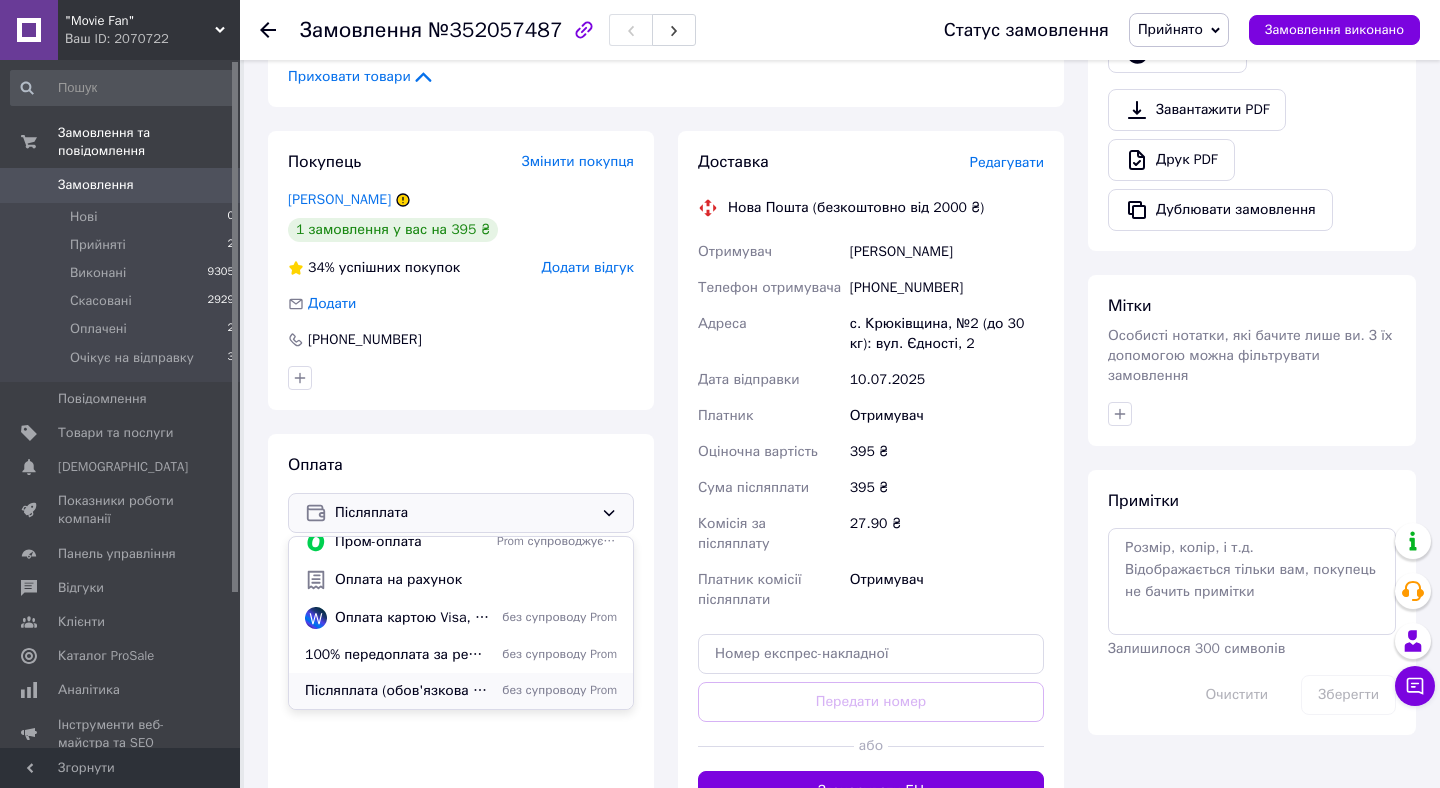 click on "Післяплата (обов'язкова передоплата 50грн)" at bounding box center [397, 691] 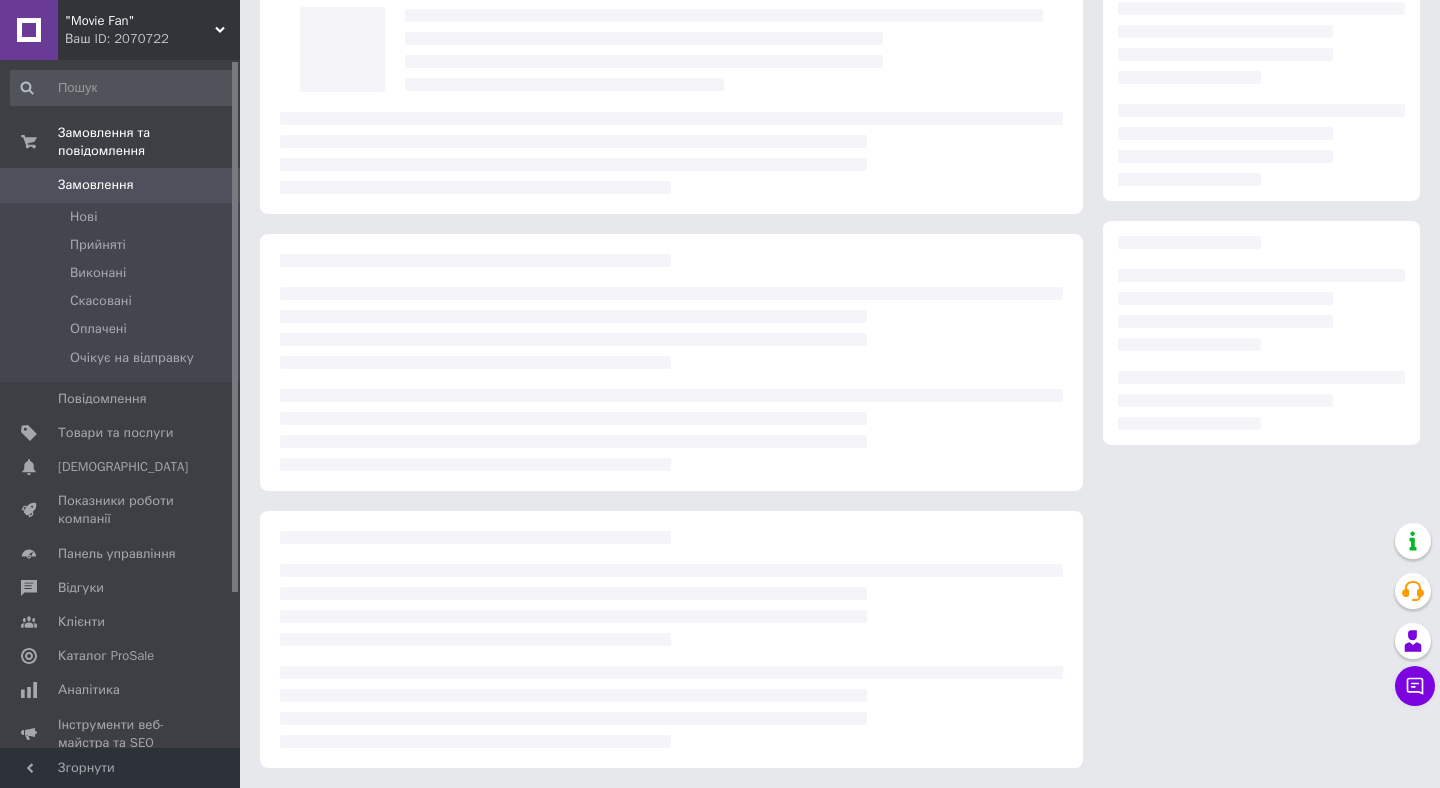 scroll, scrollTop: 126, scrollLeft: 0, axis: vertical 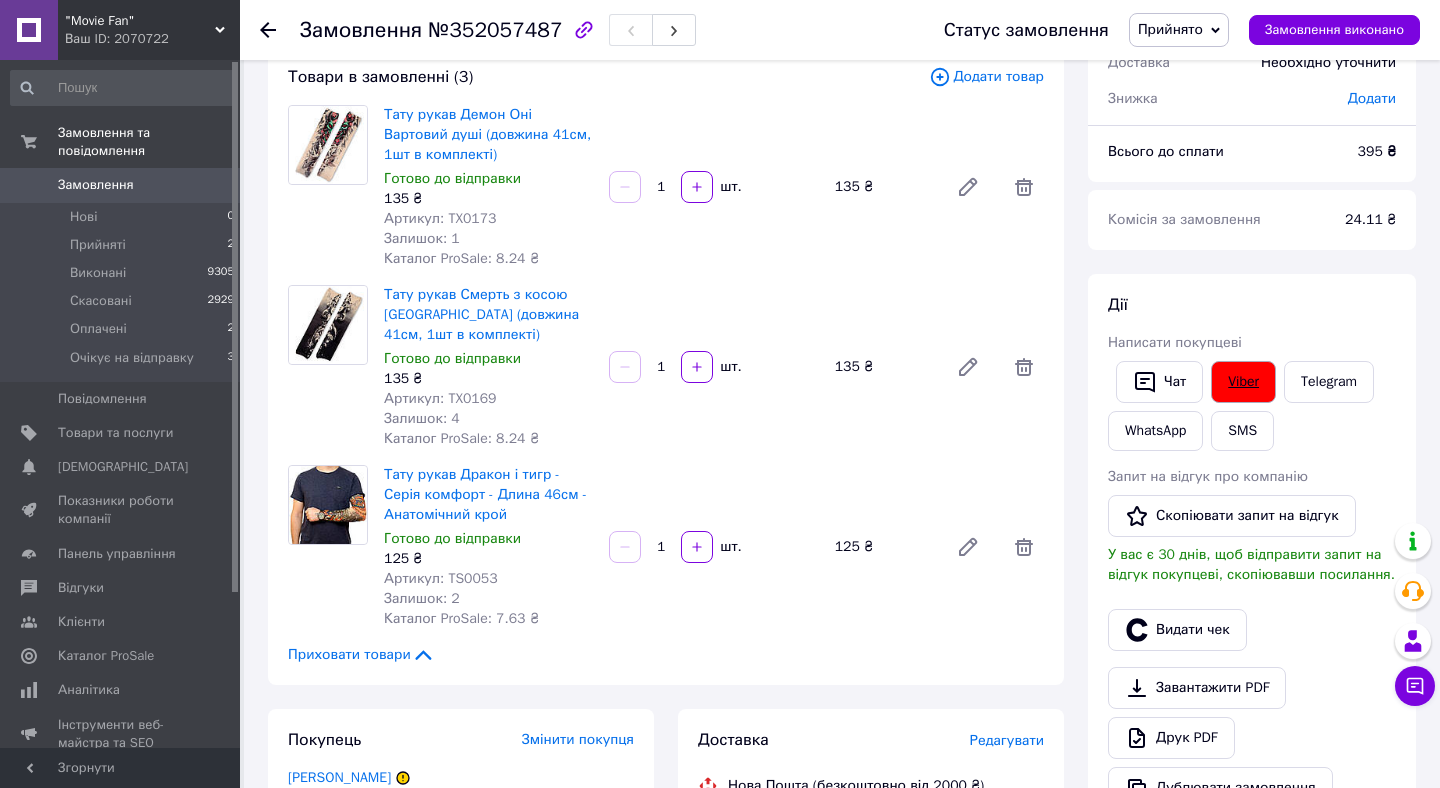 click on "Viber" at bounding box center [1243, 382] 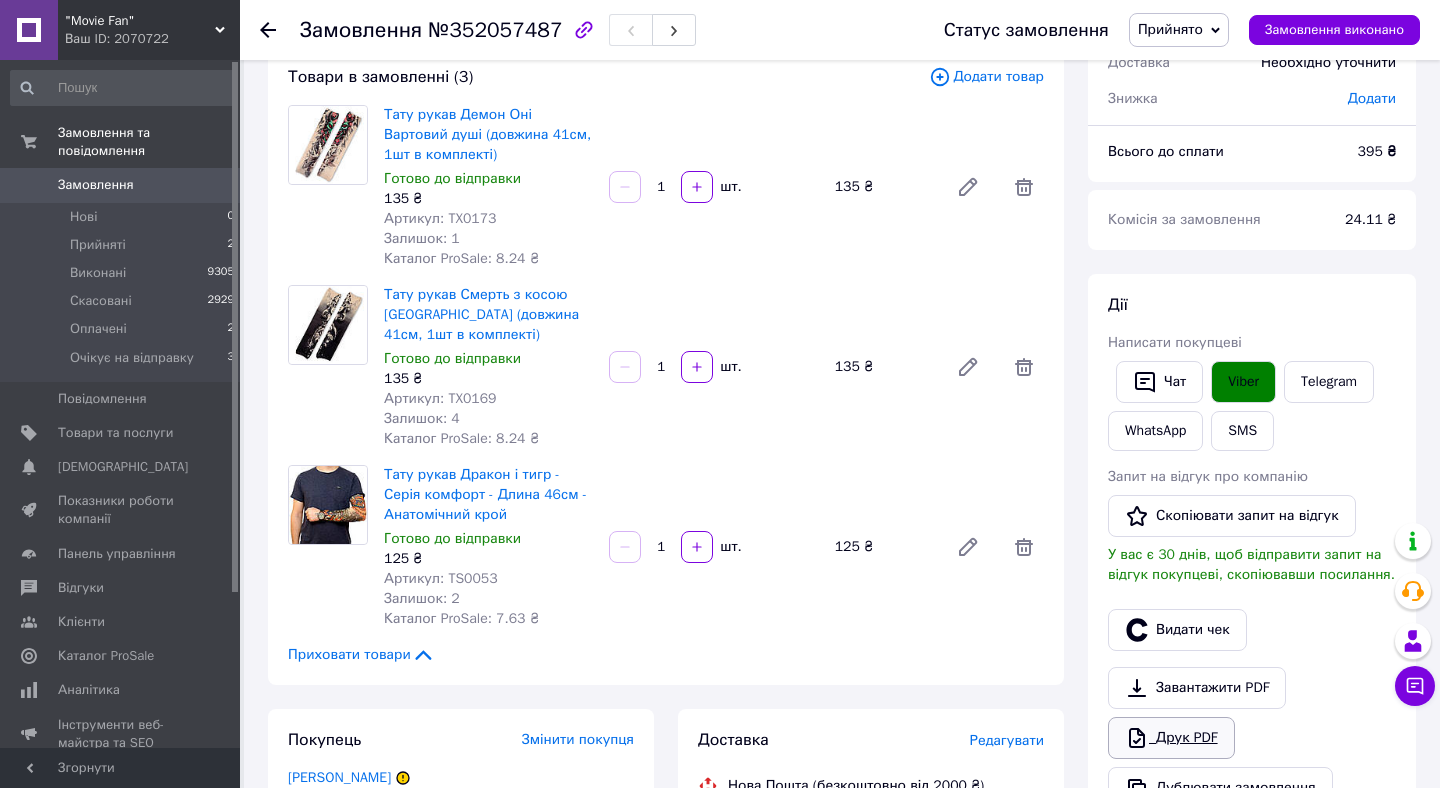 click on "Друк PDF" at bounding box center [1171, 738] 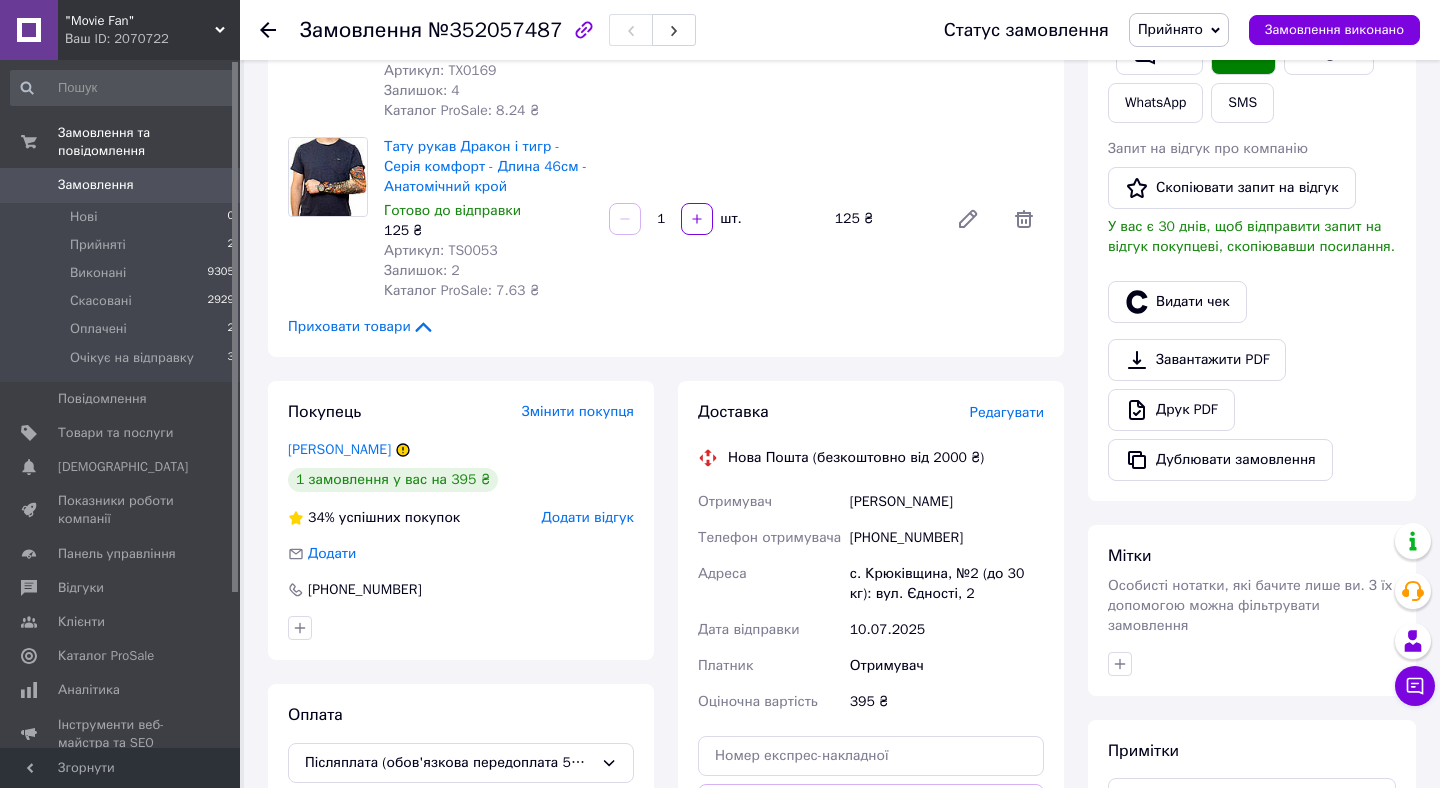 scroll, scrollTop: 587, scrollLeft: 0, axis: vertical 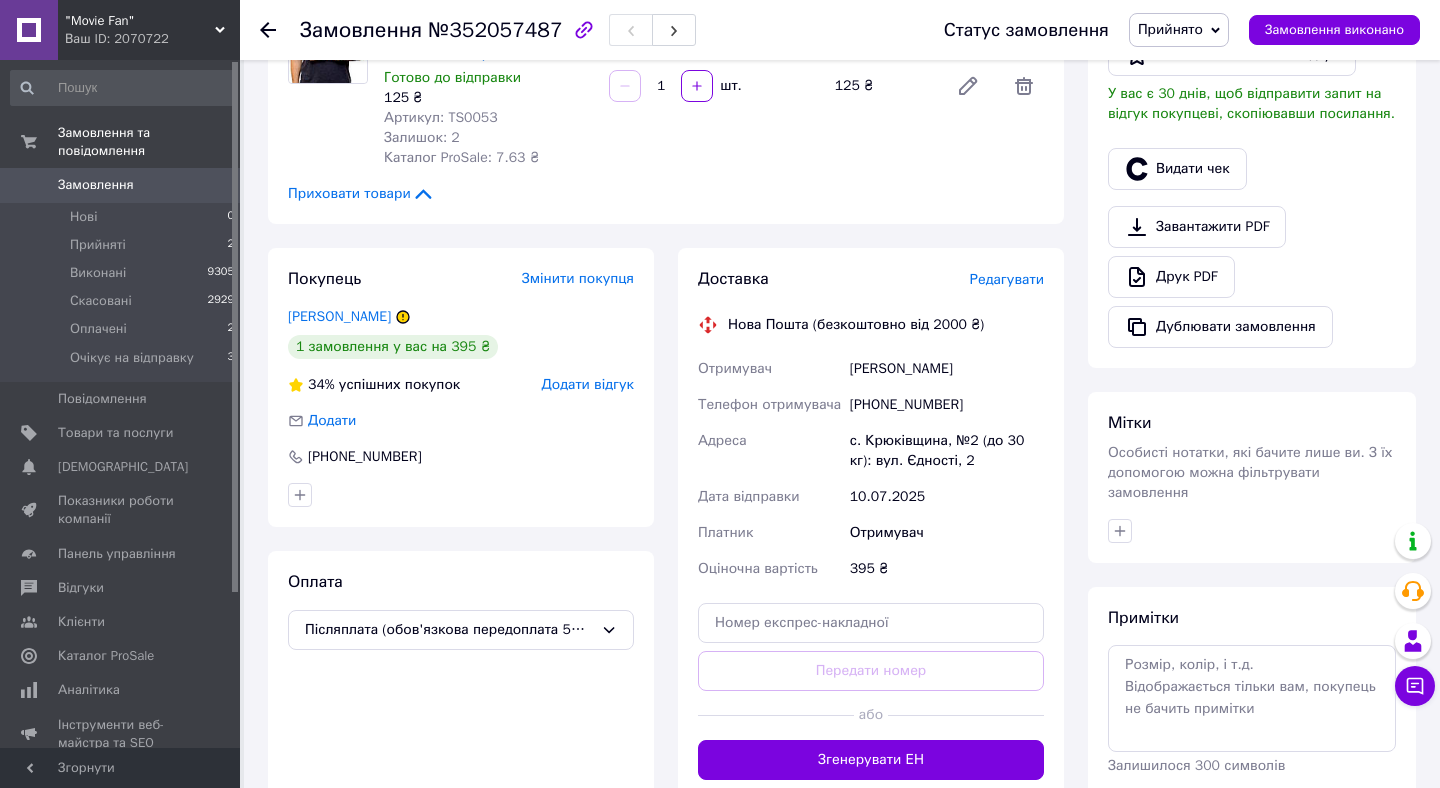 click on "Змінити покупця" at bounding box center (578, 278) 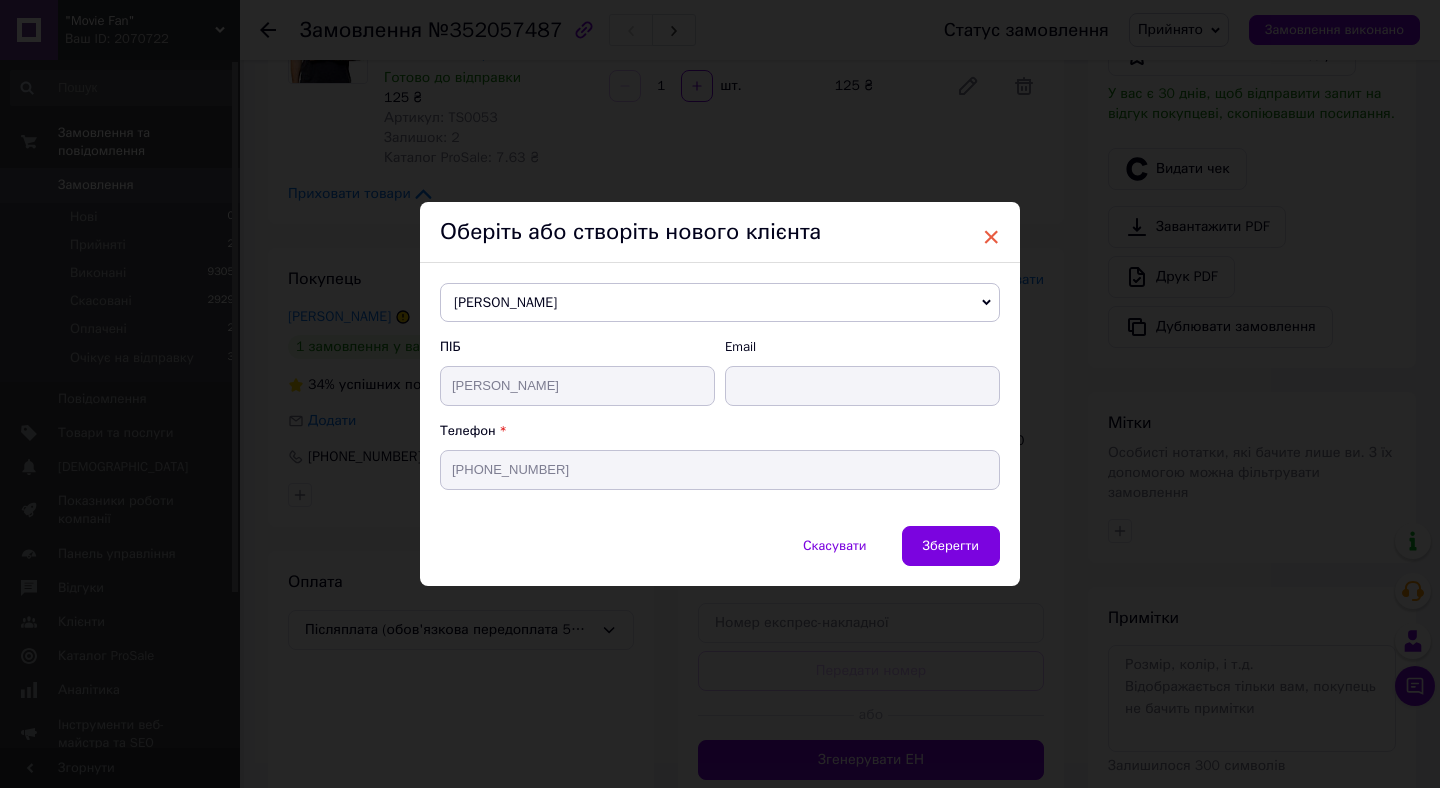 click on "×" at bounding box center (991, 237) 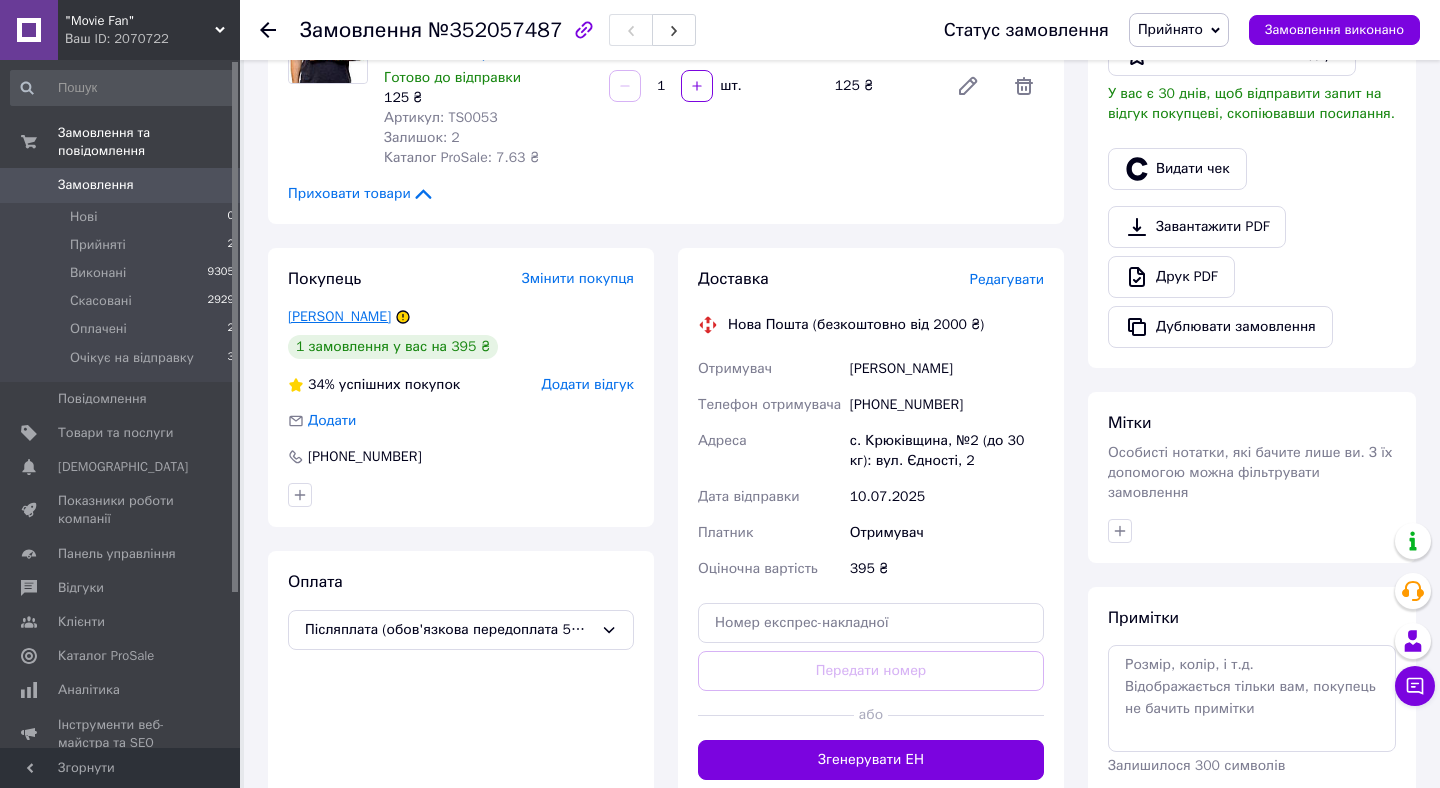click on "[PERSON_NAME]" at bounding box center (339, 316) 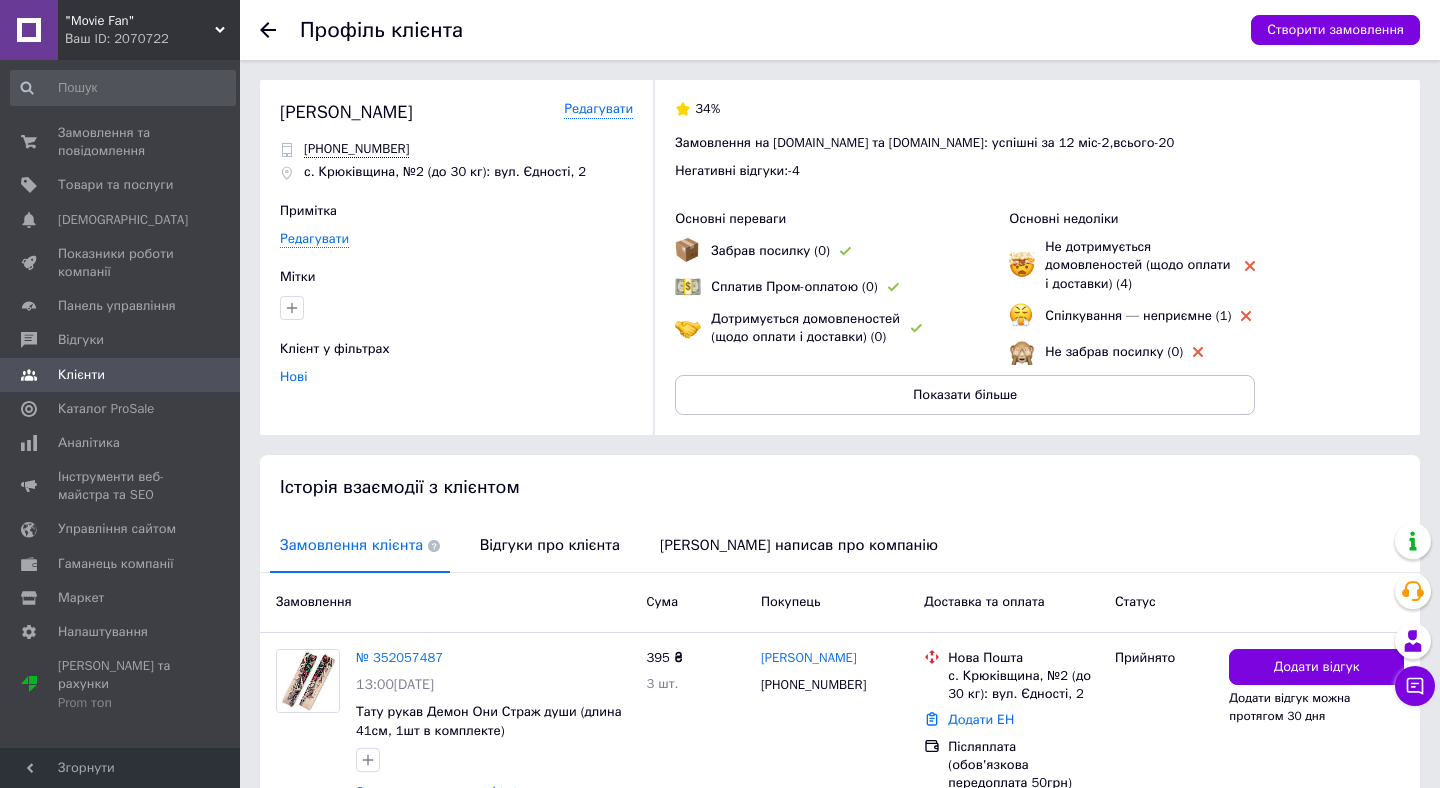 scroll, scrollTop: 50, scrollLeft: 0, axis: vertical 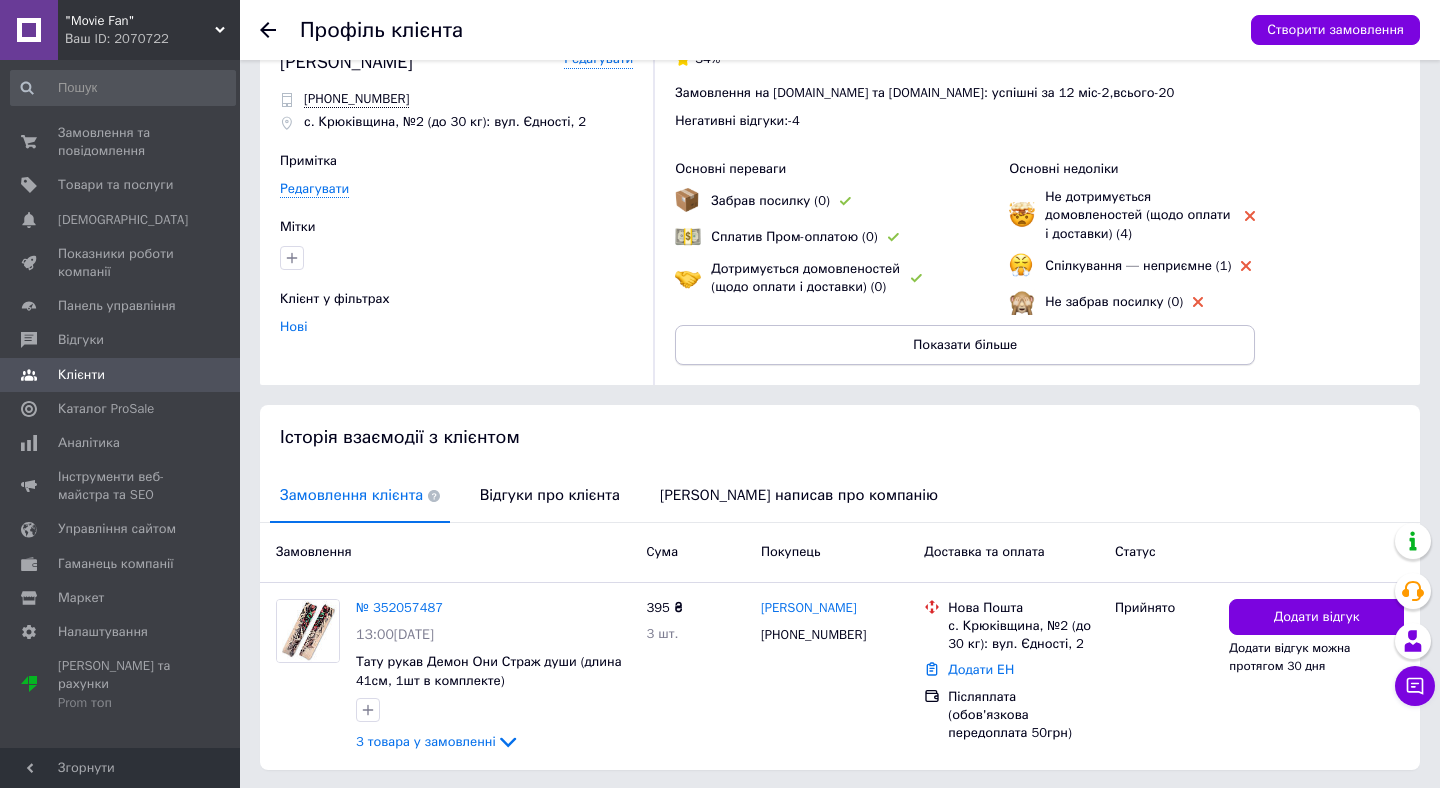 click on "Показати більше" at bounding box center [965, 345] 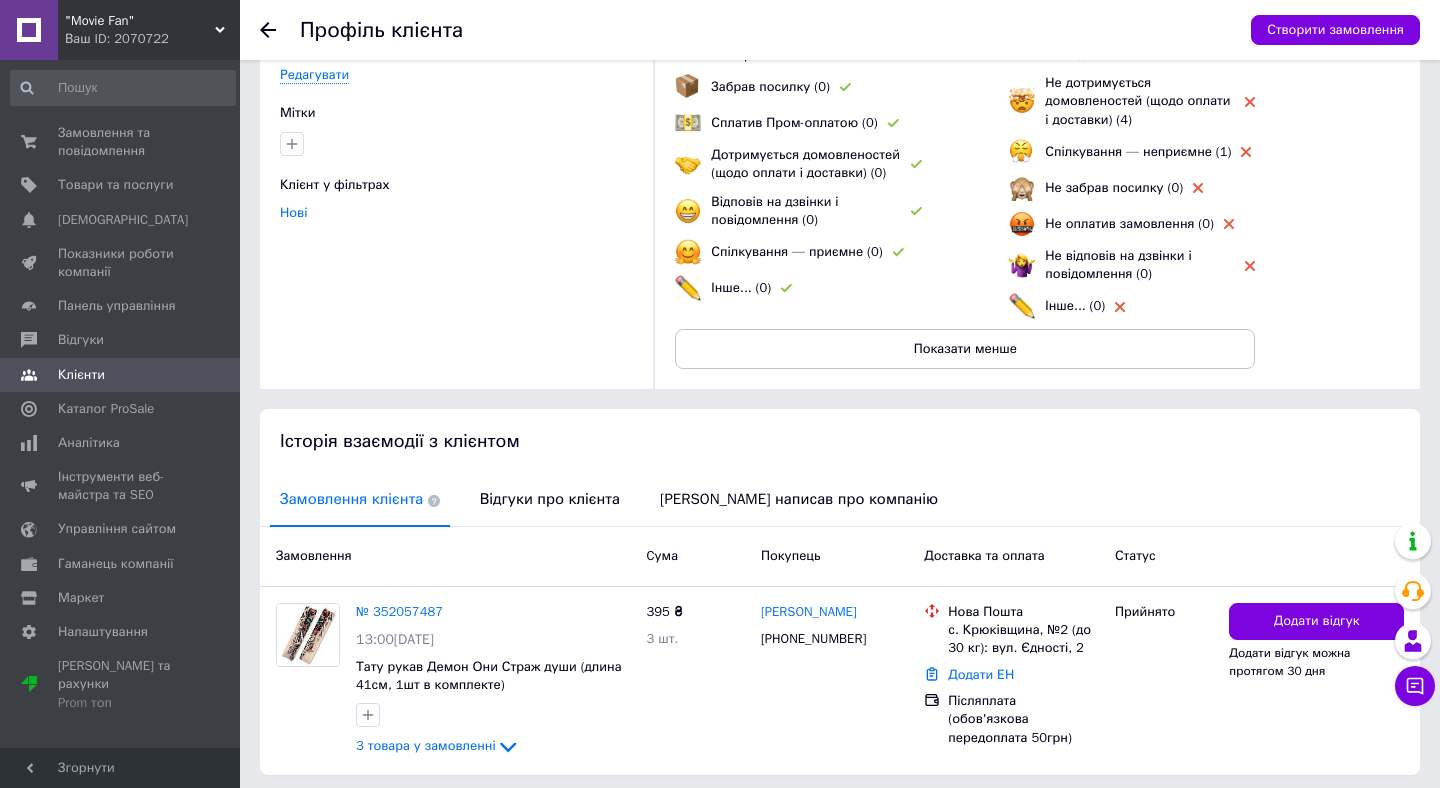 scroll, scrollTop: 229, scrollLeft: 0, axis: vertical 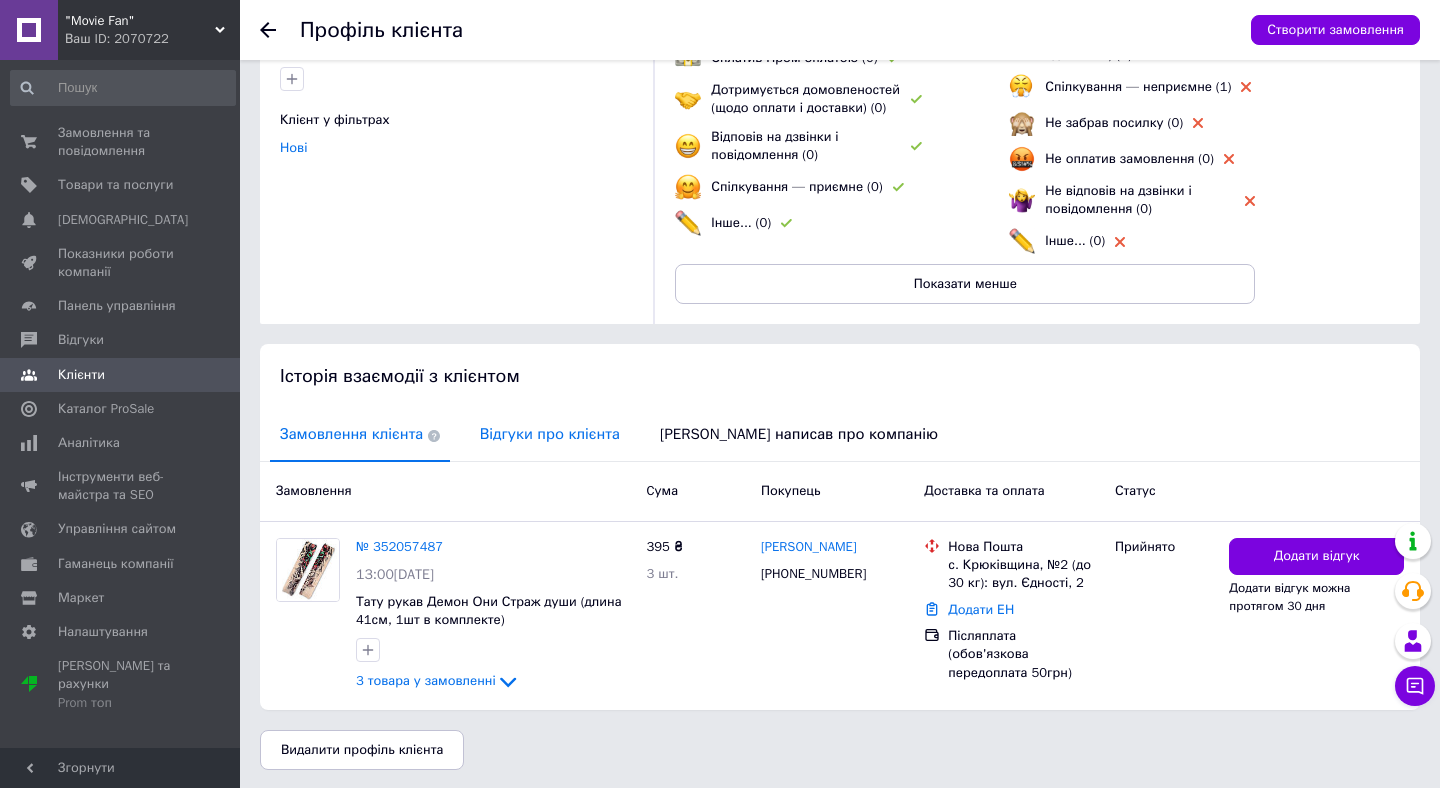 click on "Відгуки про клієнта" at bounding box center [550, 434] 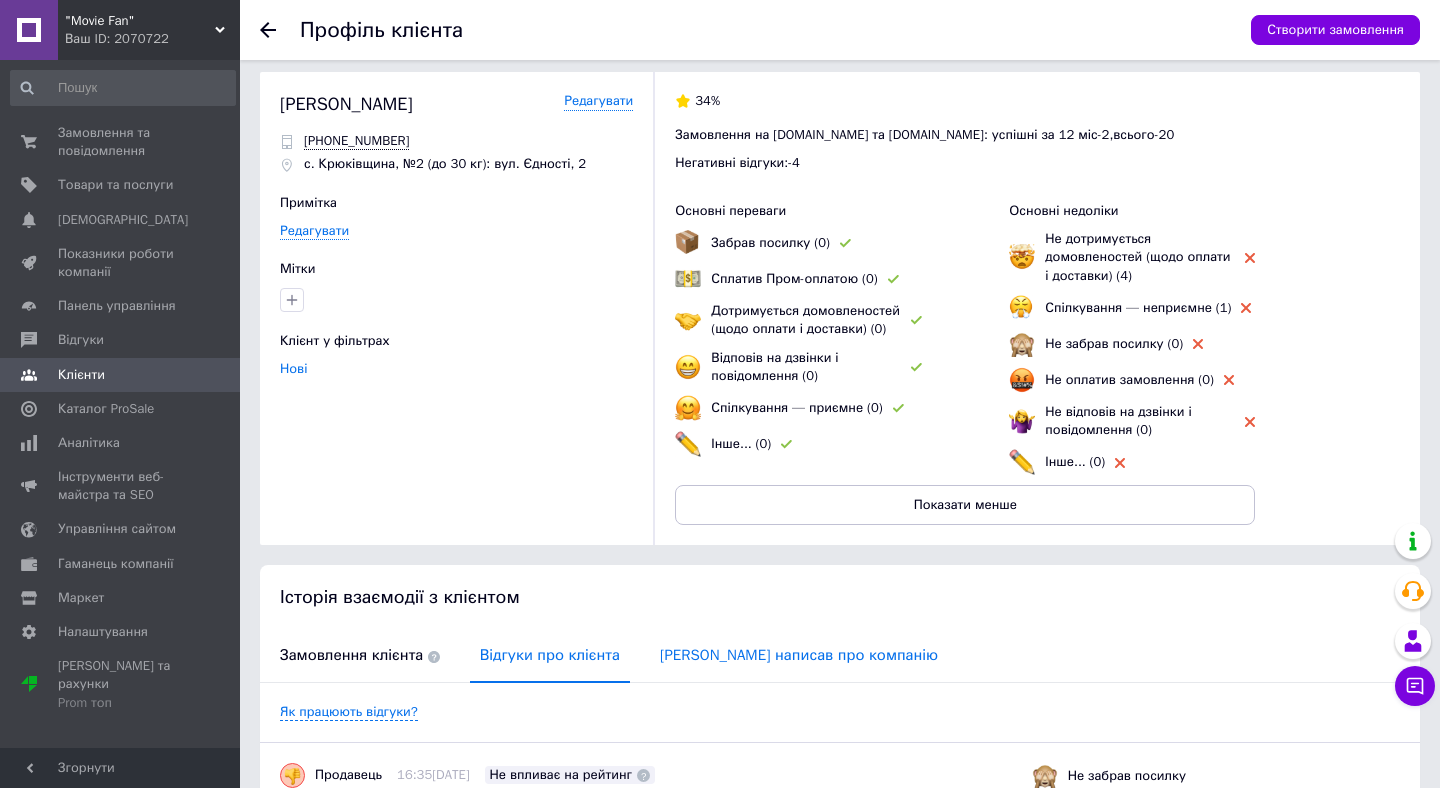 scroll, scrollTop: 0, scrollLeft: 0, axis: both 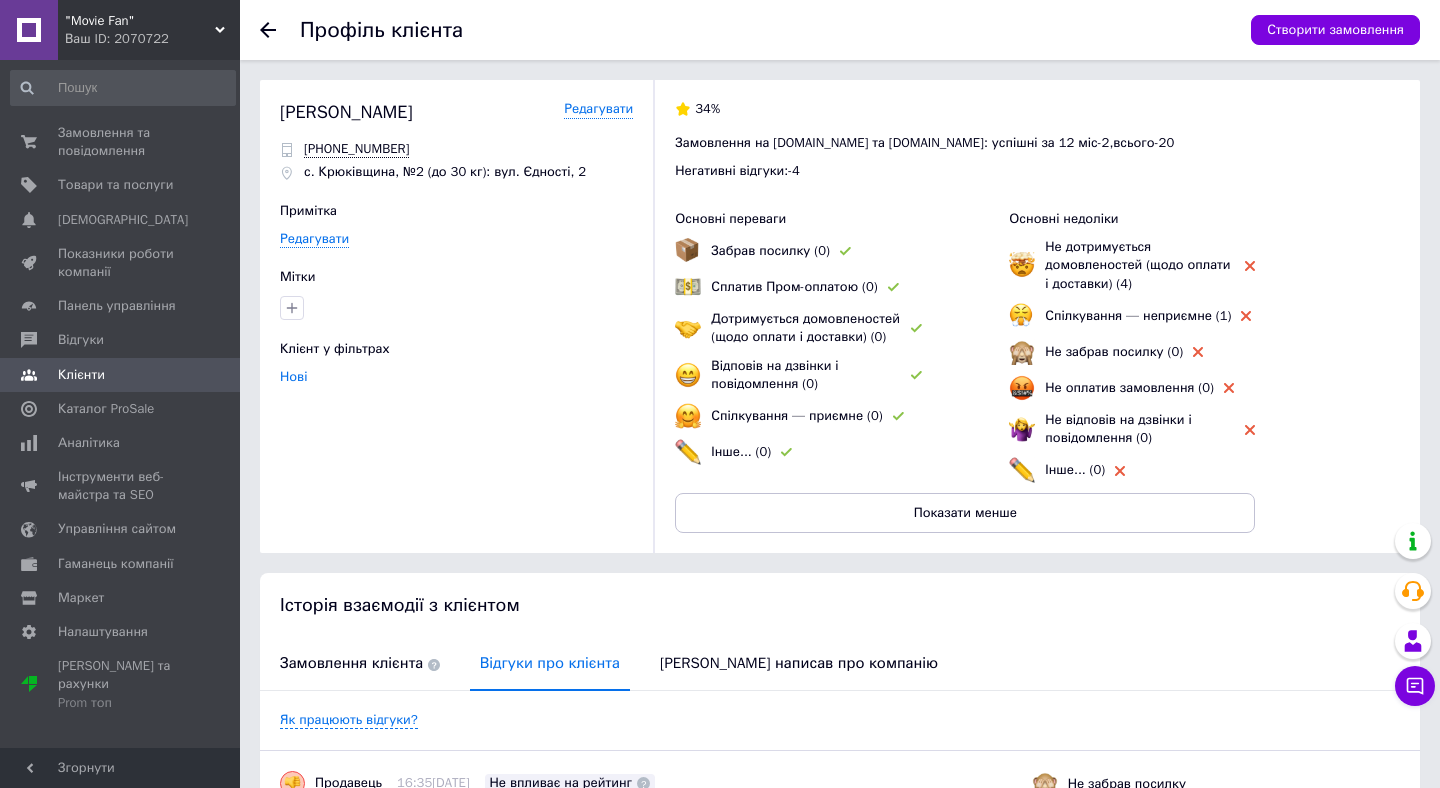 click 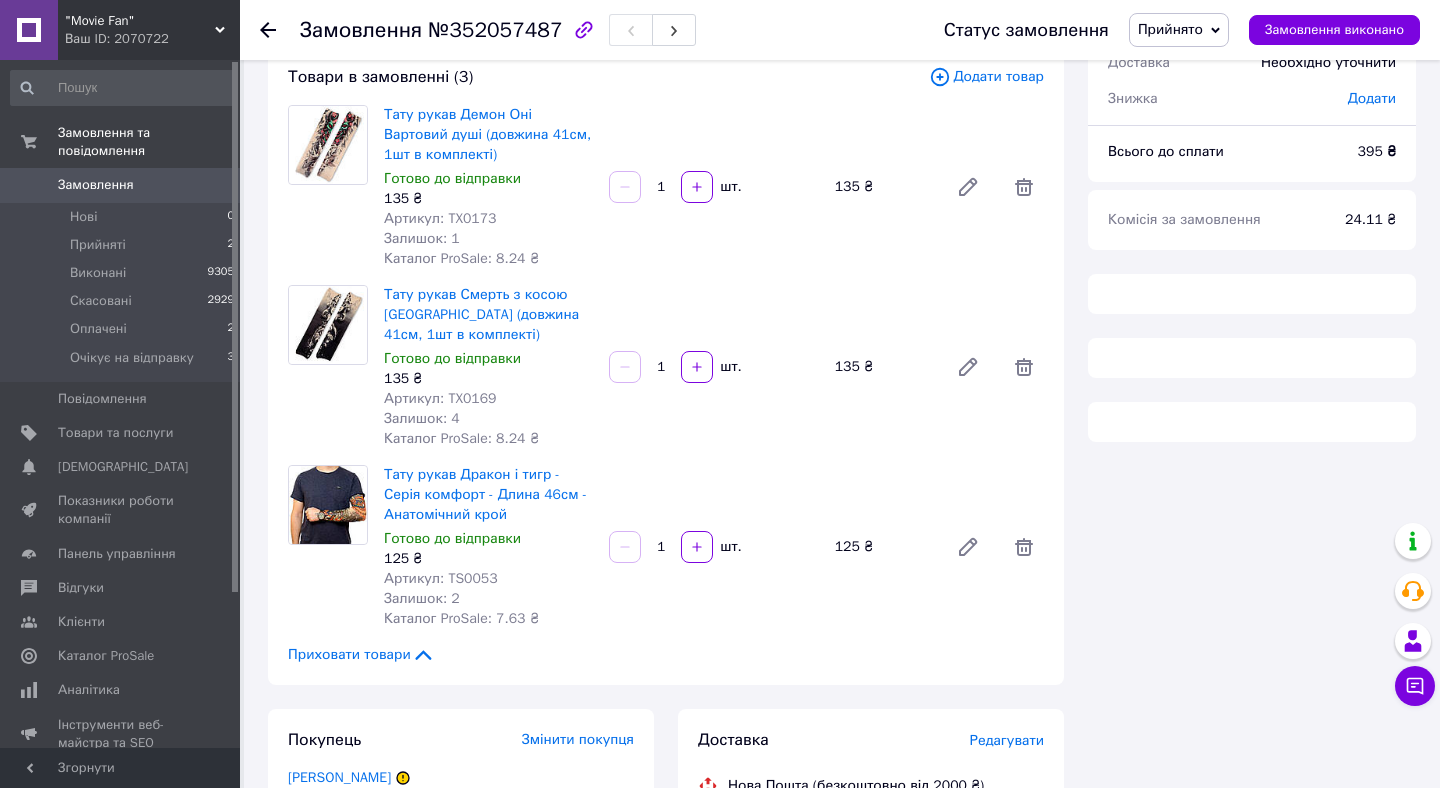 scroll, scrollTop: 0, scrollLeft: 0, axis: both 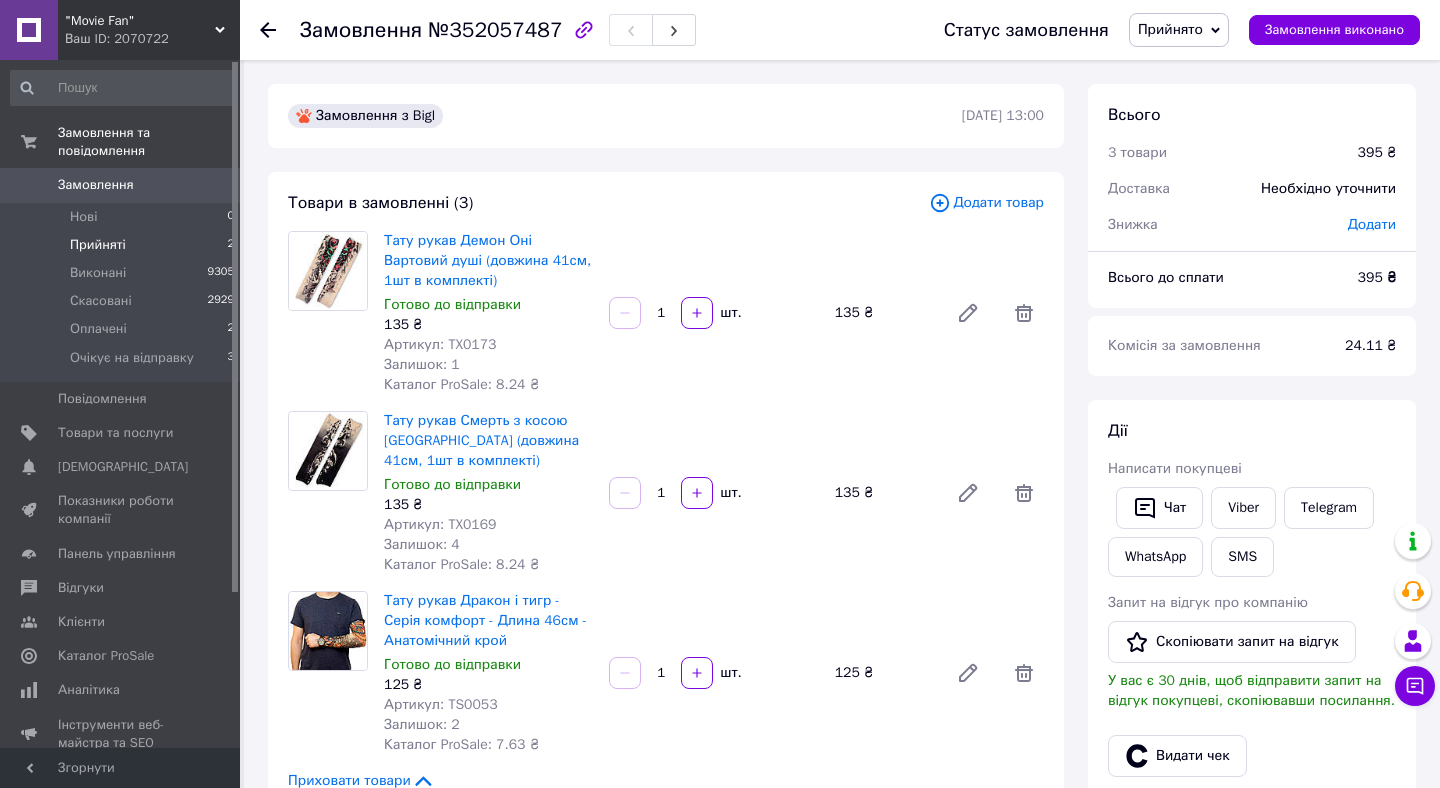 click on "Прийняті 2" at bounding box center [123, 245] 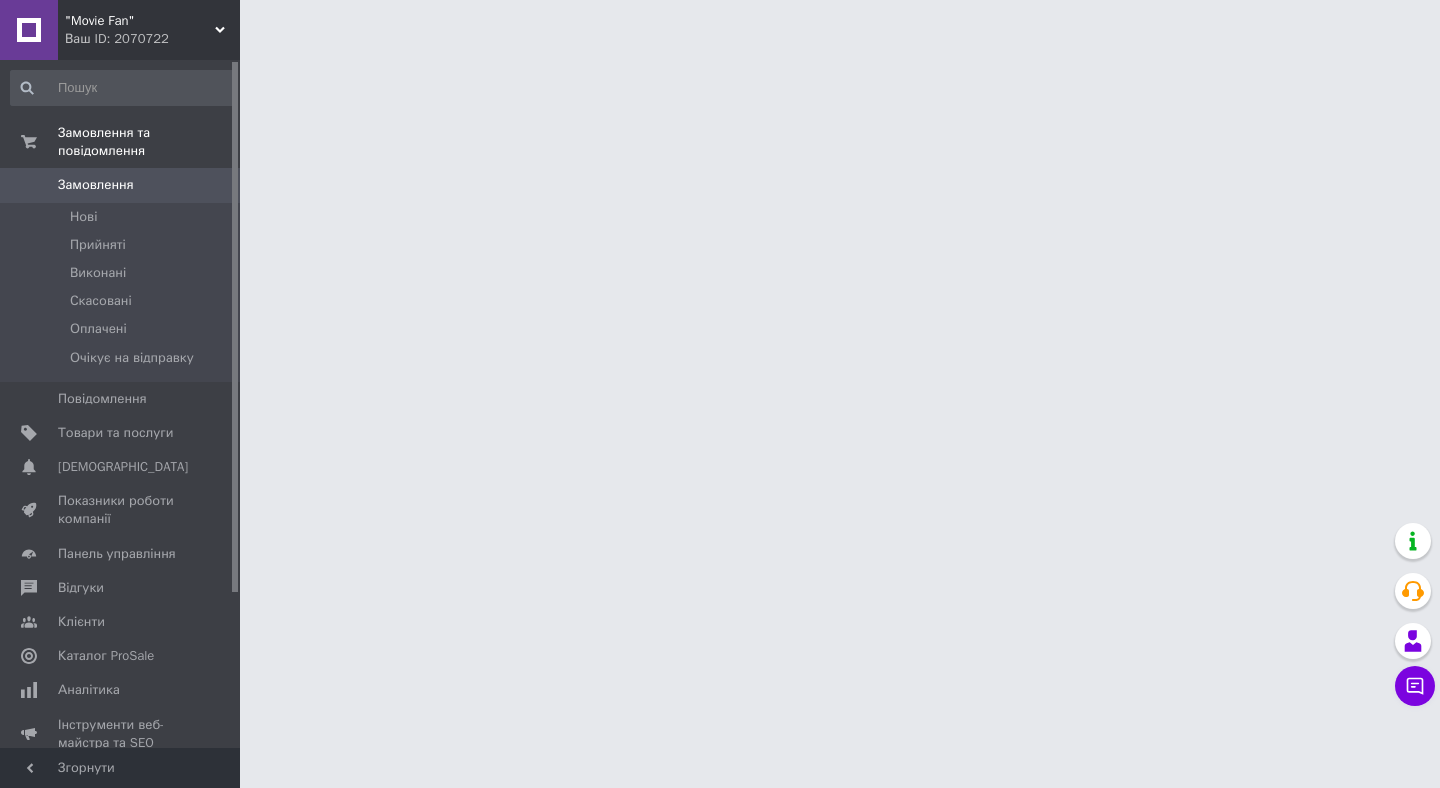 scroll, scrollTop: 0, scrollLeft: 0, axis: both 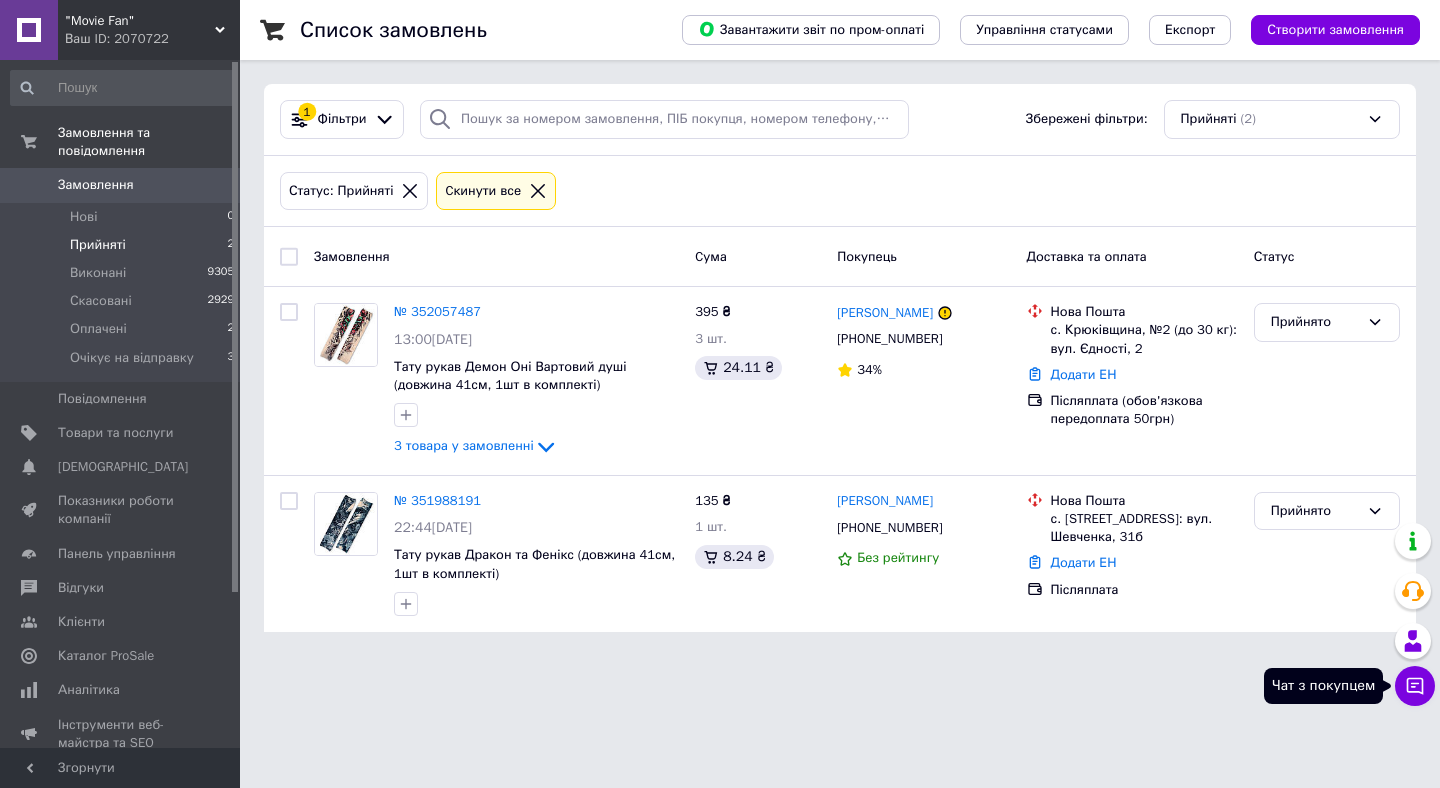 click 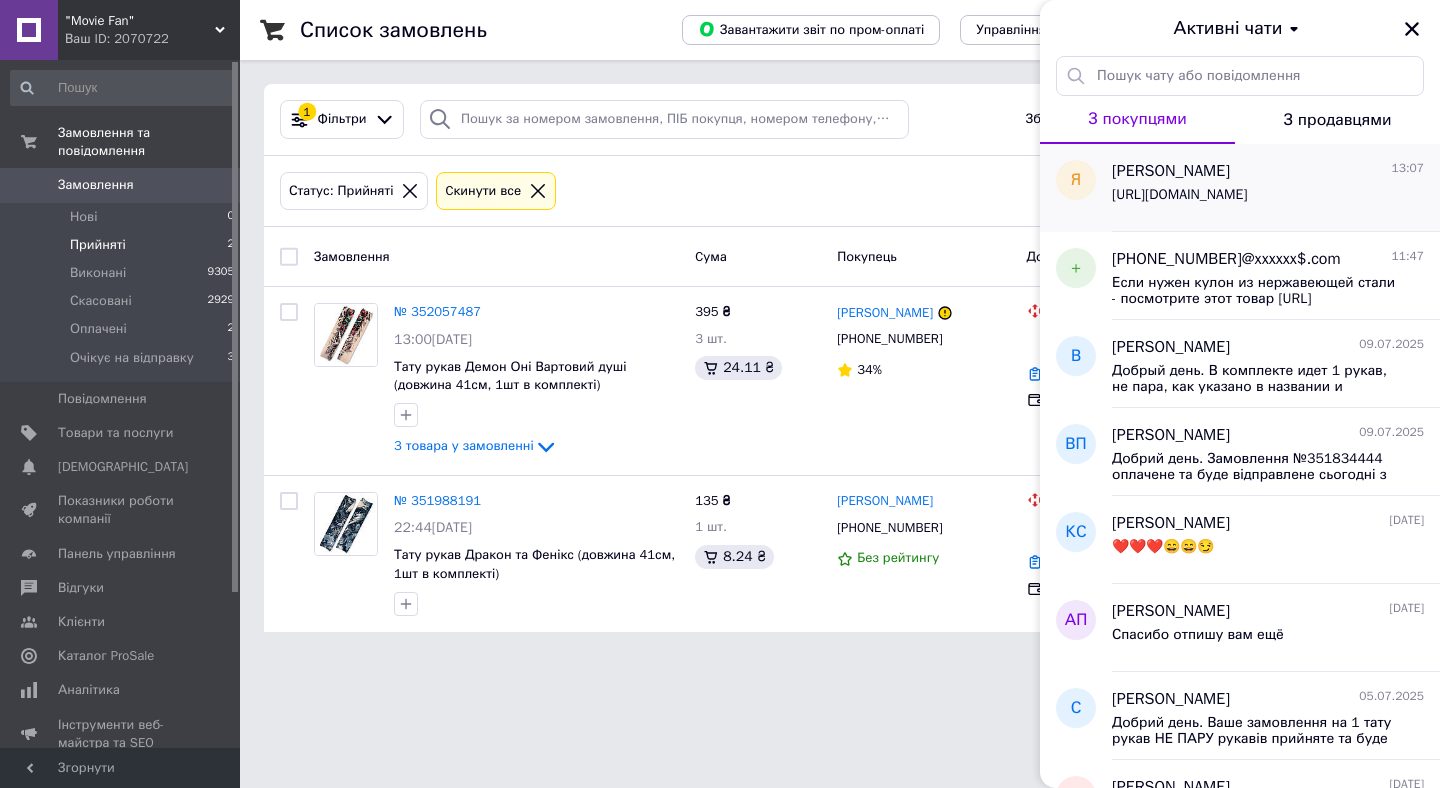 click on "[URL][DOMAIN_NAME]" at bounding box center (1268, 199) 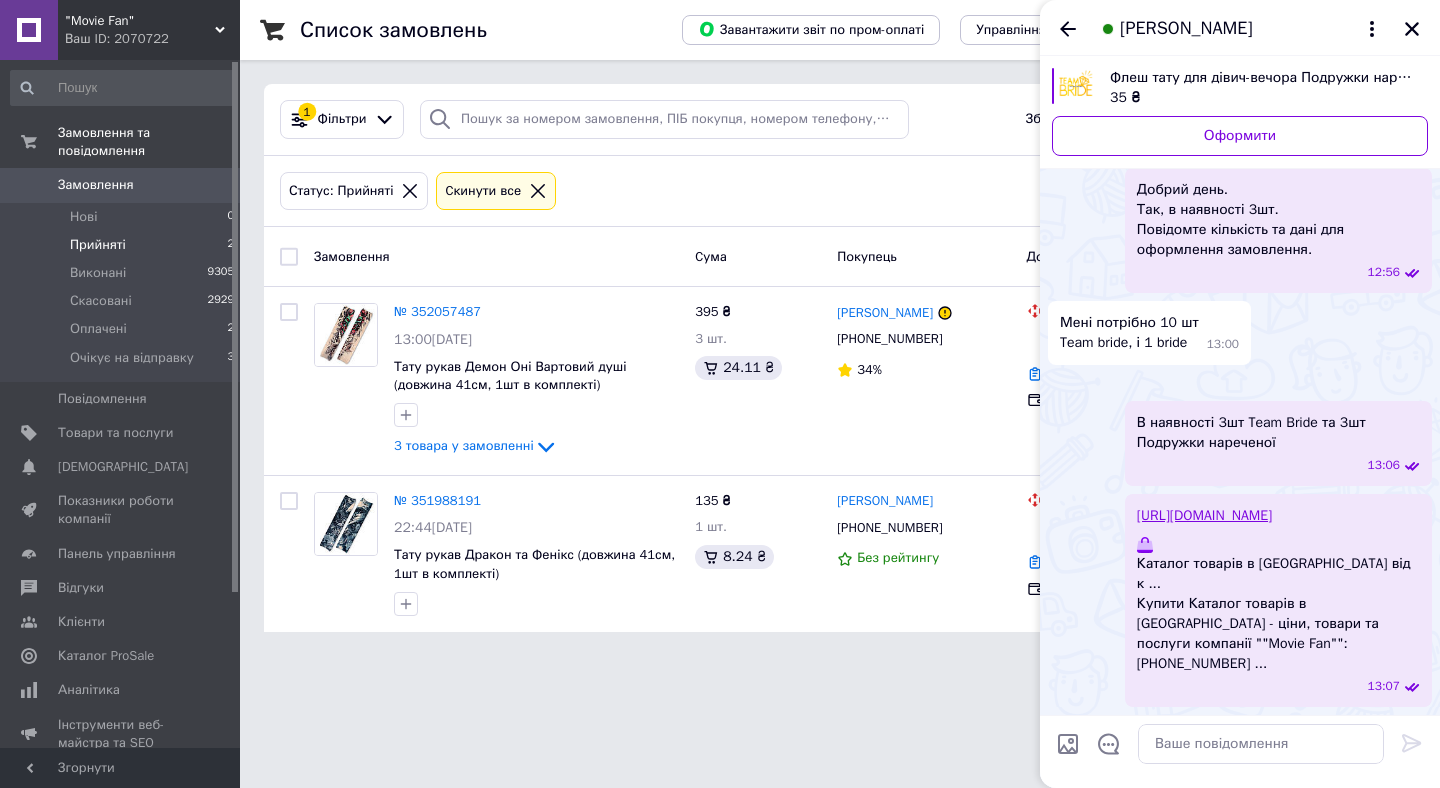 scroll, scrollTop: 356, scrollLeft: 0, axis: vertical 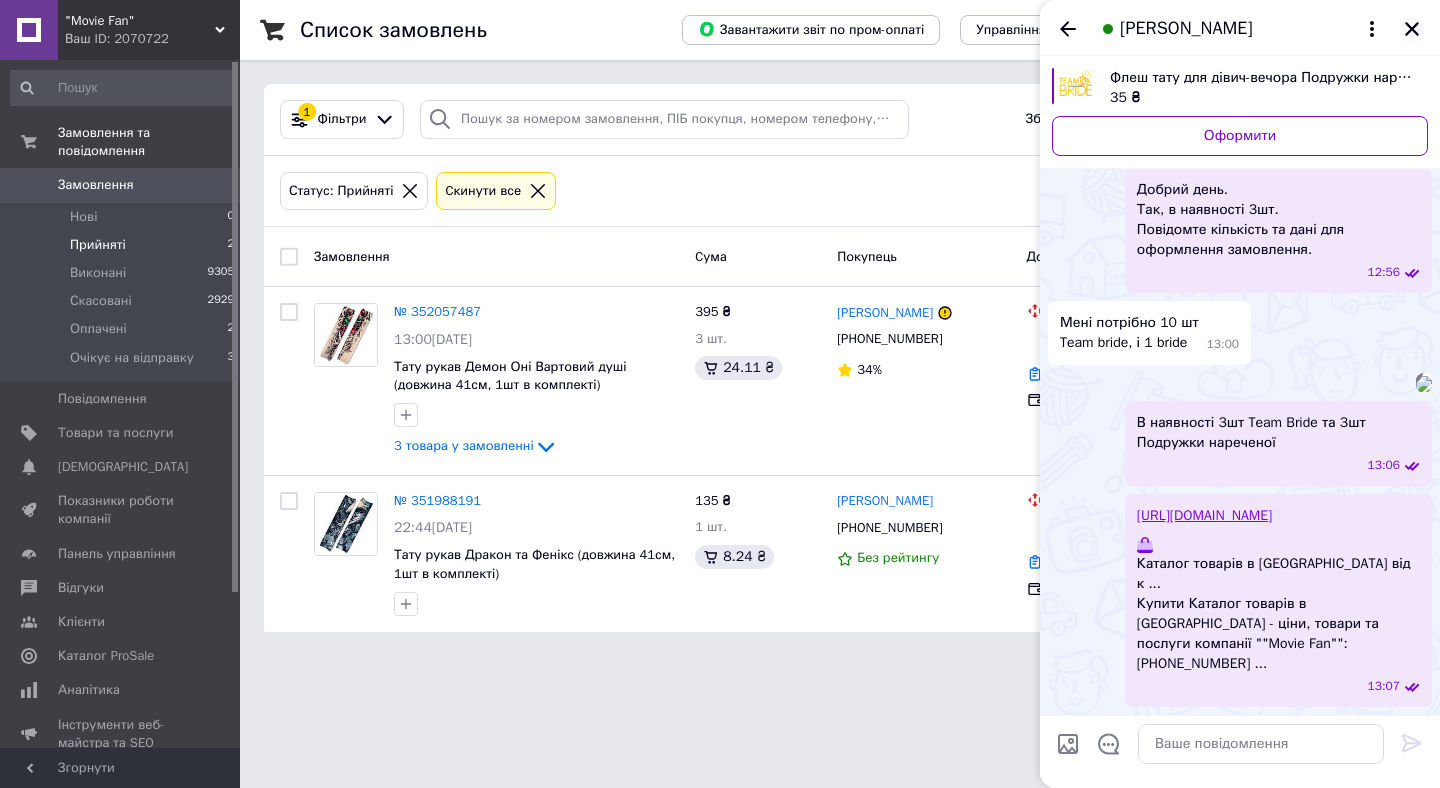 click 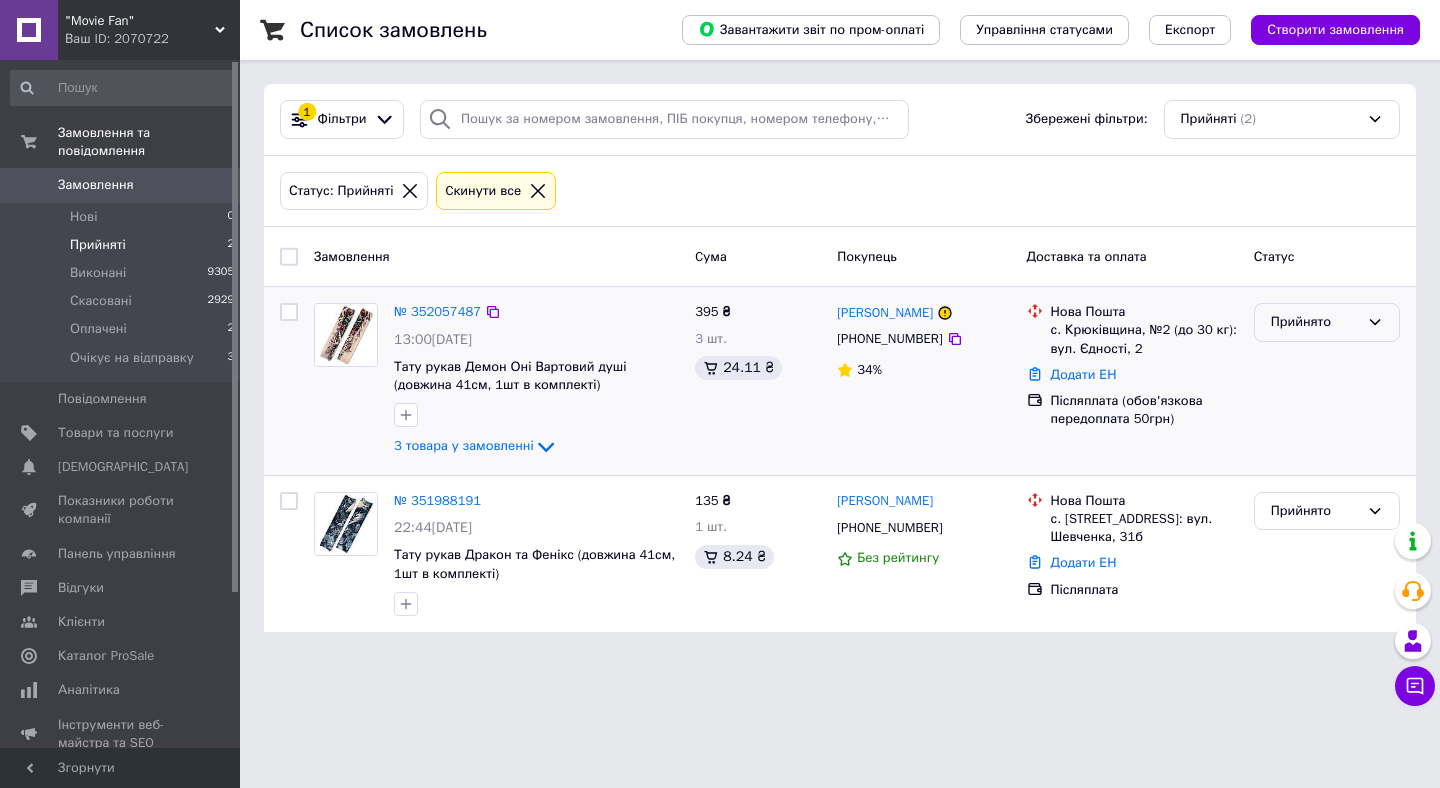 click on "Прийнято" at bounding box center (1327, 322) 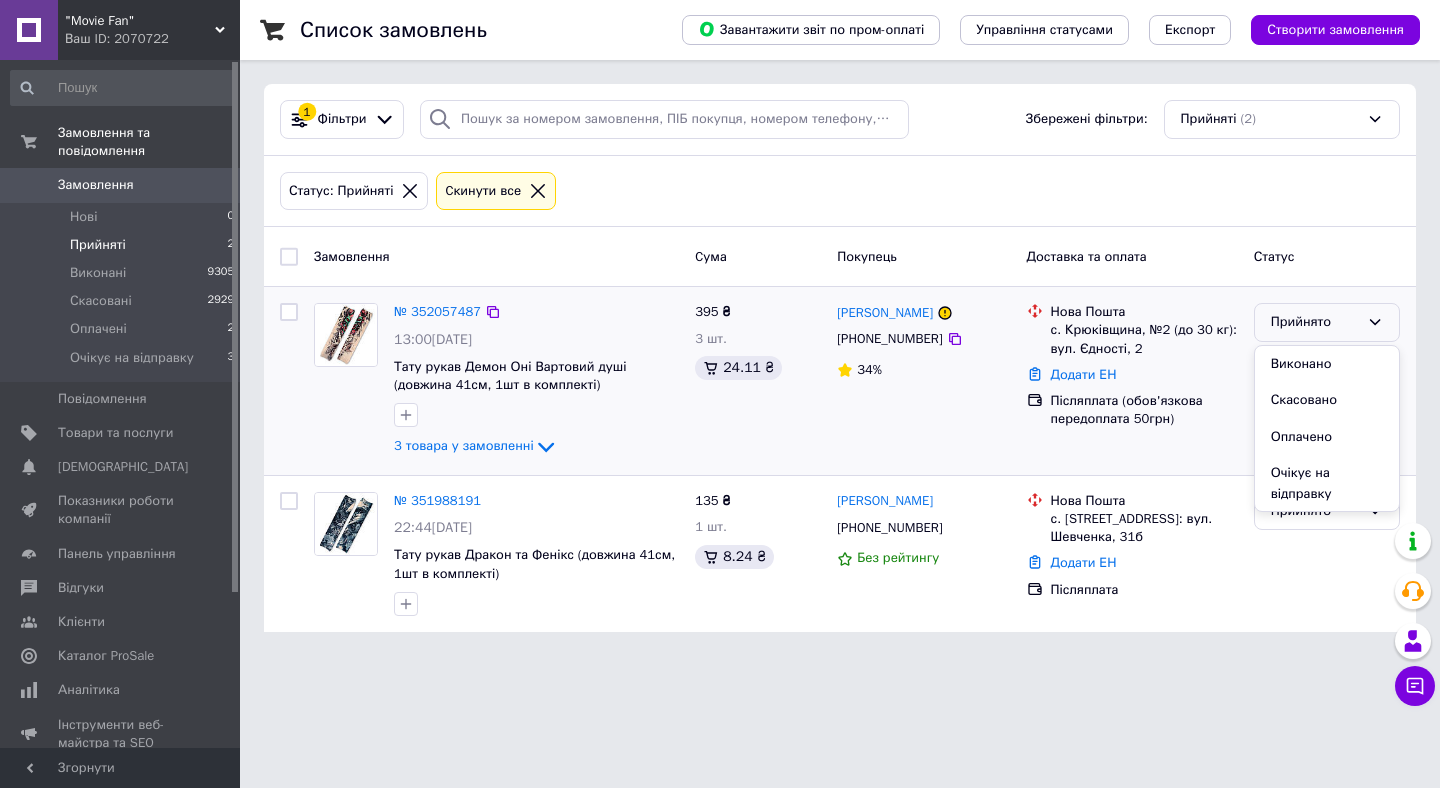 click on "Оплачено" at bounding box center (1327, 437) 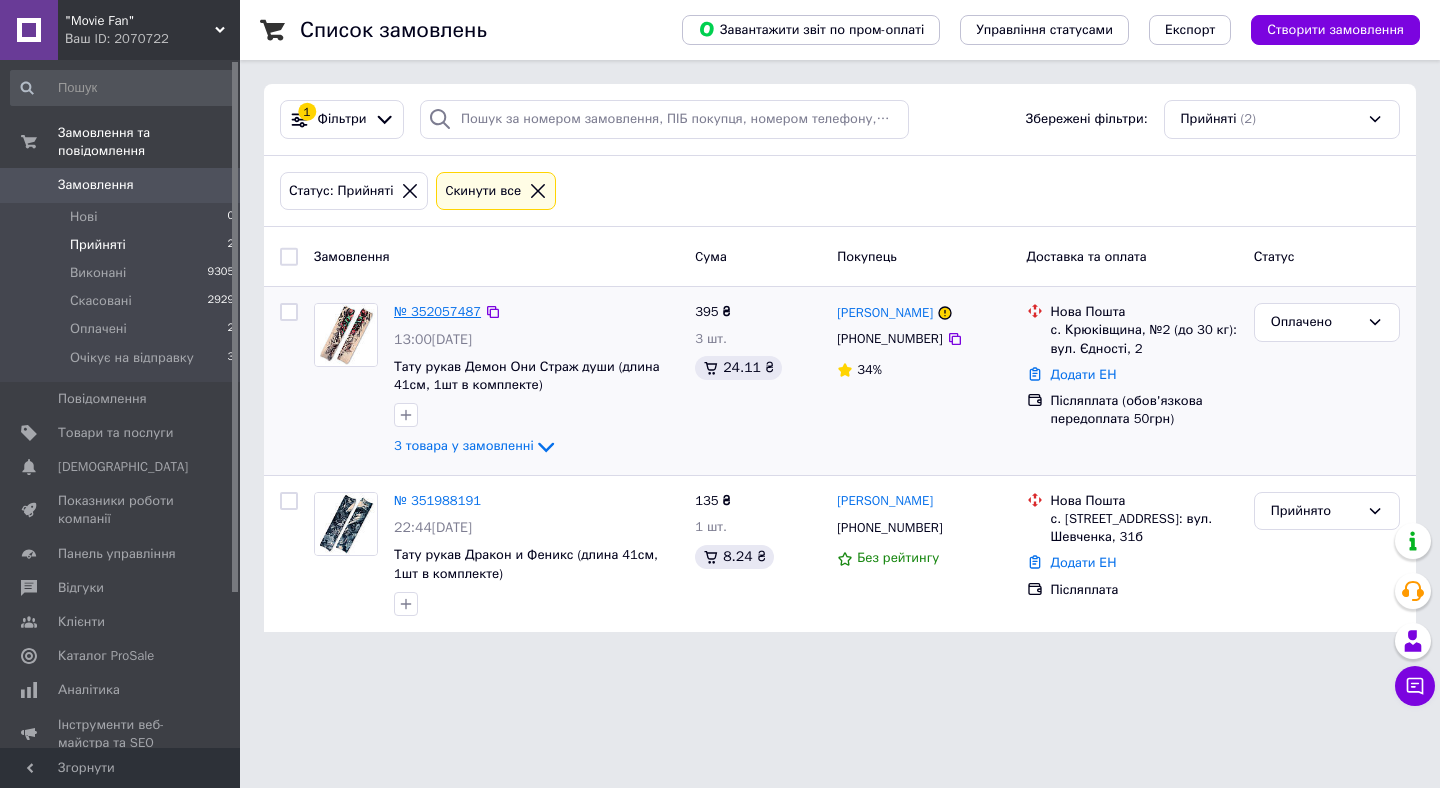 click on "№ 352057487" at bounding box center (437, 311) 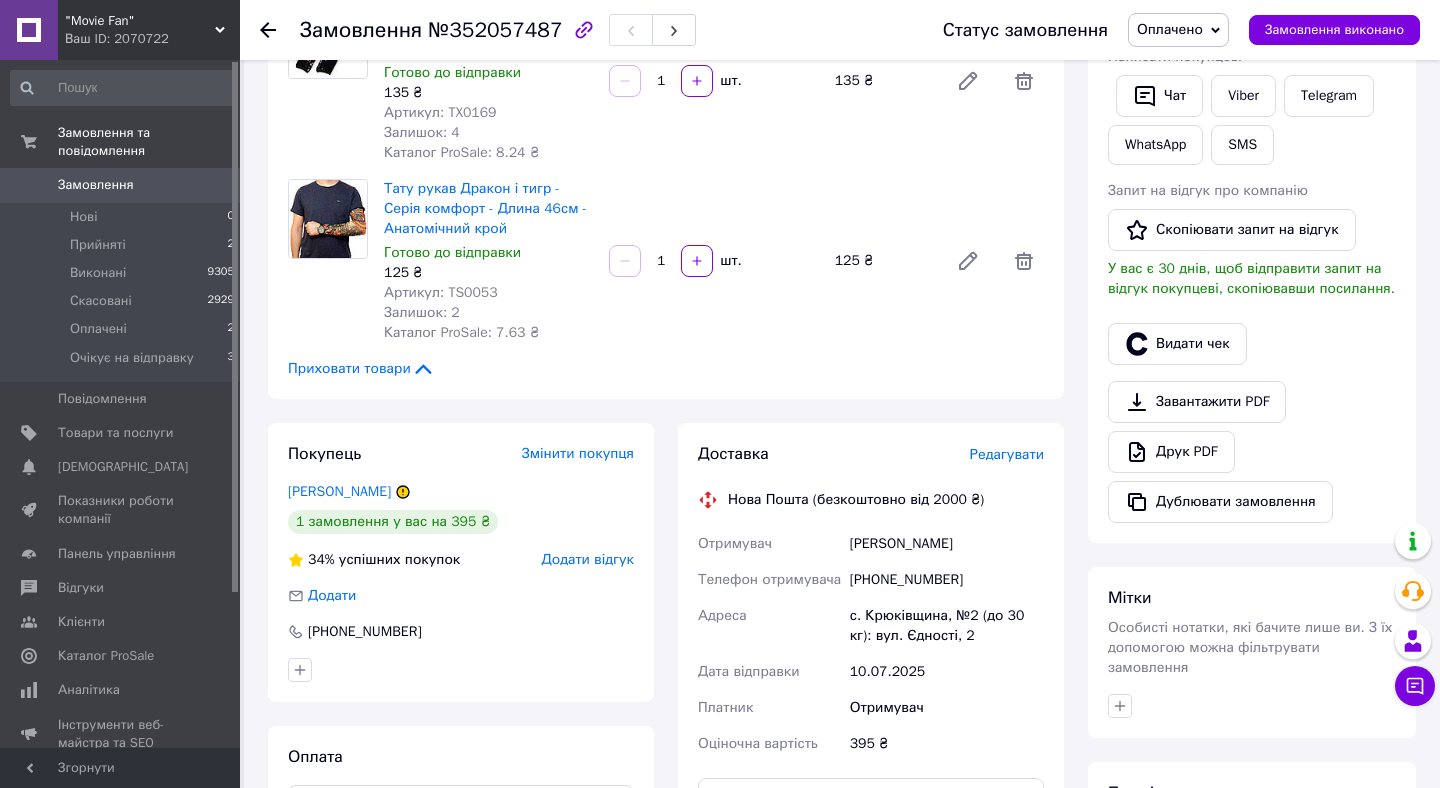 scroll, scrollTop: 415, scrollLeft: 0, axis: vertical 